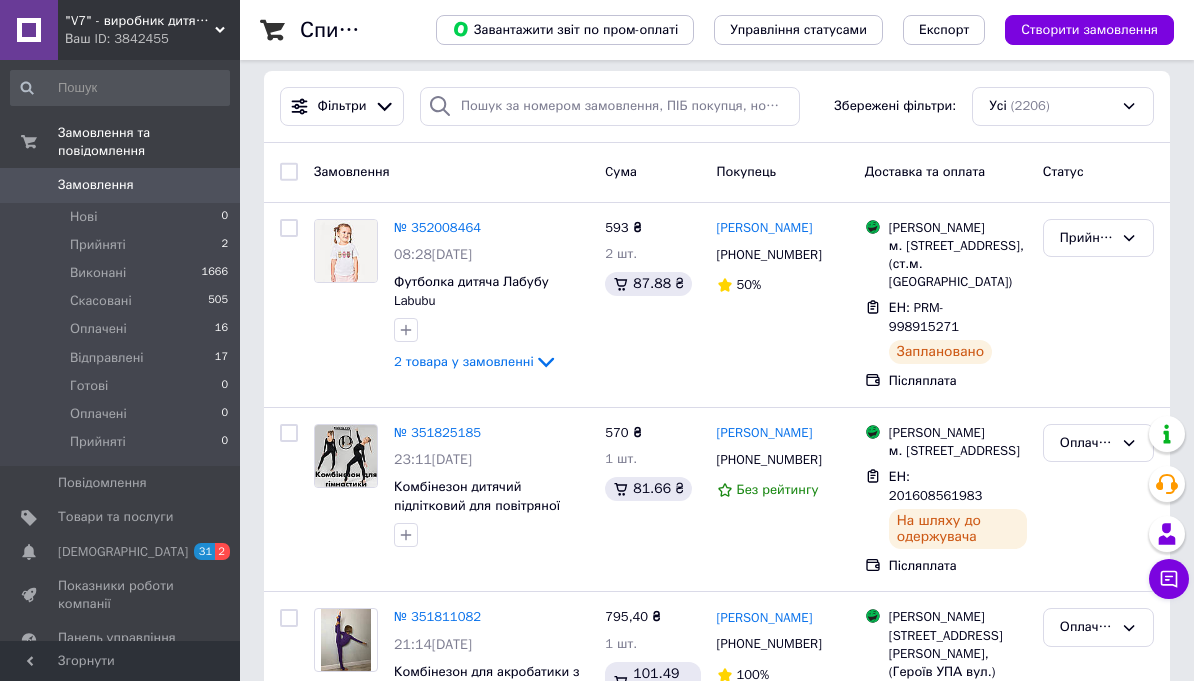 scroll, scrollTop: 13, scrollLeft: 0, axis: vertical 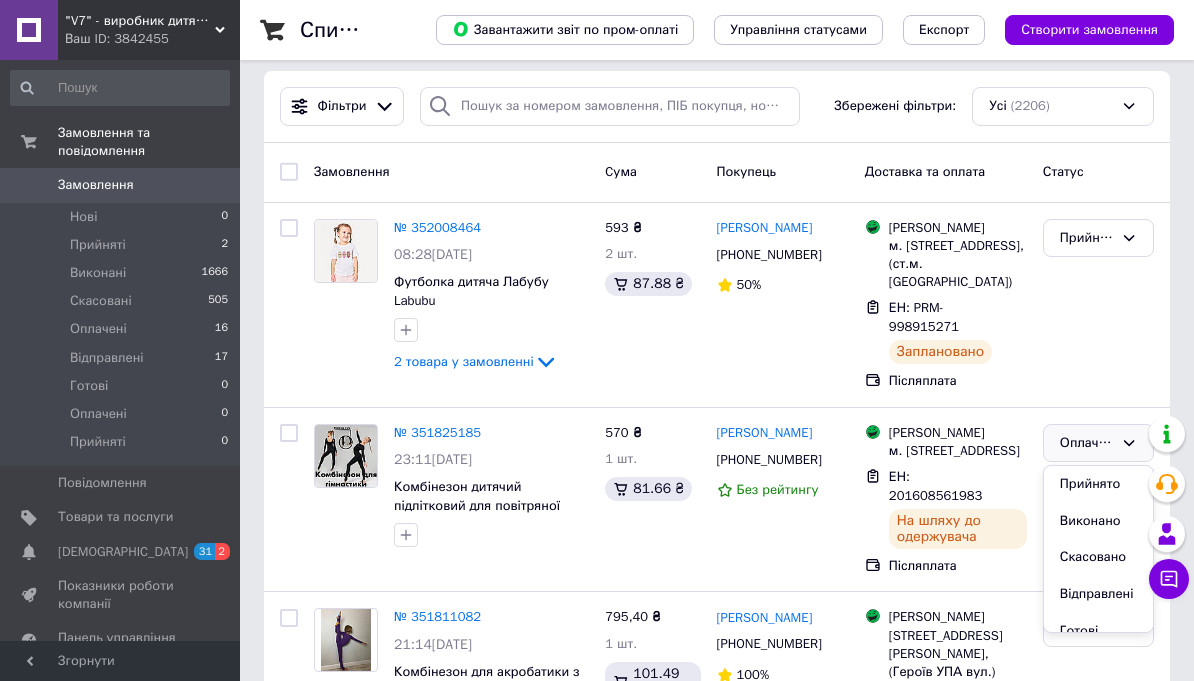click on "Відправлені" at bounding box center [1098, 594] 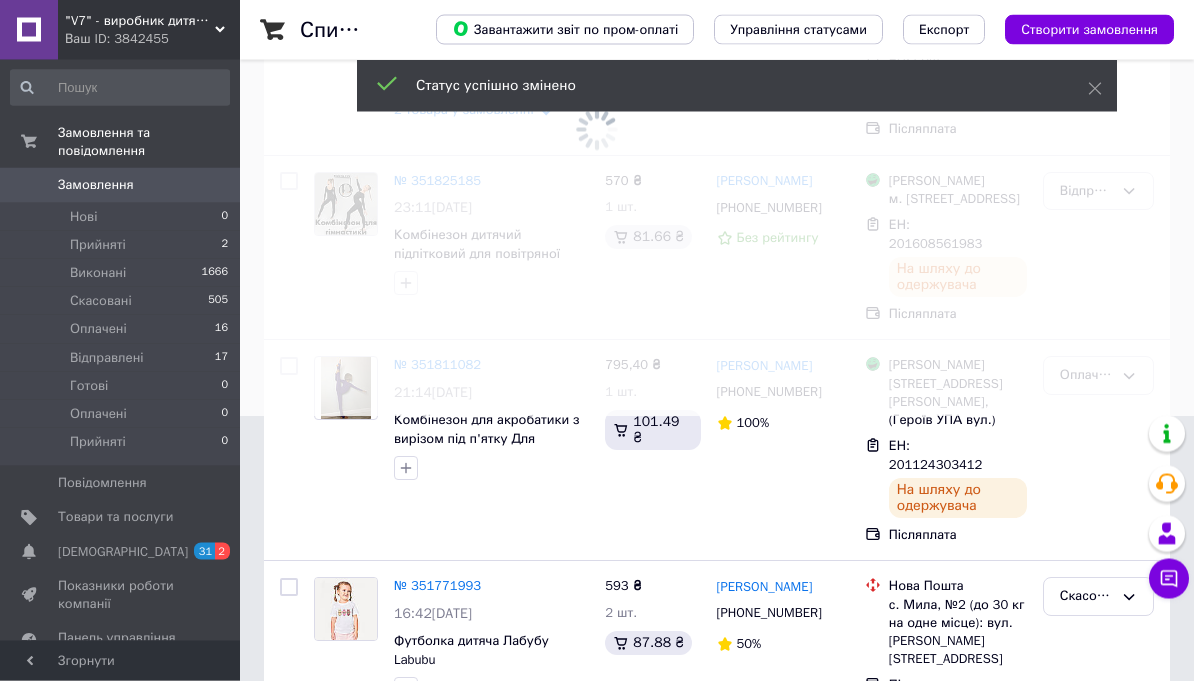 scroll, scrollTop: 265, scrollLeft: 0, axis: vertical 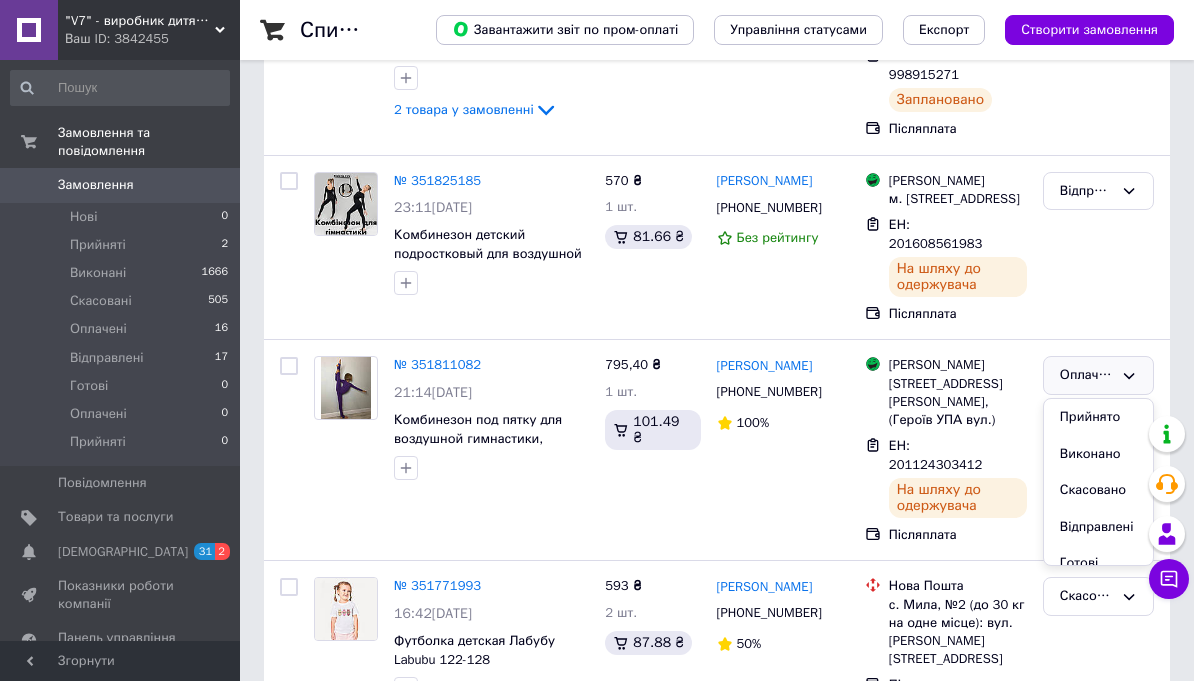 click on "Відправлені" at bounding box center (1098, 527) 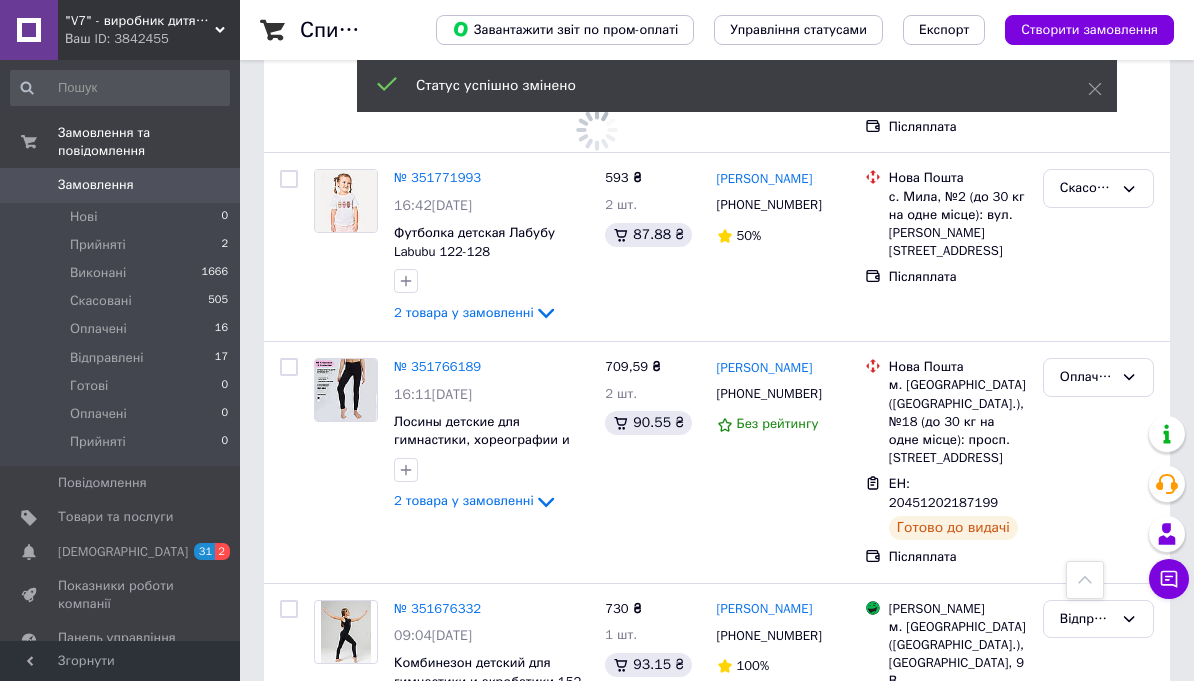 scroll, scrollTop: 683, scrollLeft: 0, axis: vertical 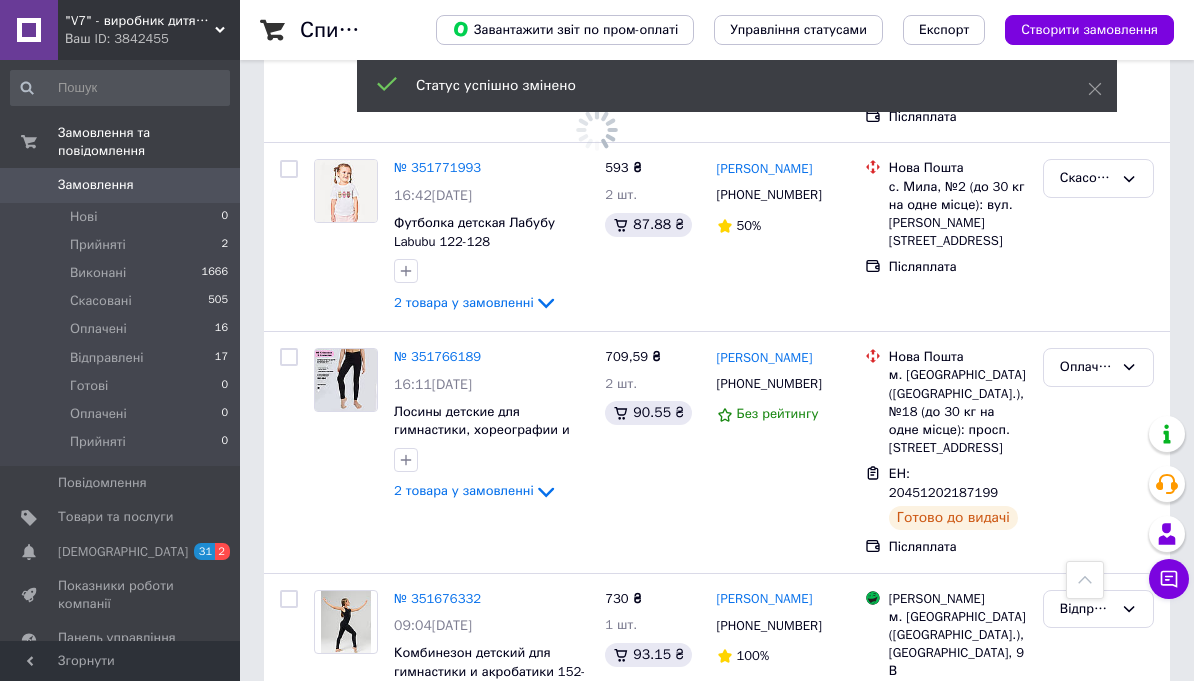click 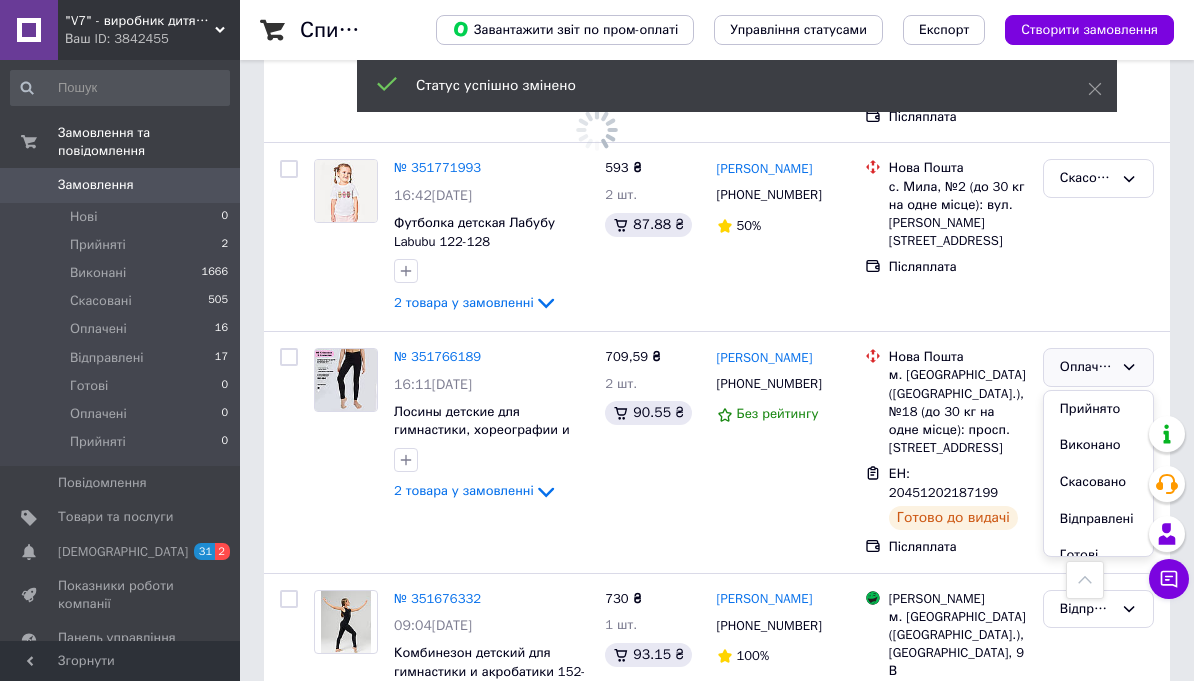 click on "Відправлені" at bounding box center [1098, 519] 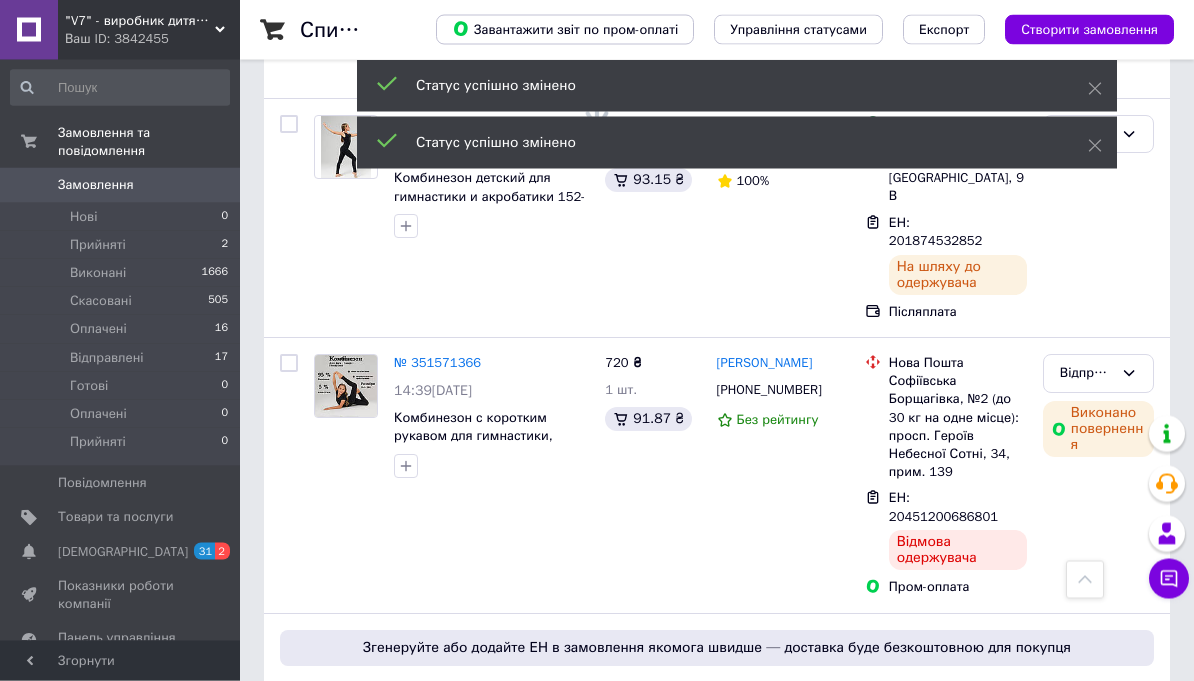 scroll, scrollTop: 1183, scrollLeft: 0, axis: vertical 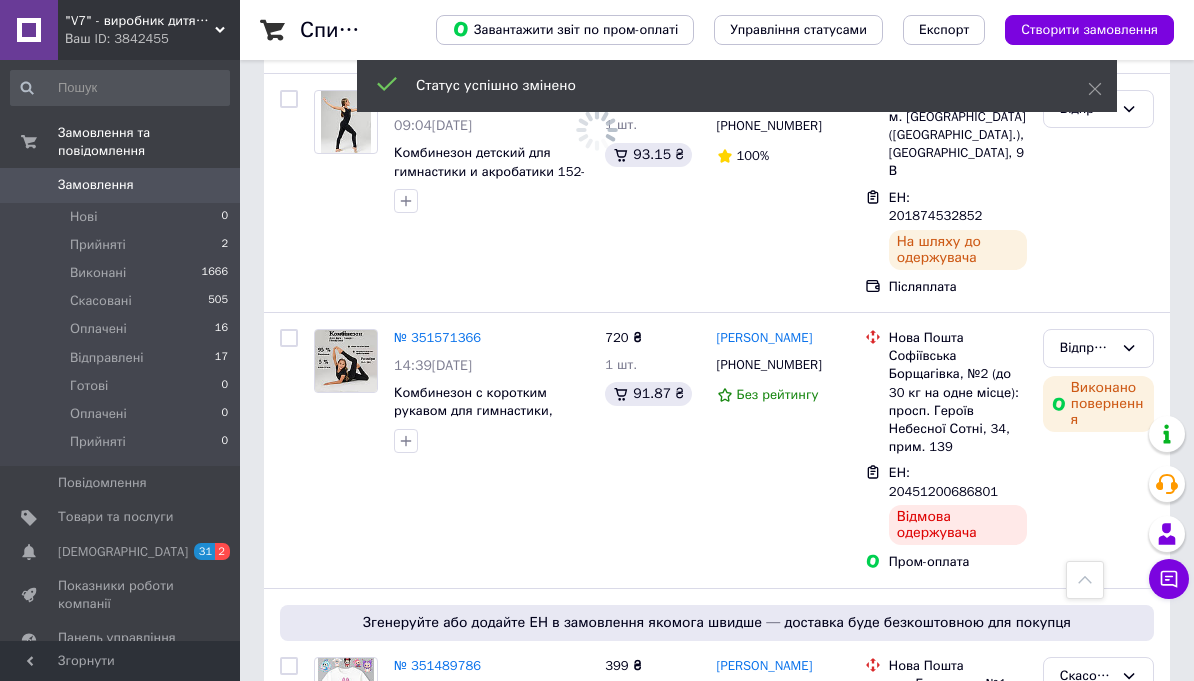 click on "Відправлені" at bounding box center [1098, 348] 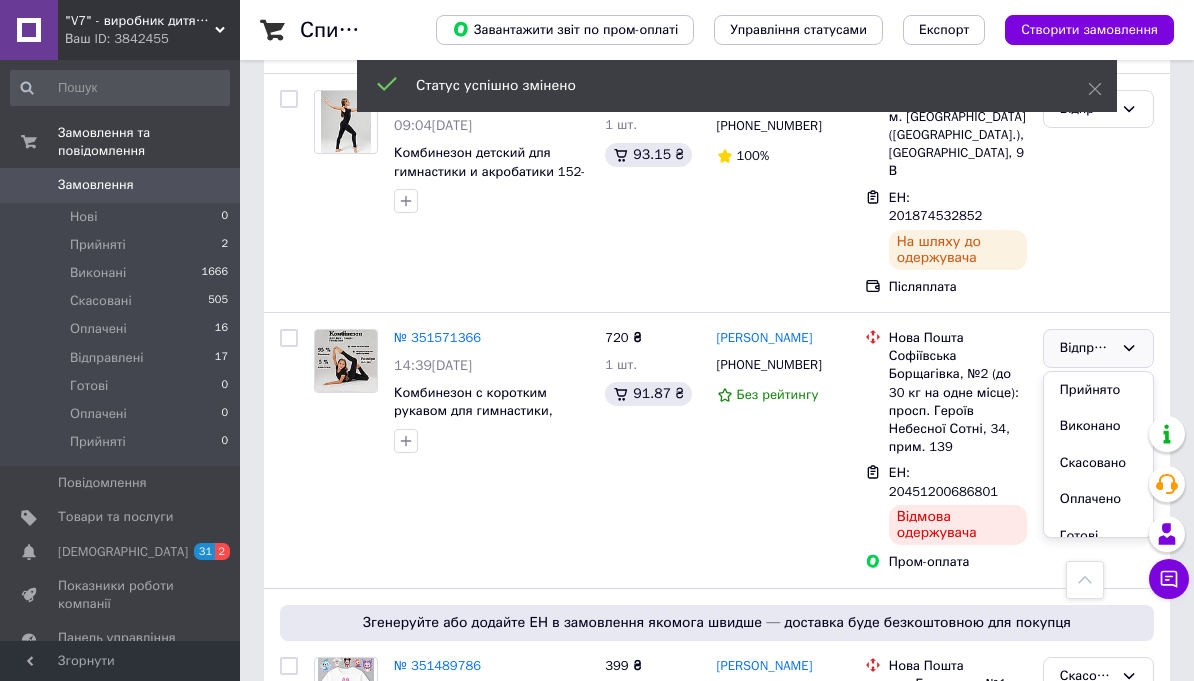 click on "Скасовано" at bounding box center (1098, 463) 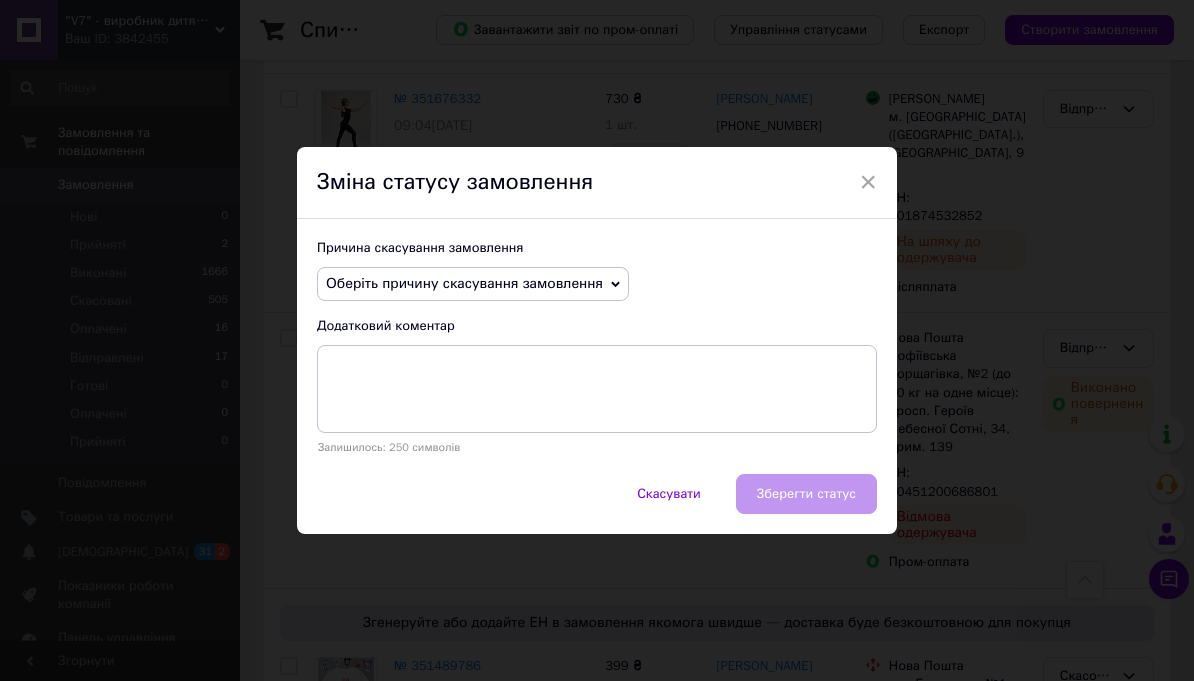 click on "Оберіть причину скасування замовлення" at bounding box center [464, 283] 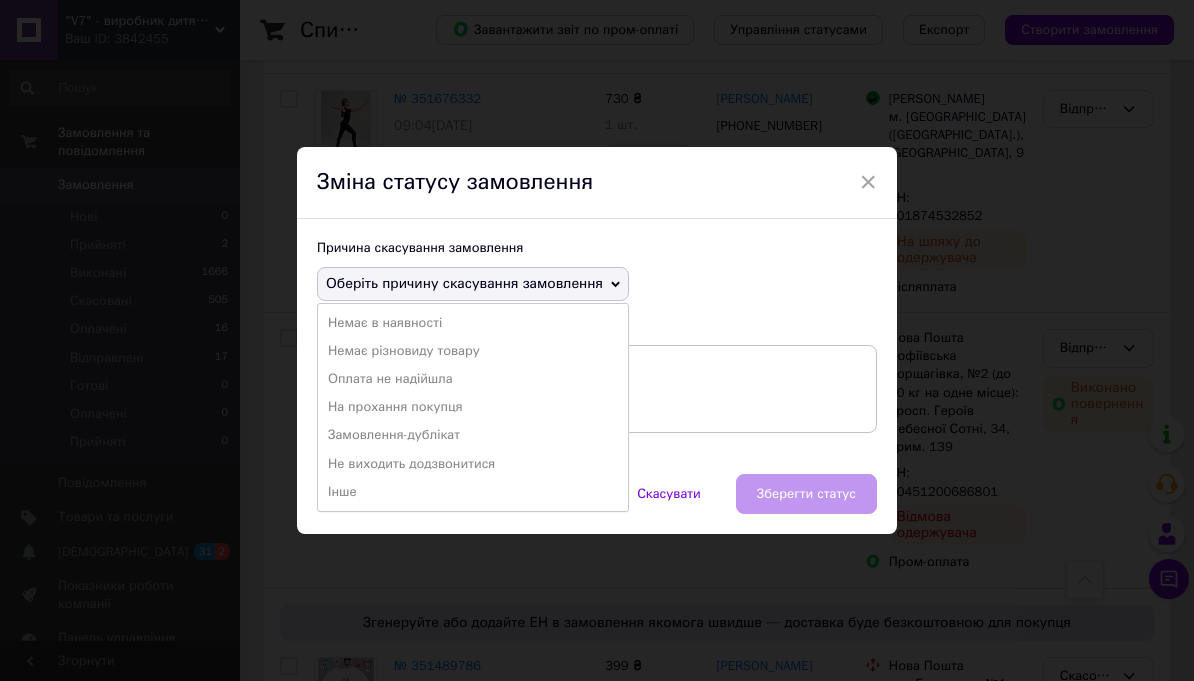 click on "Оплата не надійшла" at bounding box center (473, 379) 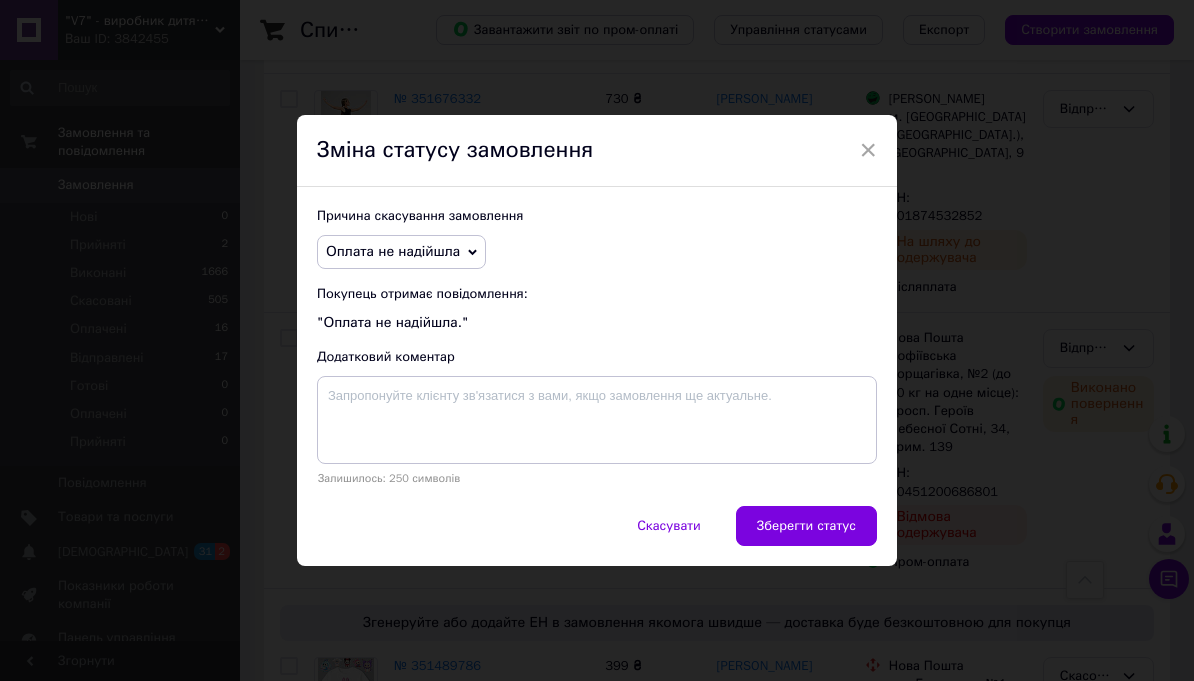 click on "Зберегти статус" at bounding box center (806, 526) 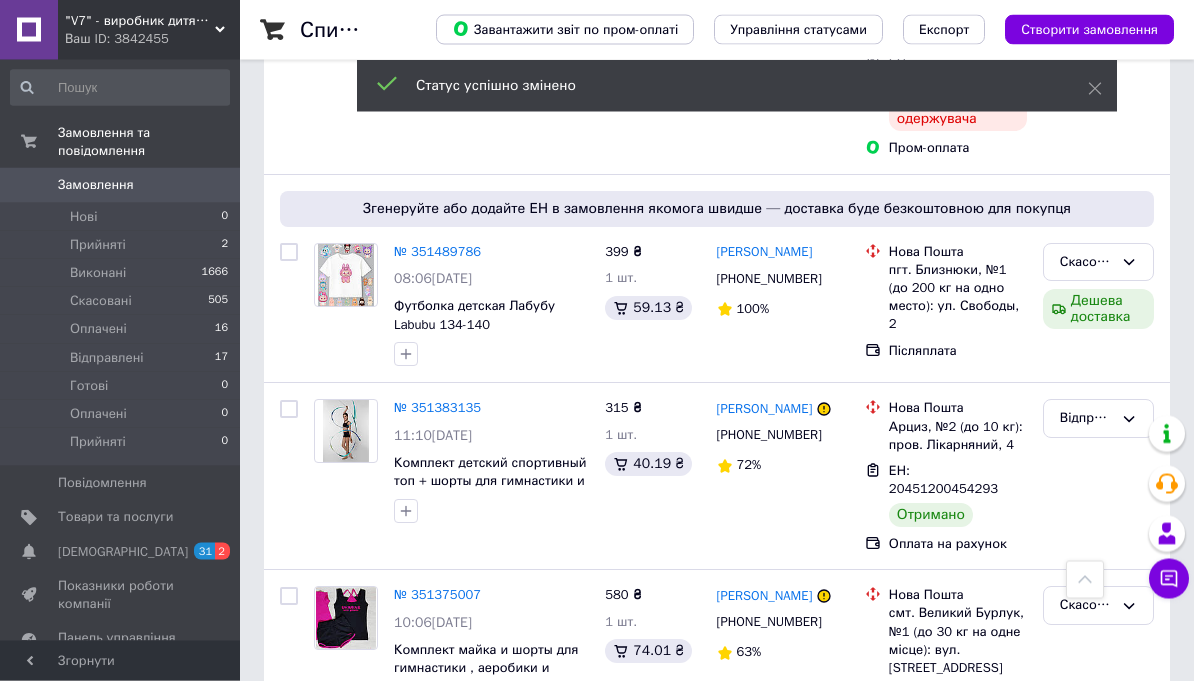 scroll, scrollTop: 1597, scrollLeft: 0, axis: vertical 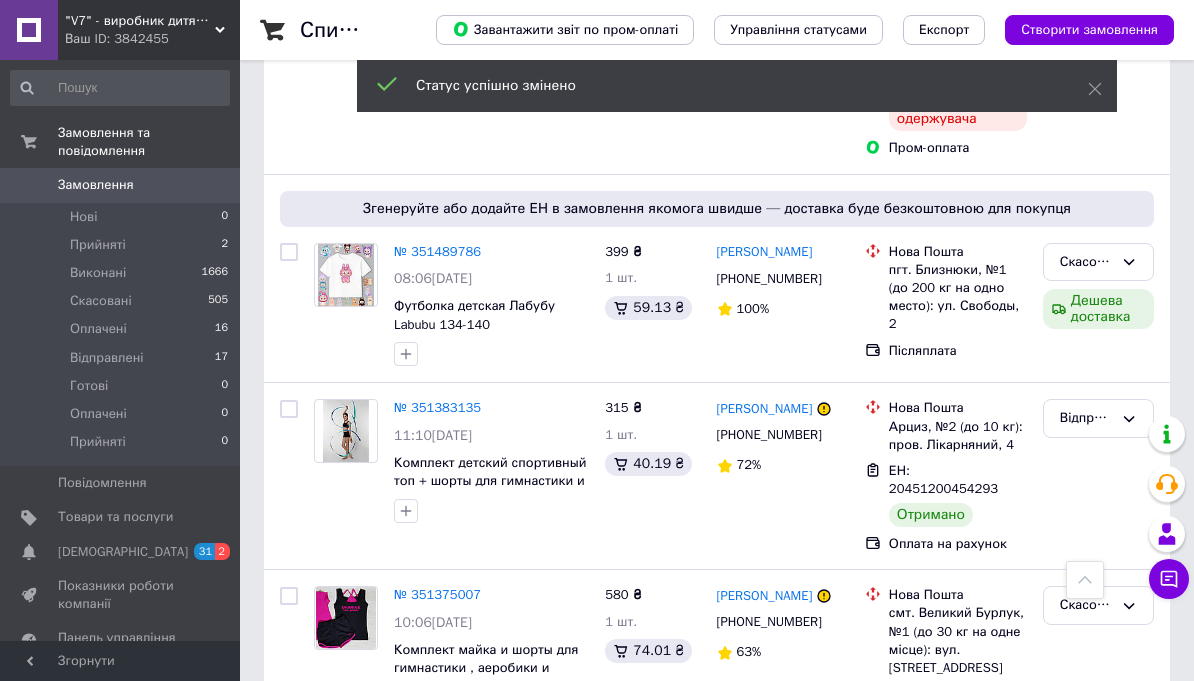click on "Відправлені" at bounding box center [1098, 418] 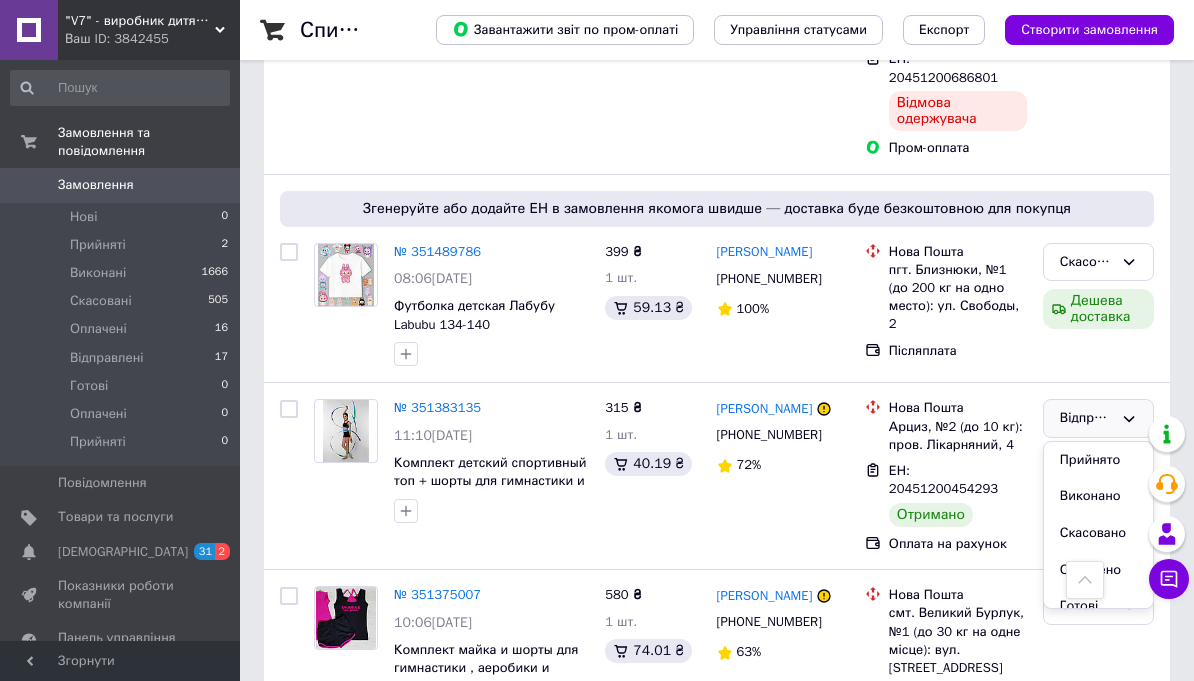 click on "Виконано" at bounding box center (1098, 496) 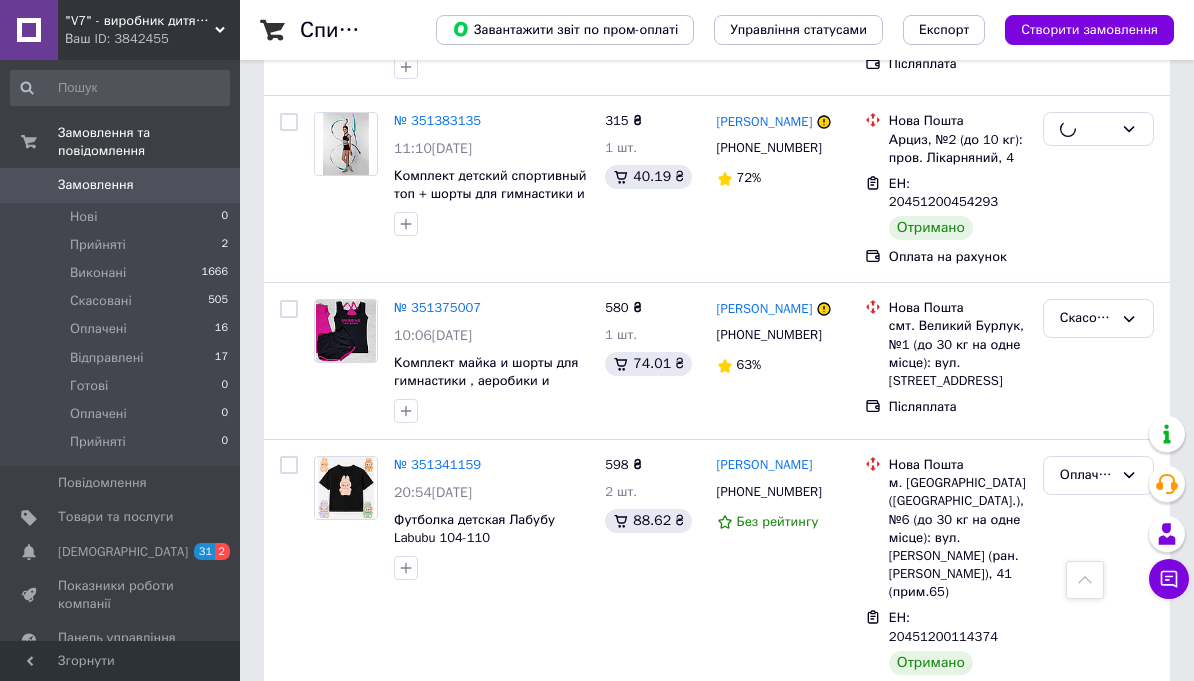 scroll, scrollTop: 1906, scrollLeft: 0, axis: vertical 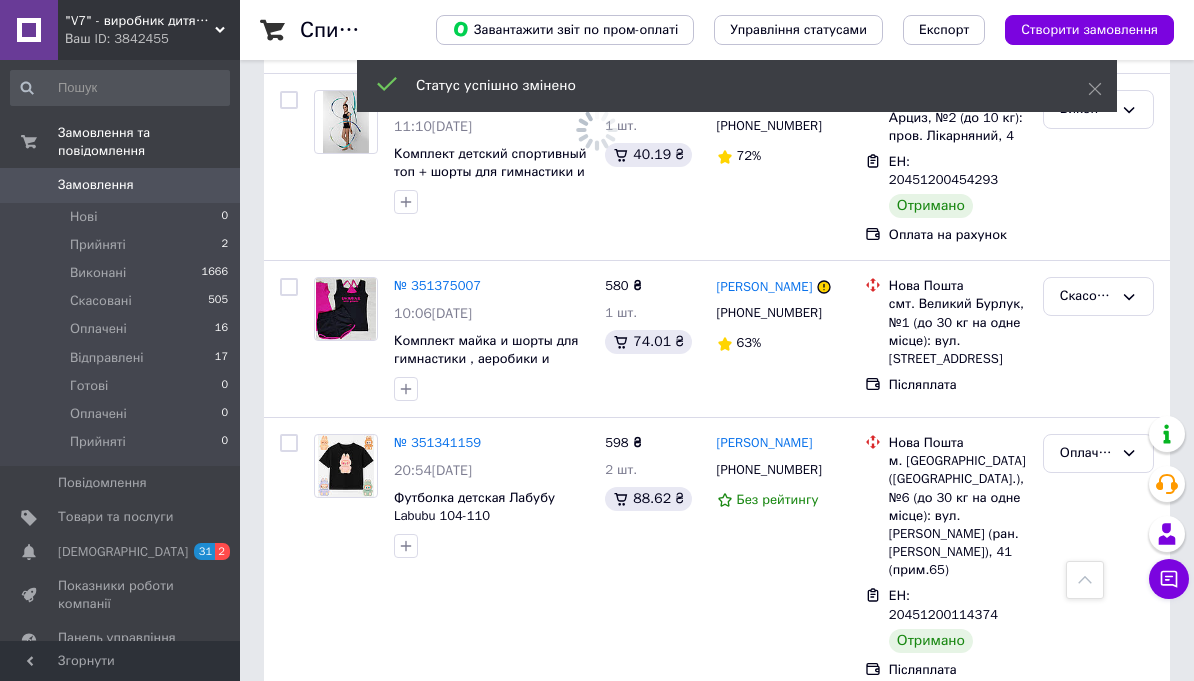 click 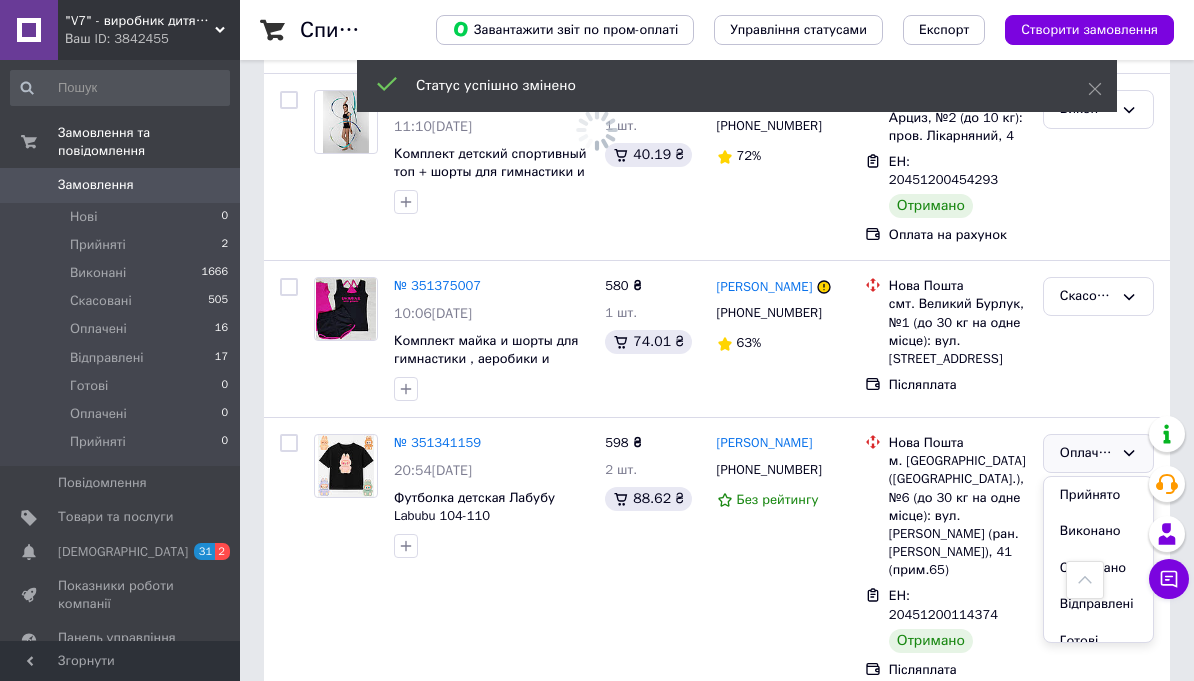 click on "Виконано" at bounding box center [1098, 531] 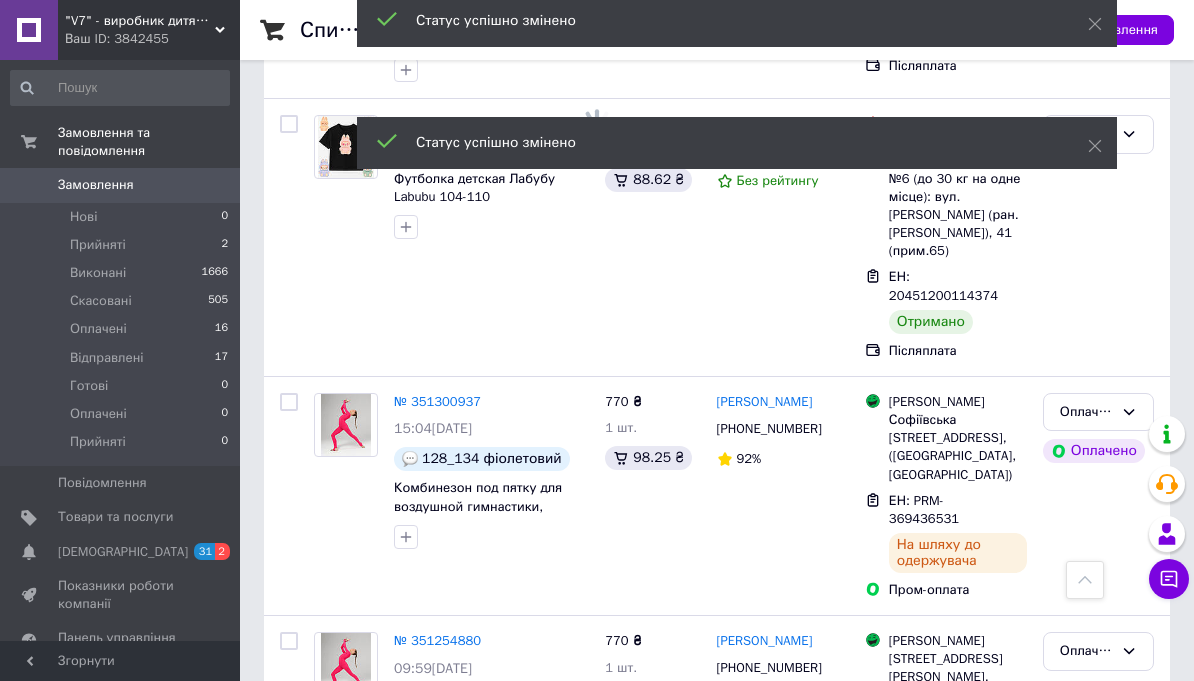 scroll, scrollTop: 2264, scrollLeft: 0, axis: vertical 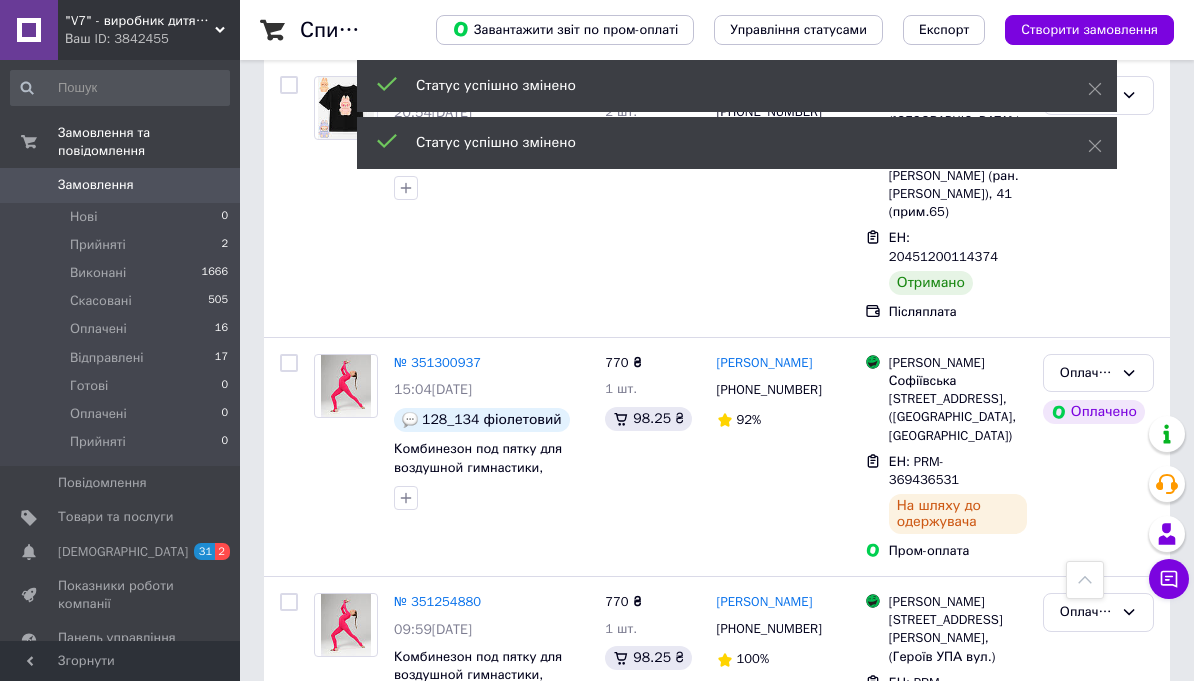 click on "Оплачено" at bounding box center [1098, 373] 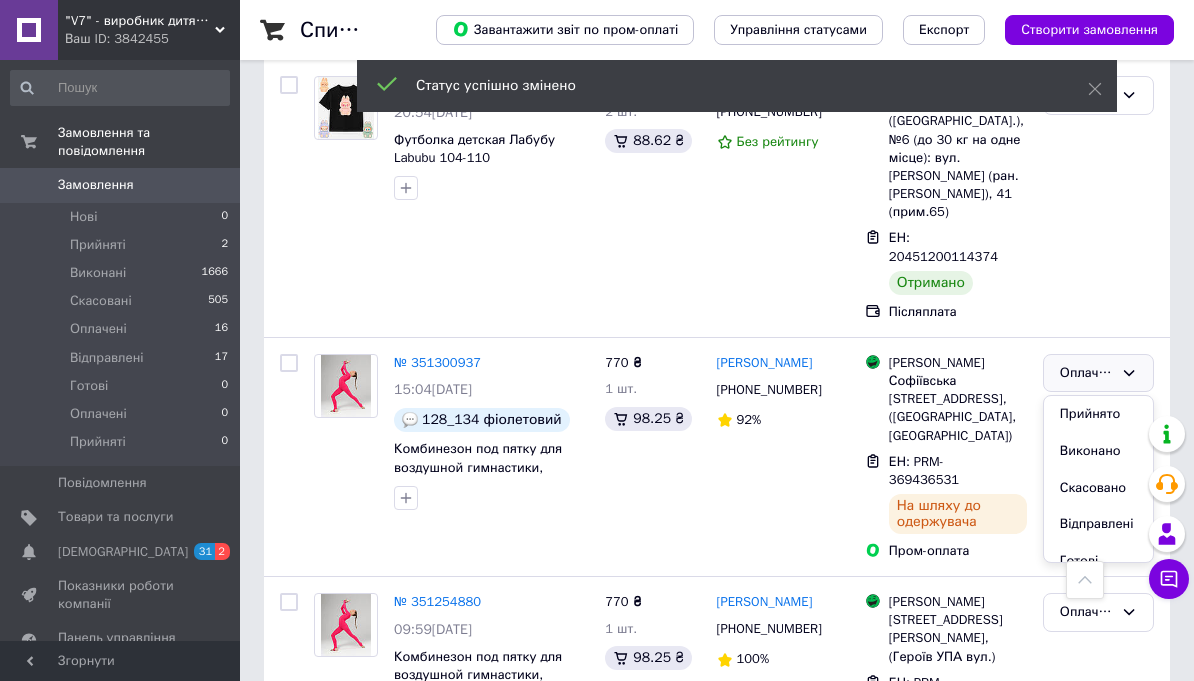 click on "Відправлені" at bounding box center (1098, 524) 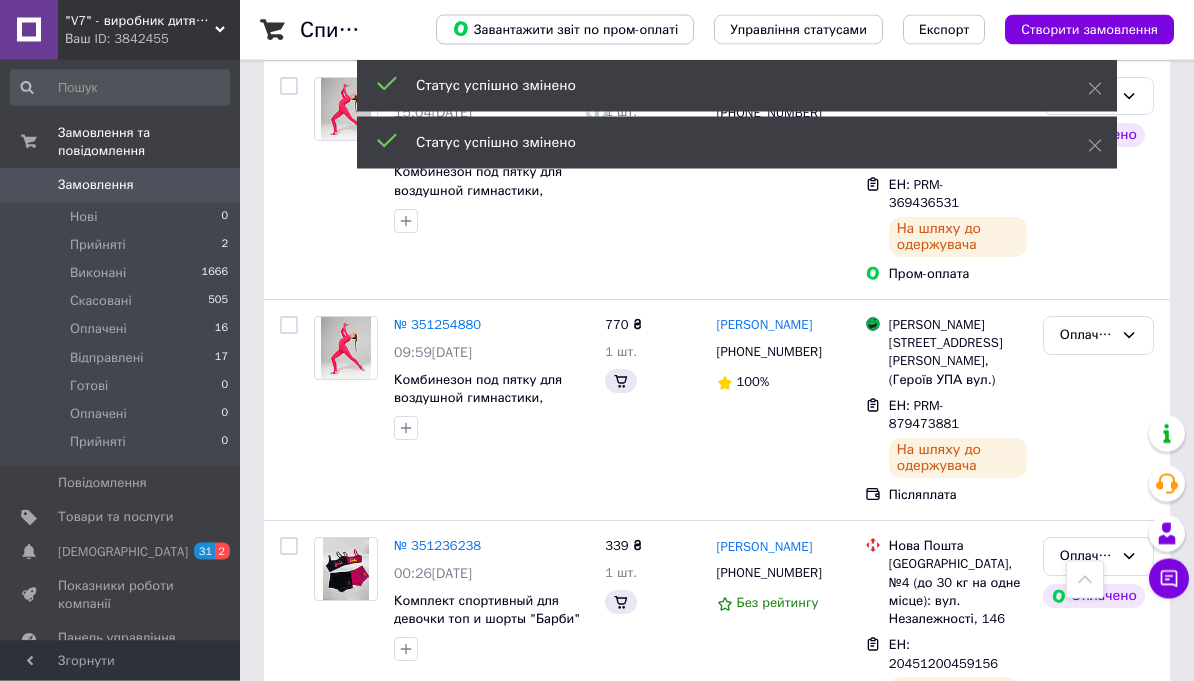 scroll, scrollTop: 2543, scrollLeft: 0, axis: vertical 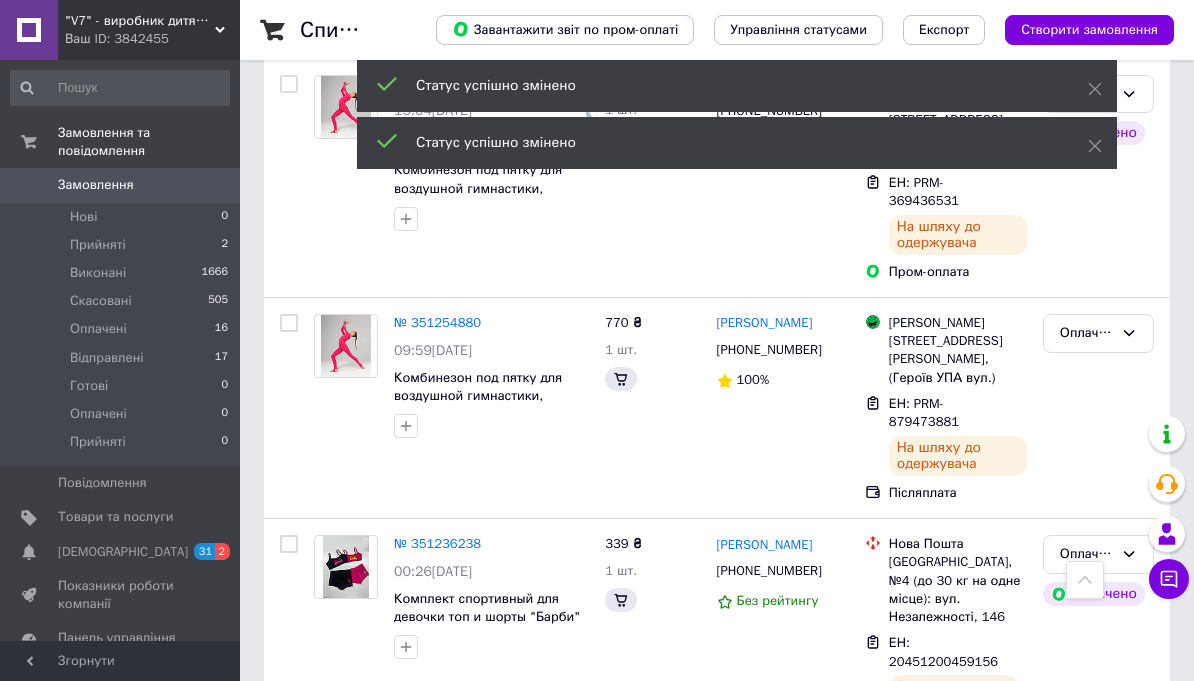 click 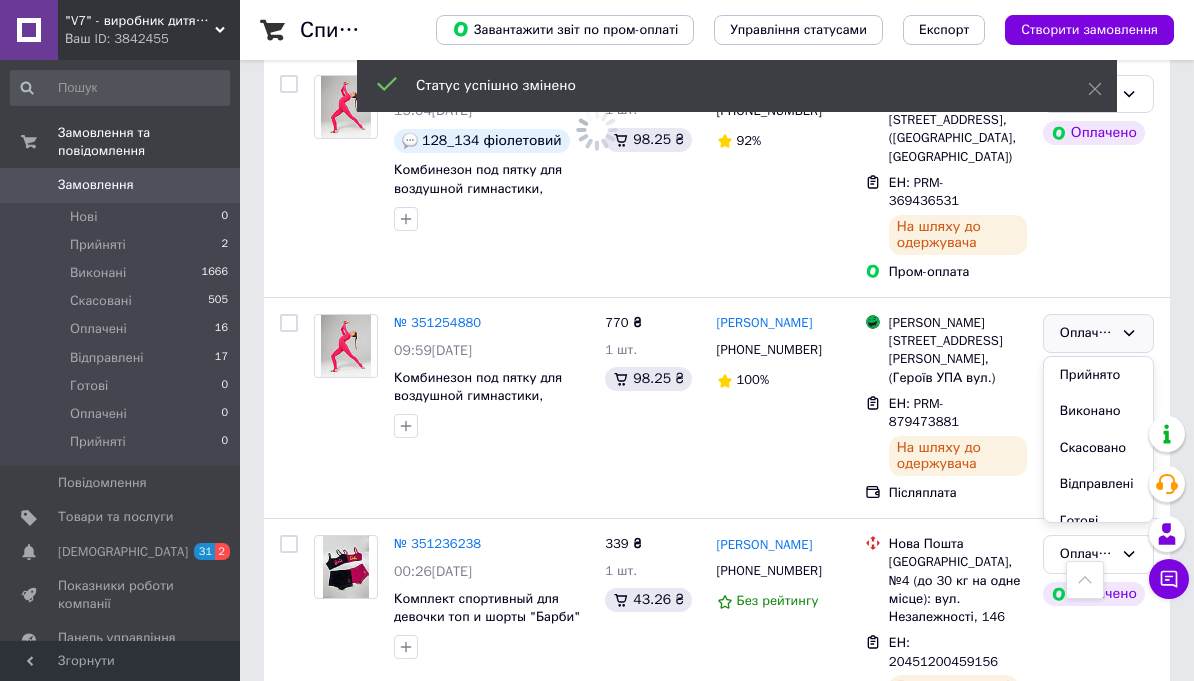 click 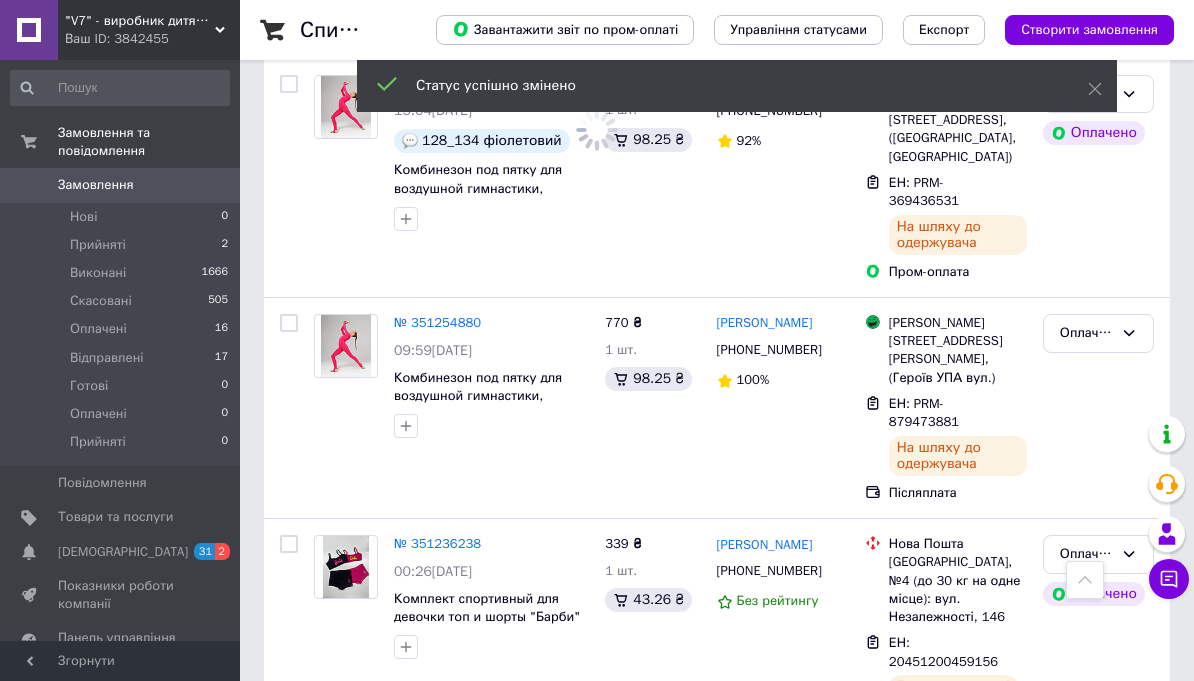 click 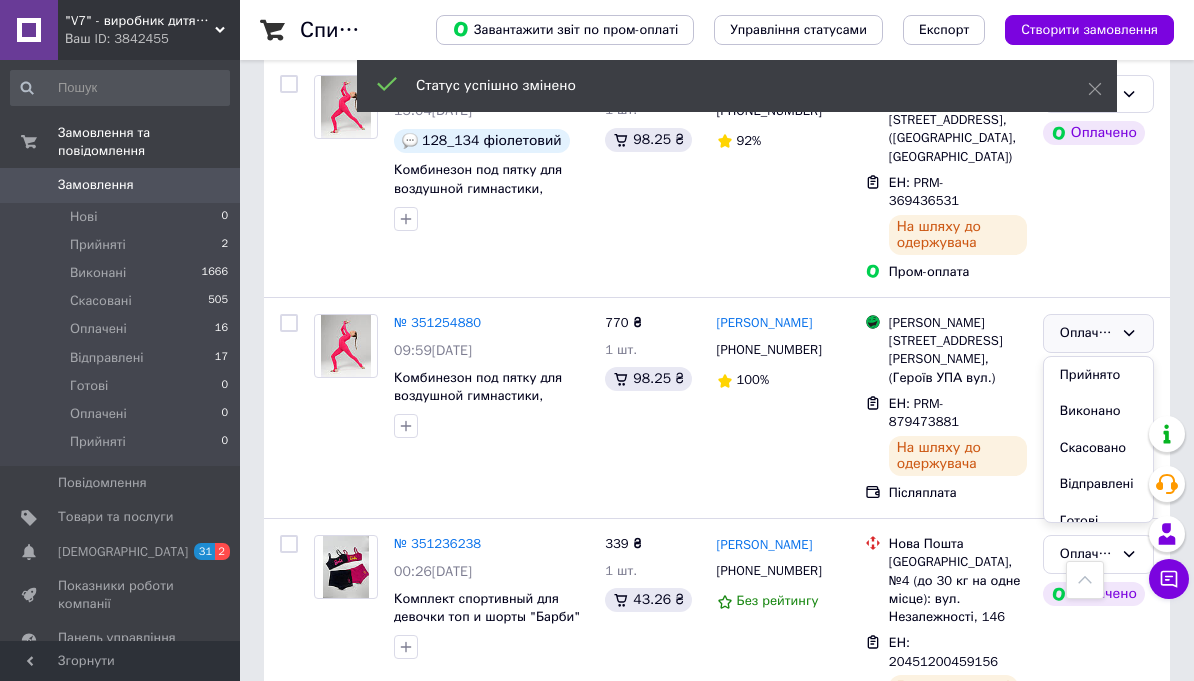 click on "Відправлені" at bounding box center [1098, 484] 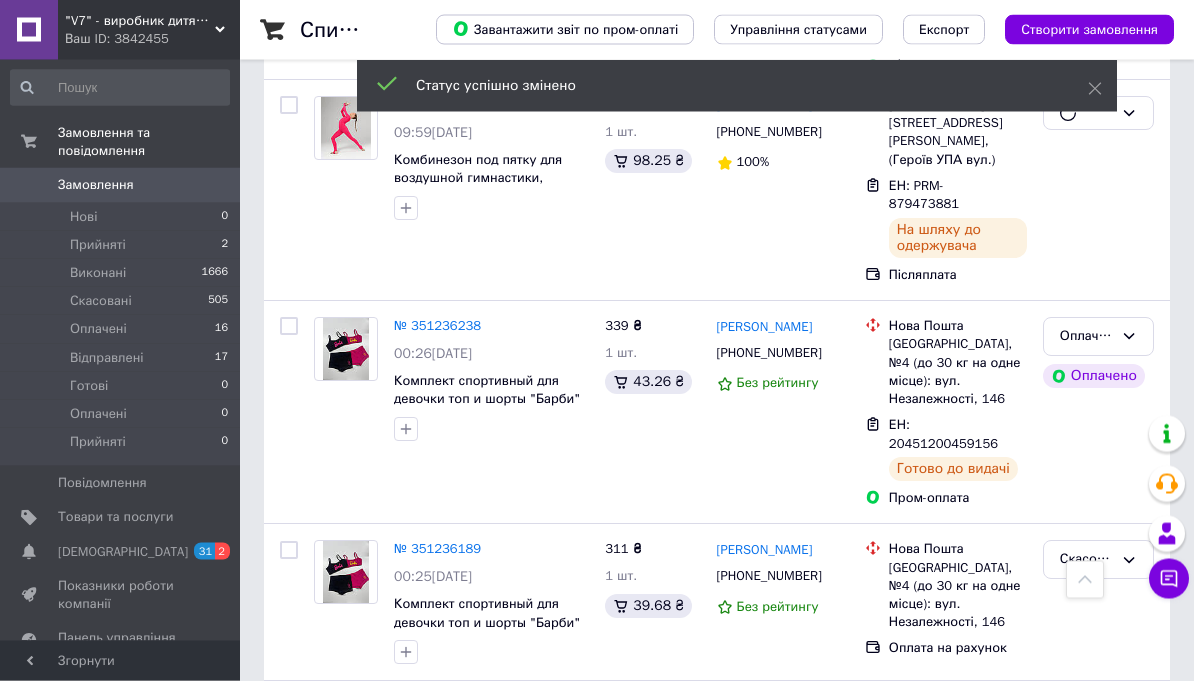 scroll, scrollTop: 2794, scrollLeft: 0, axis: vertical 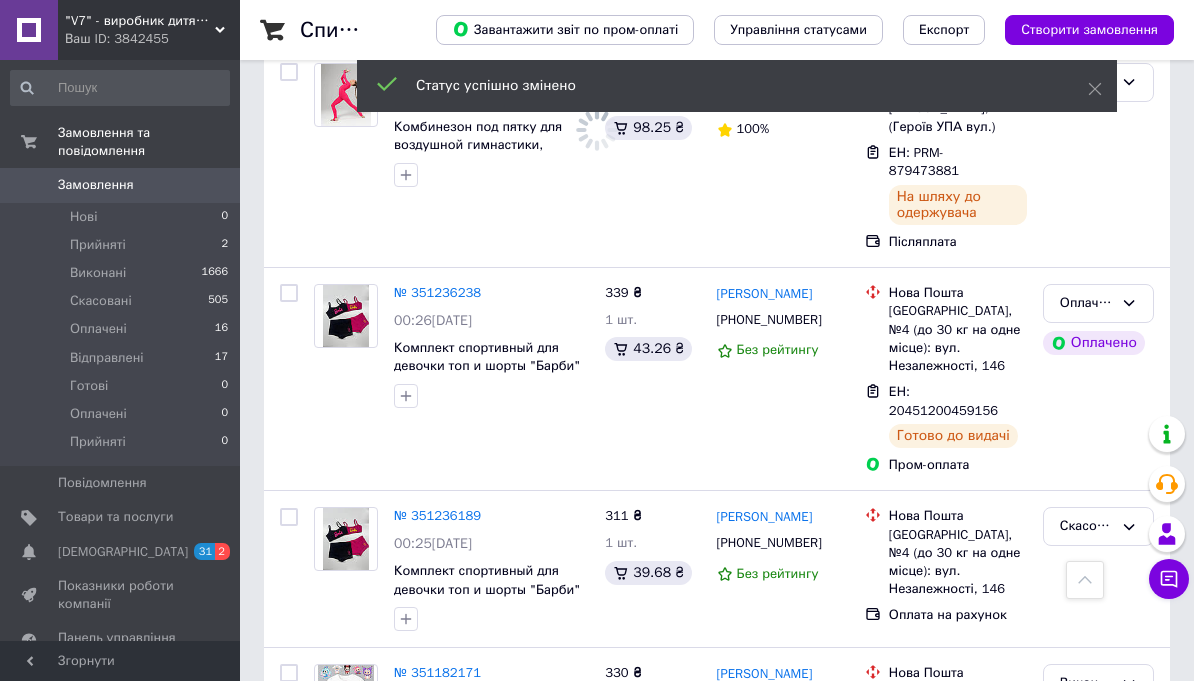 click on "Оплачено" at bounding box center [1098, 303] 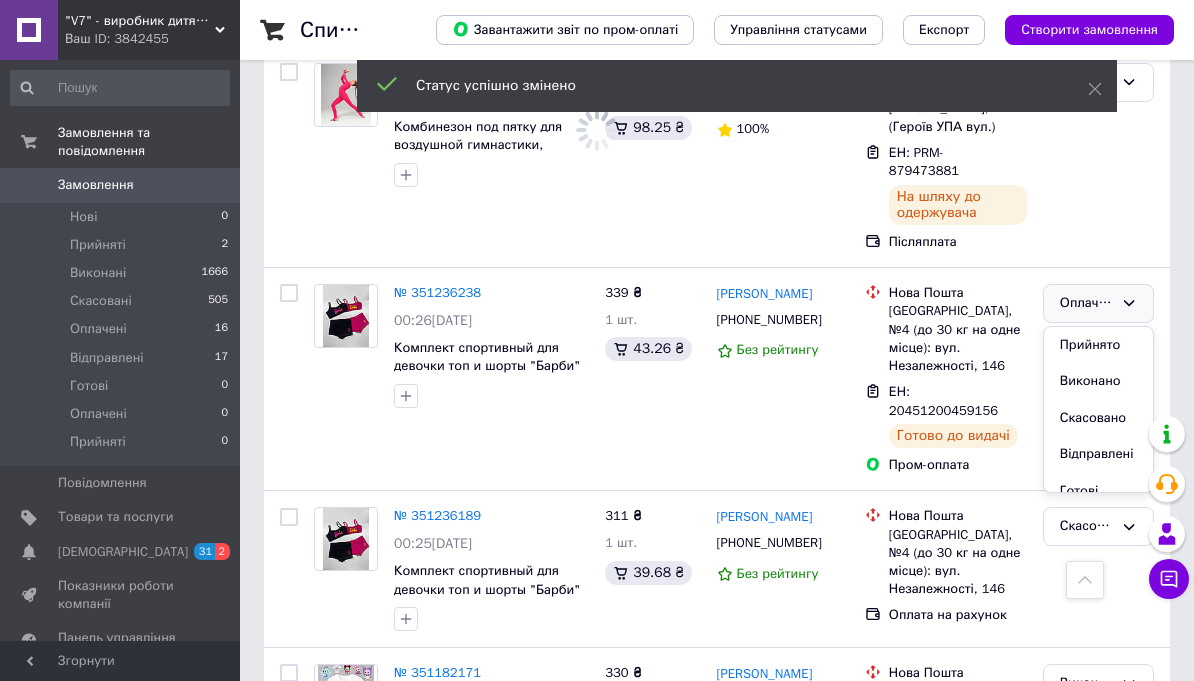 click on "Відправлені" at bounding box center [1098, 454] 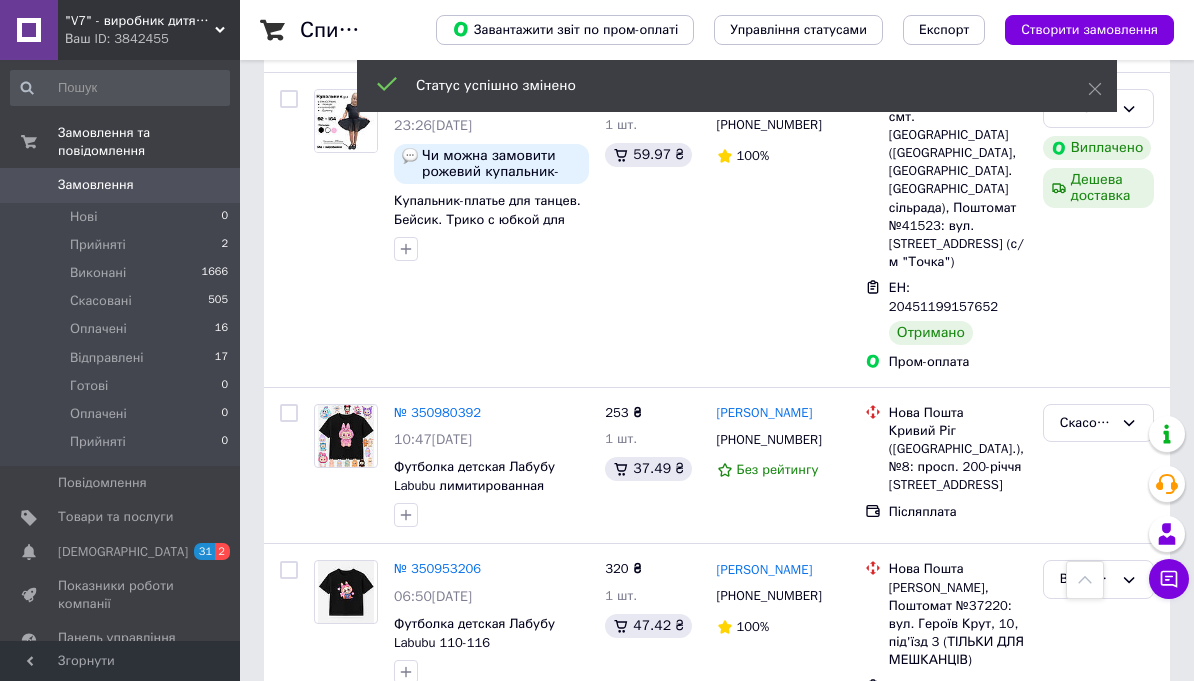 scroll, scrollTop: 3973, scrollLeft: 0, axis: vertical 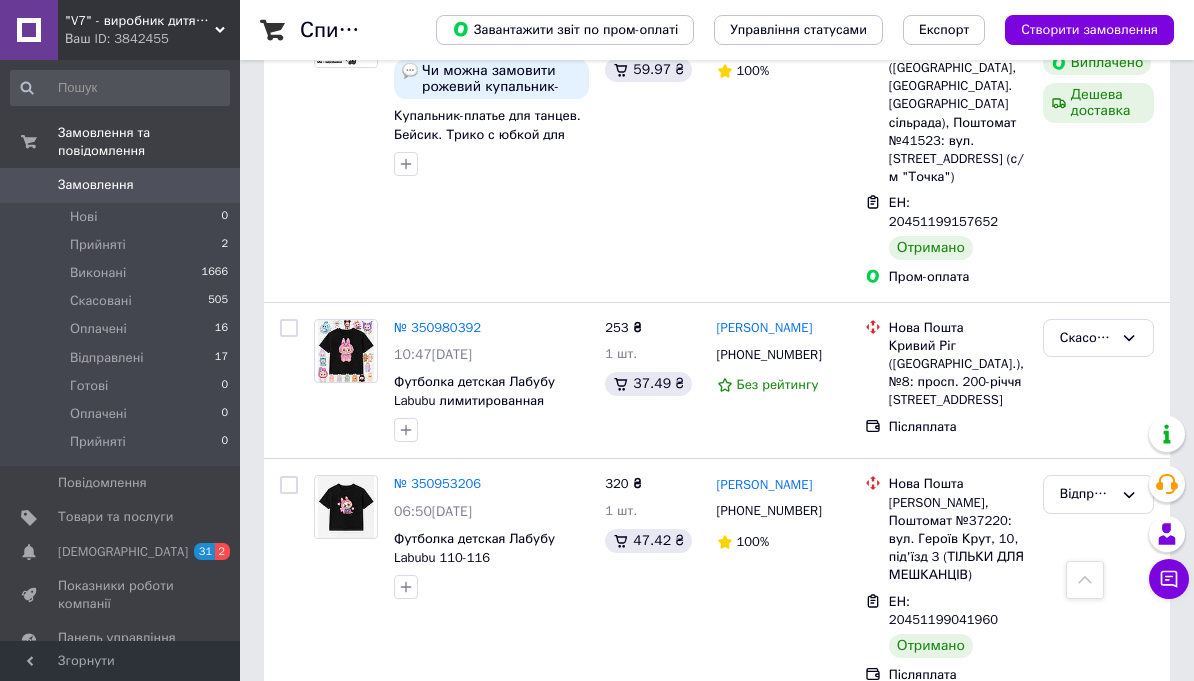 click on "Відправлені" at bounding box center (1098, 494) 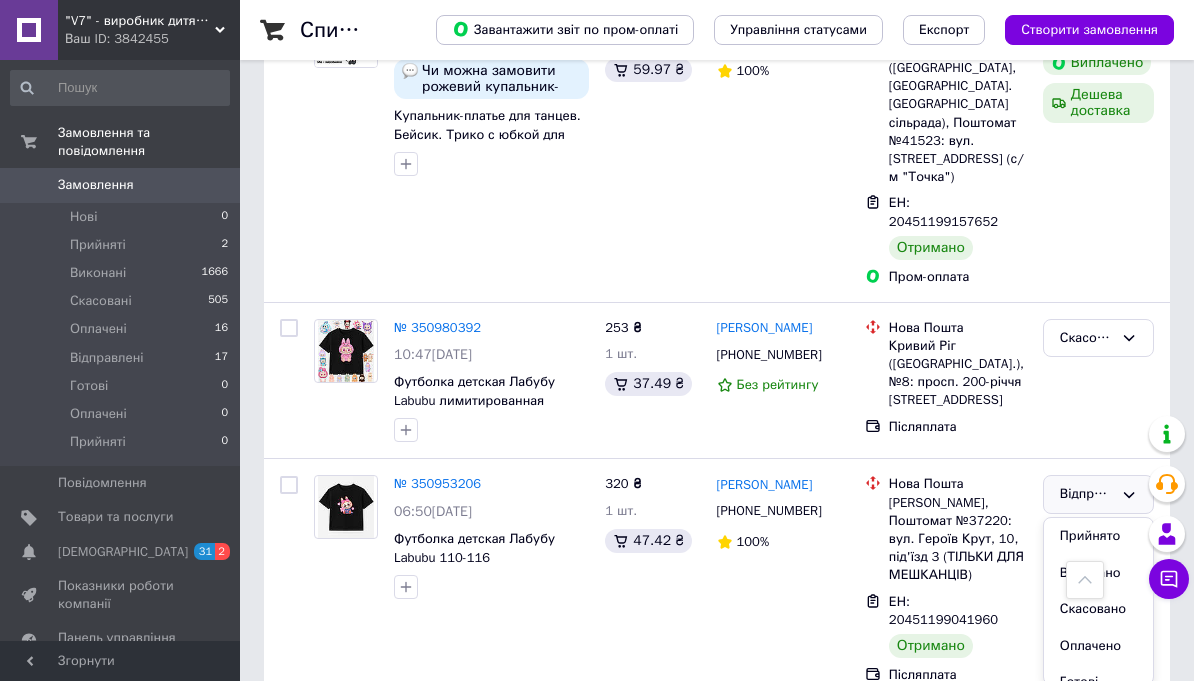 click on "Виконано" at bounding box center (1098, 573) 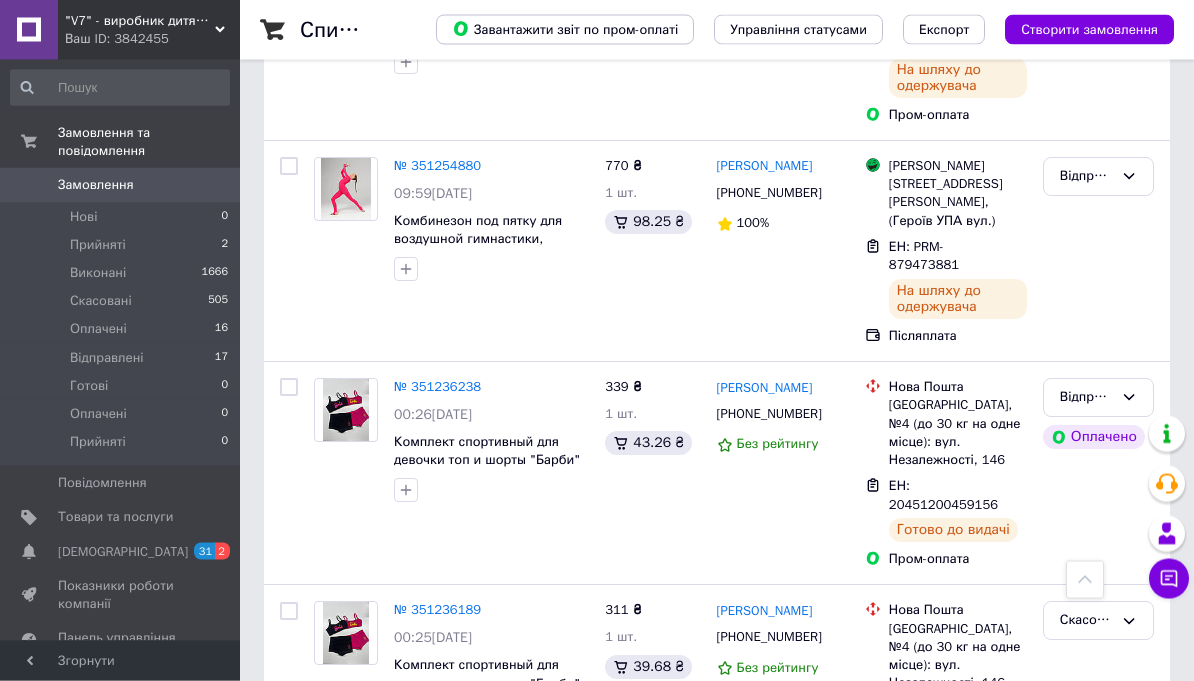 scroll, scrollTop: 2700, scrollLeft: 0, axis: vertical 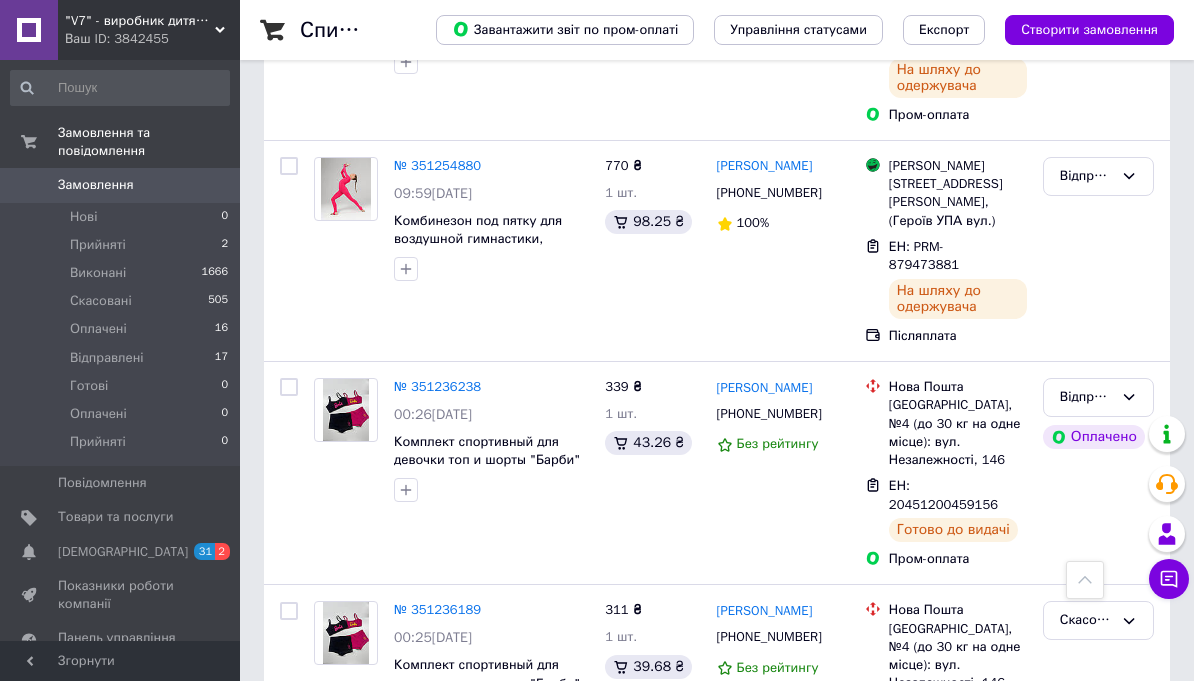 click on "Сповіщення 31 2" at bounding box center (120, 552) 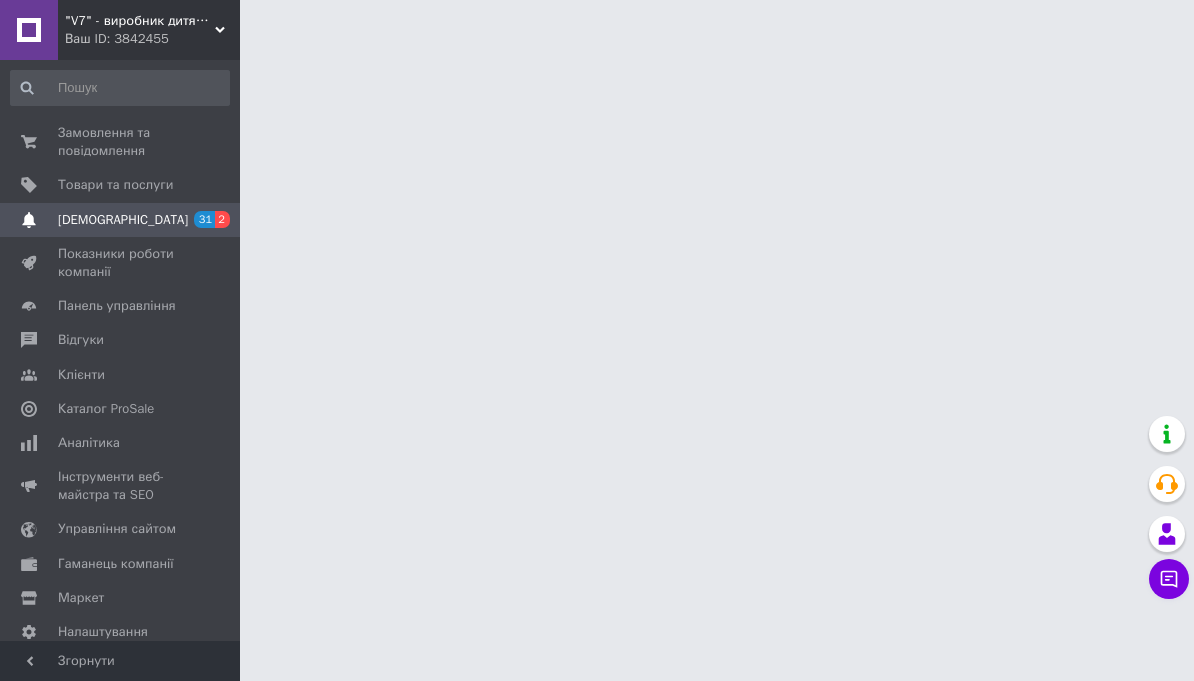 scroll, scrollTop: 0, scrollLeft: 0, axis: both 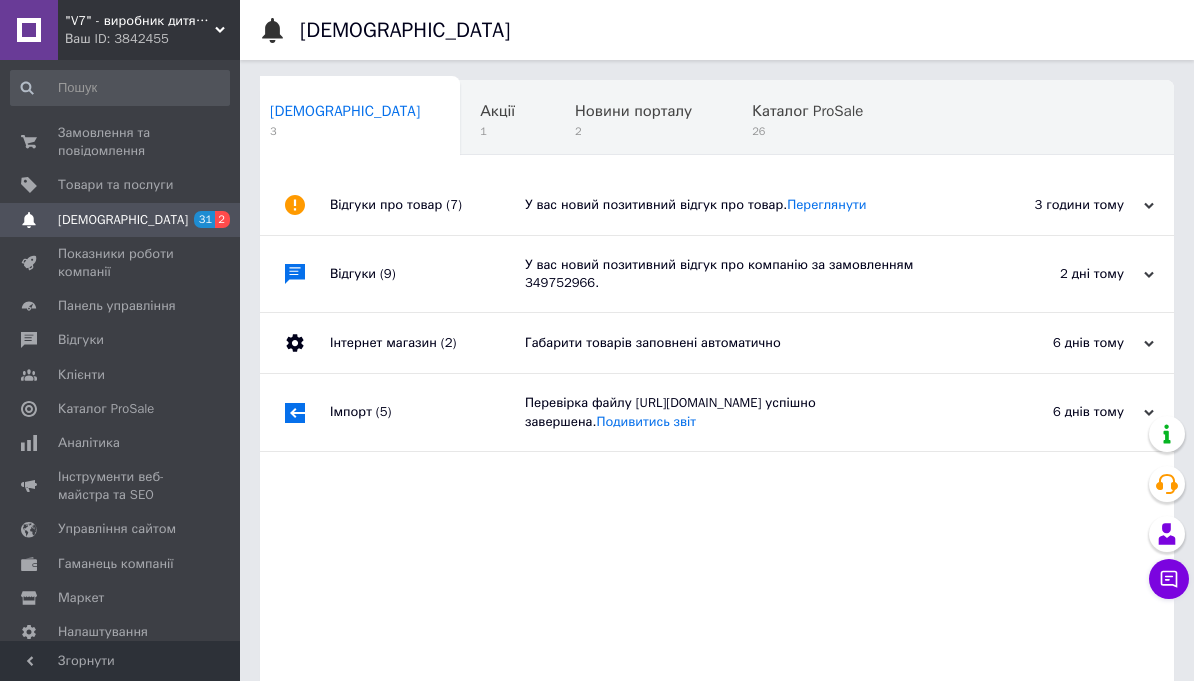 click on "3 години тому 10.07.2025" at bounding box center [1064, 205] 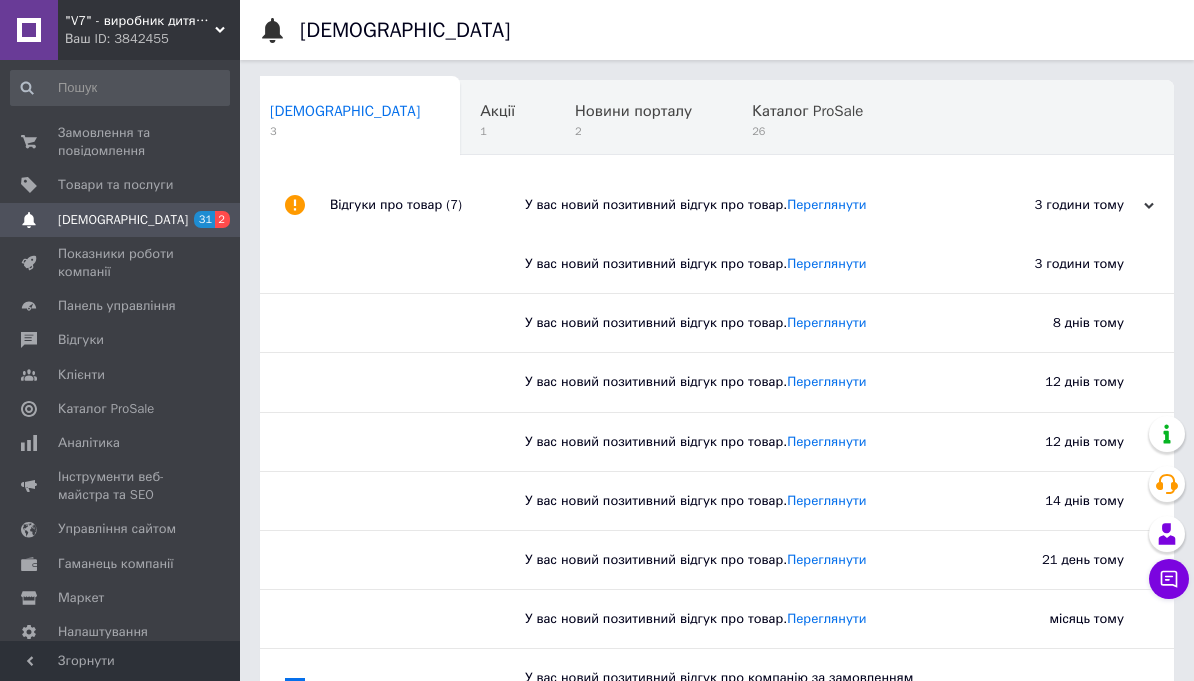 click on "Переглянути" at bounding box center (826, 263) 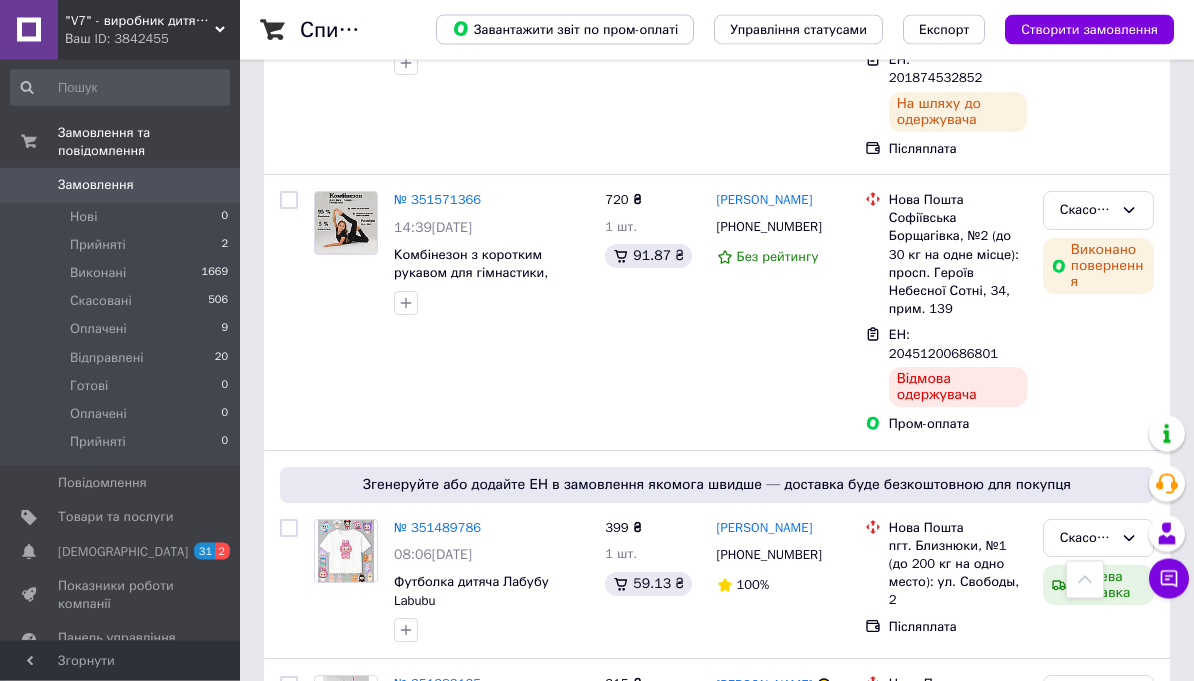 scroll, scrollTop: 1307, scrollLeft: 0, axis: vertical 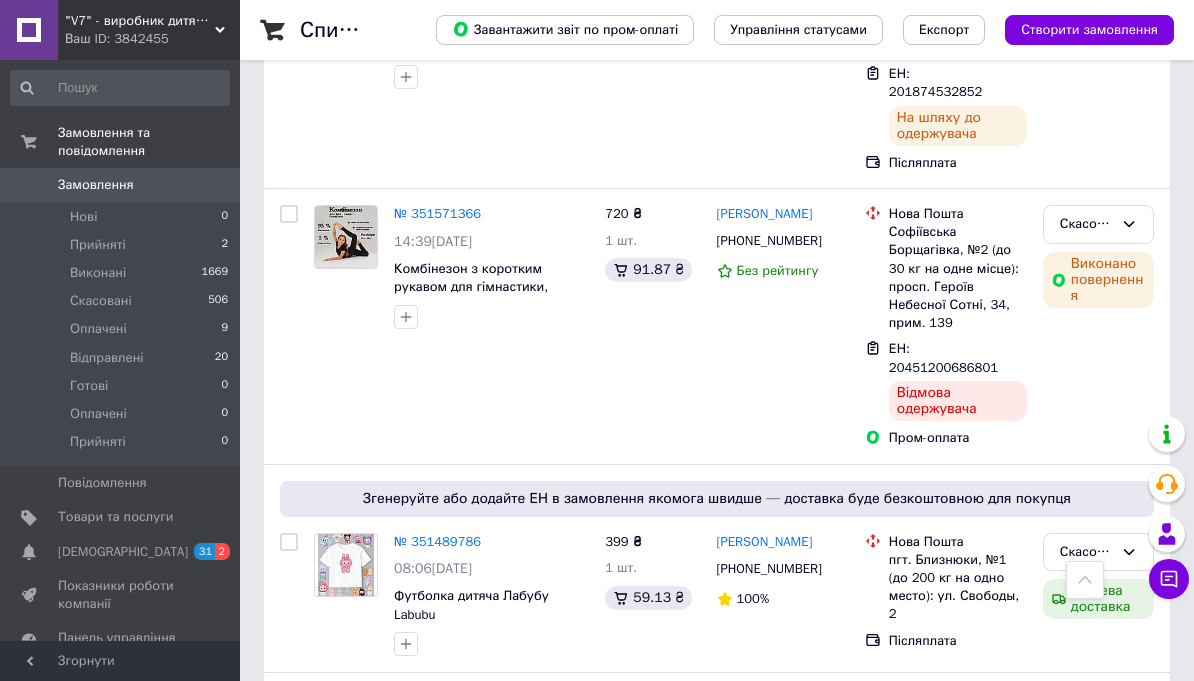 click on ""V7" - виробник дитячого одягу Ваш ID: 3842455" at bounding box center (149, 30) 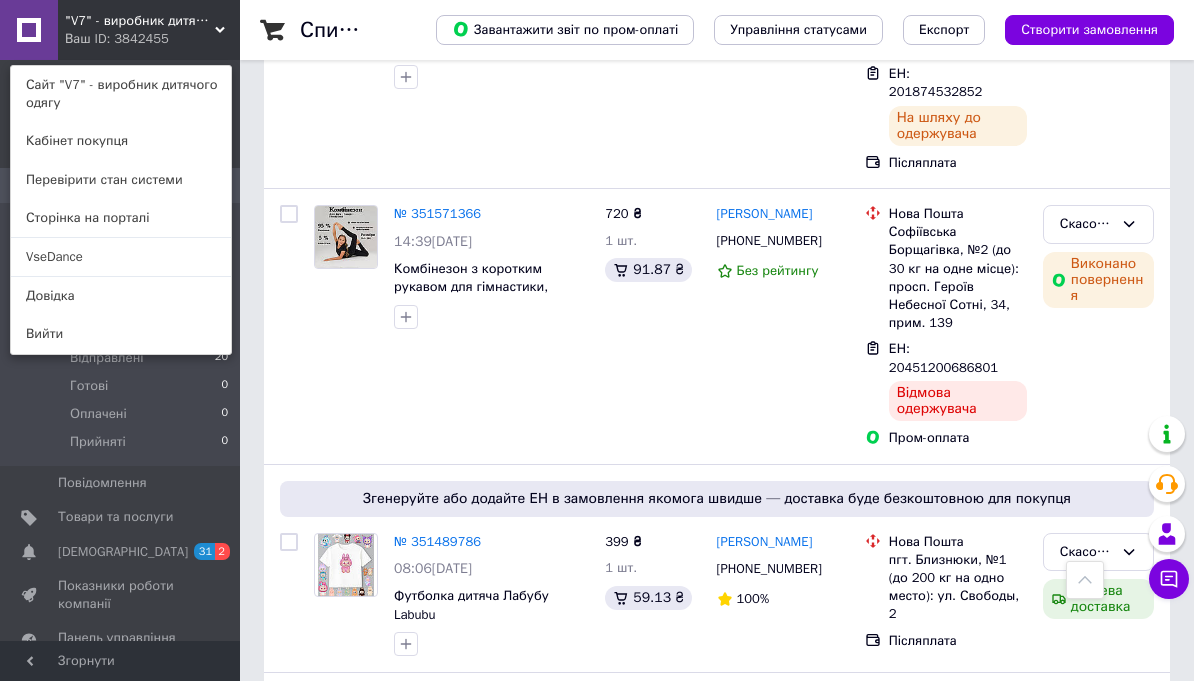 click on "VseDance" at bounding box center (121, 257) 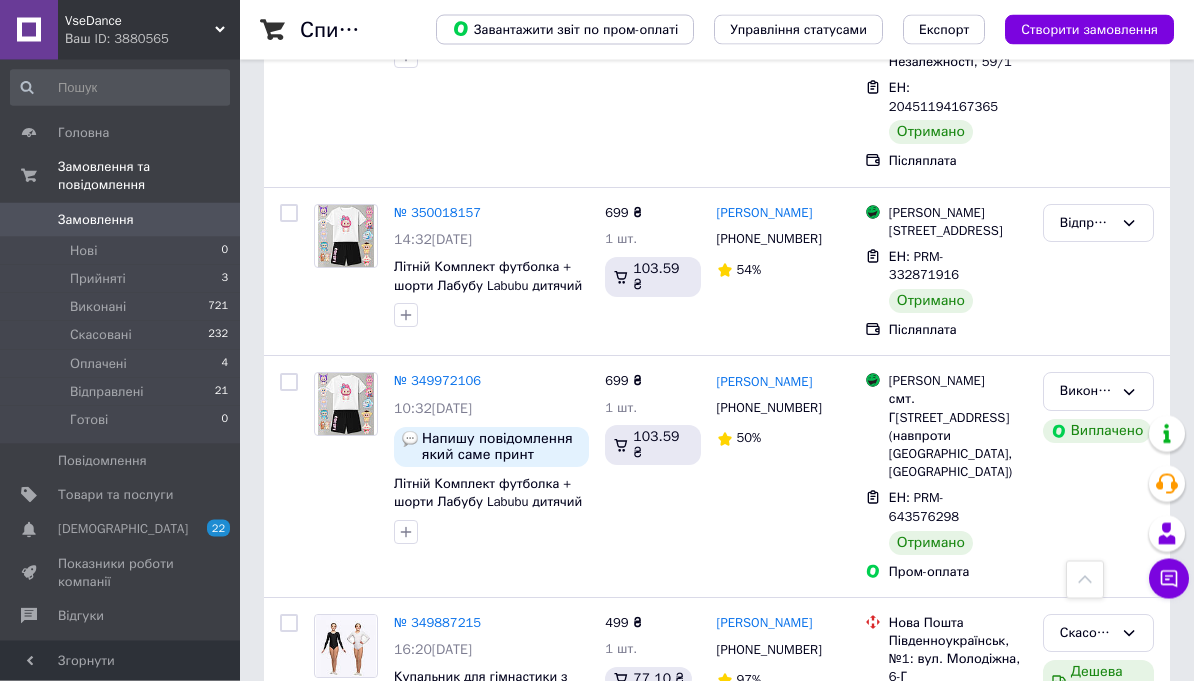 scroll, scrollTop: 3274, scrollLeft: 0, axis: vertical 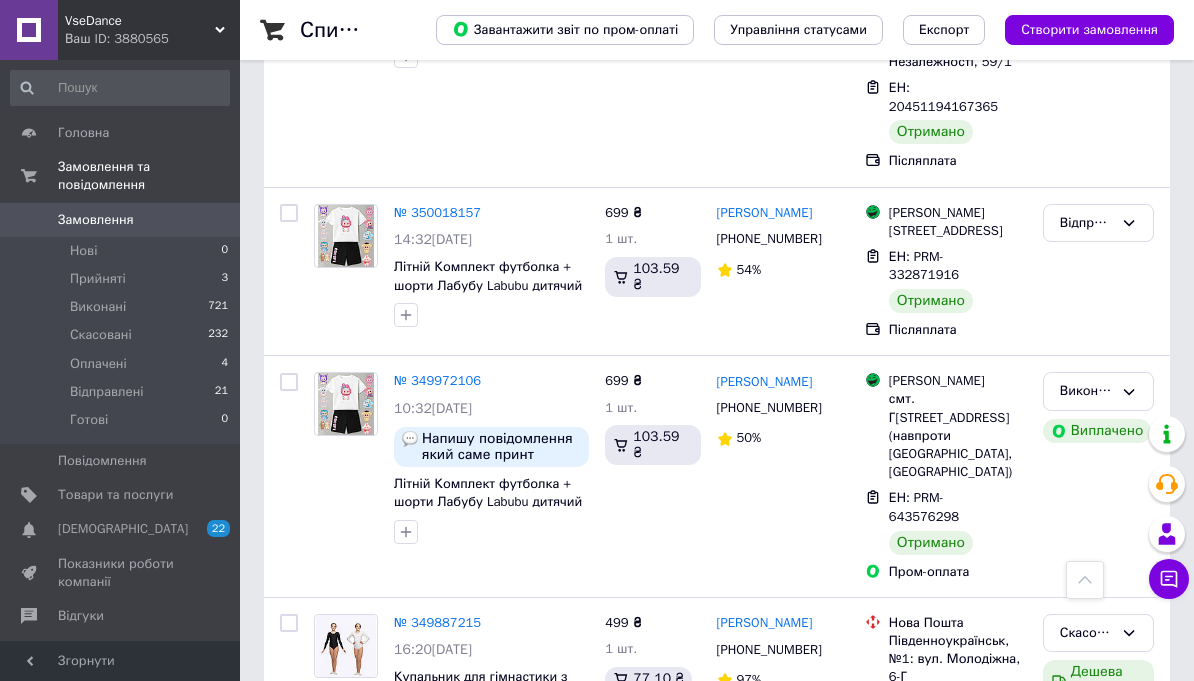 click at bounding box center (212, 495) 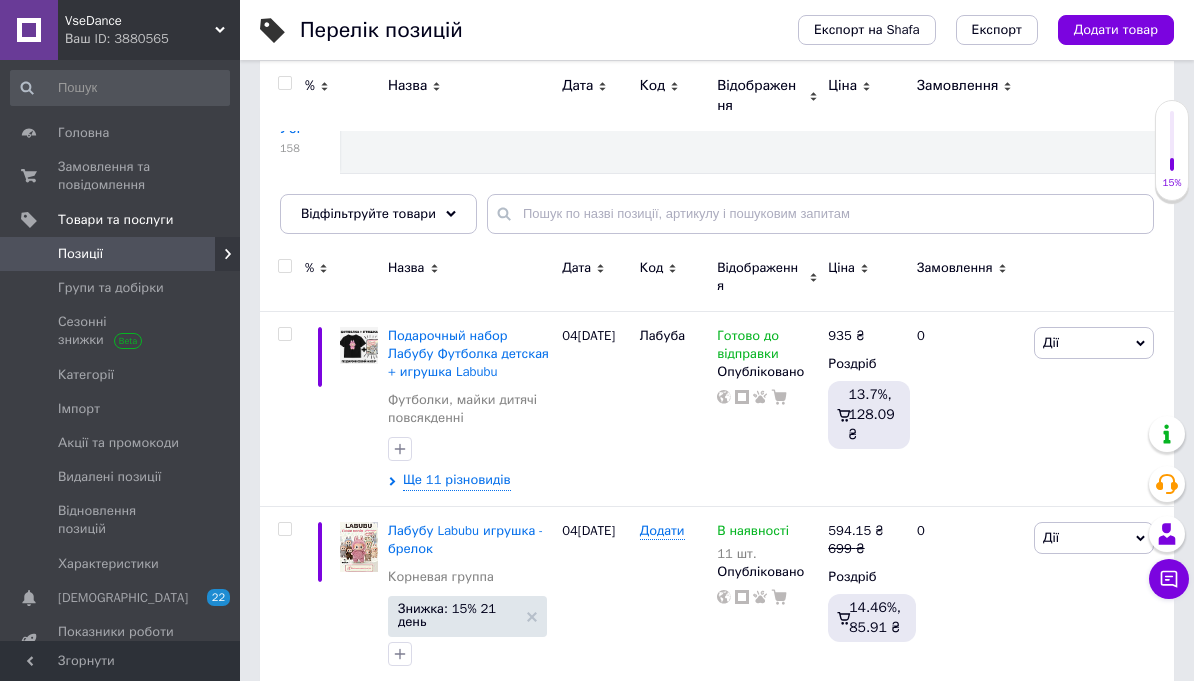 scroll, scrollTop: 130, scrollLeft: 0, axis: vertical 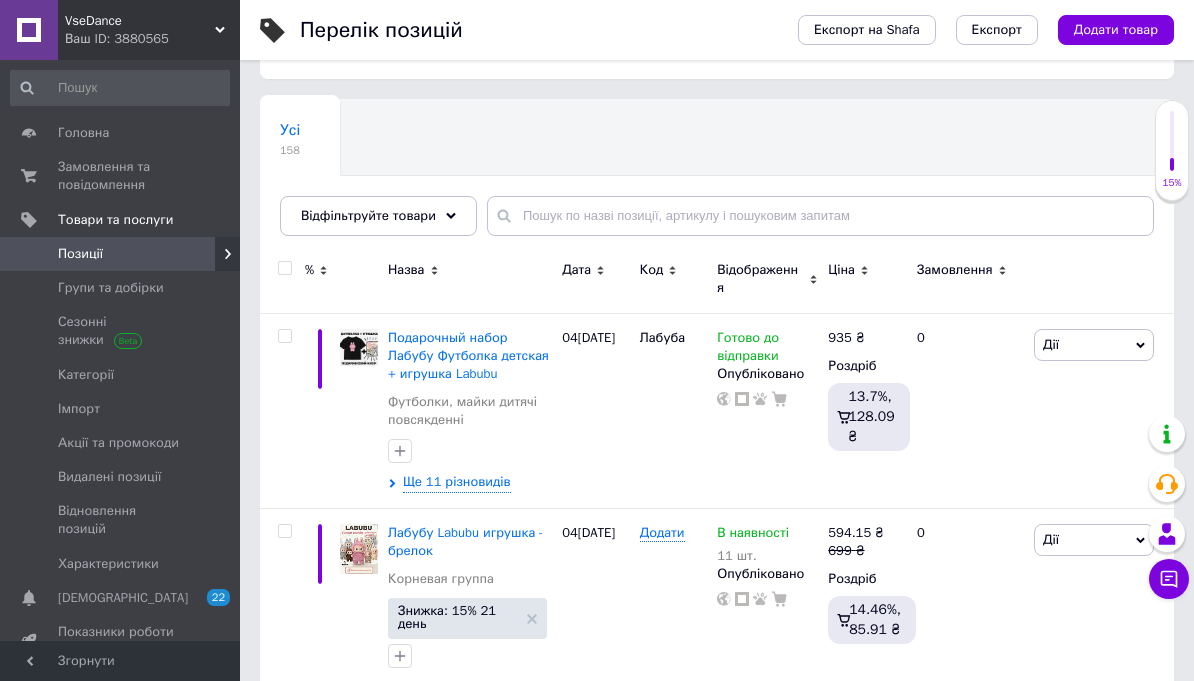 click on "Додати товар" at bounding box center (1116, 30) 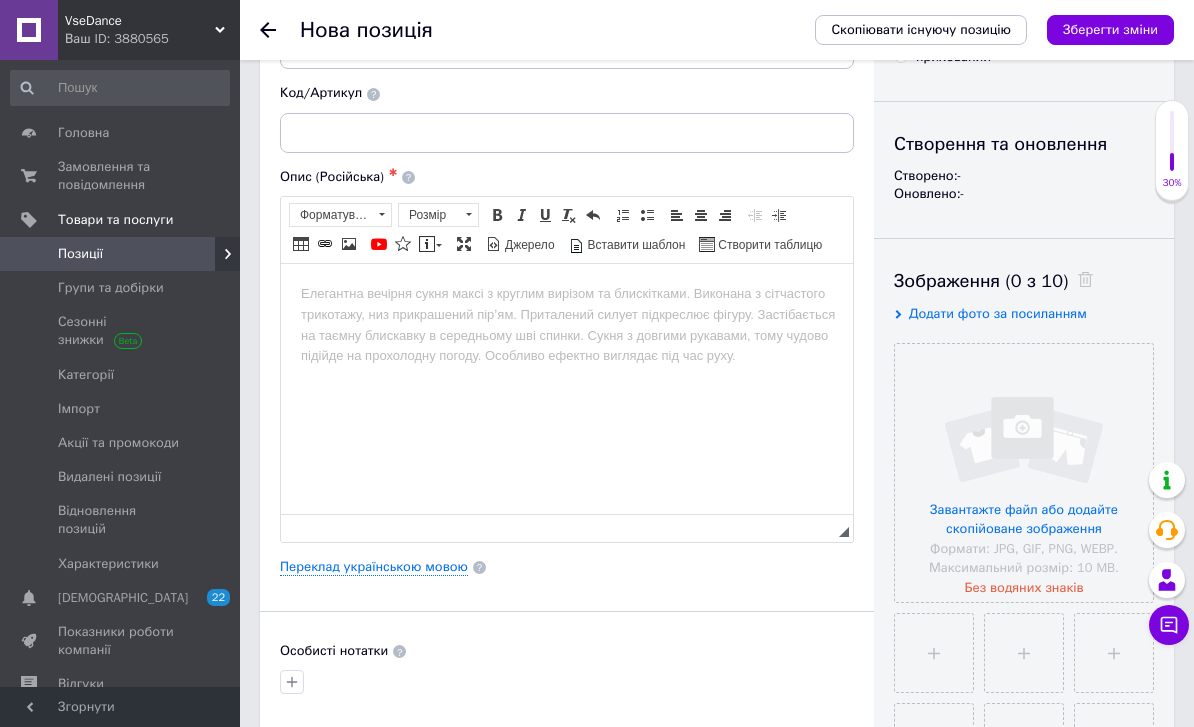 scroll, scrollTop: 153, scrollLeft: 0, axis: vertical 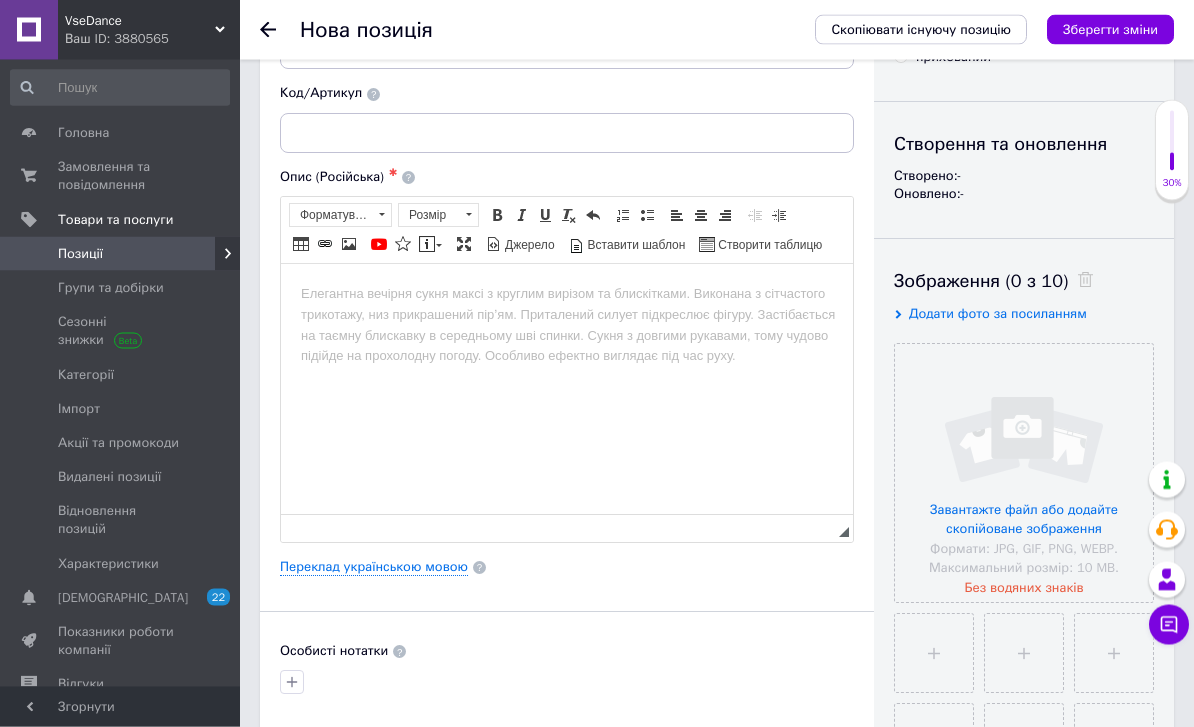 click on "Видимість опубліковано чернетка прихований Створення та оновлення Створено:  - Оновлено:  - Зображення (0 з 10) Додати фото за посиланням Завантажте файл або додайте скопійоване зображення Формати: JPG, GIF, PNG, WEBP. Максимальний розмір: 10 MB. Без водяних знаків Відео (0 з 10) Додати відео за посиланням" at bounding box center (1024, 547) 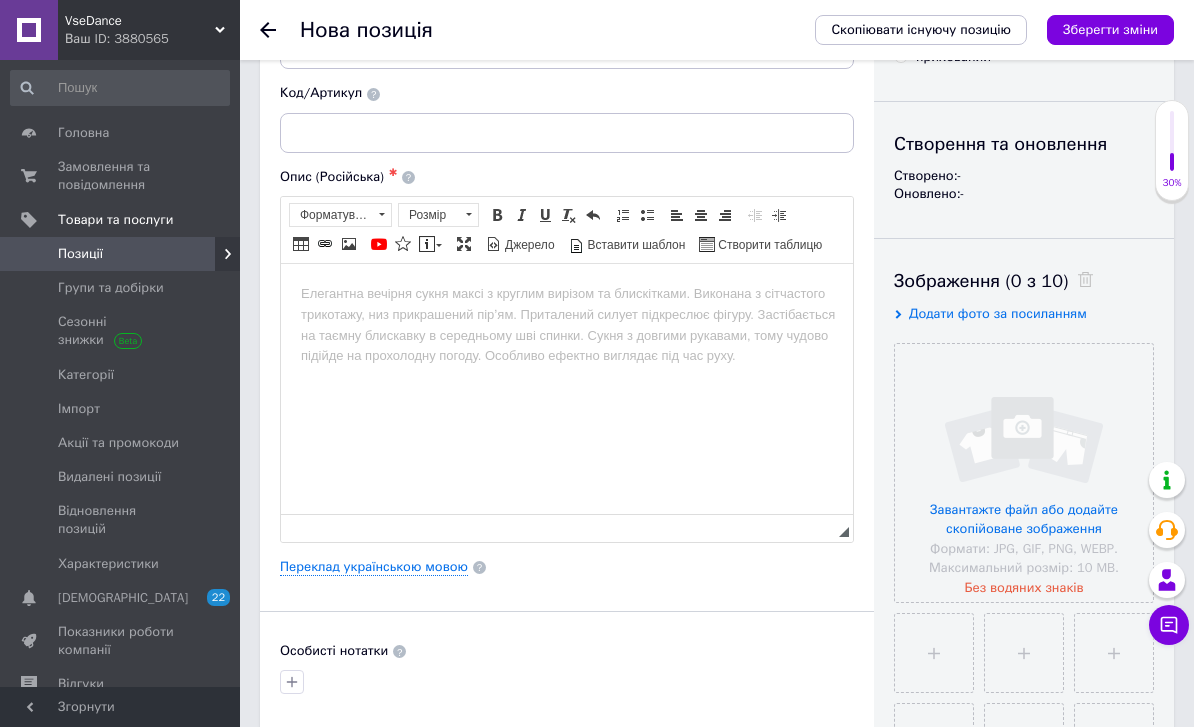 click on "Замовлення та повідомлення" at bounding box center (121, 176) 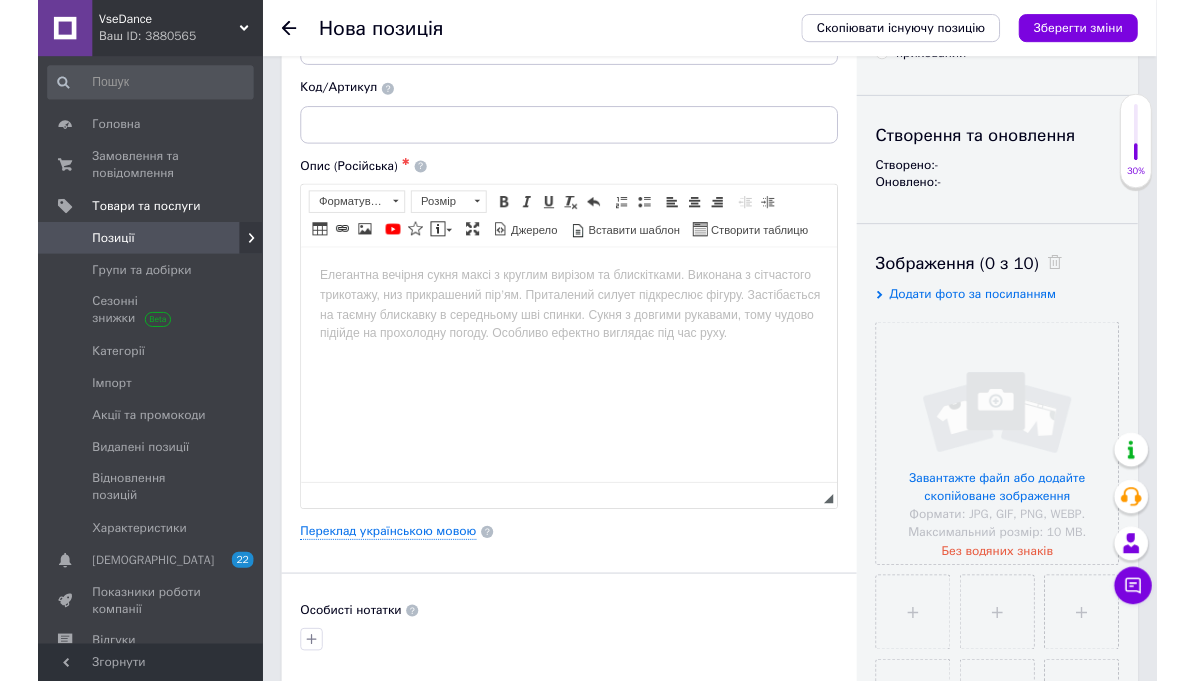 scroll, scrollTop: 0, scrollLeft: 0, axis: both 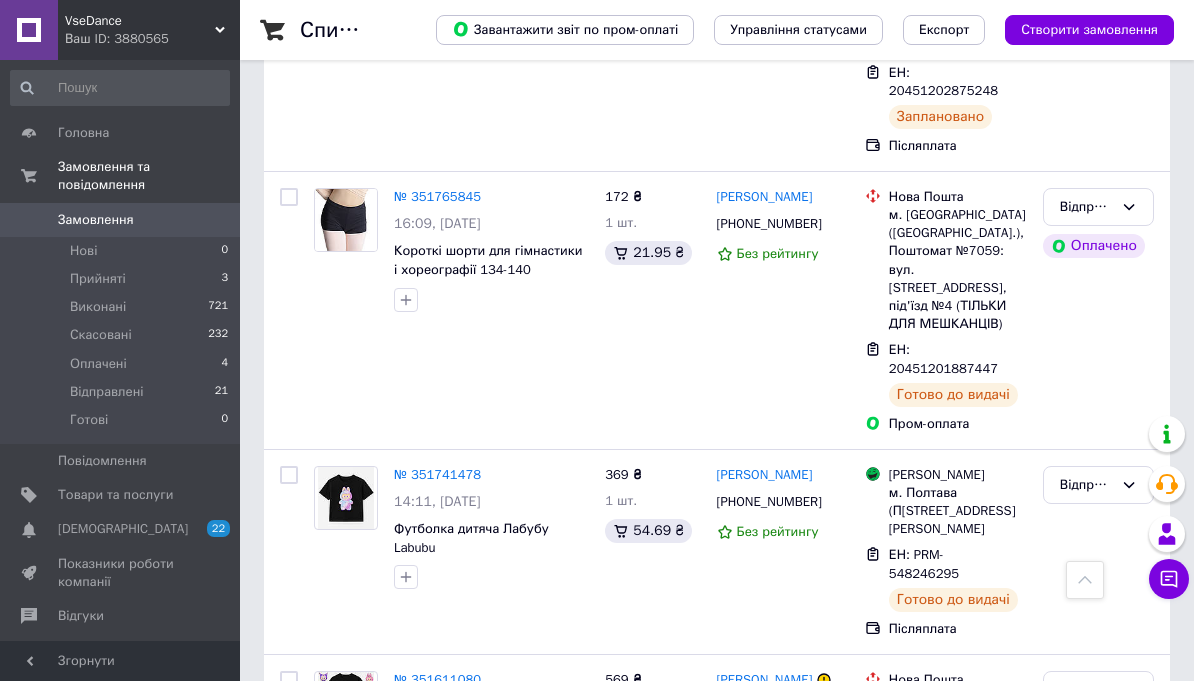 click at bounding box center [212, 495] 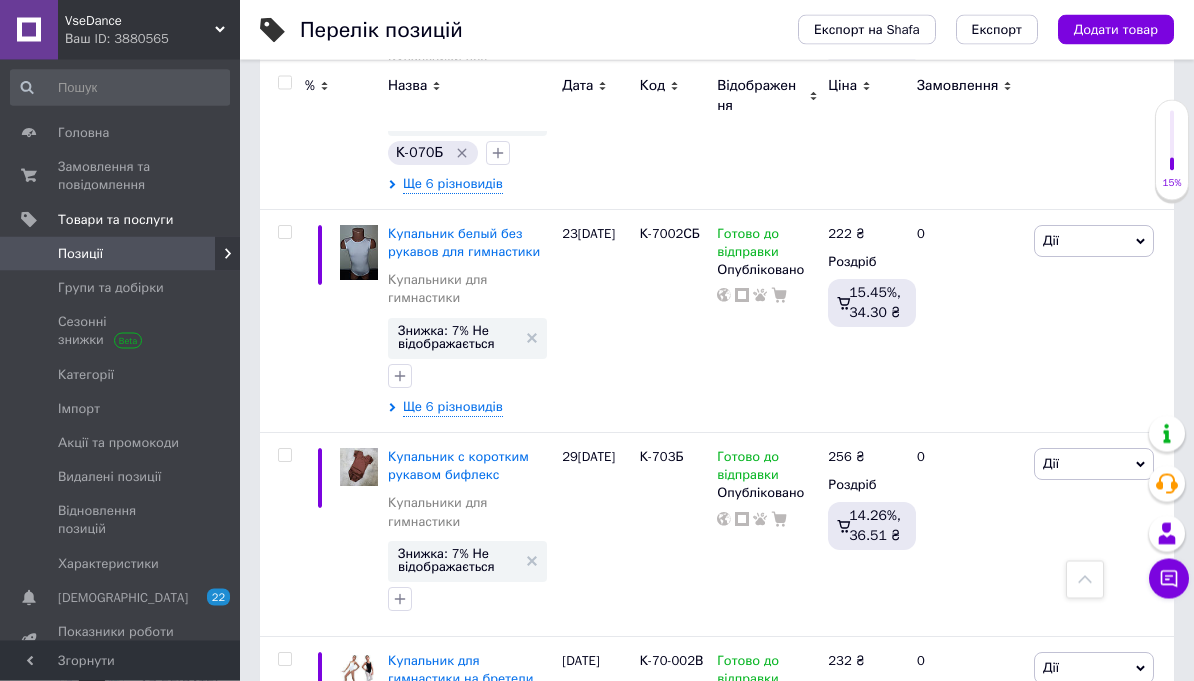 scroll, scrollTop: 22998, scrollLeft: 0, axis: vertical 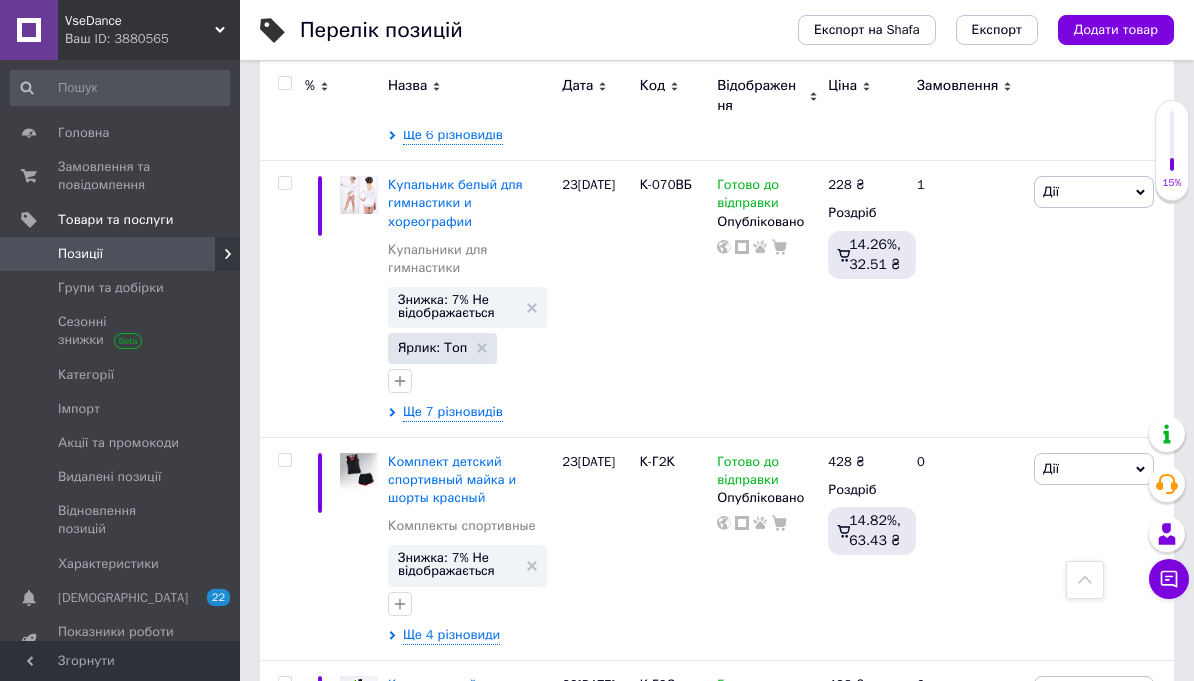 click on "2" at bounding box center [327, 1147] 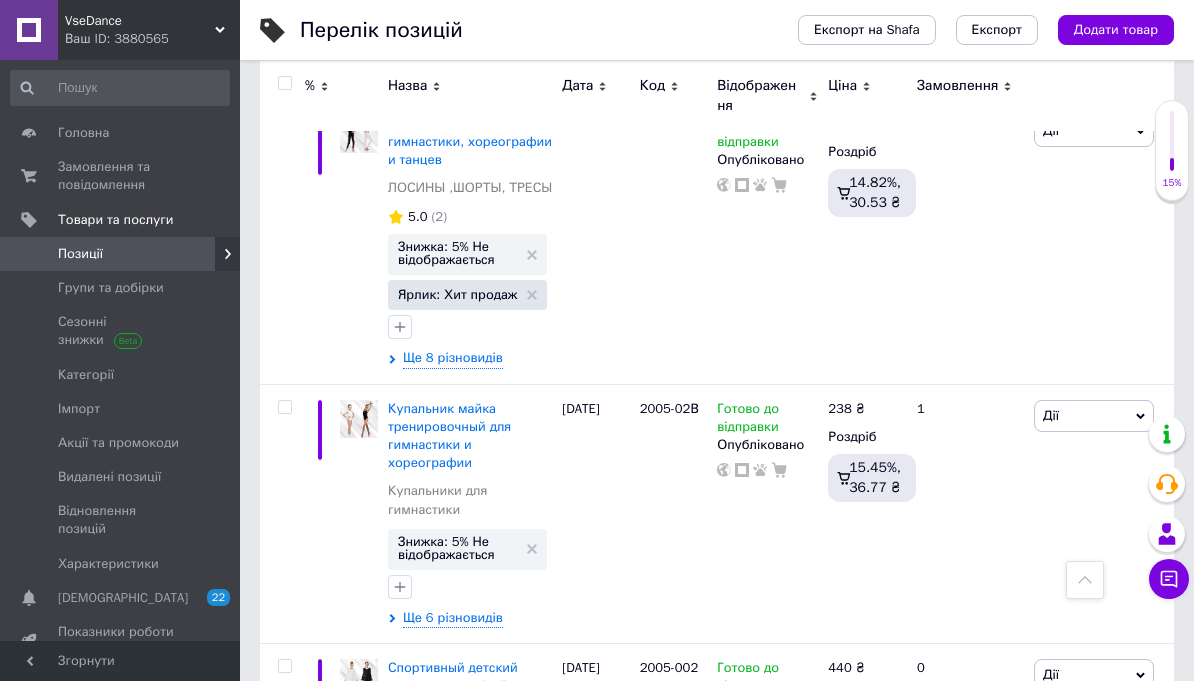 scroll, scrollTop: 12566, scrollLeft: 0, axis: vertical 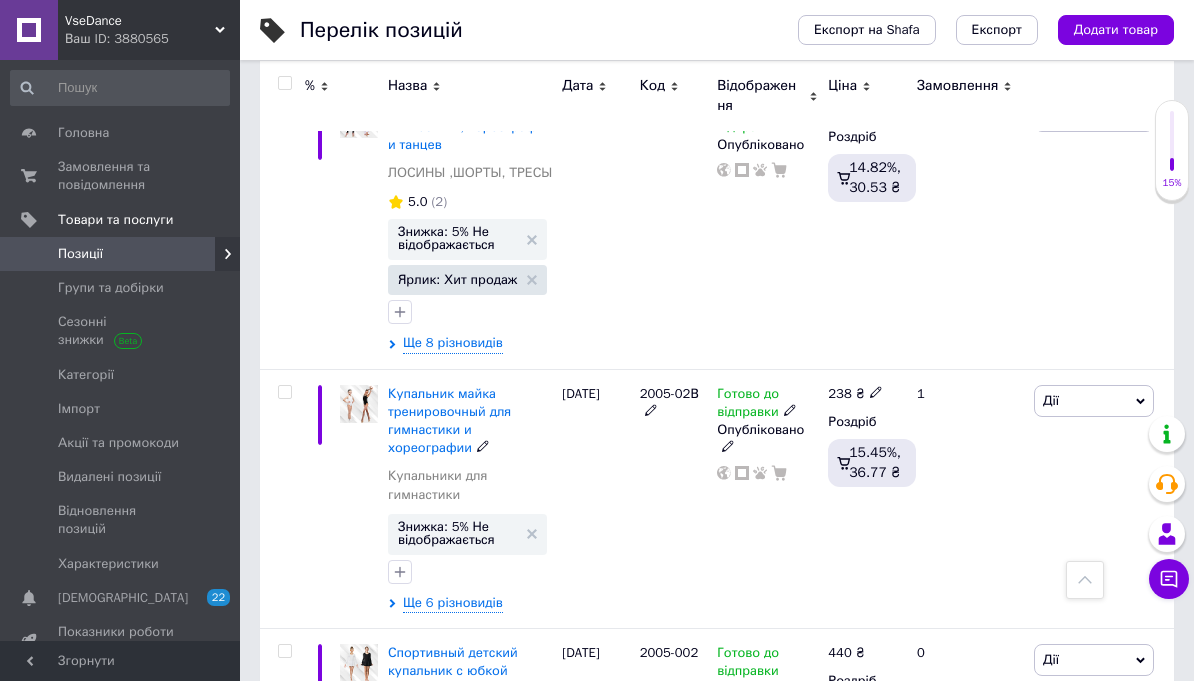 click on "Купальник майка тренировочный для гимнастики  и хореографии" at bounding box center [449, 421] 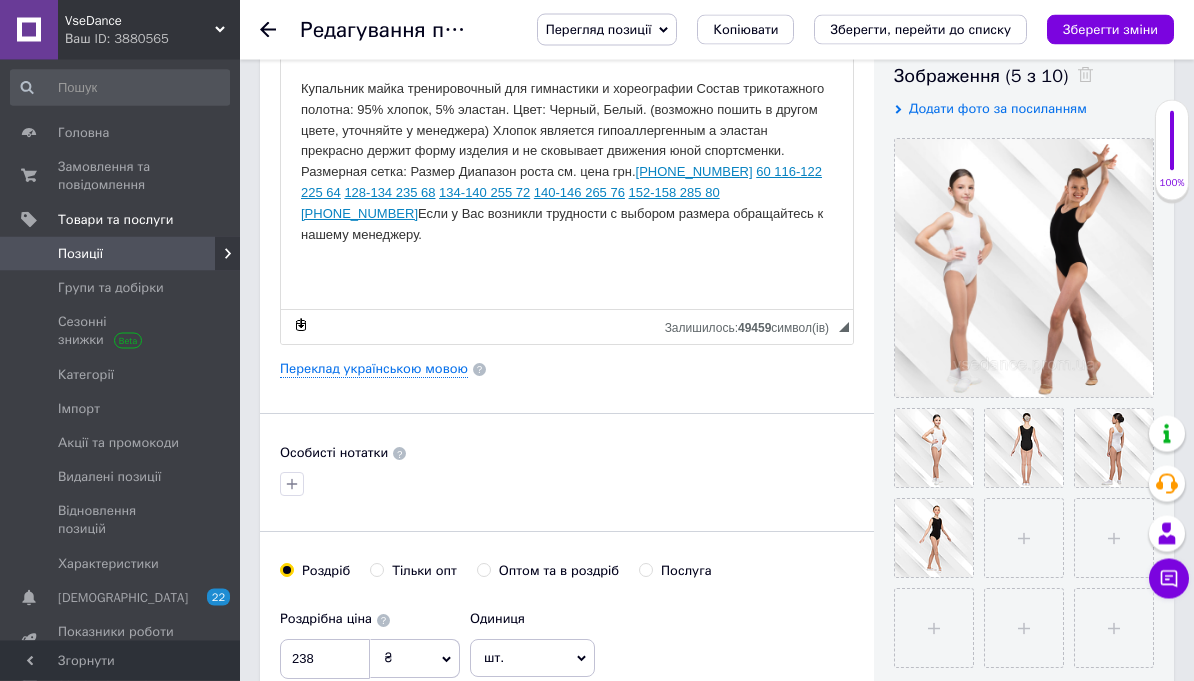 scroll, scrollTop: 359, scrollLeft: 0, axis: vertical 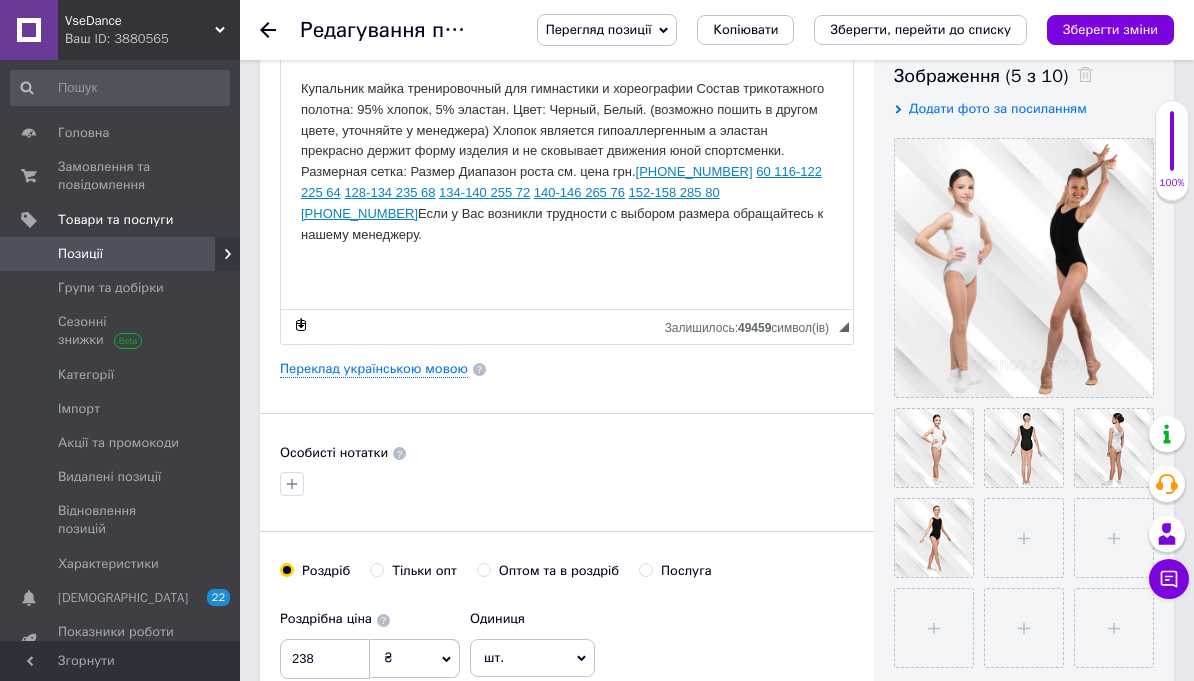 click at bounding box center (1024, 268) 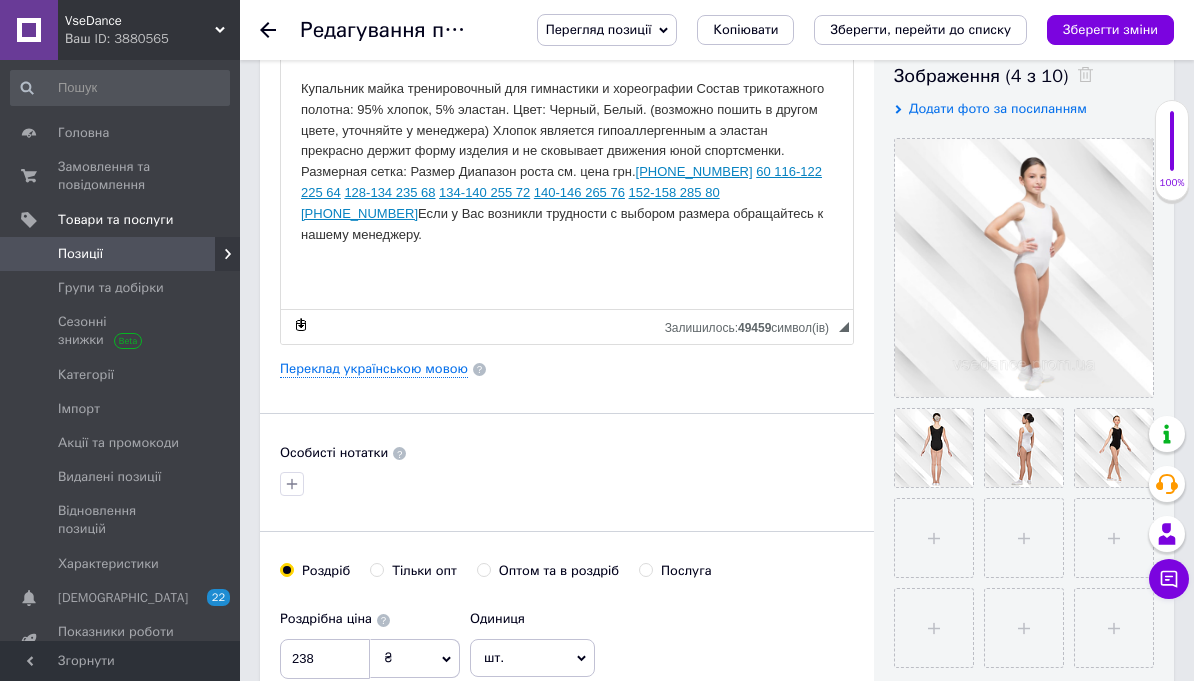 click 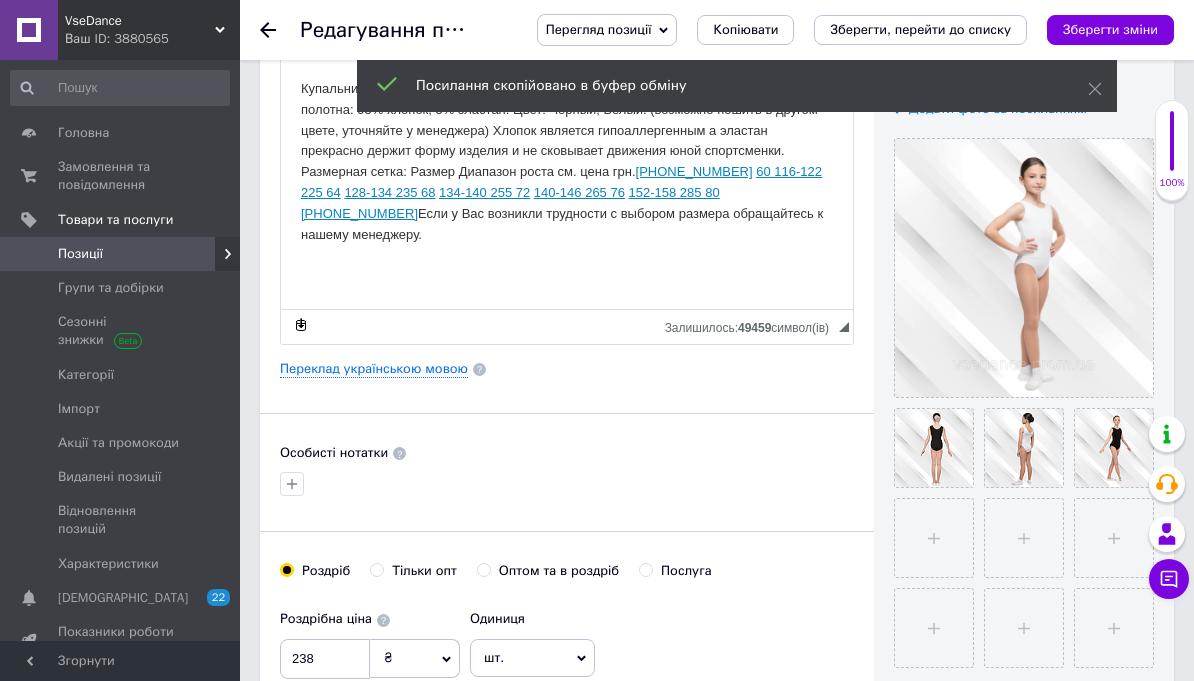 click at bounding box center [1024, 268] 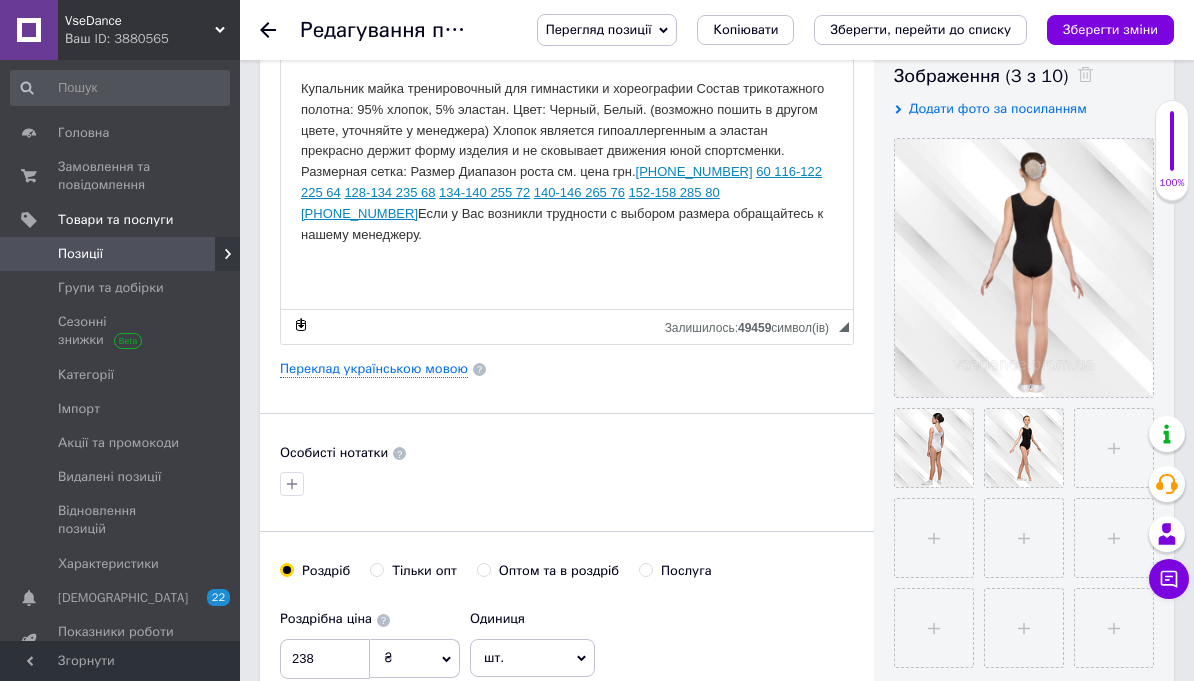 click at bounding box center (1024, 268) 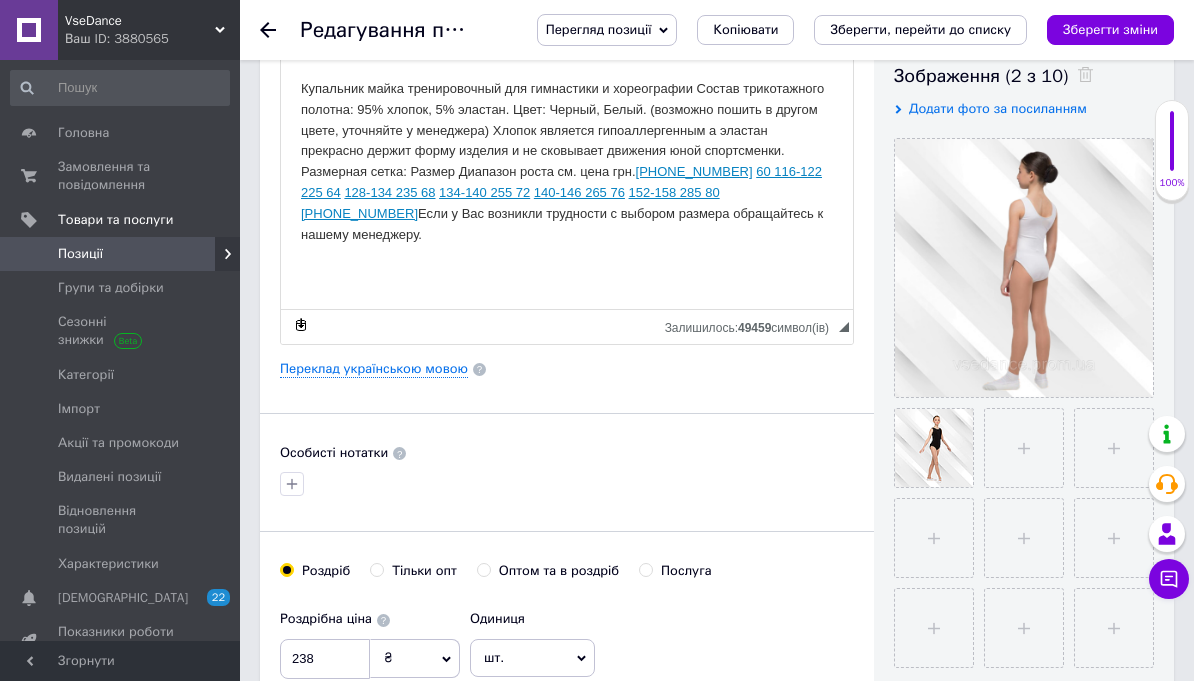 click 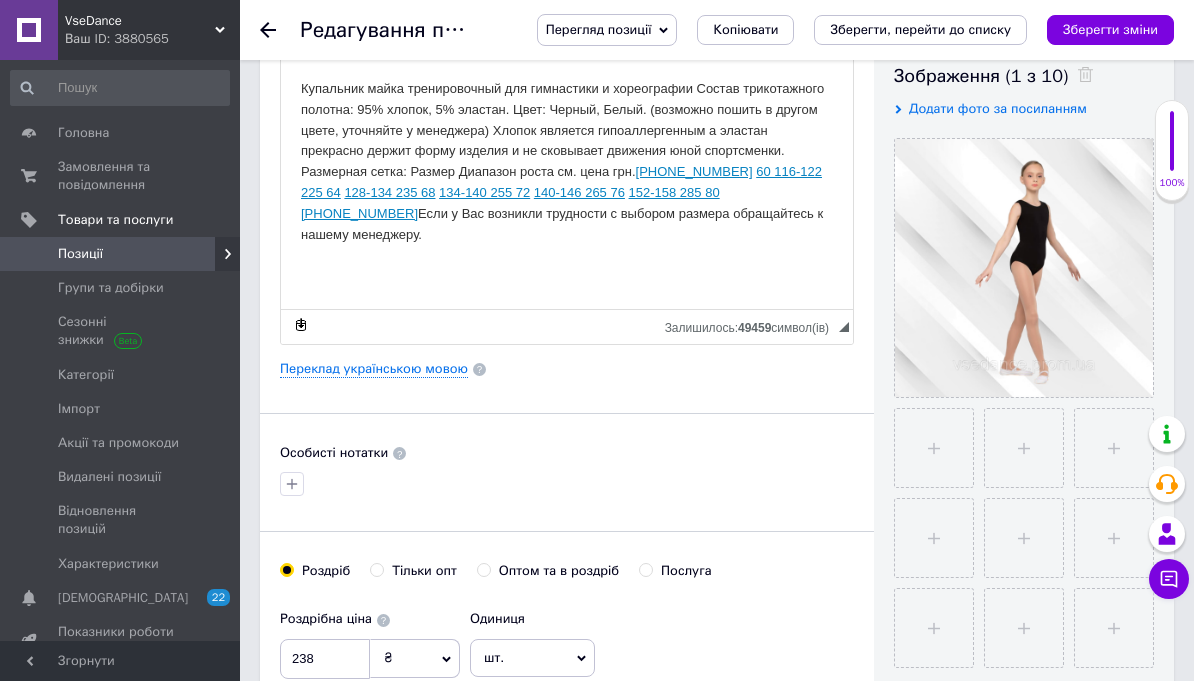 click at bounding box center (1024, 268) 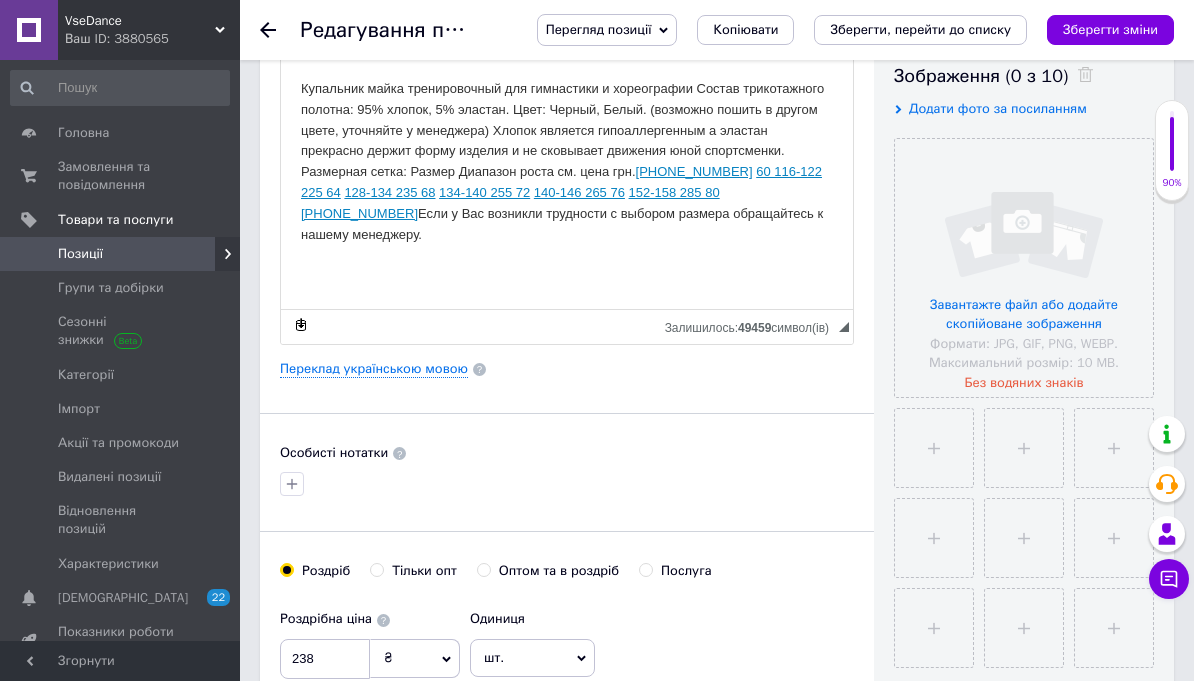 click at bounding box center [1024, 268] 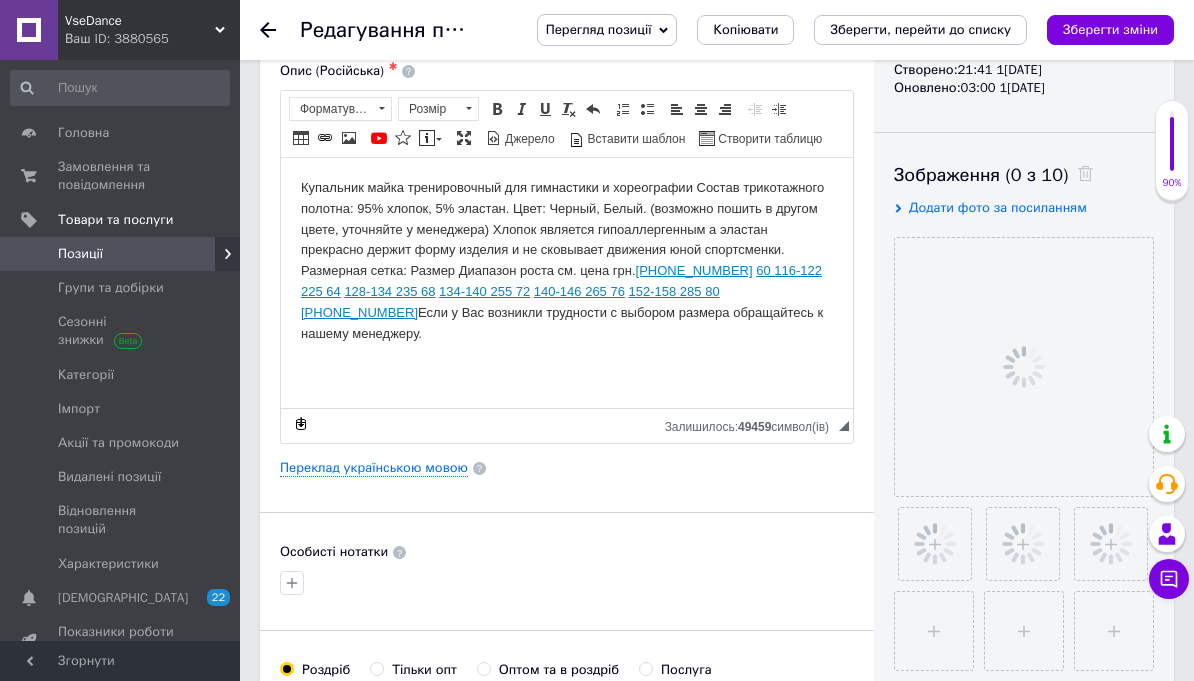 scroll, scrollTop: 259, scrollLeft: 0, axis: vertical 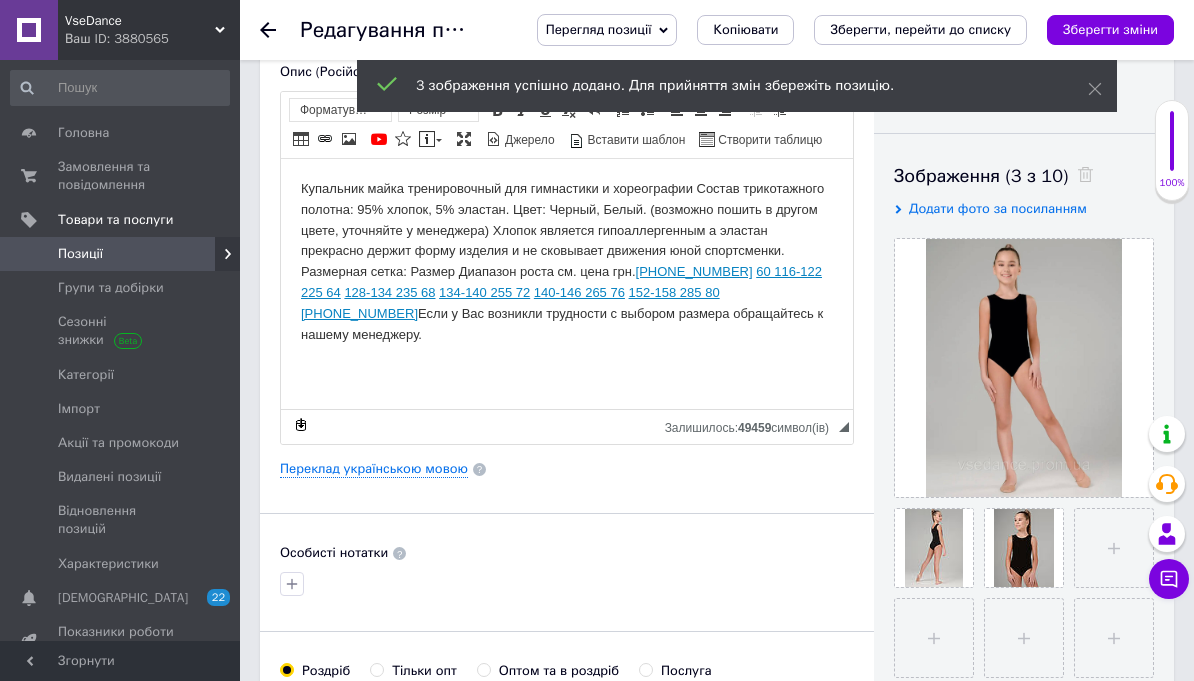 click on "Основна інформація Назва позиції (Російська) ✱ [PERSON_NAME] майка тренировочный для гимнастики  и хореографии Код/Артикул 2005-02В Опис (Російська) ✱ Купальник майка тренировочный для гимнастики и хореографии Состав трикотажного полотна: 95% хлопок, 5% эластан. Цвет: Черный, Белый. (возможно пошить в другом цвете, уточняйте у менеджера) Хлопок является гипоаллергенным а эластан прекрасно держит форму изделия и не сковывает движения юной спортсменки. Размерная сетка: Размер Диапазон роста см. цена грн.  56 104-110 215   60 116-122 225 64   128-134 235 68   134-140 255 72   140-146 265 76   152-158 285 80" at bounding box center (567, 449) 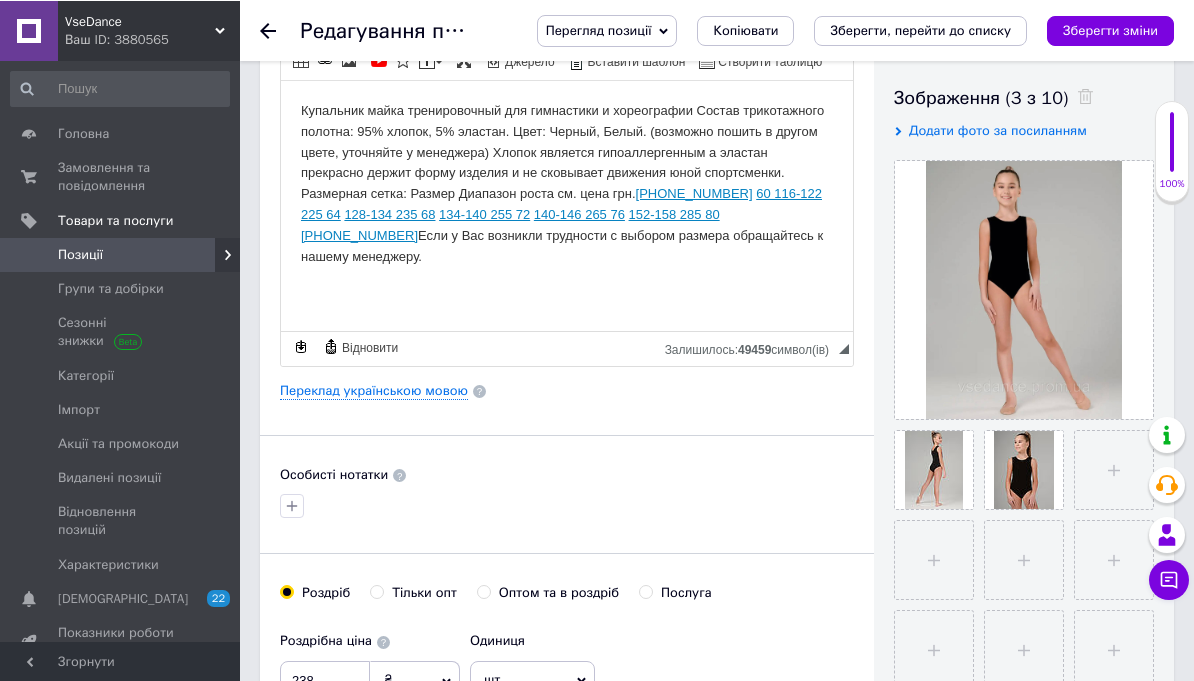 scroll, scrollTop: 337, scrollLeft: 0, axis: vertical 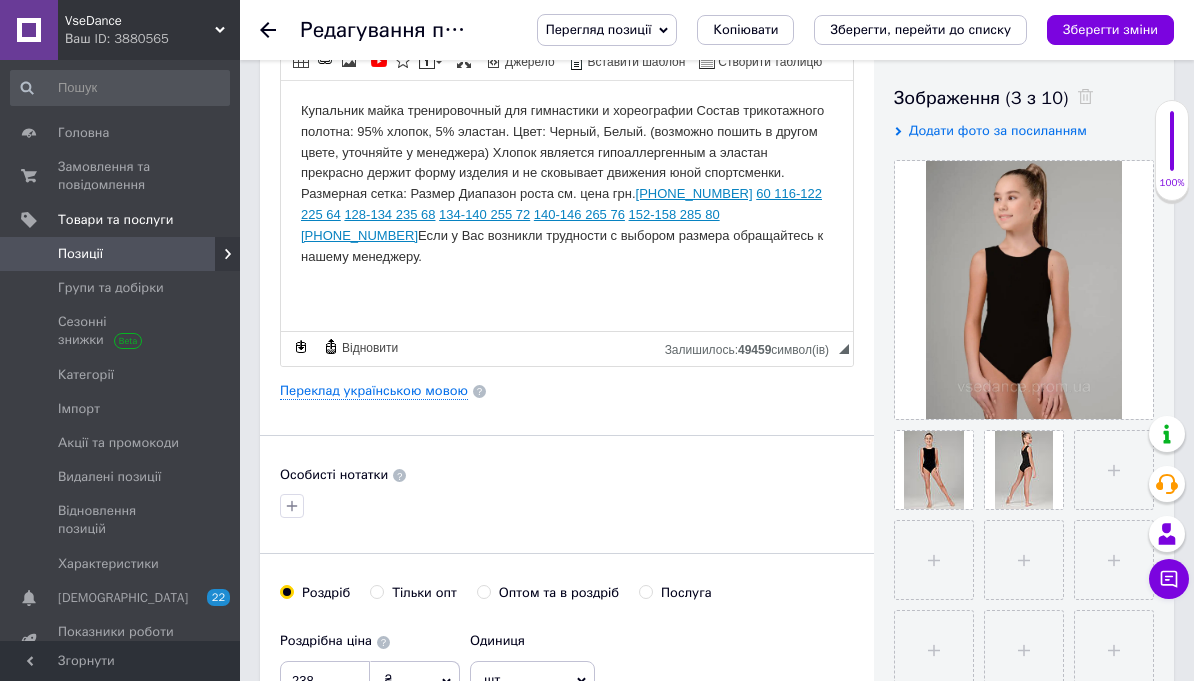 click on "Особисті нотатки" at bounding box center (567, 494) 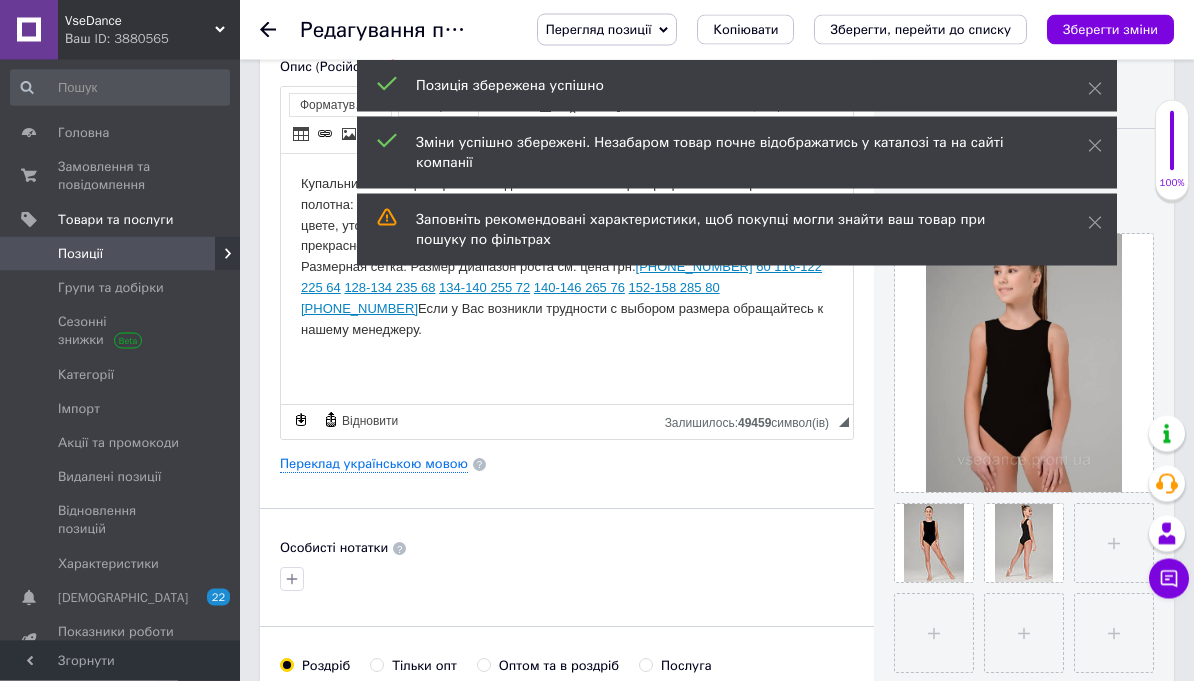 scroll, scrollTop: 264, scrollLeft: 0, axis: vertical 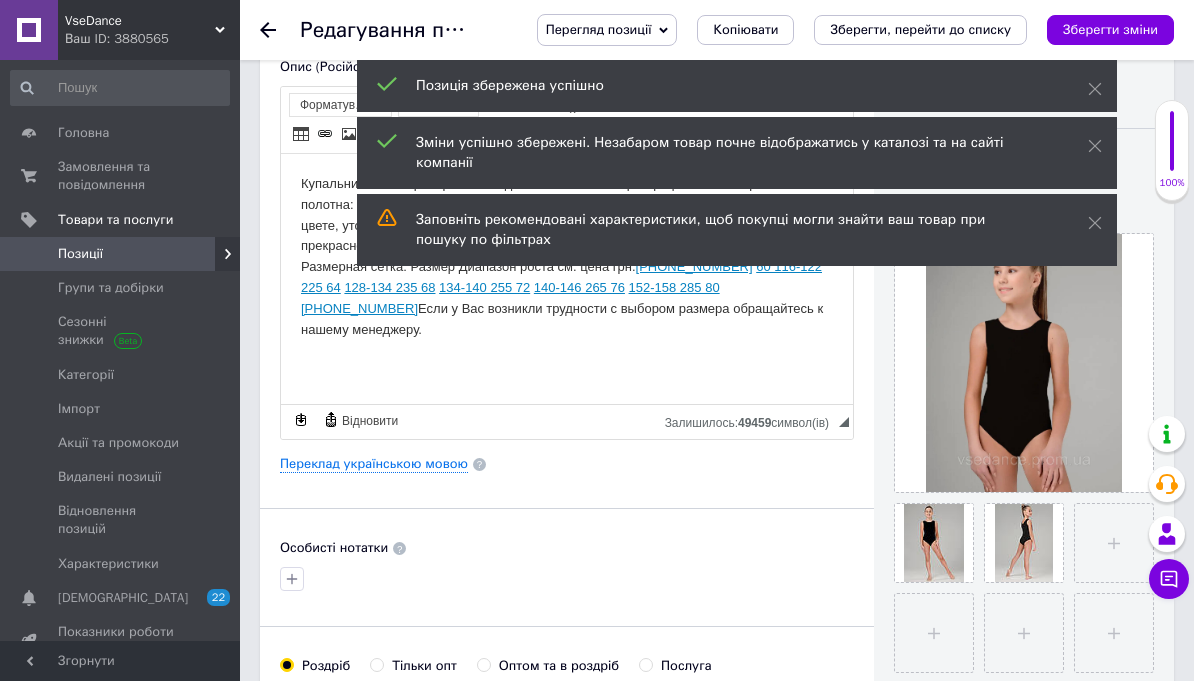 click on "Переклад українською мовою" at bounding box center (374, 464) 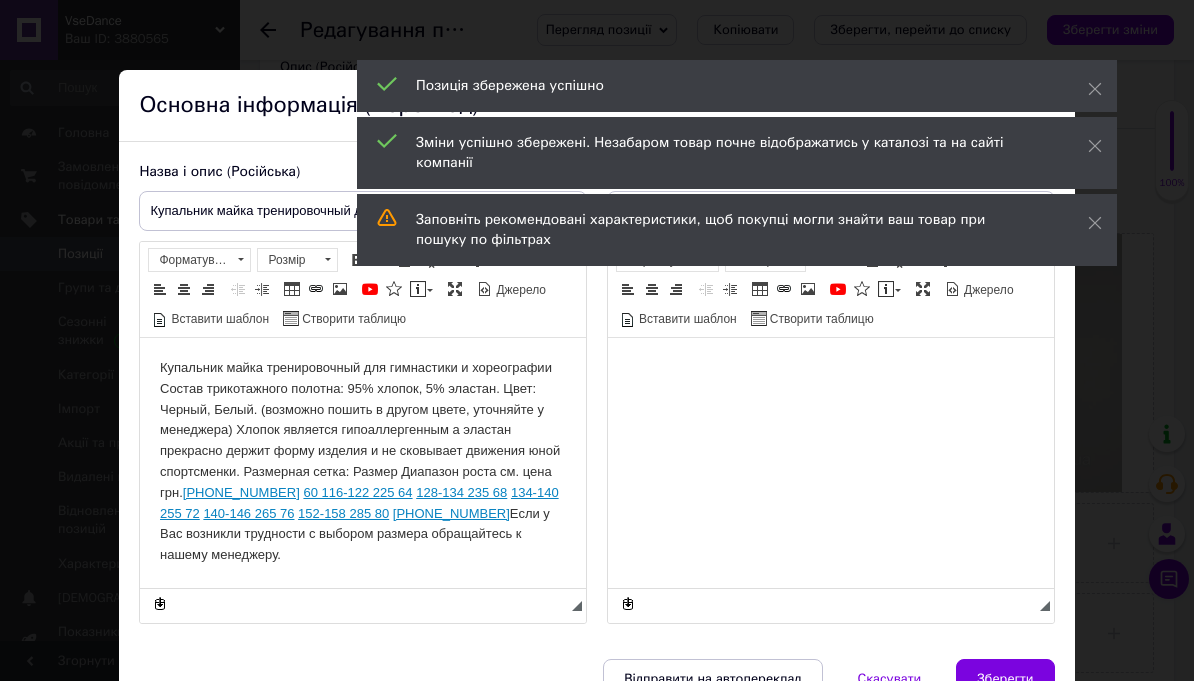 scroll, scrollTop: 0, scrollLeft: 0, axis: both 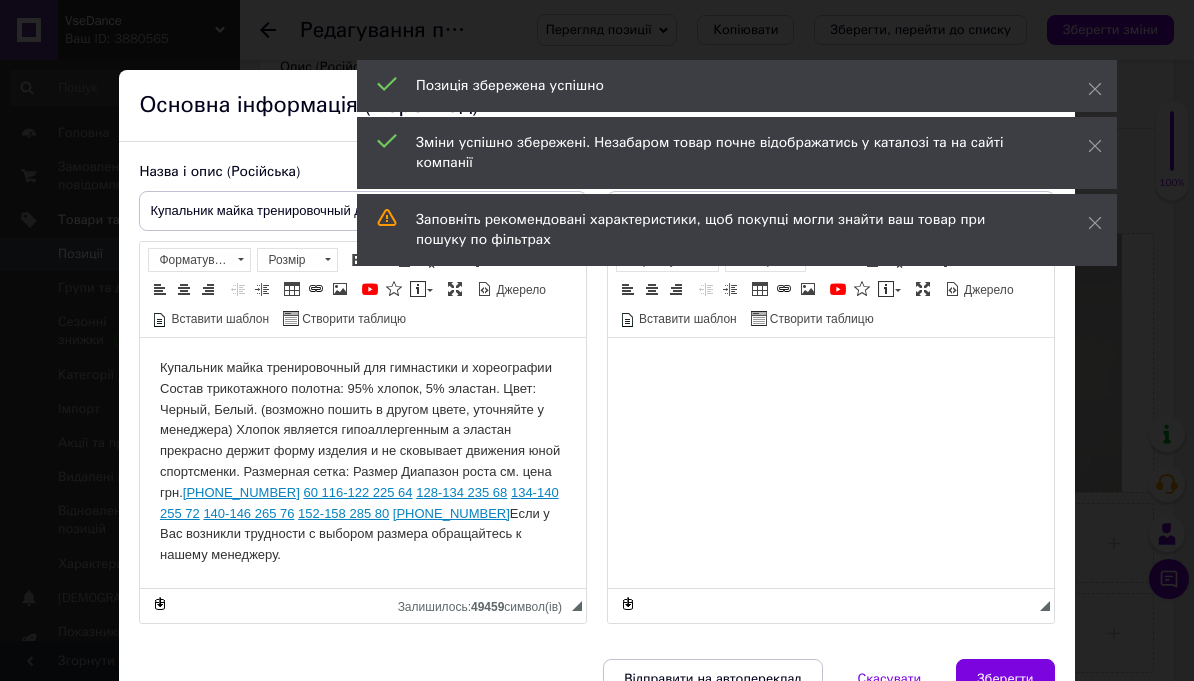 type on "Купальник майка тренувальний для гімнастики і хореографії" 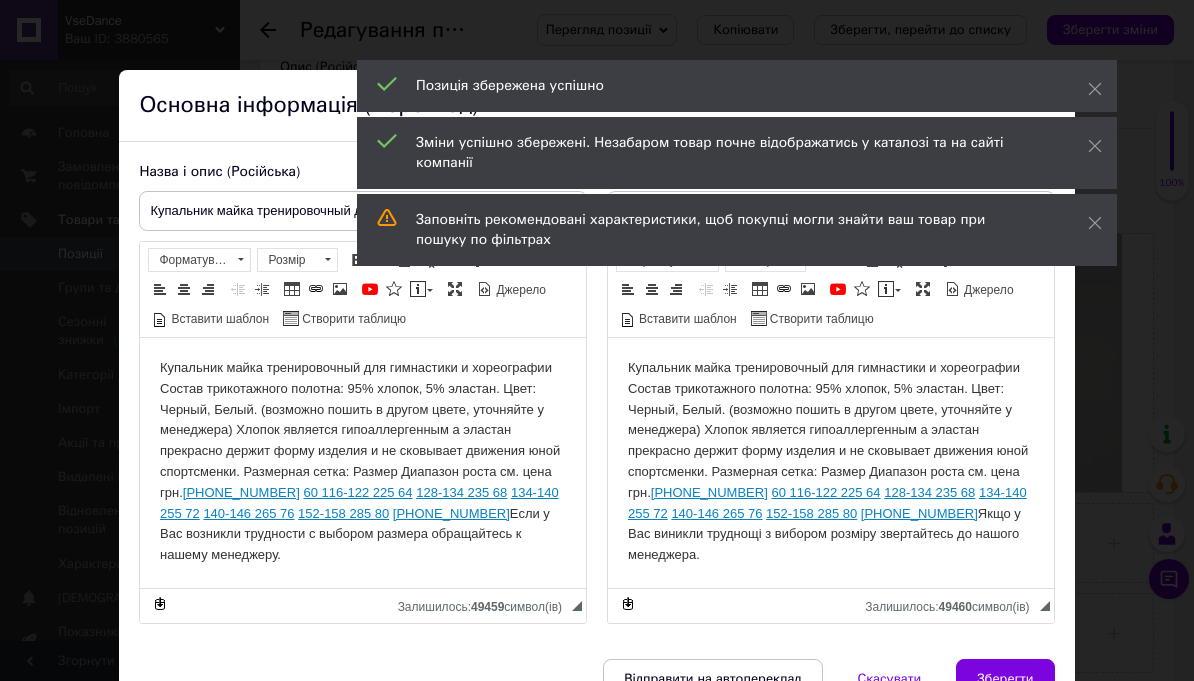 click on "Купальник майка тренировочный для гимнастики и хореографии Состав трикотажного полотна: 95% хлопок, 5% эластан. Цвет: Черный, Белый. (возможно пошить в другом цвете, уточняйте у менеджера) Хлопок является гипоаллергенным а эластан прекрасно держит форму изделия и не сковывает движения юной спортсменки. Размерная сетка: Размер Диапазон роста см. цена грн.  56 104-110 215   60 116-122 225 64   128-134 235 68   134-140 255 72   140-146 265 76   152-158 285 80   158-164 300  Если у Вас возникли трудности с выбором размера обращайтесь к нашему менеджеру." at bounding box center [363, 462] 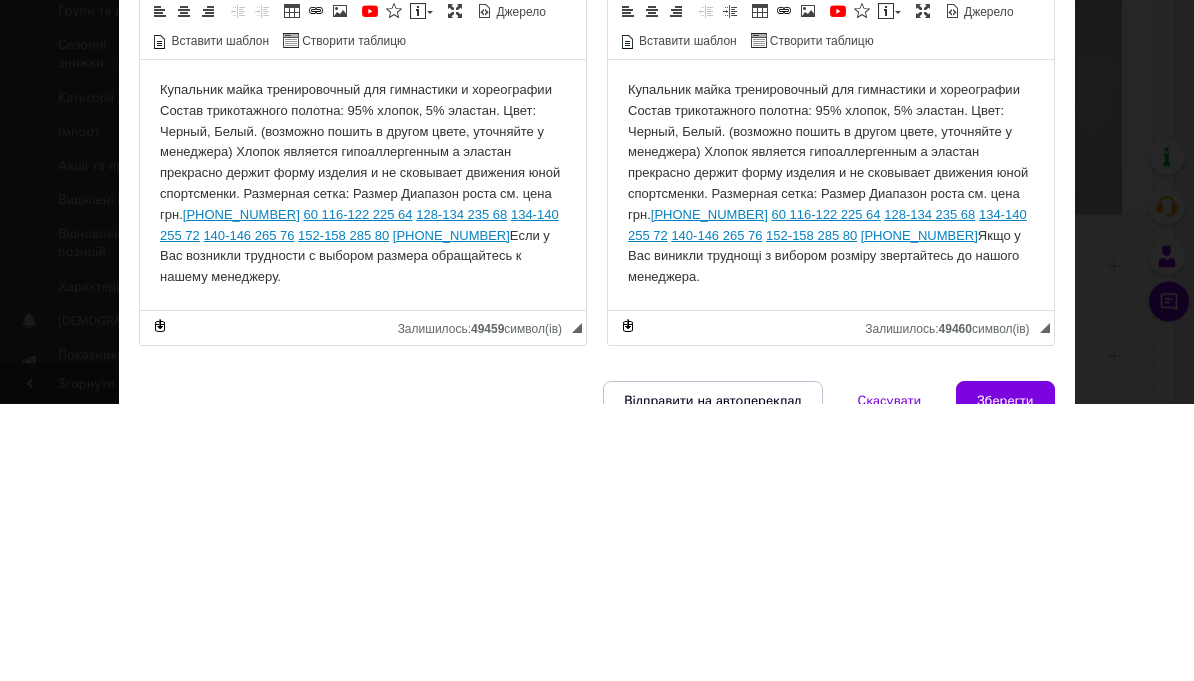click on "Купальник майка тренировочный для гимнастики и хореографии Состав трикотажного полотна: 95% хлопок, 5% эластан. Цвет: Черный, Белый. (возможно пошить в другом цвете, уточняйте у менеджера) Хлопок является гипоаллергенным а эластан прекрасно держит форму изделия и не сковывает движения юной спортсменки. Размерная сетка: Размер Диапазон роста см. цена грн.  56 104-110 215   60 116-122 225 64   128-134 235 68   134-140 255 72   140-146 265 76   152-158 285 80   158-164 300  Если у Вас возникли трудности с выбором размера обращайтесь к нашему менеджеру." at bounding box center (363, 184) 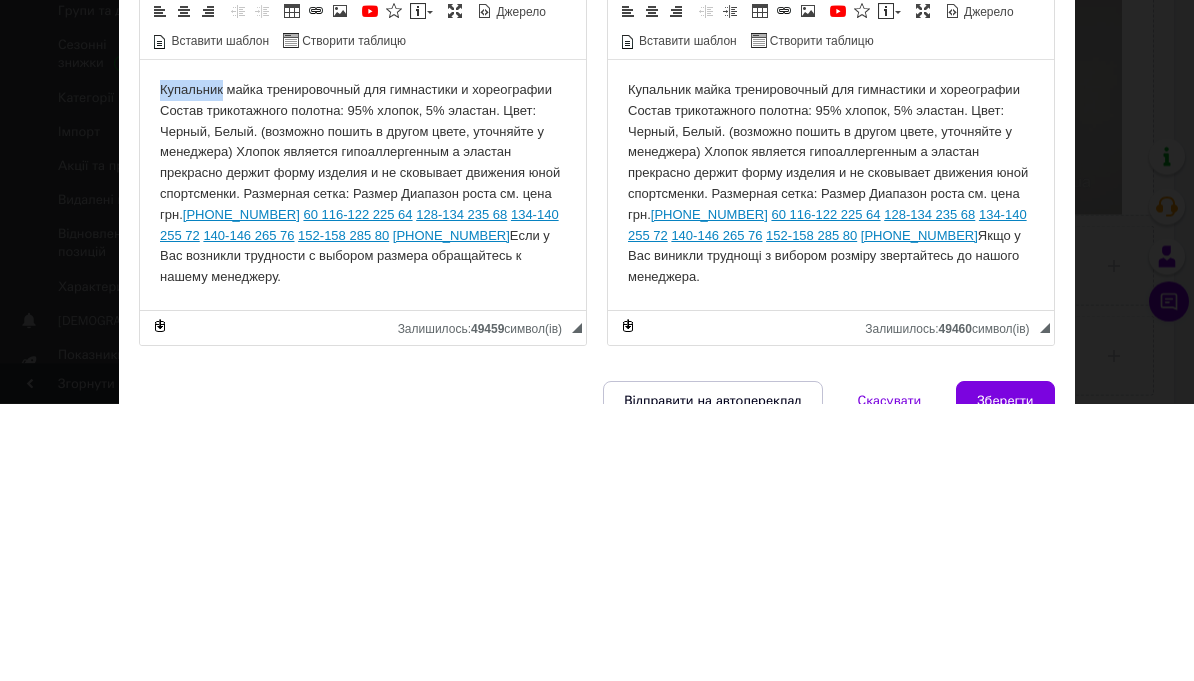 click on "Купальник майка тренировочный для гимнастики и хореографии Состав трикотажного полотна: 95% хлопок, 5% эластан. Цвет: Черный, Белый. (возможно пошить в другом цвете, уточняйте у менеджера) Хлопок является гипоаллергенным а эластан прекрасно держит форму изделия и не сковывает движения юной спортсменки. Размерная сетка: Размер Диапазон роста см. цена грн.  56 104-110 215   60 116-122 225 64   128-134 235 68   134-140 255 72   140-146 265 76   152-158 285 80   158-164 300  Если у Вас возникли трудности с выбором размера обращайтесь к нашему менеджеру." at bounding box center (363, 184) 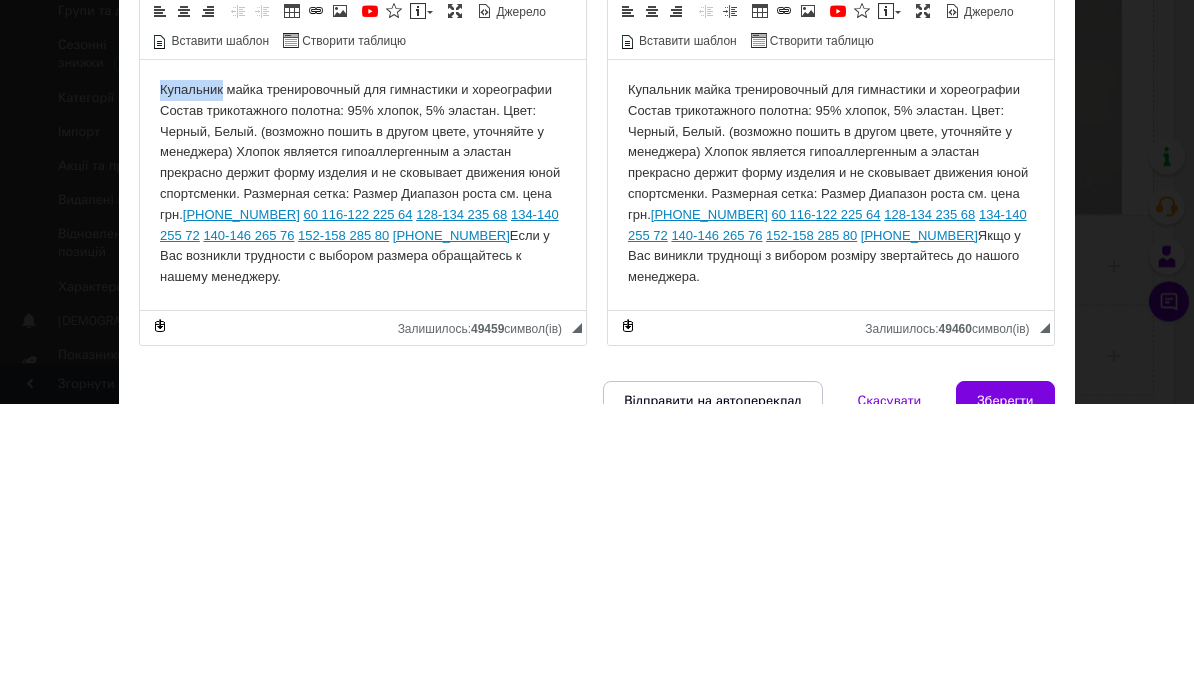 type 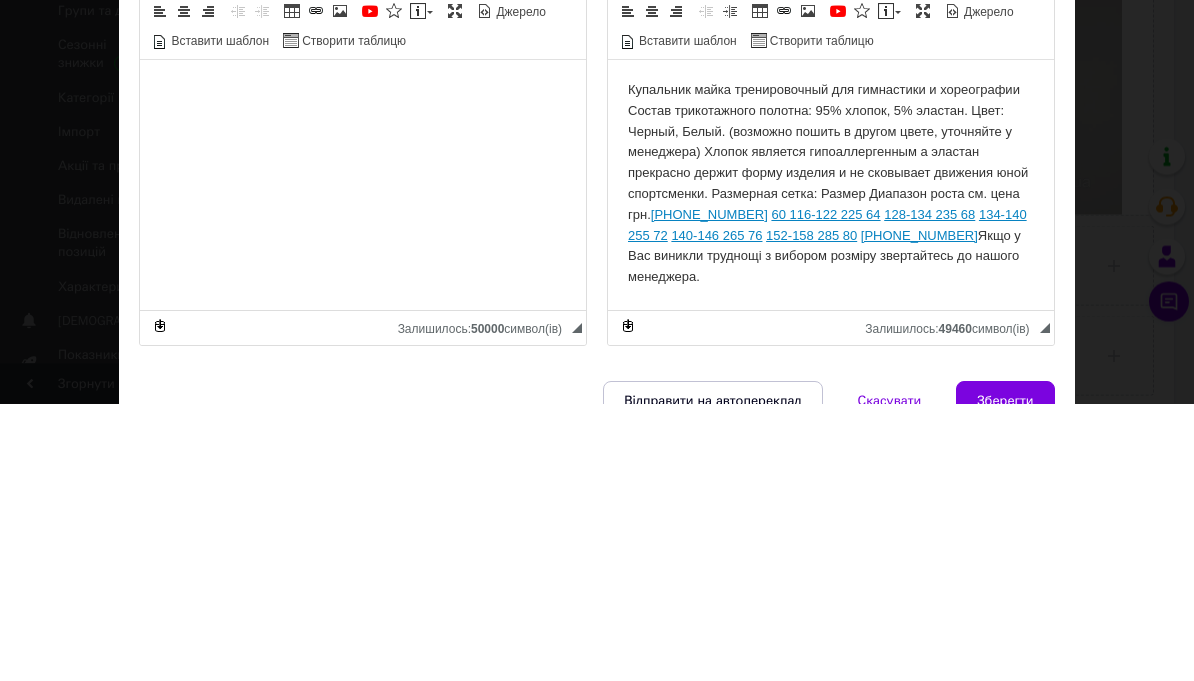 click on "Купальник майка тренировочный для гимнастики и хореографии Состав трикотажного полотна: 95% хлопок, 5% эластан. Цвет: Черный, Белый. (возможно пошить в другом цвете, уточняйте у менеджера) Хлопок является гипоаллергенным а эластан прекрасно держит форму изделия и не сковывает движения юной спортсменки. Размерная сетка: Размер Диапазон роста см. цена грн.  56 104-110 215   60 116-122 225 64   128-134 235 68   134-140 255 72   140-146 265 76   152-158 285 80   158-164 300  Якщо у Вас виникли труднощі з вибором розміру звертайтесь до нашого менеджера." at bounding box center [831, 184] 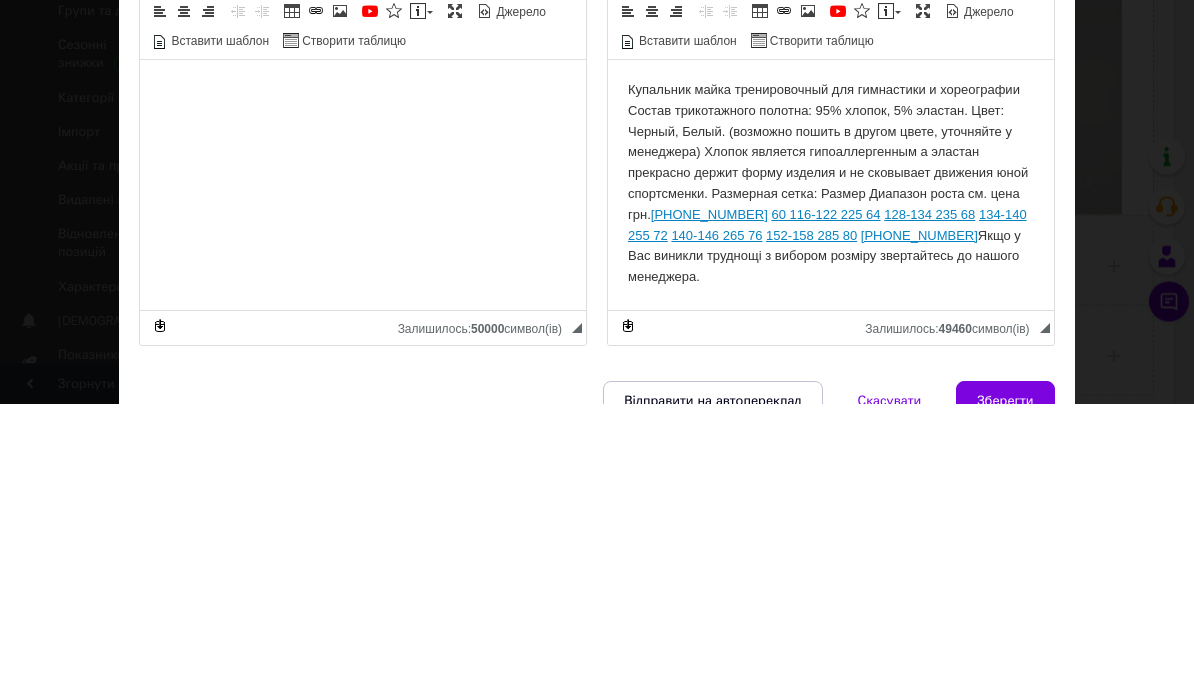 click on "Купальник майка тренировочный для гимнастики и хореографии Состав трикотажного полотна: 95% хлопок, 5% эластан. Цвет: Черный, Белый. (возможно пошить в другом цвете, уточняйте у менеджера) Хлопок является гипоаллергенным а эластан прекрасно держит форму изделия и не сковывает движения юной спортсменки. Размерная сетка: Размер Диапазон роста см. цена грн.  56 104-110 215   60 116-122 225 64   128-134 235 68   134-140 255 72   140-146 265 76   152-158 285 80   158-164 300  Якщо у Вас виникли труднощі з вибором розміру звертайтесь до нашого менеджера." at bounding box center (831, 184) 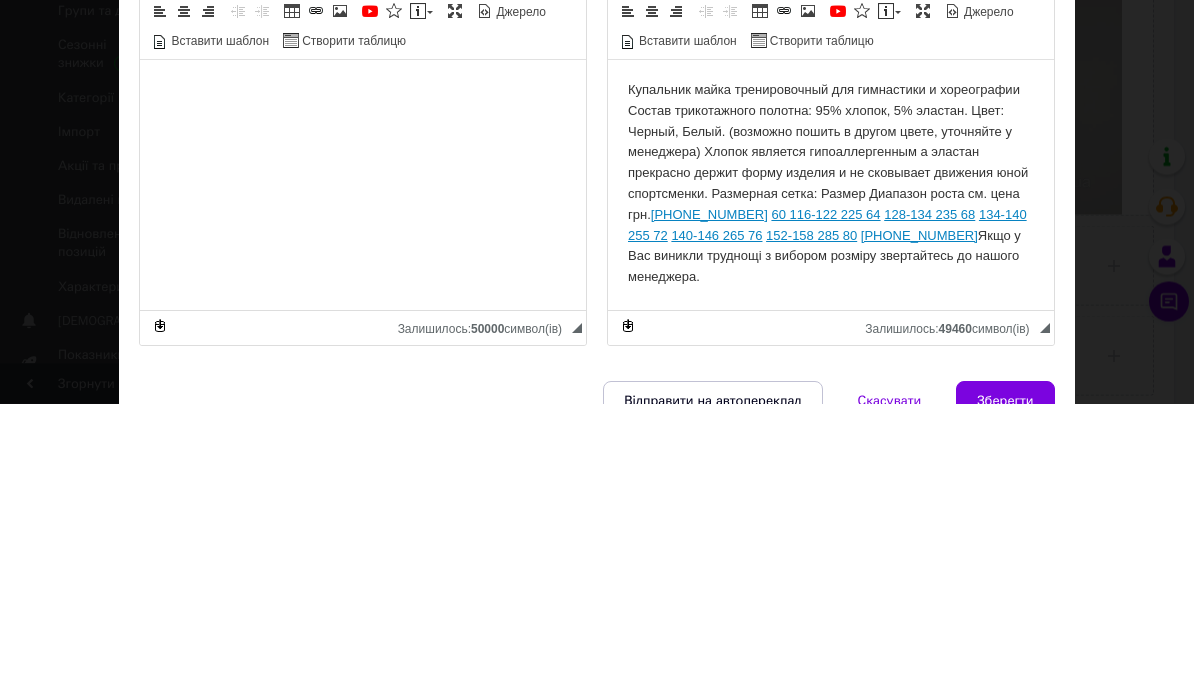 type 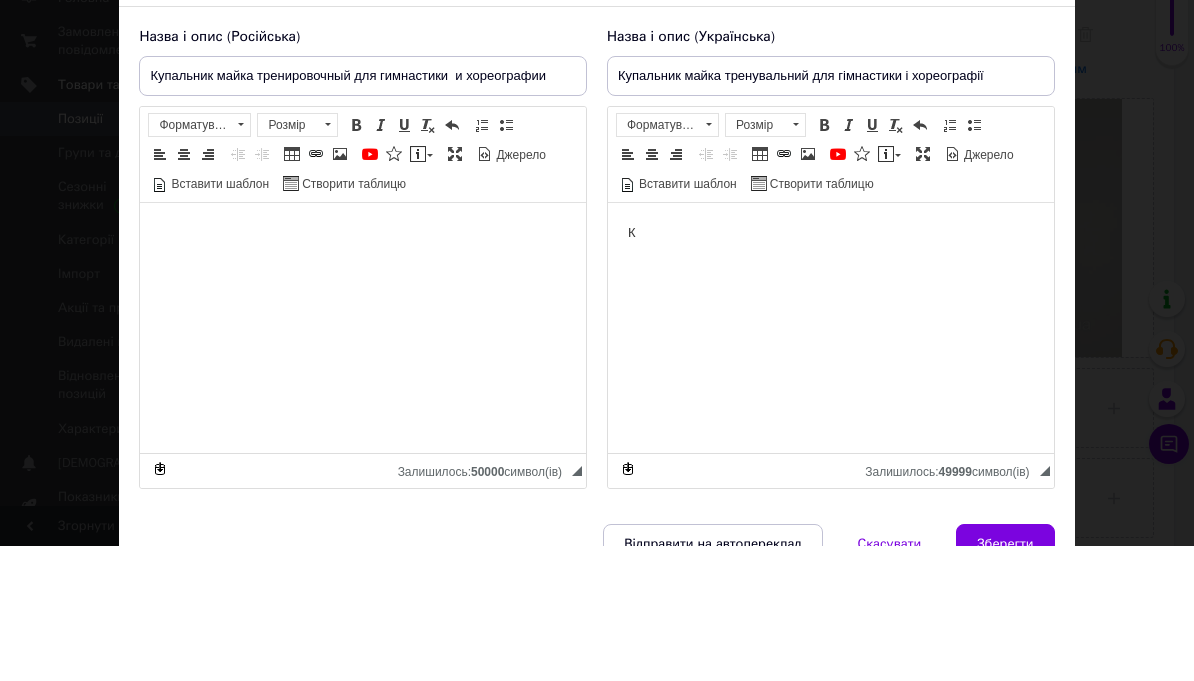 click on "К" at bounding box center (831, 233) 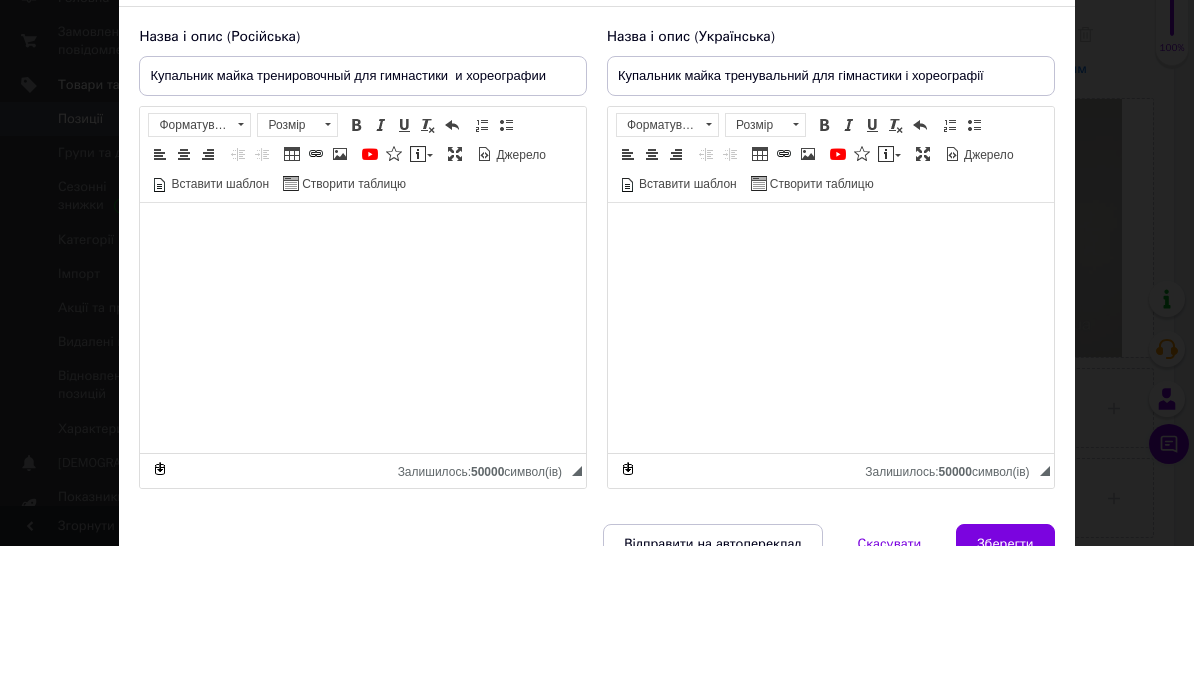 click on "Купальник майка тренувальний для гімнастики і хореографії" at bounding box center (831, 211) 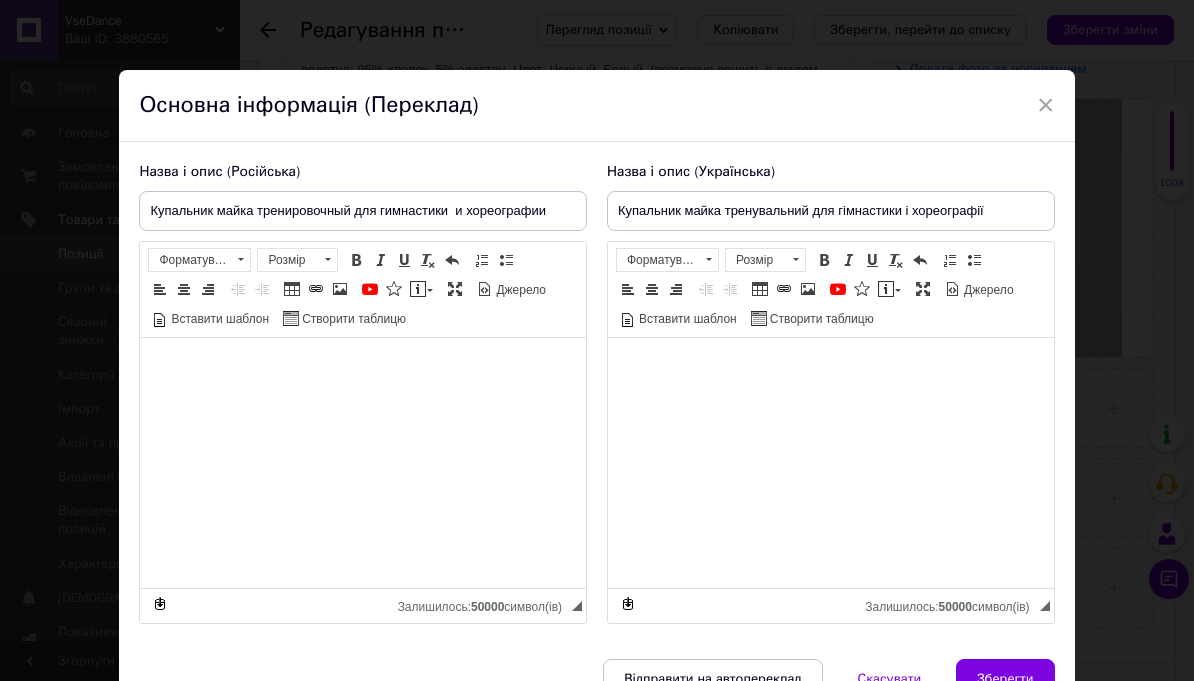 click on "Зберегти" at bounding box center [1005, 679] 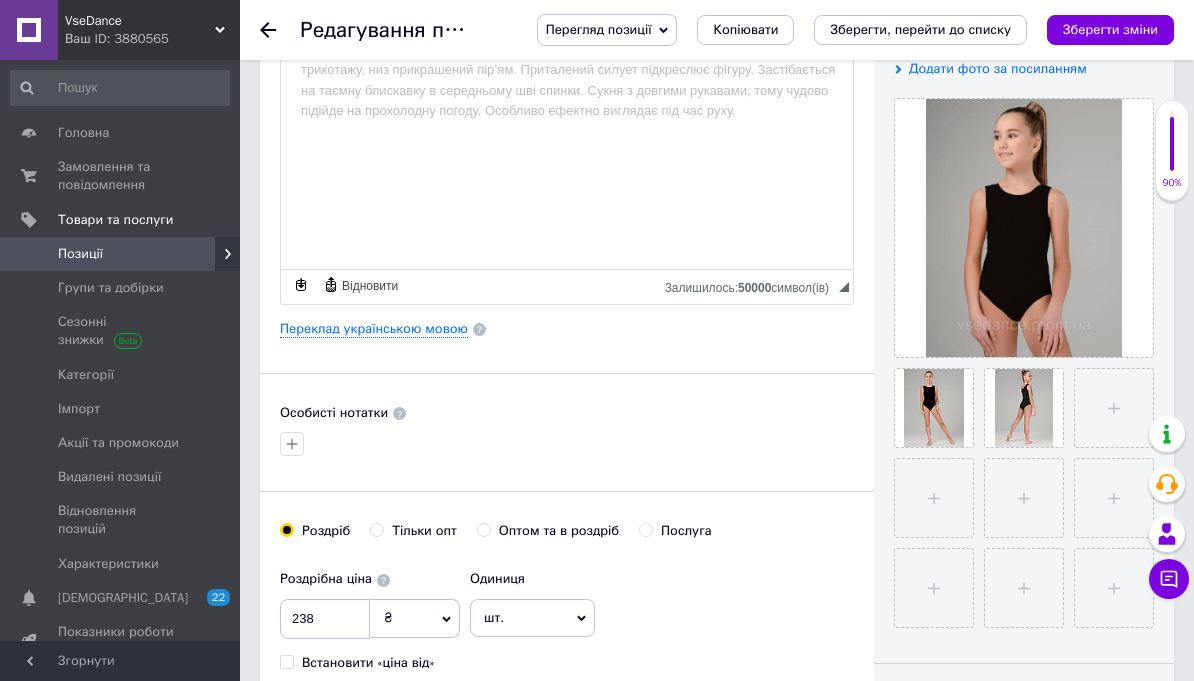 click on "Зберегти зміни" at bounding box center [1110, 29] 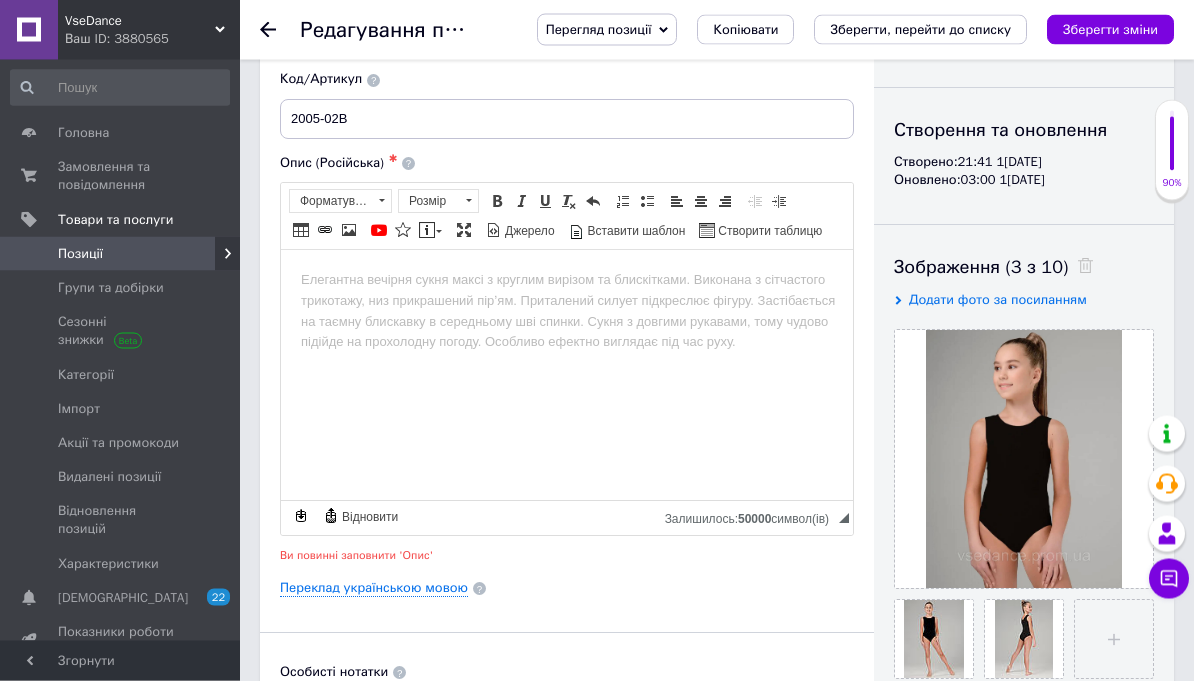scroll, scrollTop: 187, scrollLeft: 0, axis: vertical 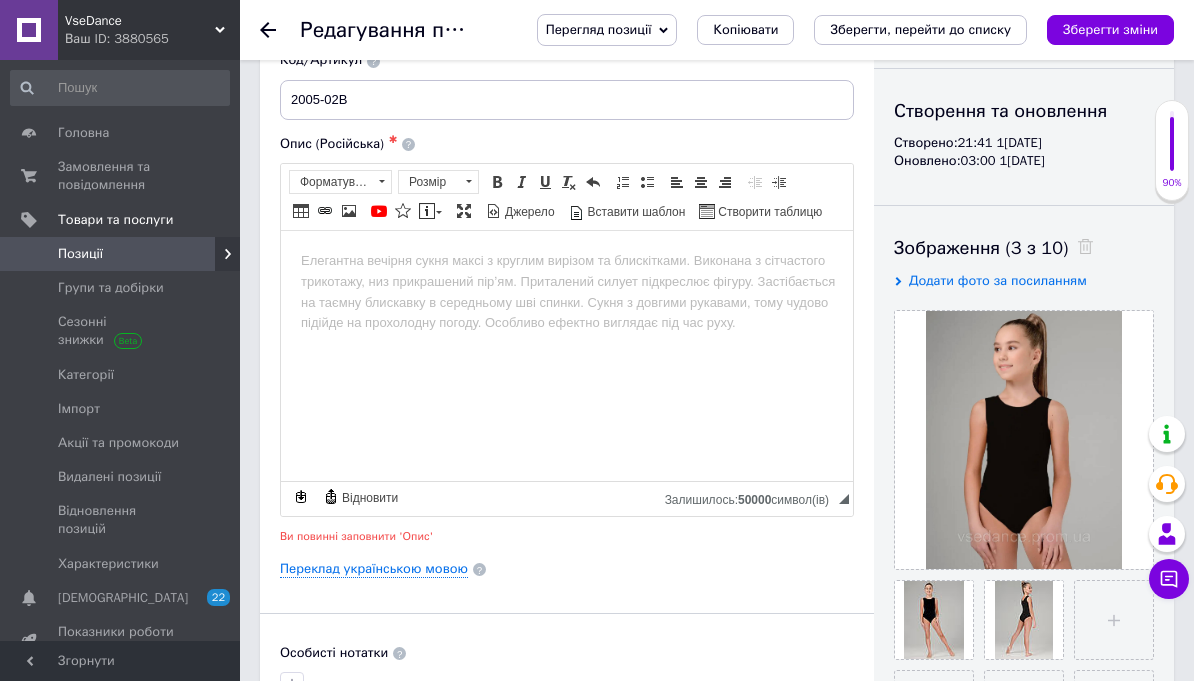 click on "Переклад українською мовою" at bounding box center (374, 569) 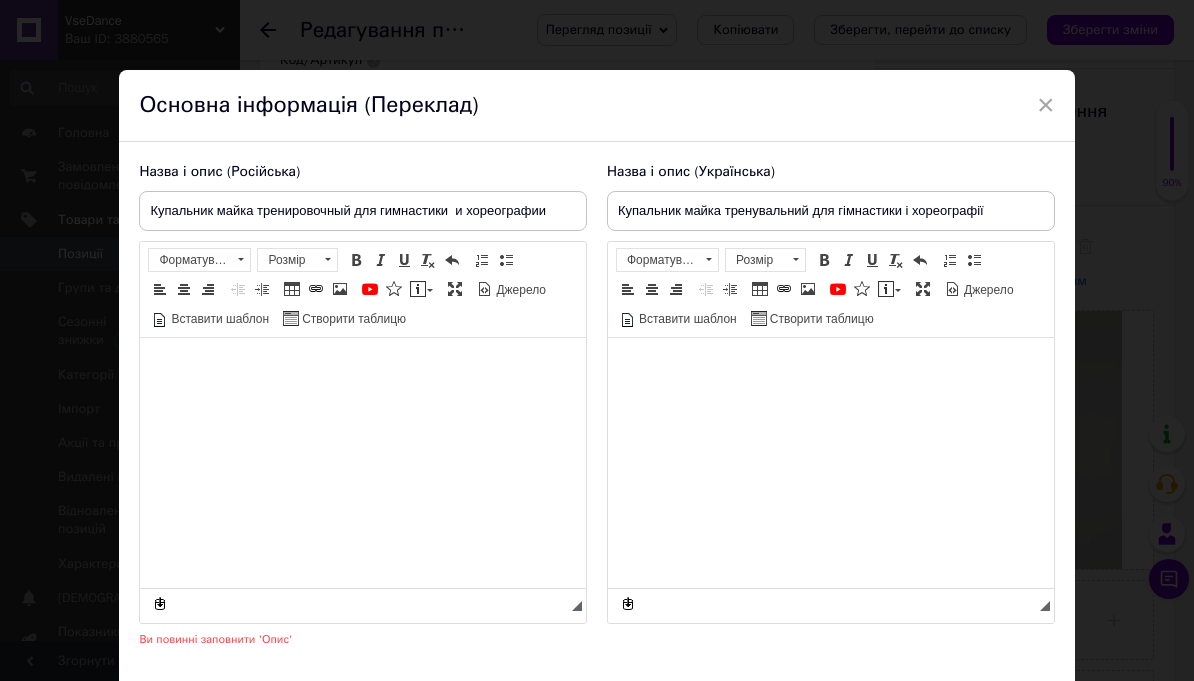 scroll, scrollTop: 0, scrollLeft: 0, axis: both 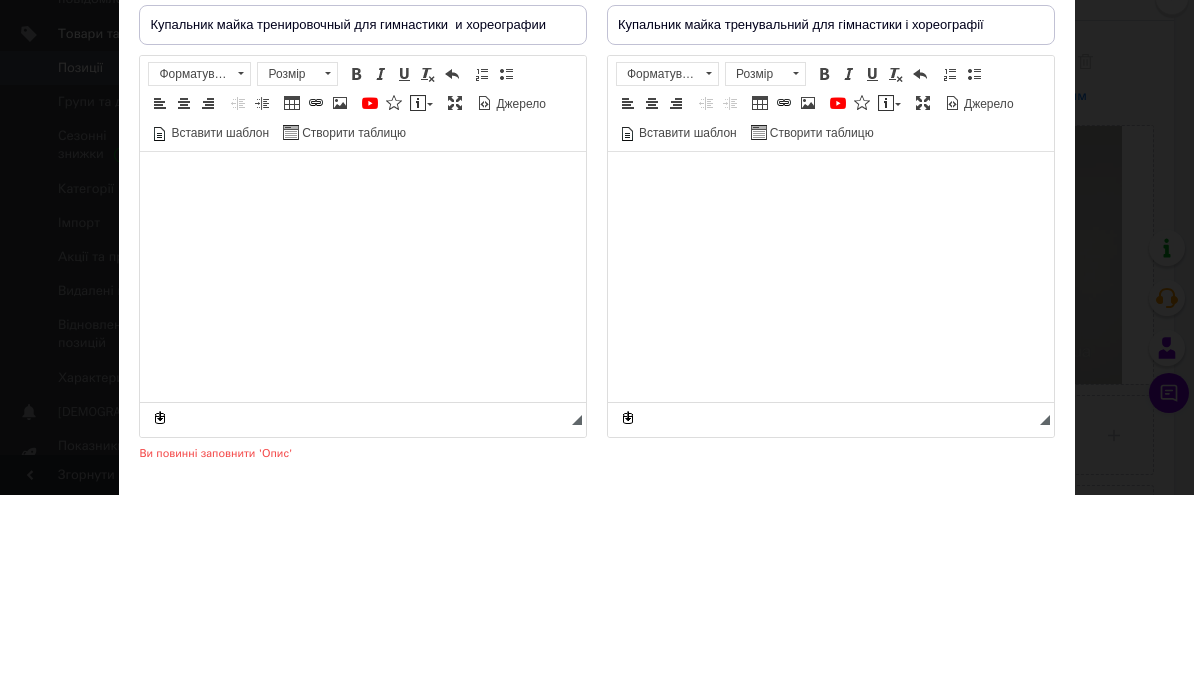 click at bounding box center (831, 182) 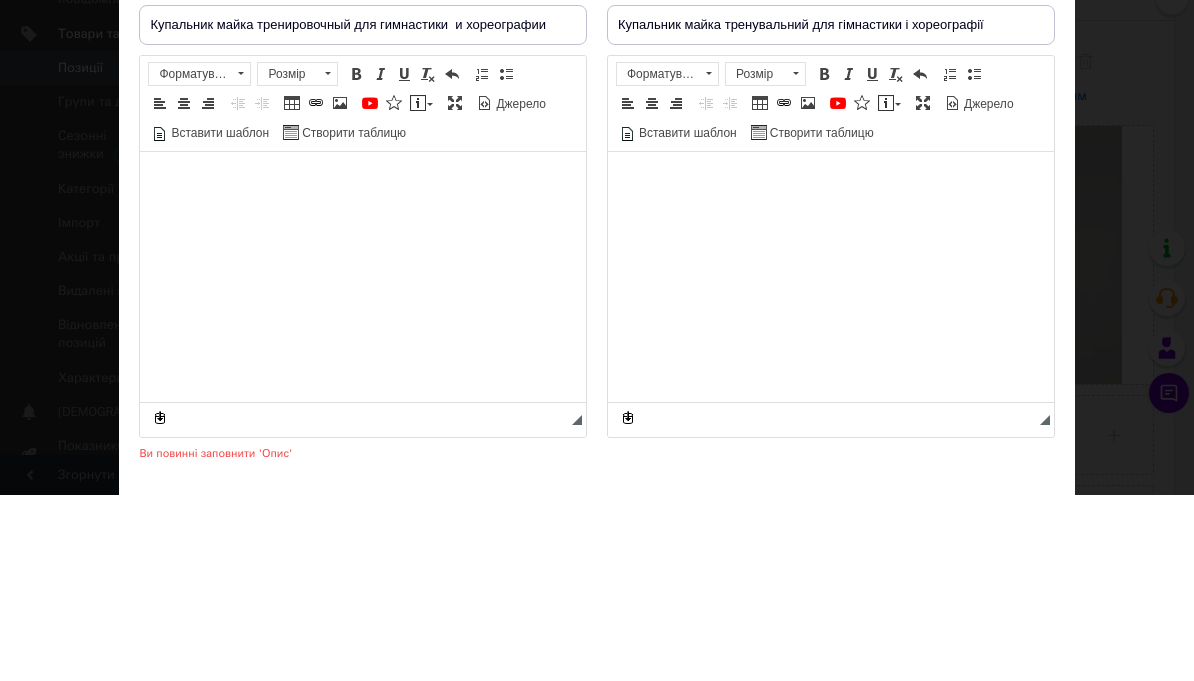 click at bounding box center (831, 182) 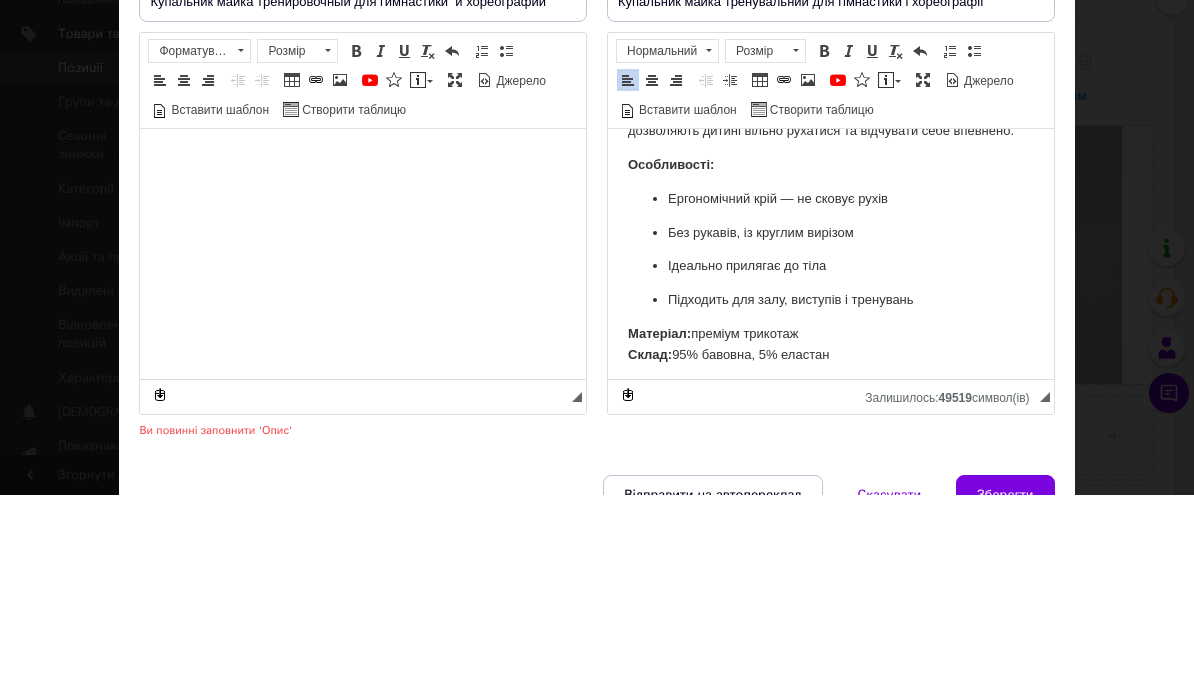 scroll, scrollTop: 21, scrollLeft: 0, axis: vertical 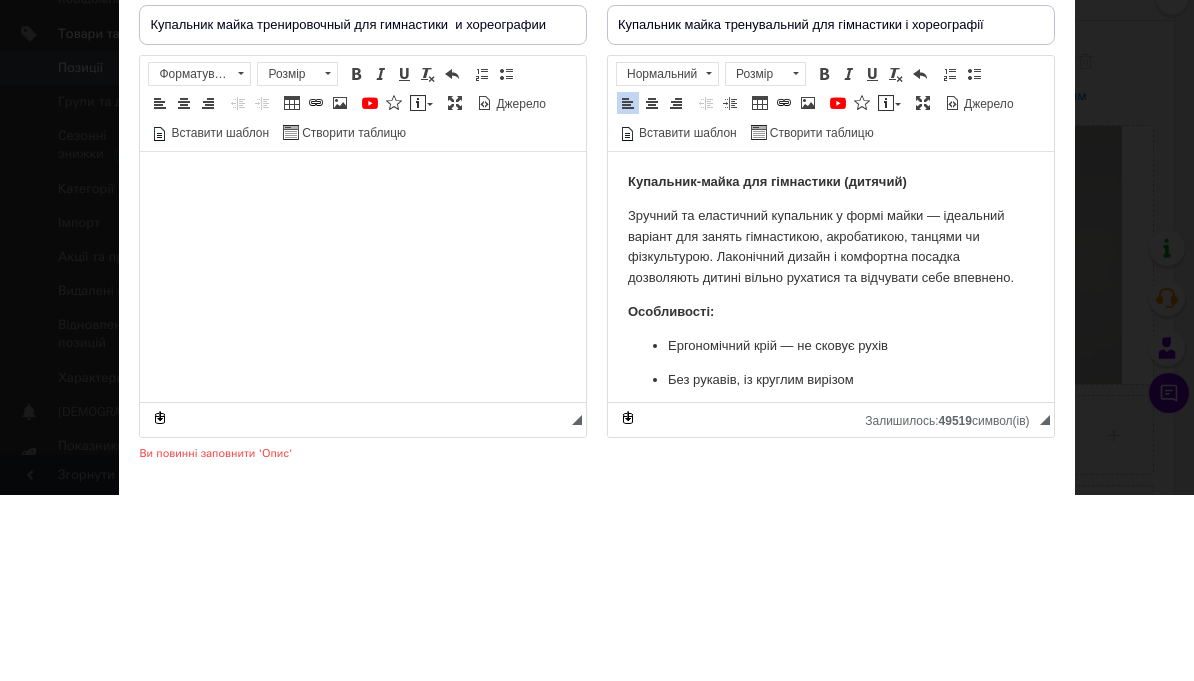 click on "Купальник-майка для гімнастики (дитячий) Зручний та еластичний купальник у формі майки — ідеальний варіант для занять гімнастикою, акробатикою, танцями чи фізкультурою. Лаконічний дизайн і комфортна посадка дозволяють дитині вільно рухатися та відчувати себе впевнено. Особливості: Ергономічний крій — не сковує рухів Без рукавів, із круглим вирізом Ідеально прилягає до тіла Підходить для залу, виступів і тренувань Матеріал:  преміум трикотаж Склад:  95% бавовна, 5% еластан" at bounding box center [831, 342] 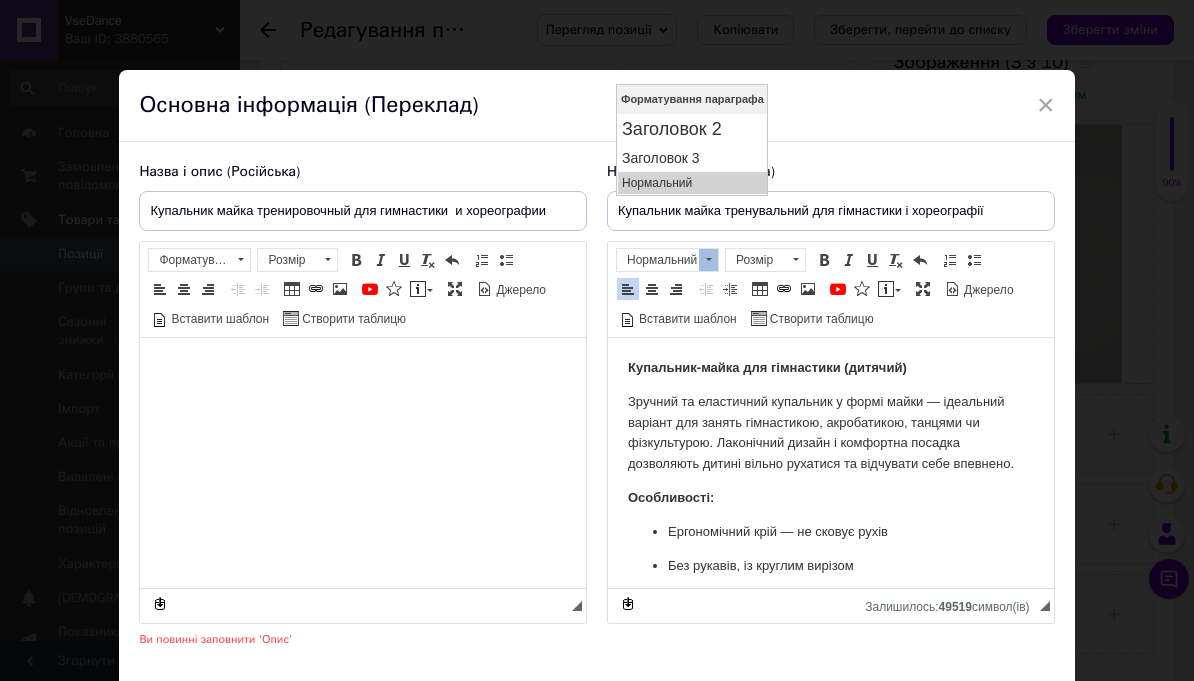 scroll, scrollTop: 0, scrollLeft: 0, axis: both 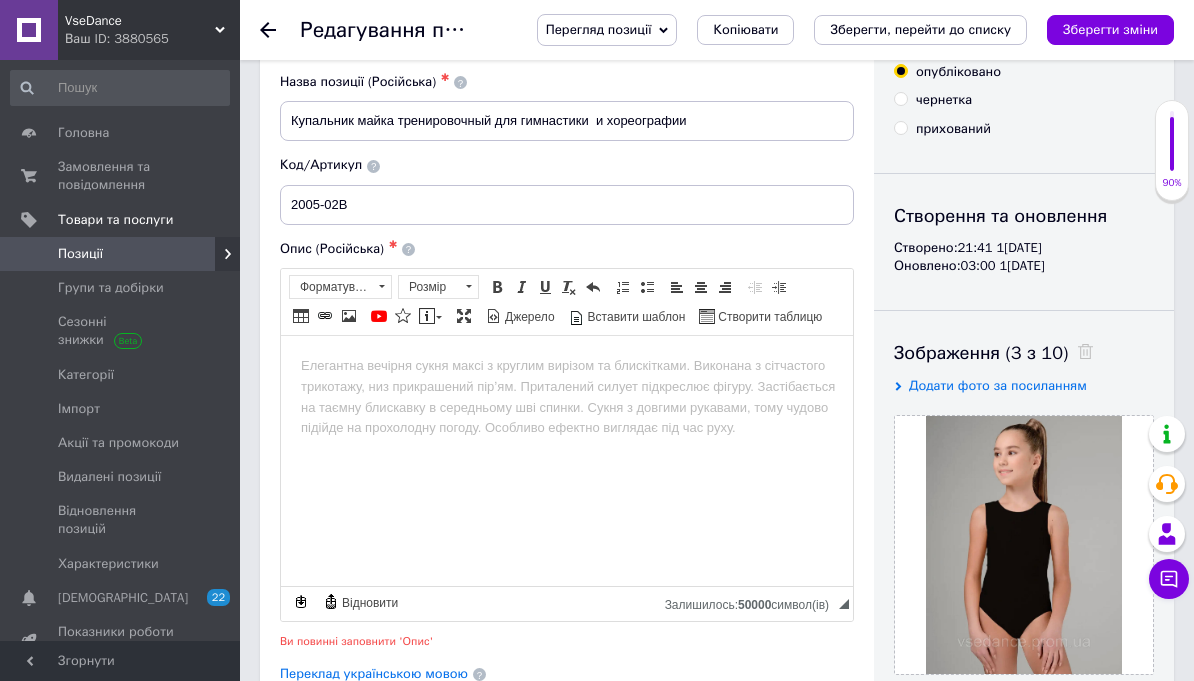 click on "Переклад українською мовою" at bounding box center (374, 674) 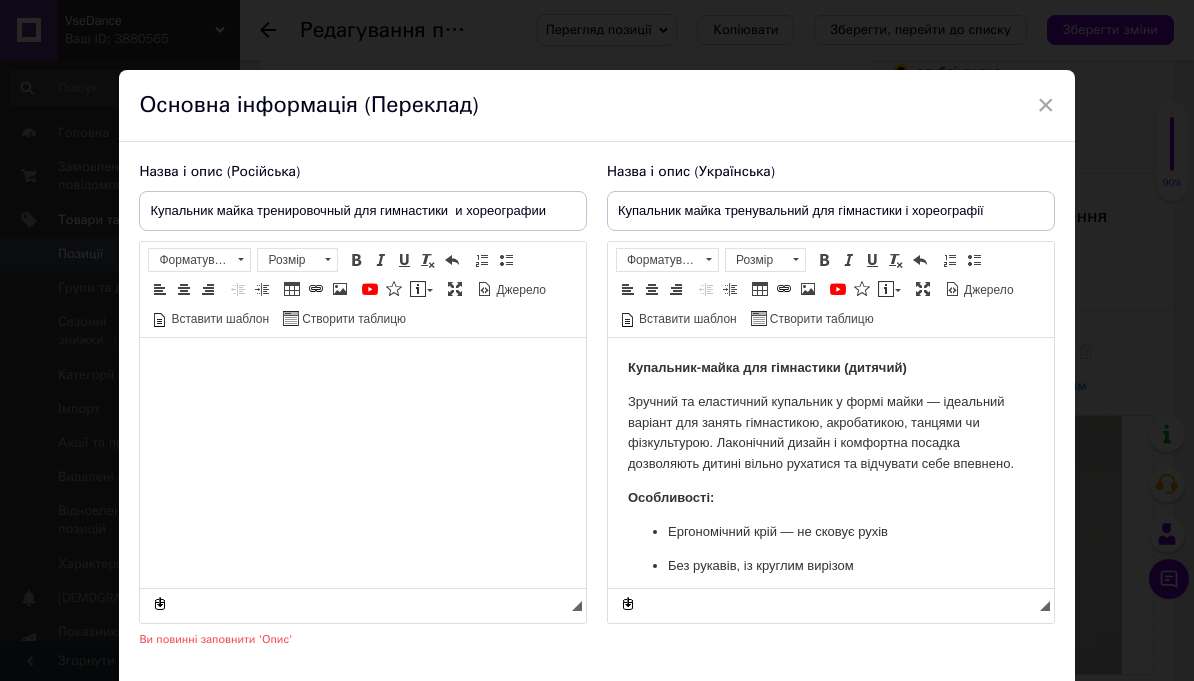 scroll, scrollTop: 0, scrollLeft: 0, axis: both 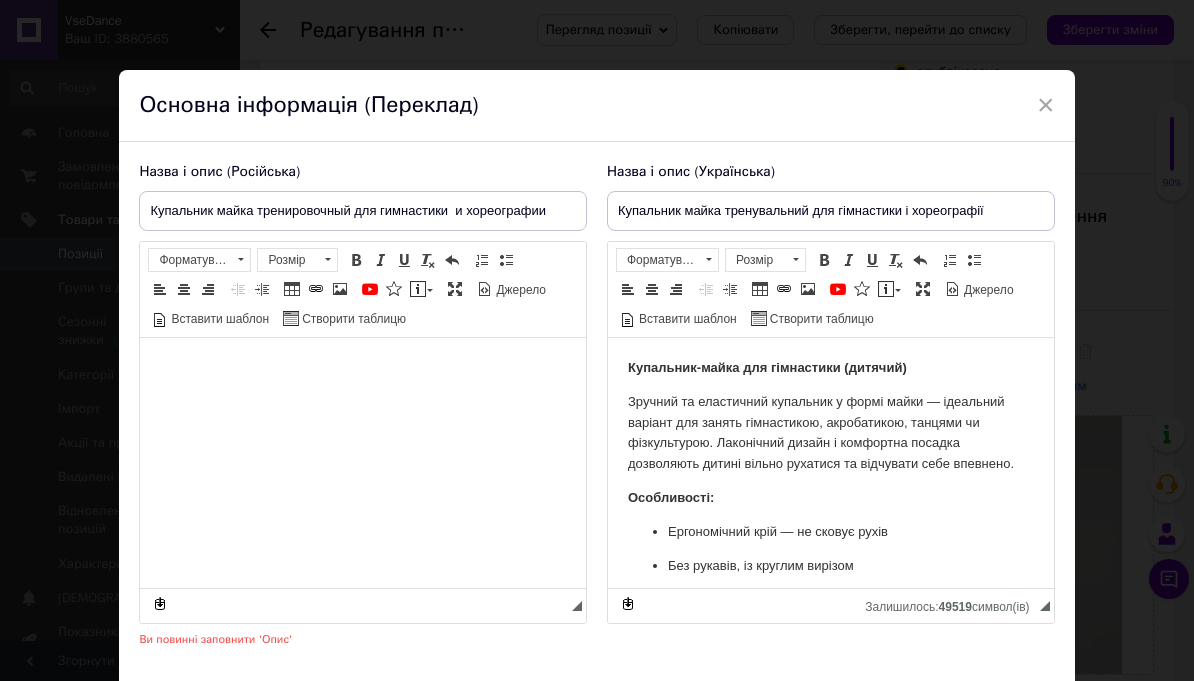 click at bounding box center (363, 368) 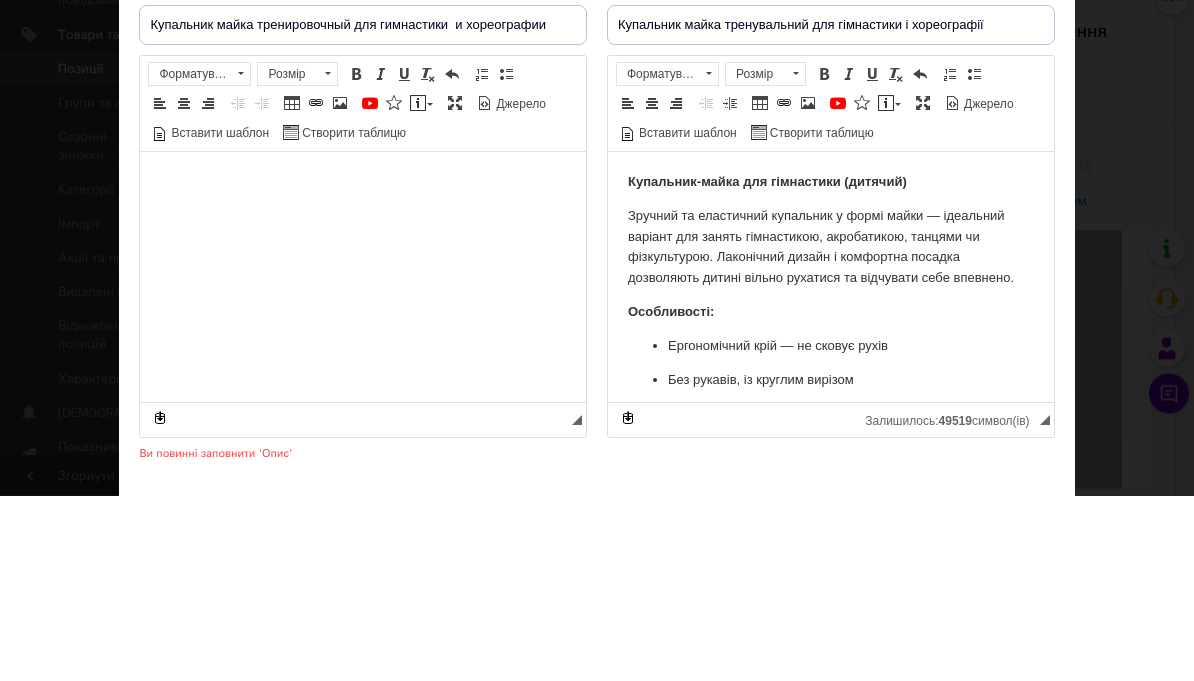click at bounding box center (363, 182) 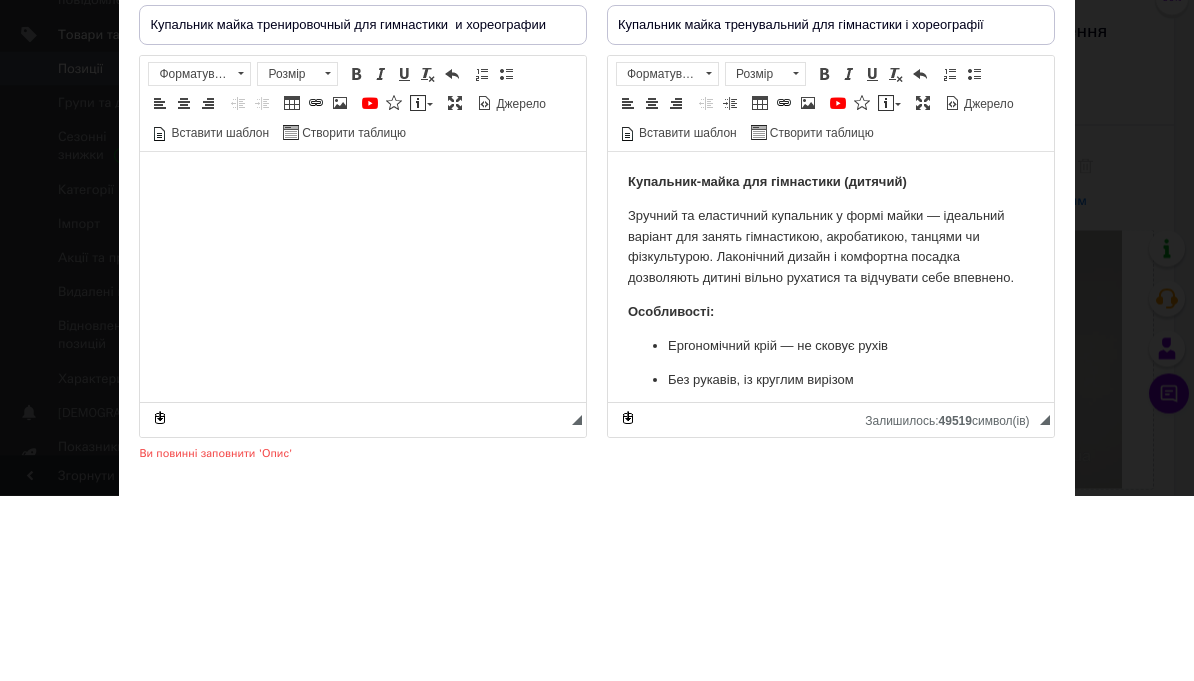 scroll, scrollTop: 144, scrollLeft: 0, axis: vertical 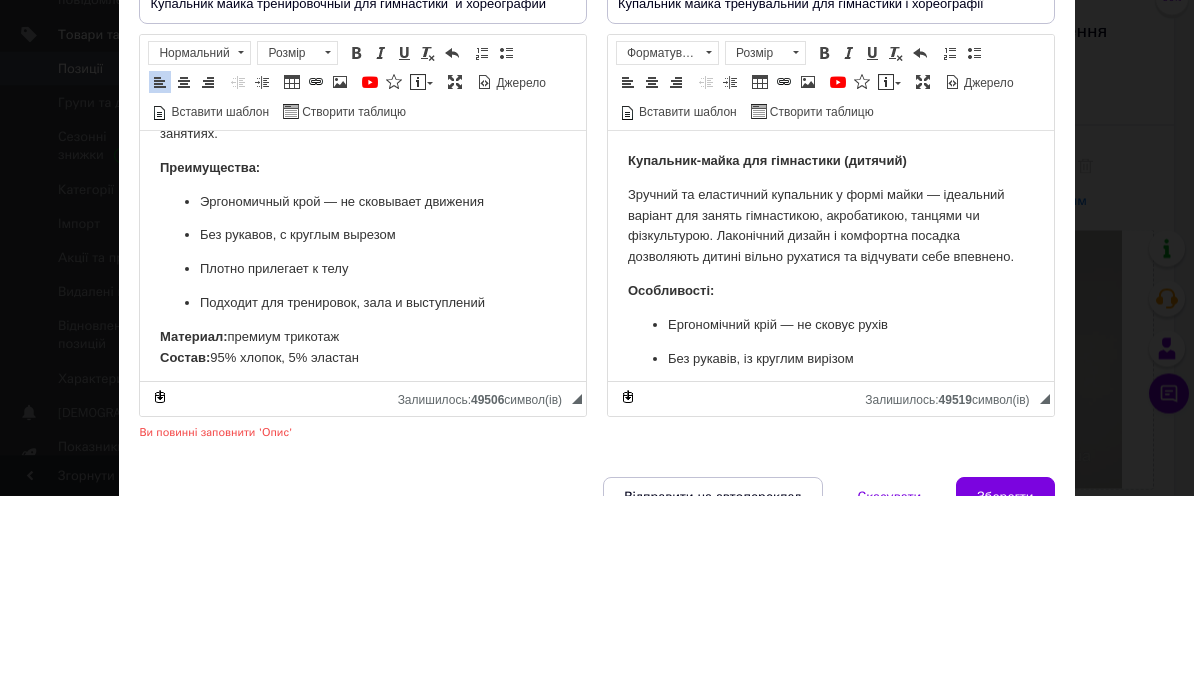 click on "Купальник-майка для гімнастики (дитячий) Зручний та еластичний купальник у формі майки — ідеальний варіант для занять гімнастикою, акробатикою, танцями чи фізкультурою. Лаконічний дизайн і комфортна посадка дозволяють дитині вільно рухатися та відчувати себе впевнено. Особливості: Ергономічний крій — не сковує рухів Без рукавів, із круглим вирізом Ідеально прилягає до тіла Підходить для залу, виступів і тренувань Матеріал:  преміум трикотаж Склад:  95% бавовна, 5% еластан" at bounding box center [831, 321] 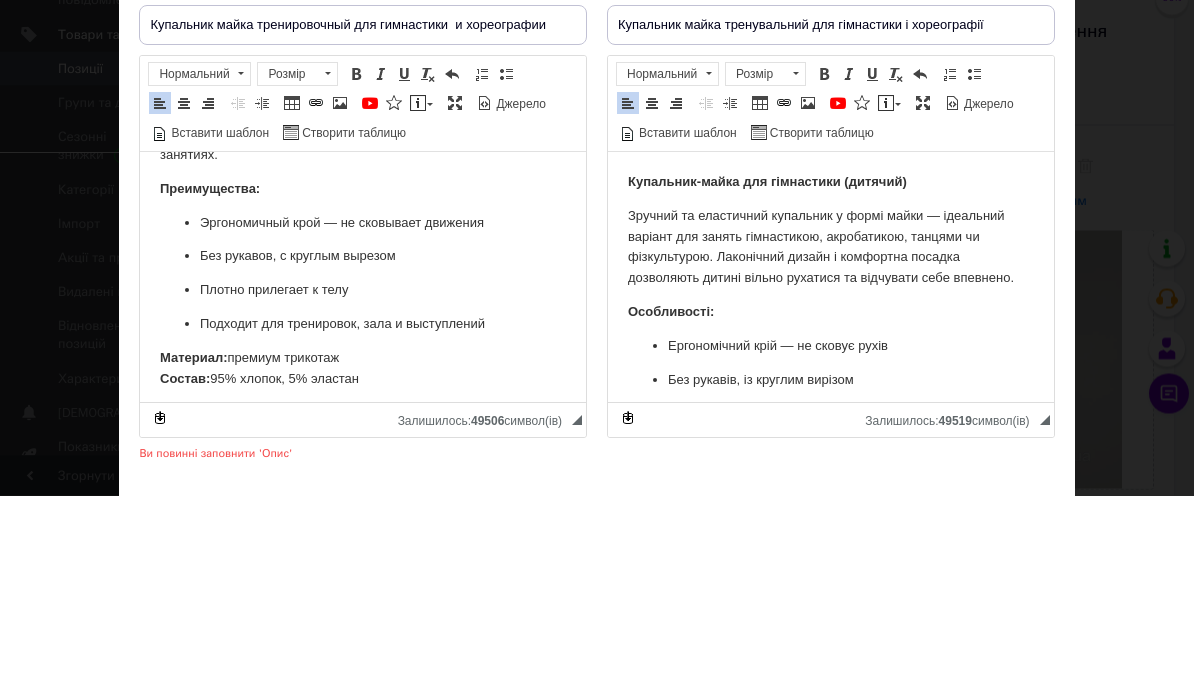 scroll, scrollTop: 0, scrollLeft: 0, axis: both 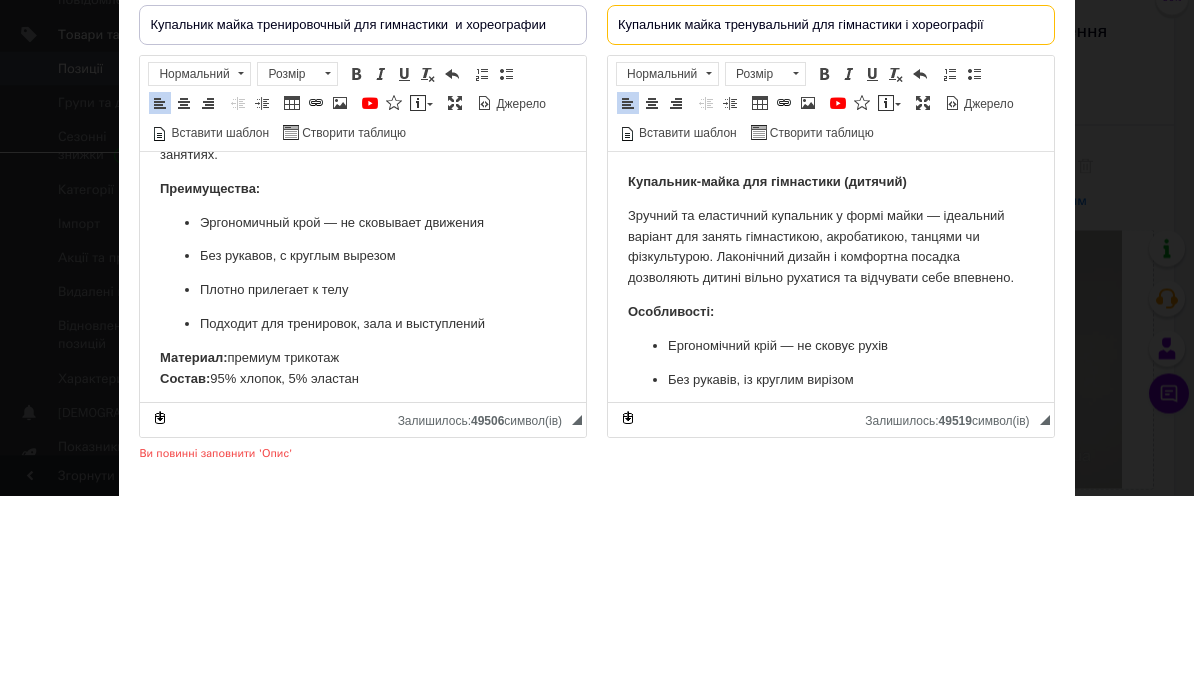 click on "Купальник майка тренувальний для гімнастики і хореографії" at bounding box center (831, 211) 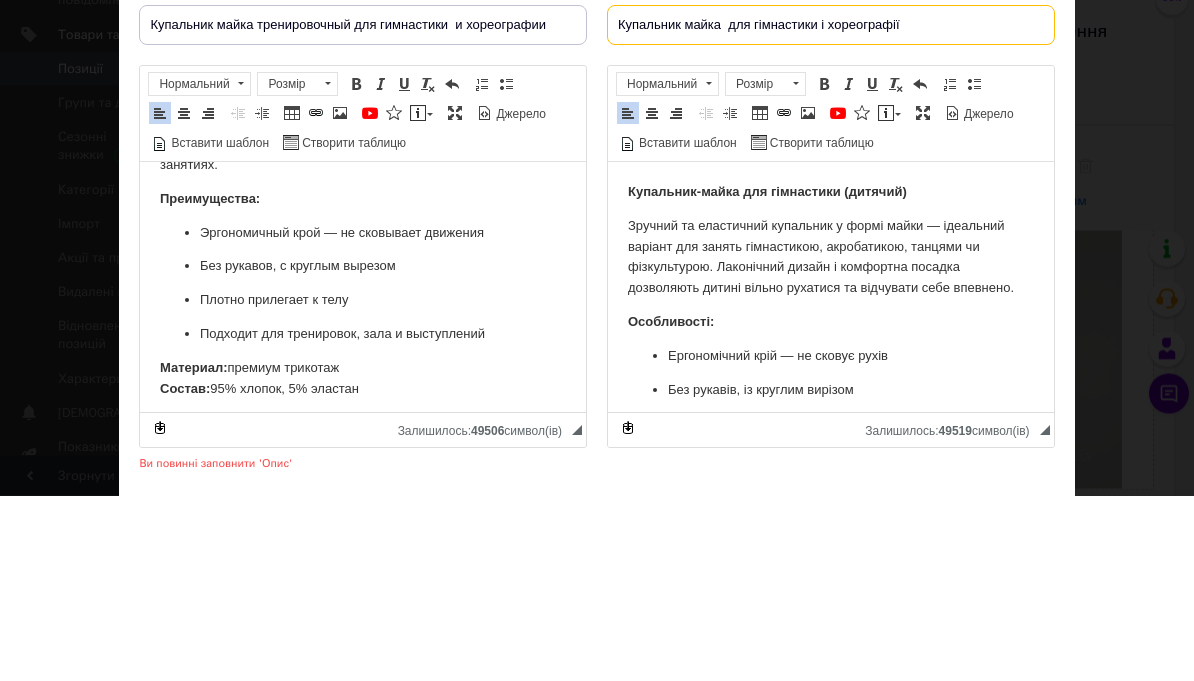 click on "Купальник майка  для гімнастики і хореографії" at bounding box center (831, 211) 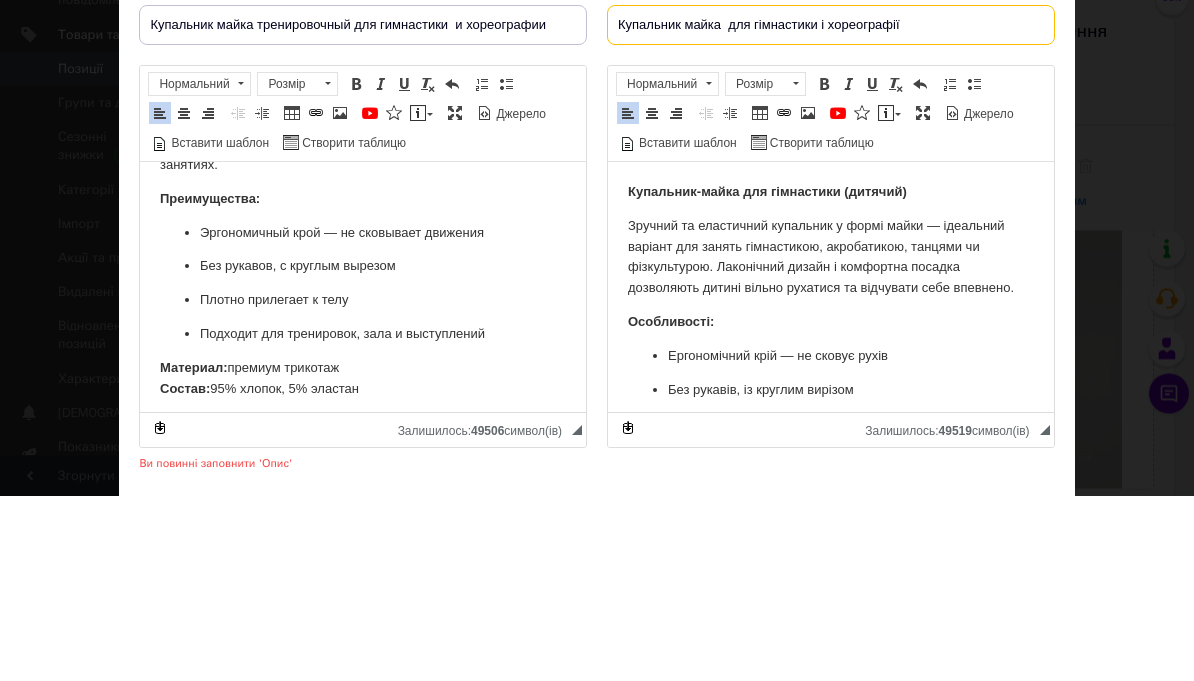 click on "Купальник майка  для гімнастики і хореографії" at bounding box center [831, 211] 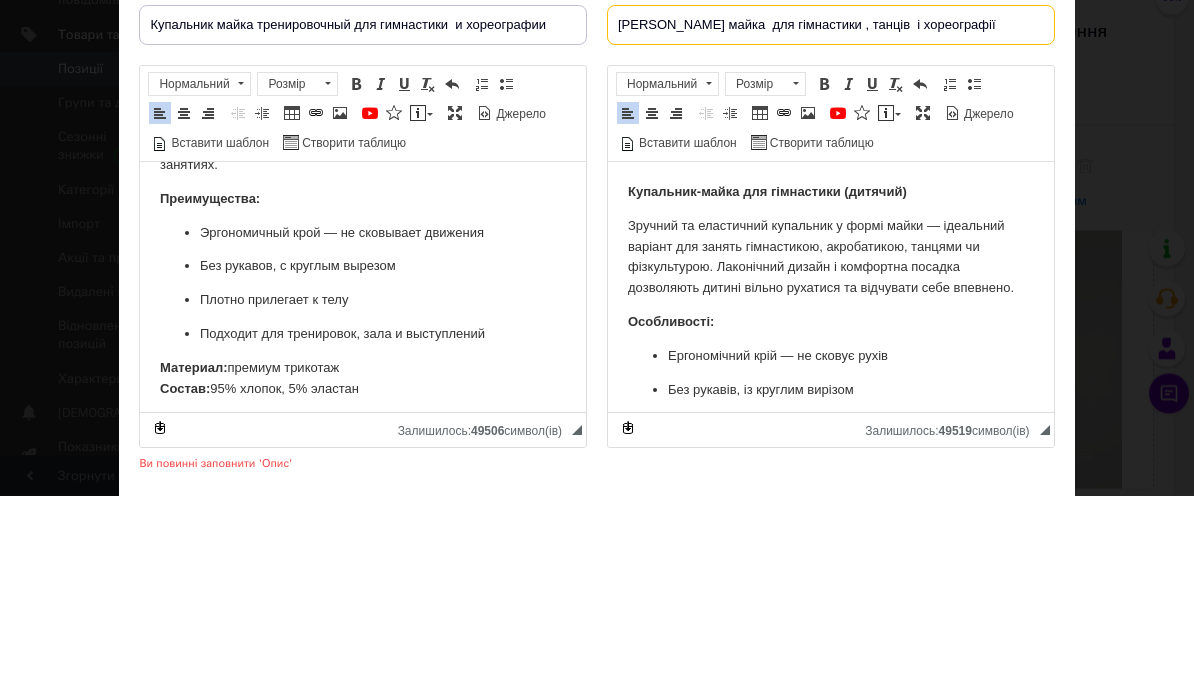 type on "[PERSON_NAME] майка  для гімнастики , танців  і хореографії" 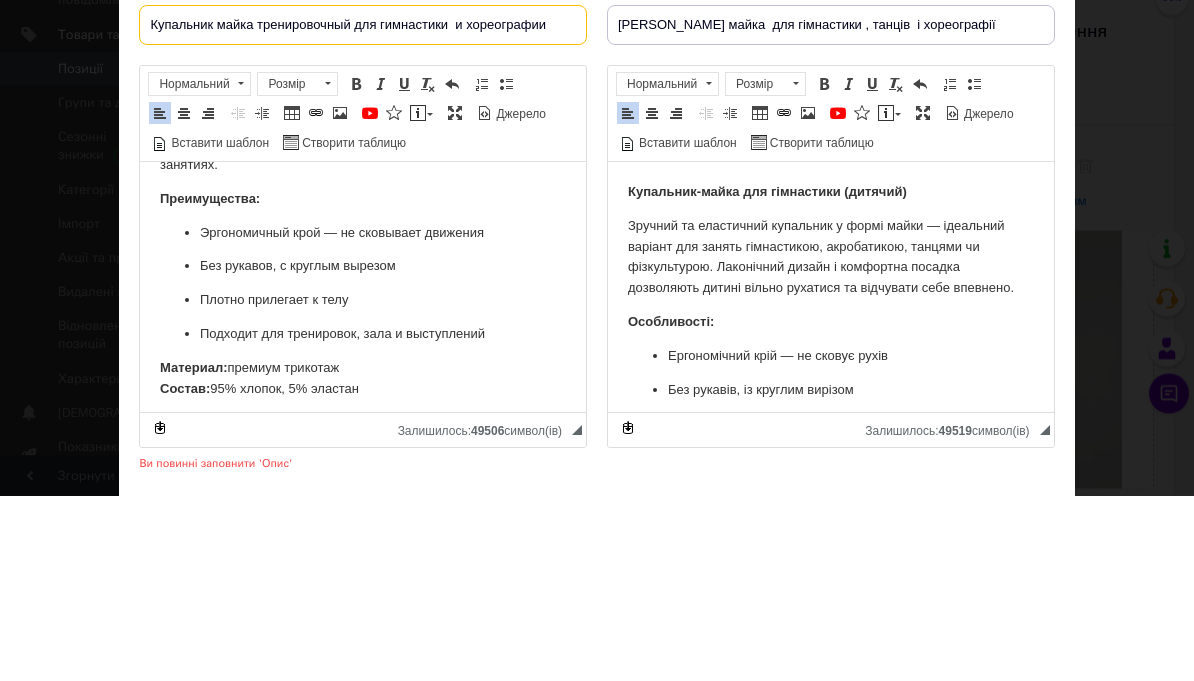 click on "Купальник майка тренировочный для гимнастики  и хореографии" at bounding box center [363, 211] 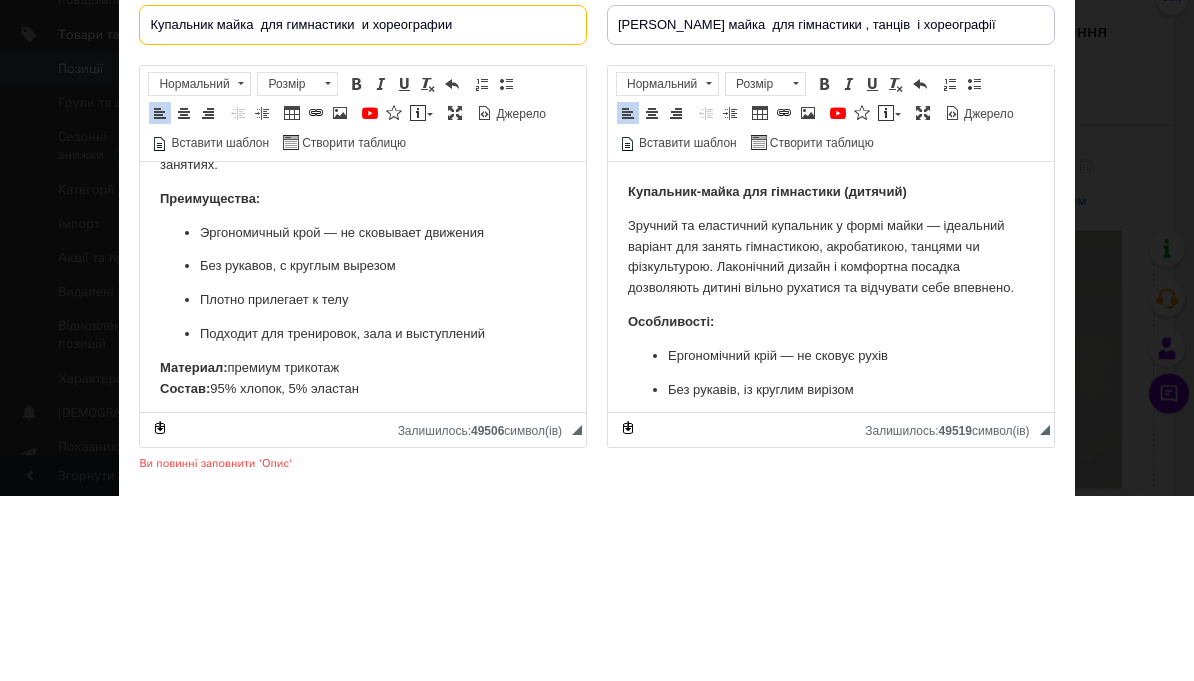 click on "Купальник майка  для гимнастики  и хореографии" at bounding box center (363, 211) 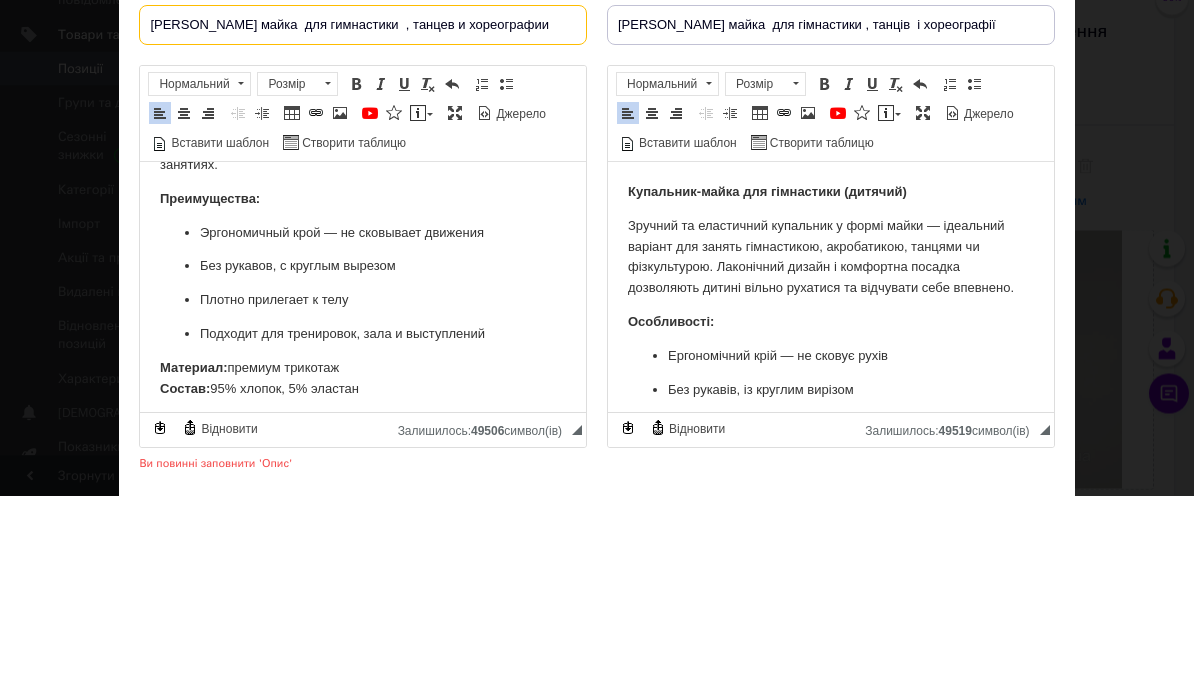 type on "[PERSON_NAME] майка  для гимнастики  , танцев и хореографии" 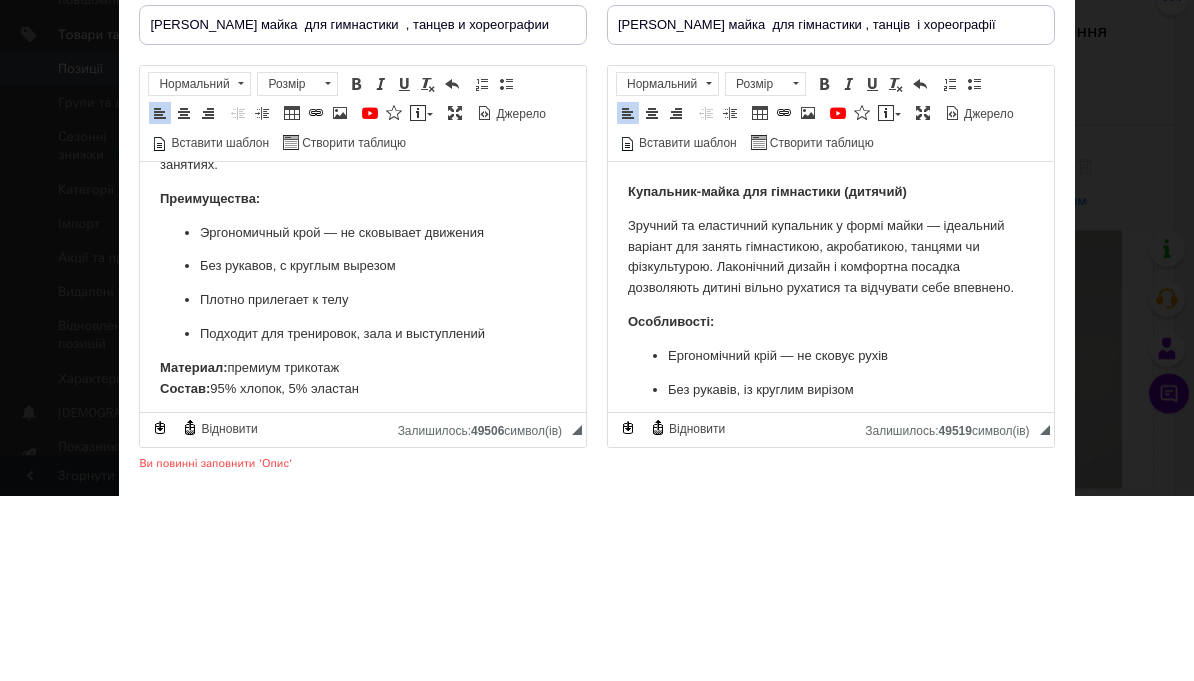 click on "Купальник-майка для гімнастики (дитячий) Зручний та еластичний купальник у формі майки — ідеальний варіант для занять гімнастикою, акробатикою, танцями чи фізкультурою. Лаконічний дизайн і комфортна посадка дозволяють дитині вільно рухатися та відчувати себе впевнено. Особливості: Ергономічний крій — не сковує рухів Без рукавів, із круглим вирізом Ідеально прилягає до тіла Підходить для залу, виступів і тренувань Матеріал:  преміум трикотаж Склад:  95% бавовна, 5% еластан" at bounding box center [831, 352] 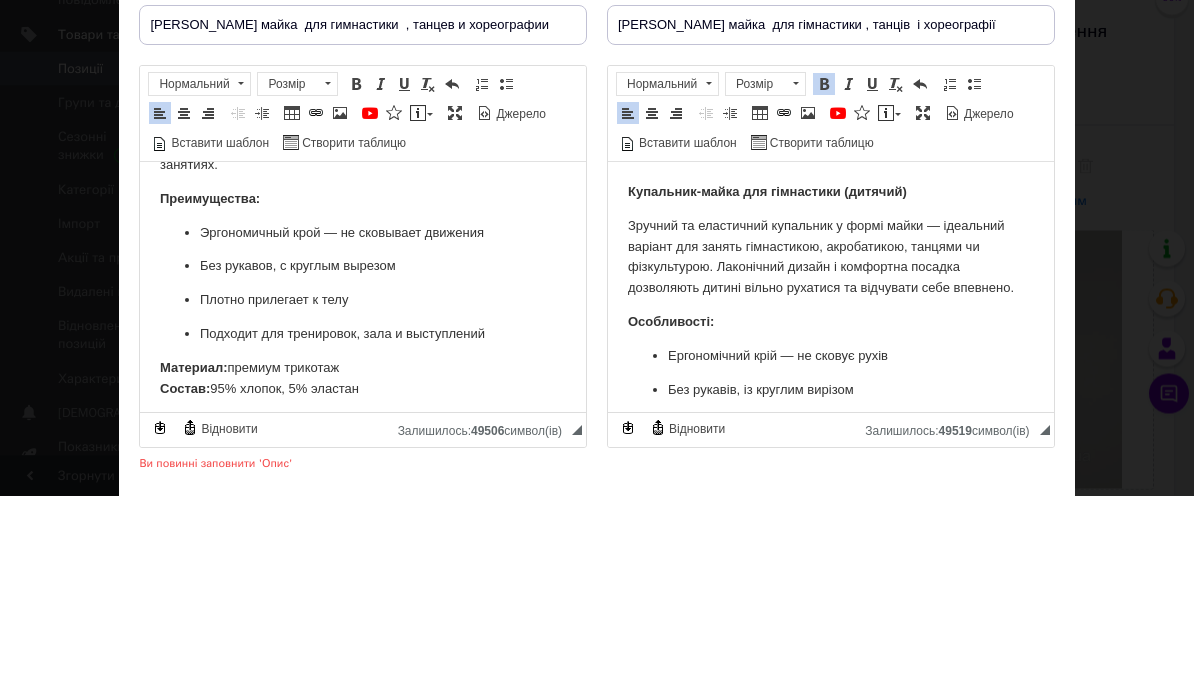 click on "Купальник-майка для гімнастики (дитячий) Зручний та еластичний купальник у формі майки — ідеальний варіант для занять гімнастикою, акробатикою, танцями чи фізкультурою. Лаконічний дизайн і комфортна посадка дозволяють дитині вільно рухатися та відчувати себе впевнено. Особливості: Ергономічний крій — не сковує рухів Без рукавів, із круглим вирізом Ідеально прилягає до тіла Підходить для залу, виступів і тренувань Матеріал:  преміум трикотаж Склад:  95% бавовна, 5% еластан" at bounding box center [831, 352] 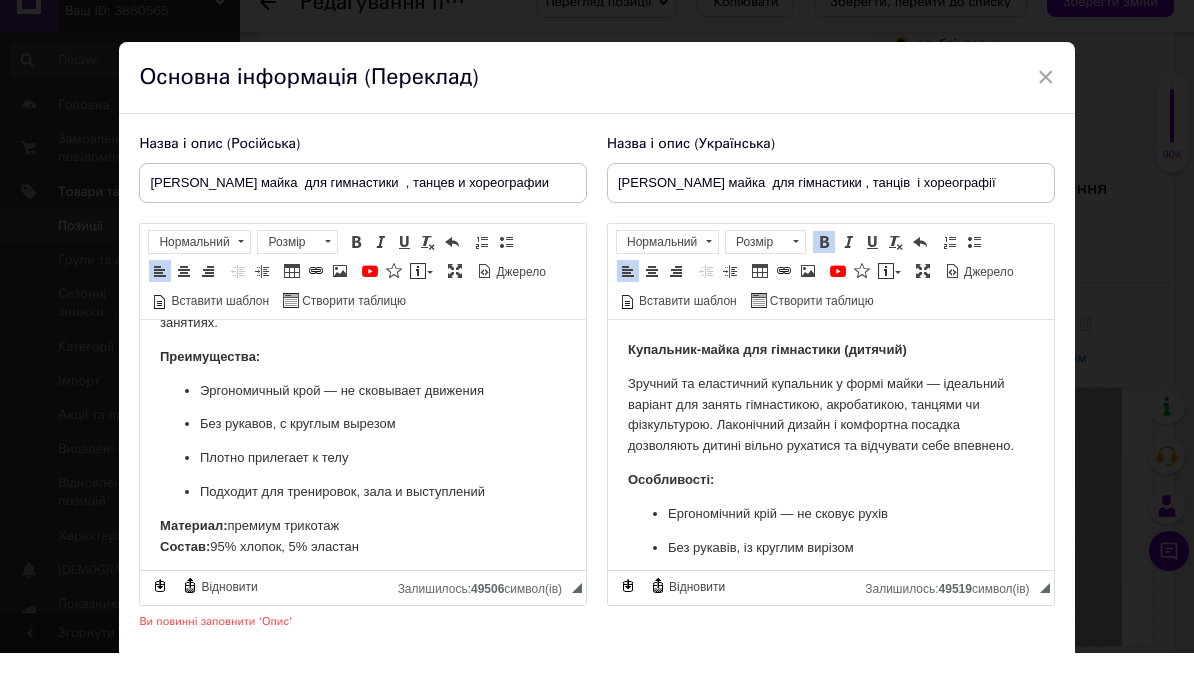 scroll, scrollTop: 0, scrollLeft: 0, axis: both 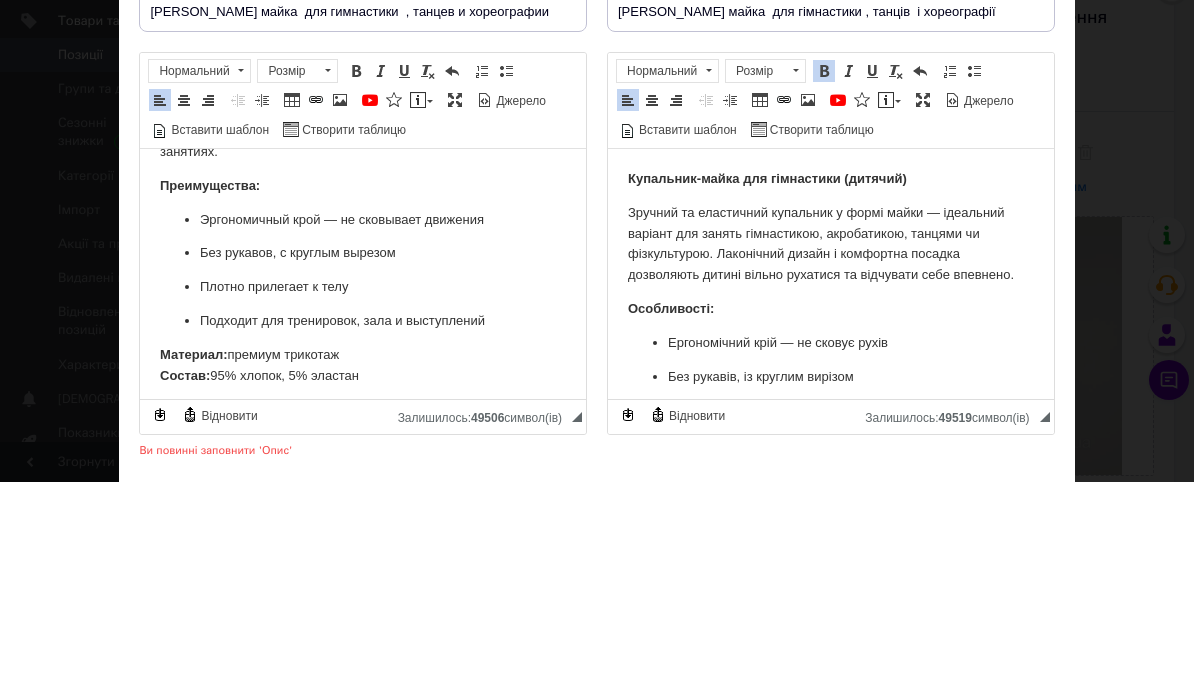 click on "Назва і опис (Українська) [PERSON_NAME] майка  для гімнастики , танців  і хореографії
[PERSON_NAME]-майка для гімнастики (дитячий)
Зручний та еластичний купальник у формі майки — ідеальний варіант для занять гімнастикою, акробатикою, танцями чи фізкультурою. Лаконічний дизайн і комфортна посадка дозволяють дитині вільно рухатися та відчувати себе впевнено.
Особливості:
Ергономічний крій — не сковує рухів
Без рукавів, із круглим вирізом
Ідеально прилягає до тіла
Підходить для залу, виступів і тренувань
Матеріал:  преміум трикотаж" at bounding box center [831, 410] 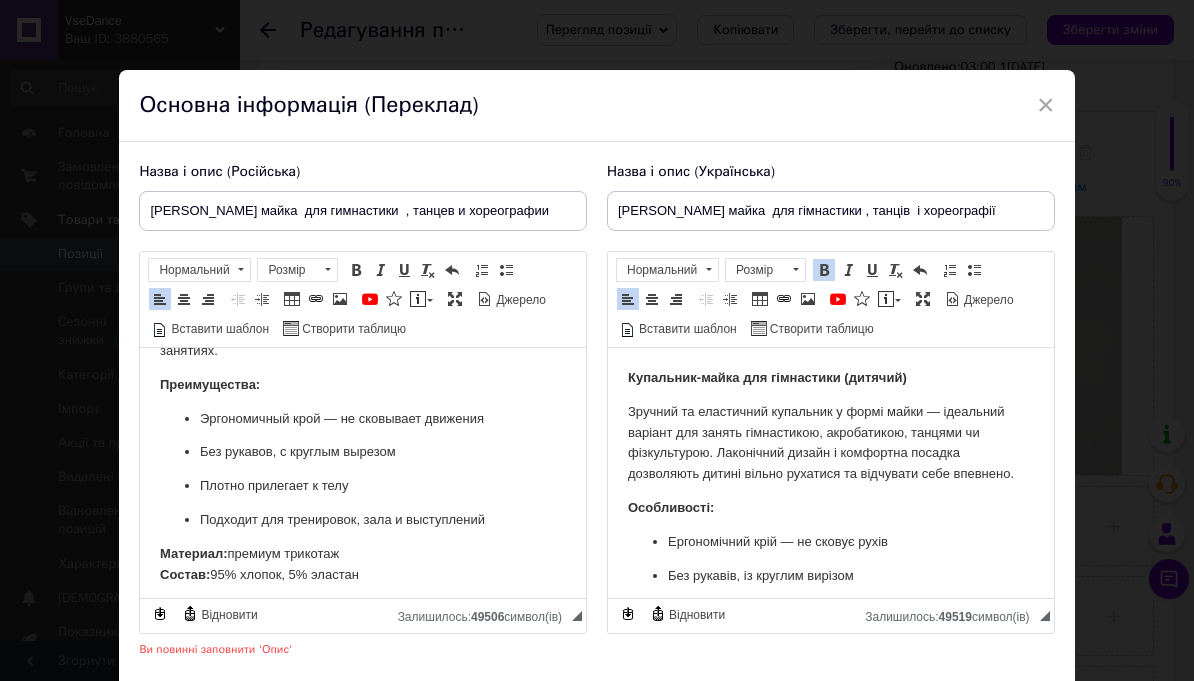 click on "Зберегти" at bounding box center (1005, 714) 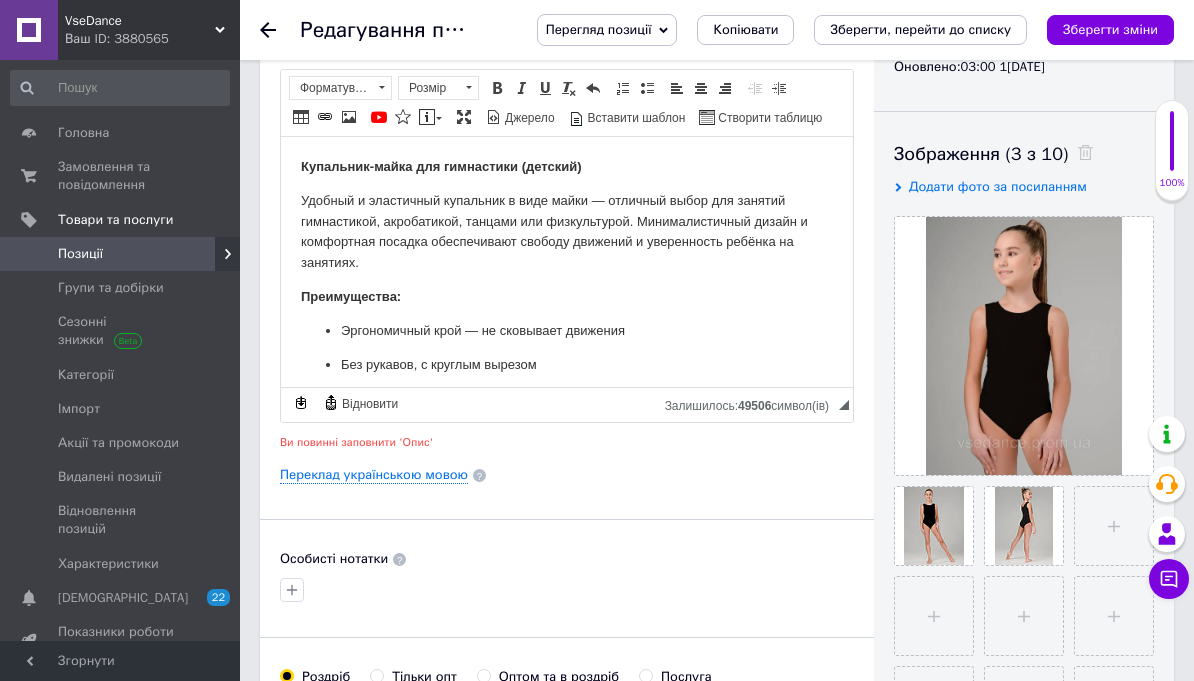click on "Зберегти зміни" at bounding box center [1110, 30] 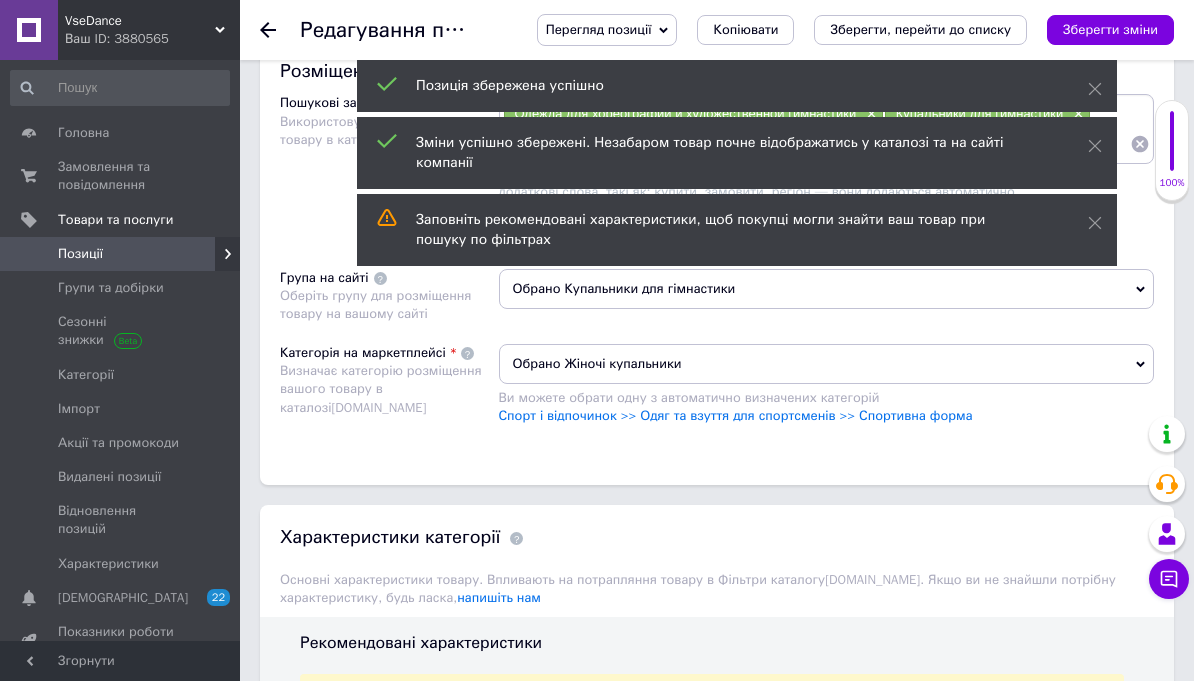 scroll, scrollTop: 1314, scrollLeft: 0, axis: vertical 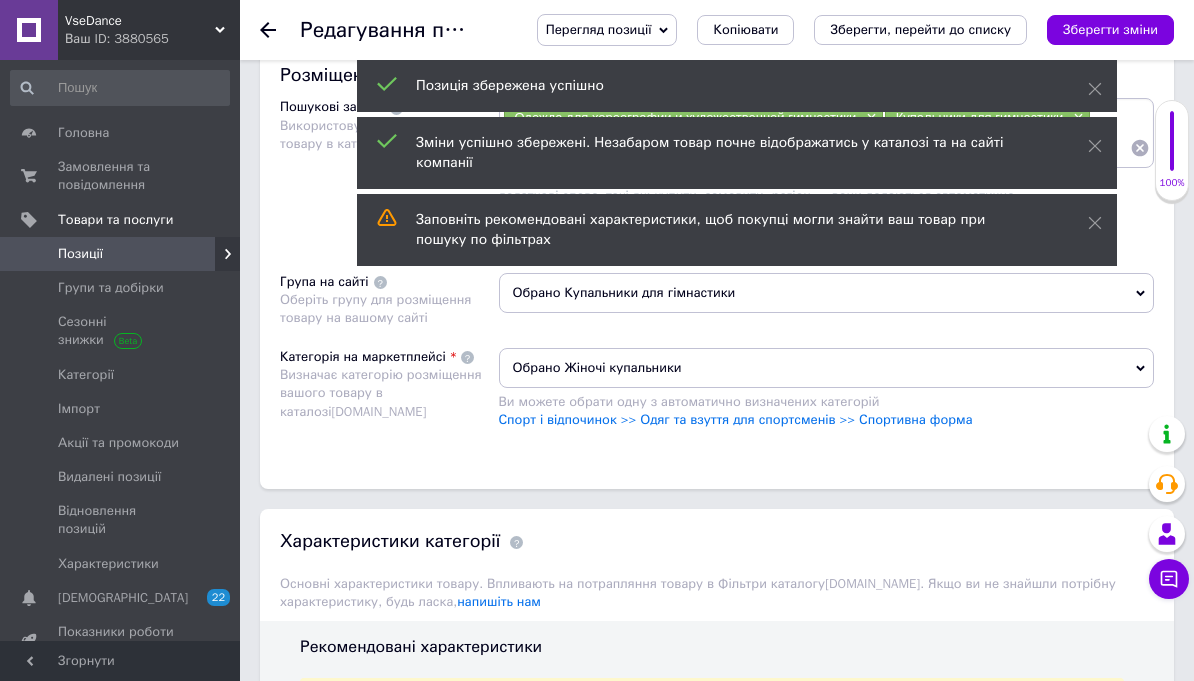 click on "Обрано Жіночі купальники" at bounding box center [827, 368] 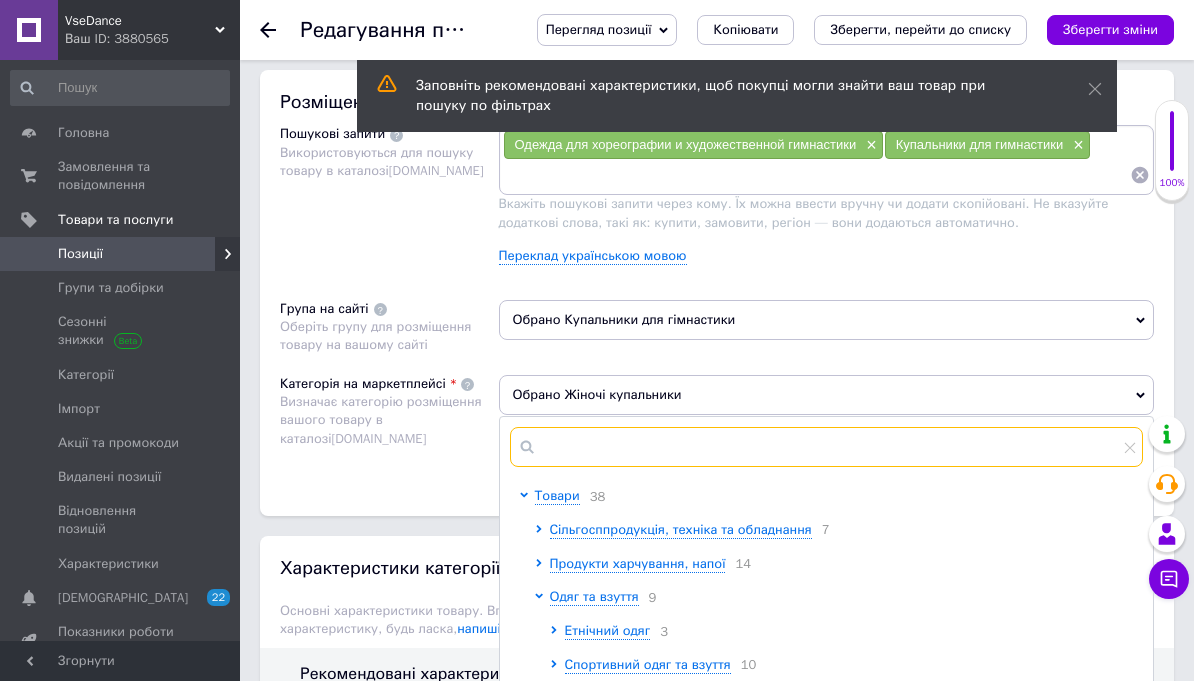 click at bounding box center [827, 447] 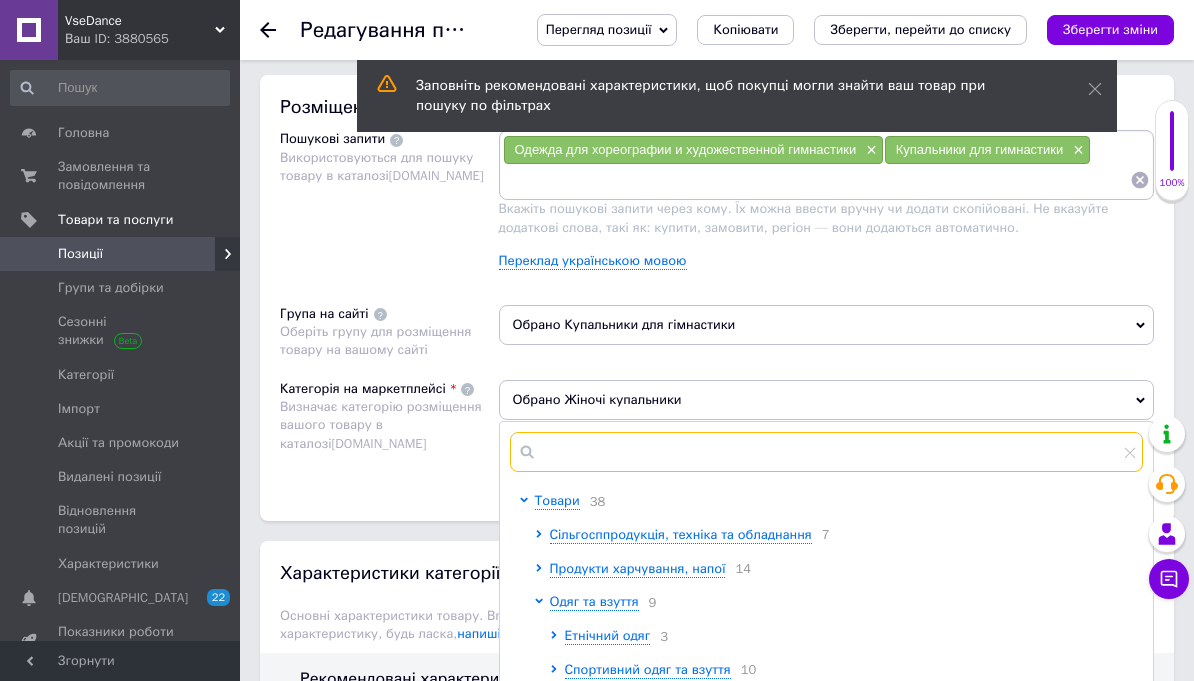 scroll, scrollTop: 1281, scrollLeft: 0, axis: vertical 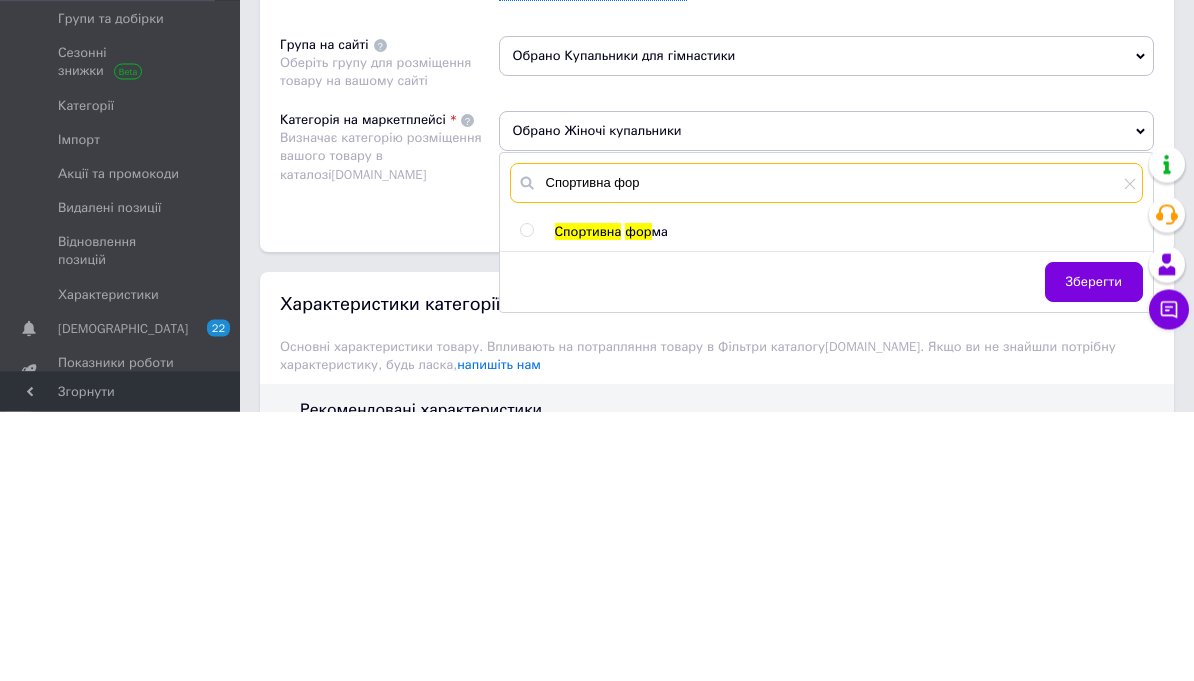 type on "Спортивна фор" 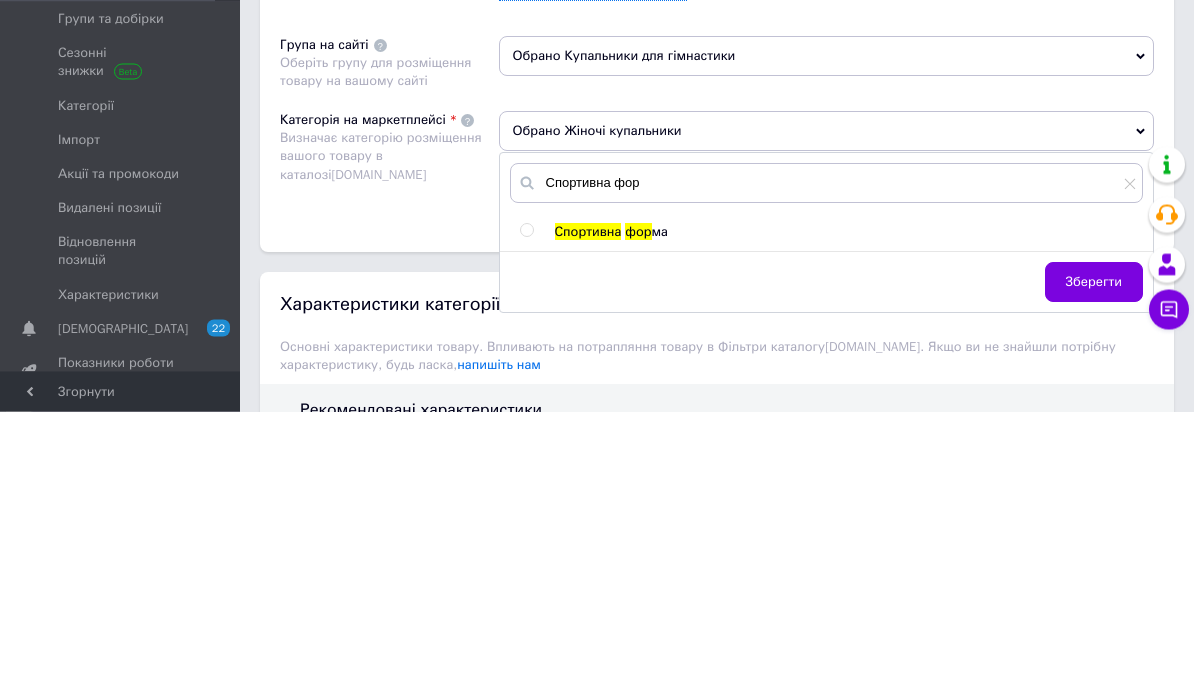 click at bounding box center [547, 502] 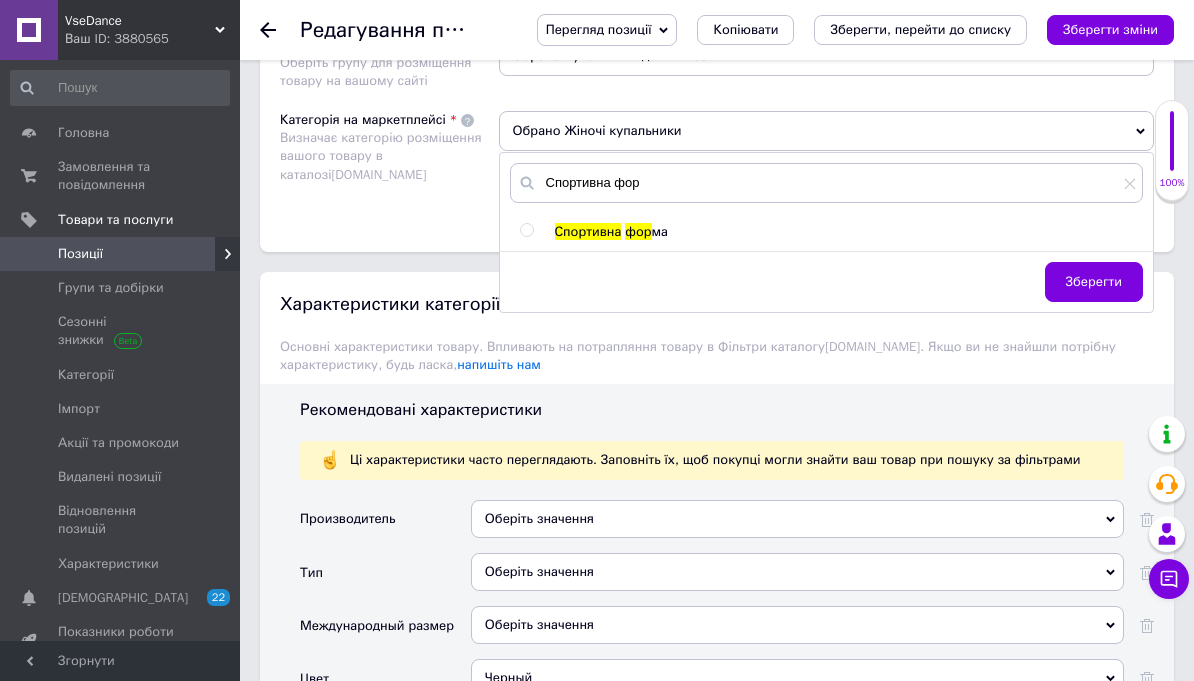 click at bounding box center (526, 230) 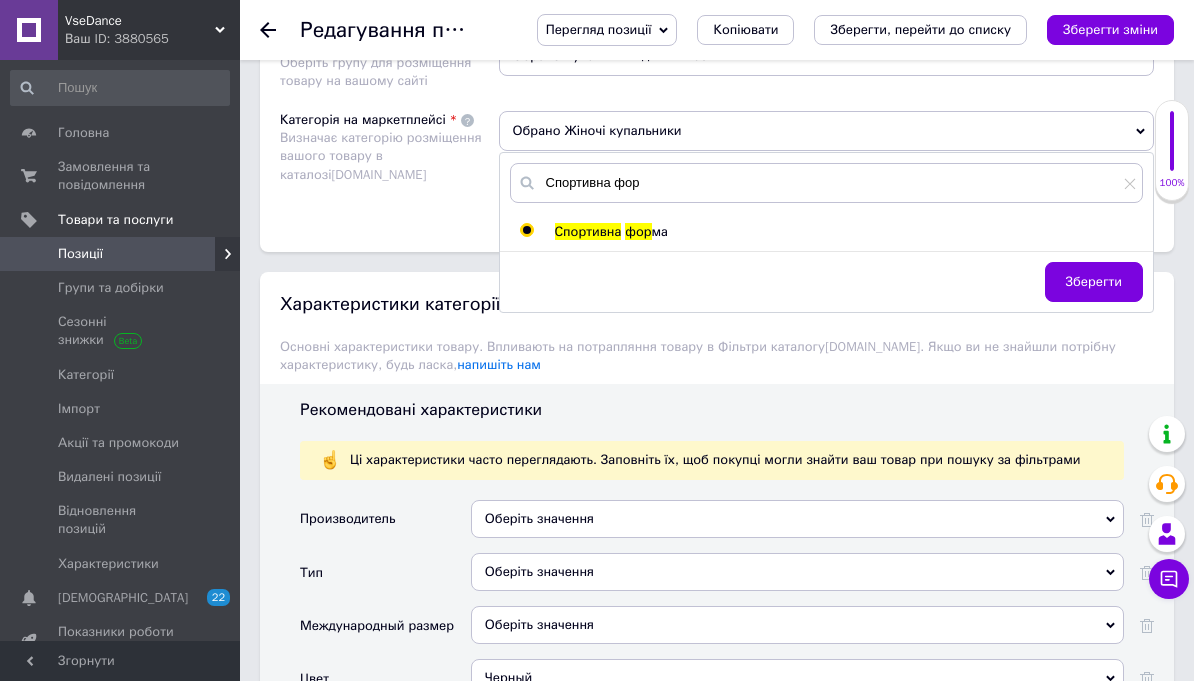 radio on "true" 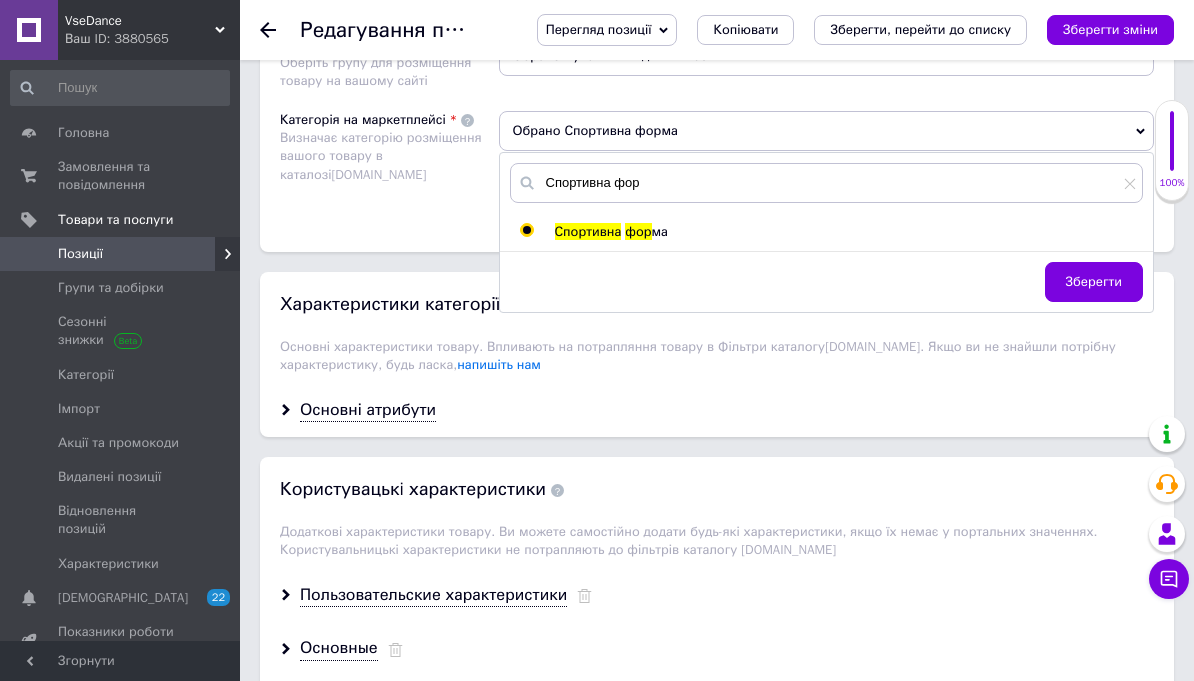 click on "Зберегти" at bounding box center (1094, 282) 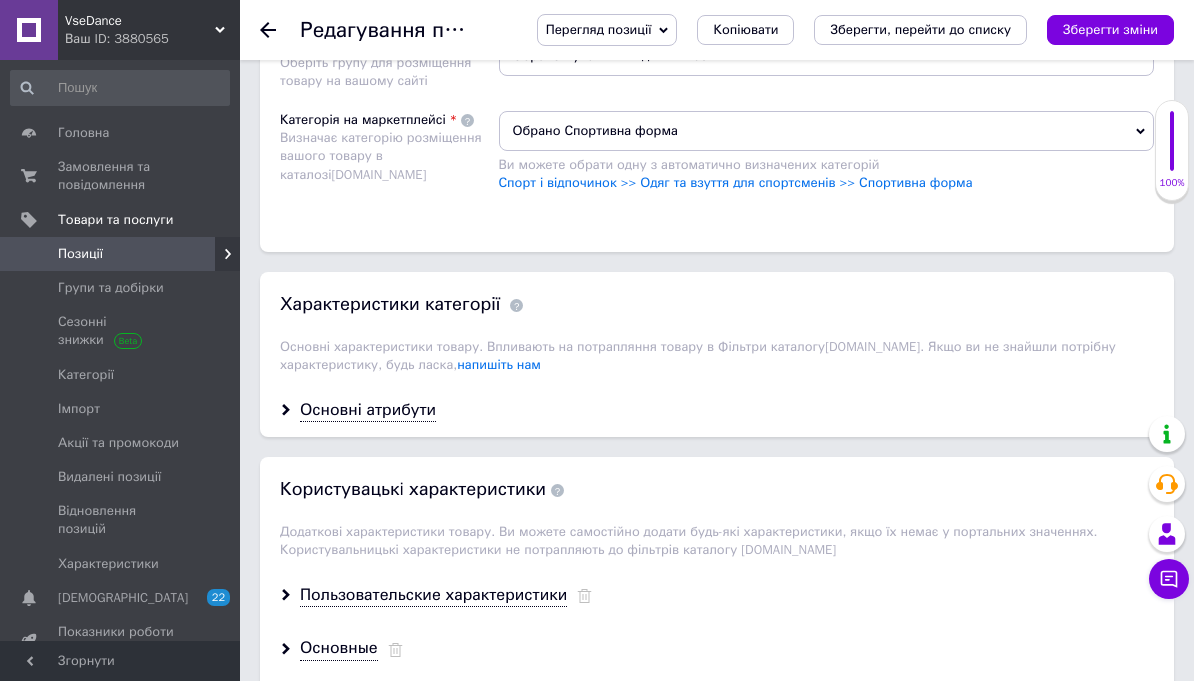 click on "Зберегти зміни" at bounding box center [1110, 29] 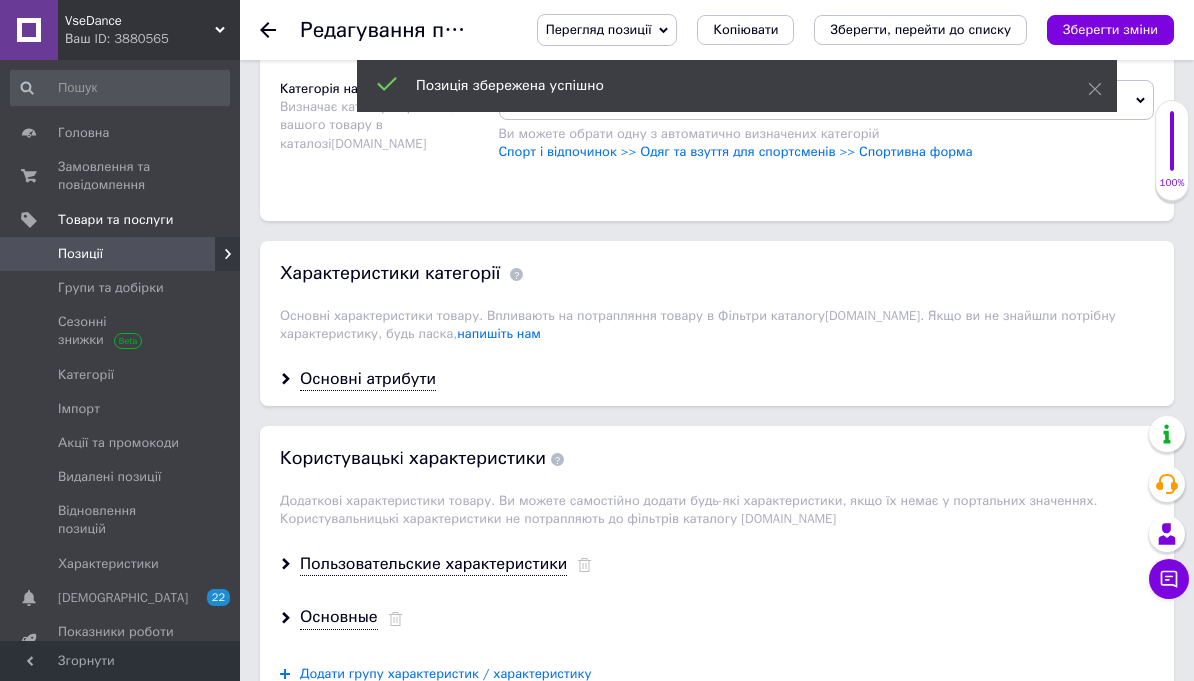 scroll, scrollTop: 1592, scrollLeft: 0, axis: vertical 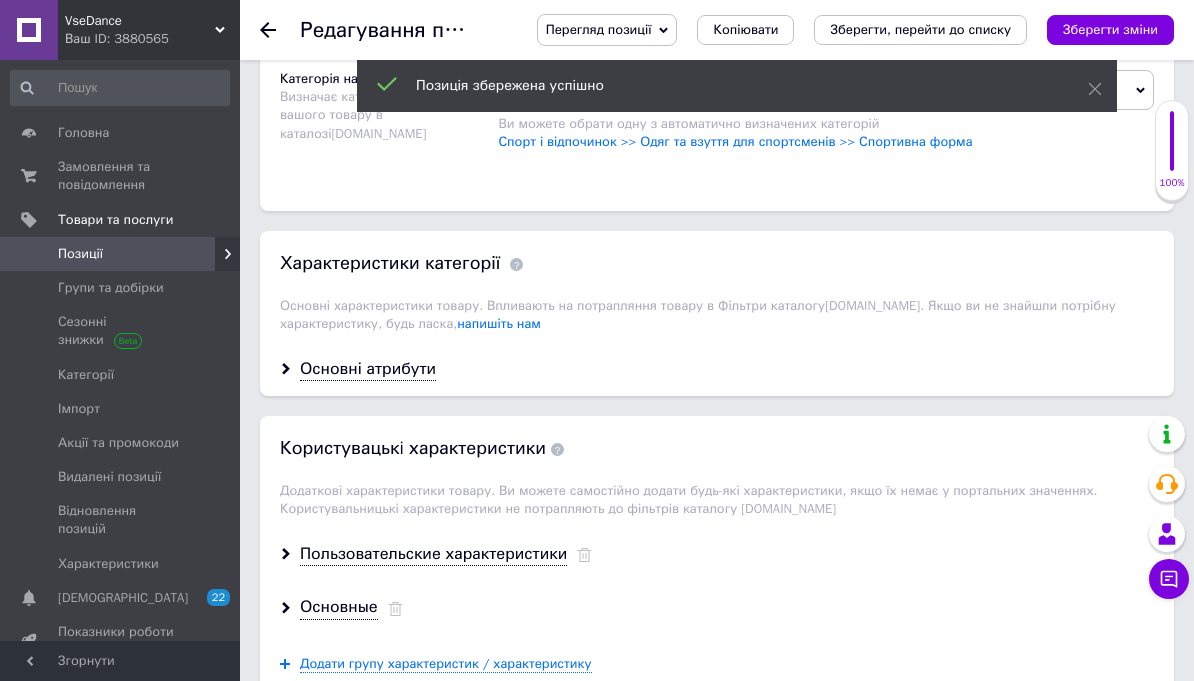 click on "Основні атрибути" at bounding box center (368, 369) 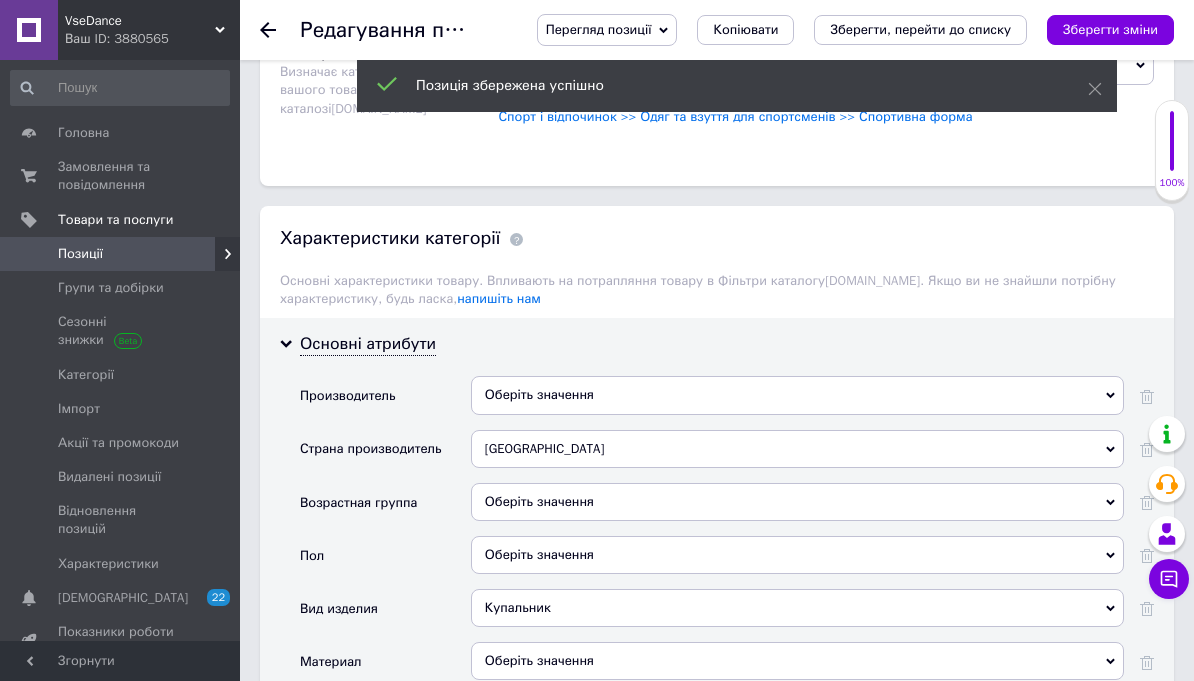 scroll, scrollTop: 1659, scrollLeft: 0, axis: vertical 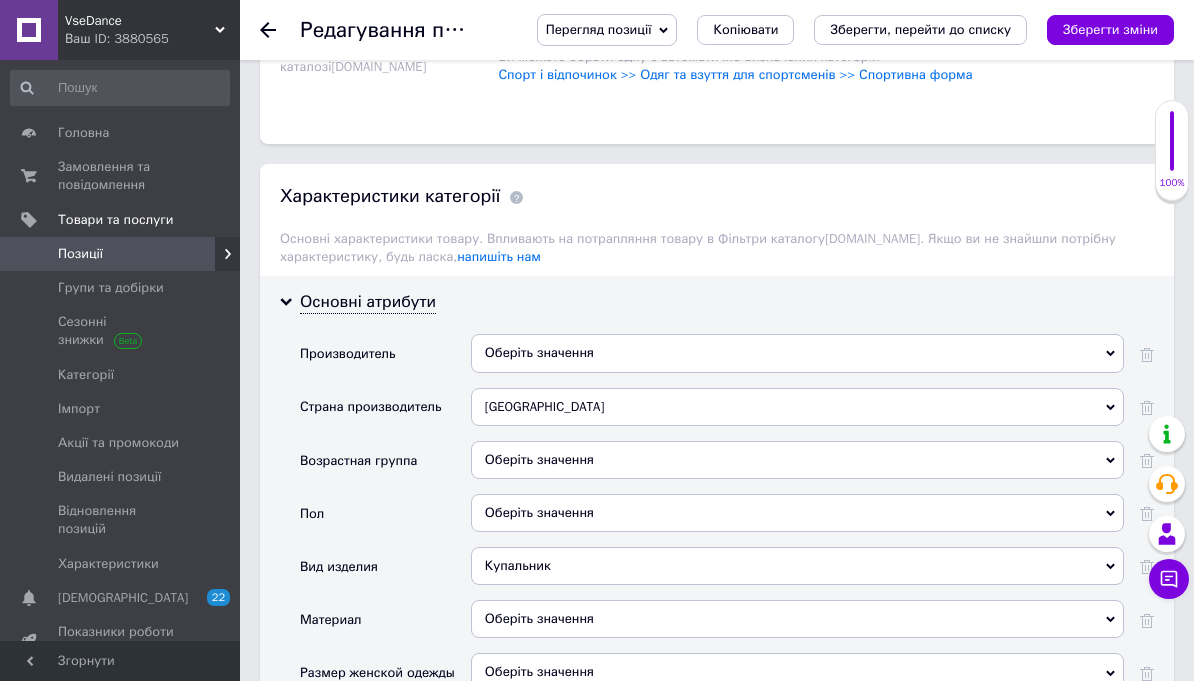 click on "Оберіть значення" at bounding box center [797, 353] 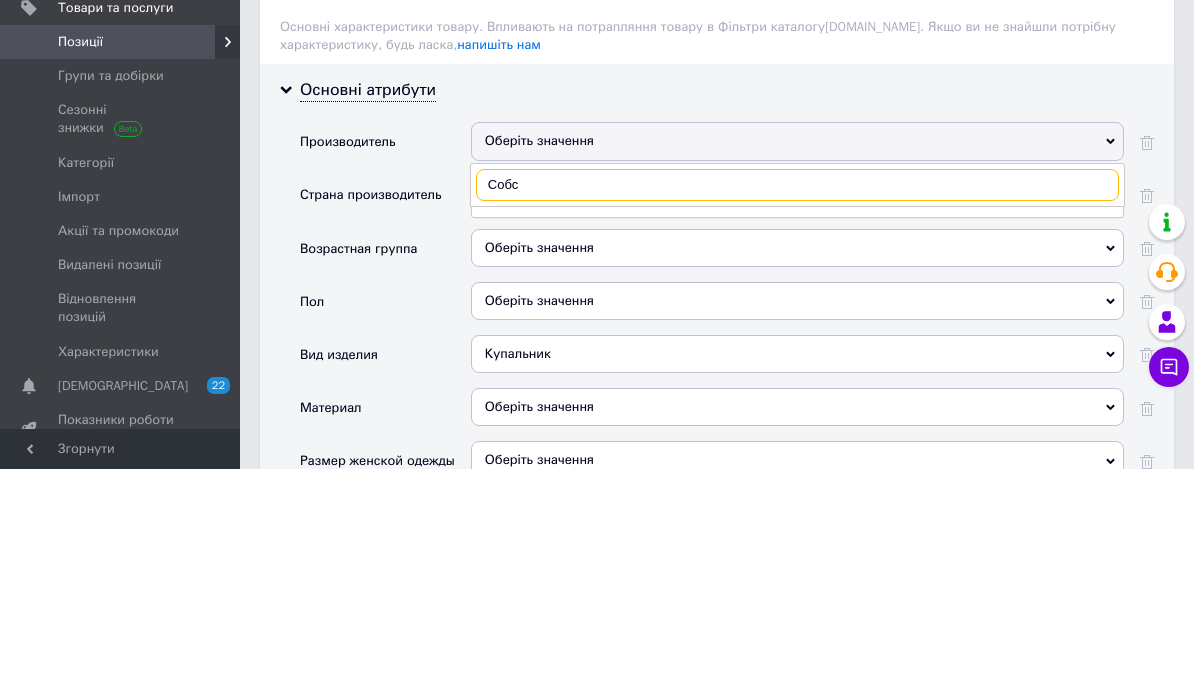 type on "Собст" 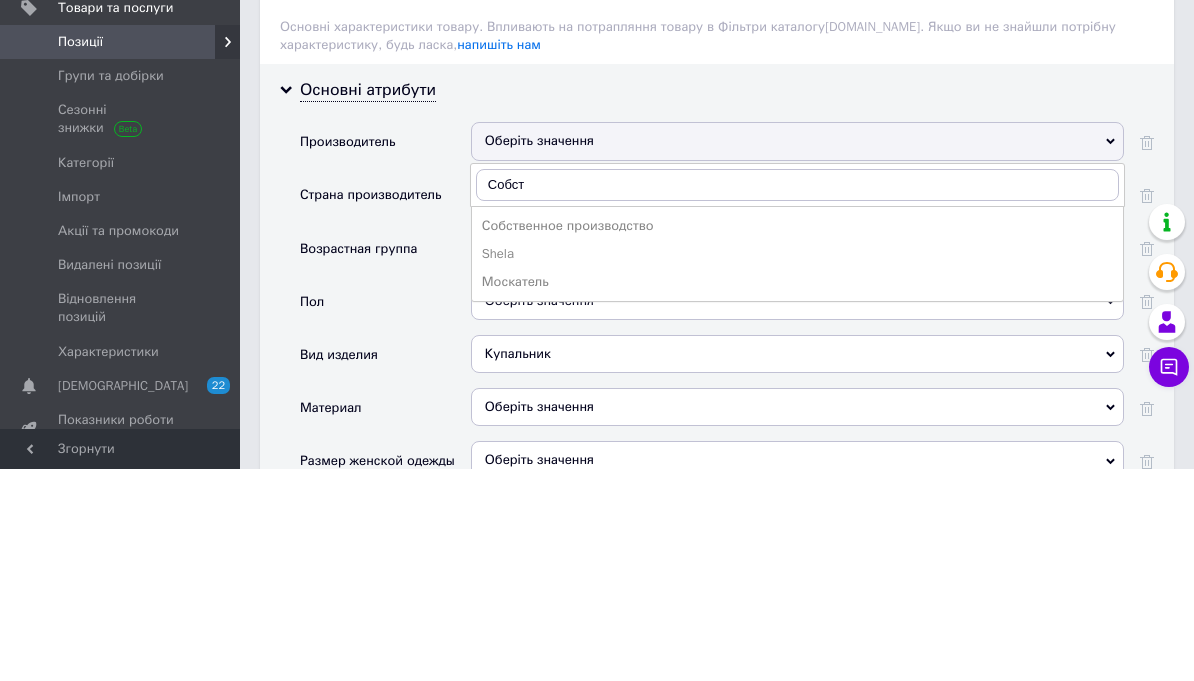 click on "Собственное производство" at bounding box center [797, 438] 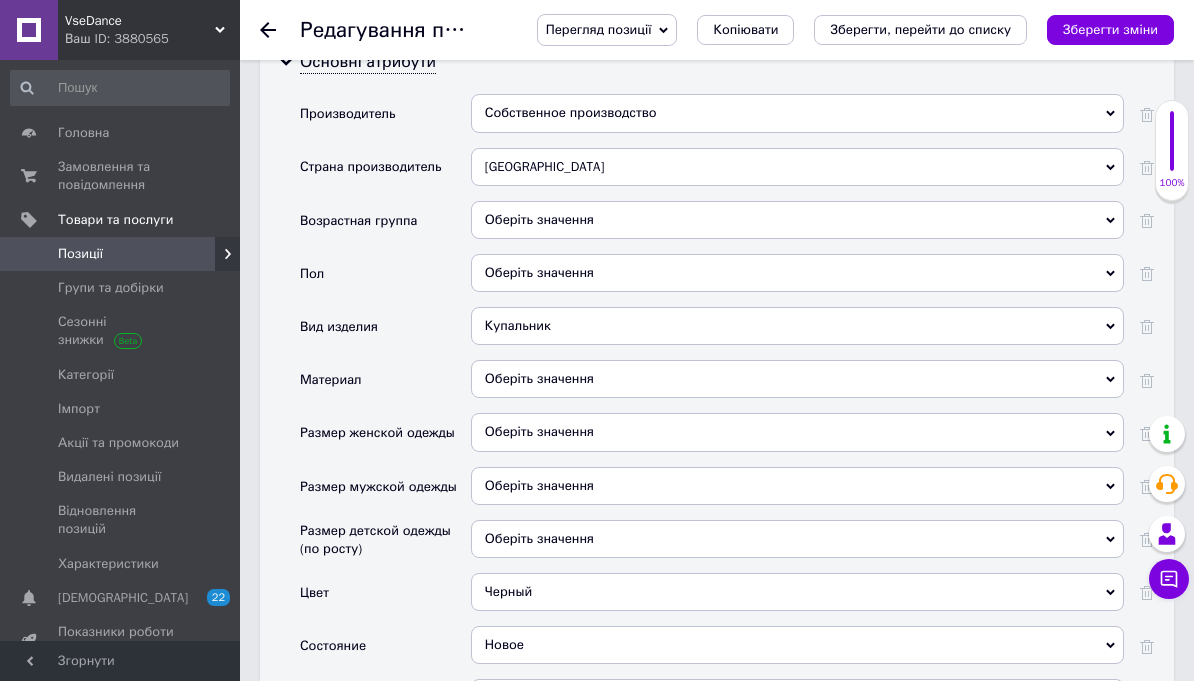 scroll, scrollTop: 1906, scrollLeft: 0, axis: vertical 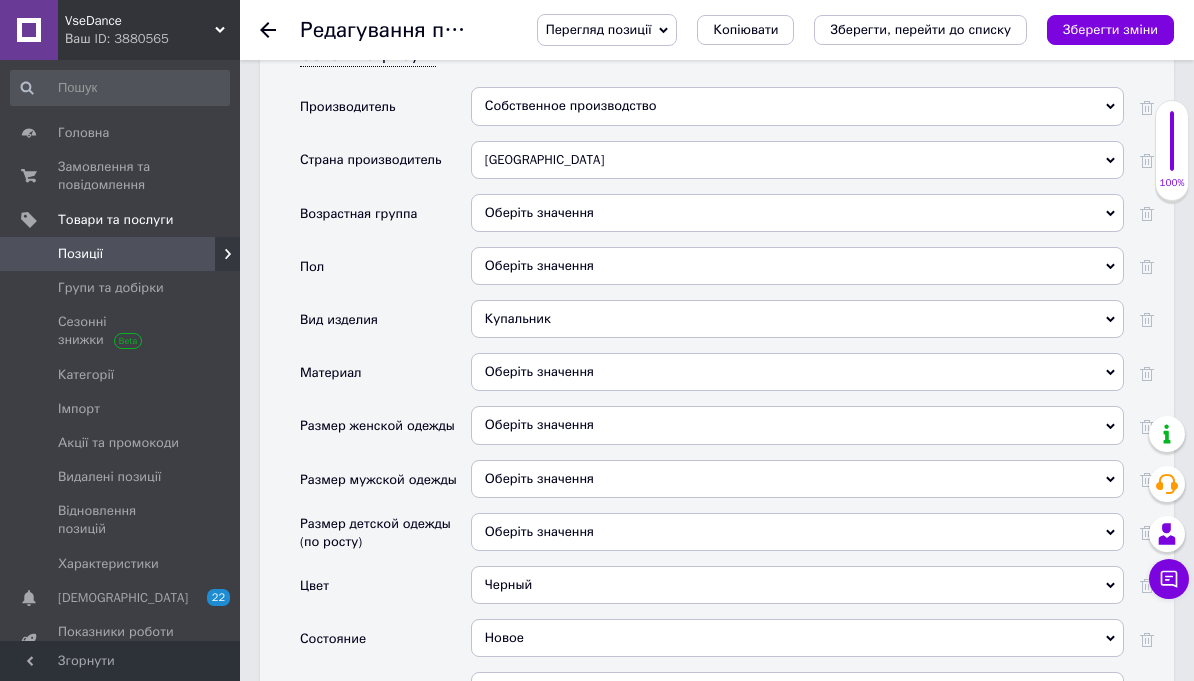 click on "Оберіть значення" at bounding box center (797, 213) 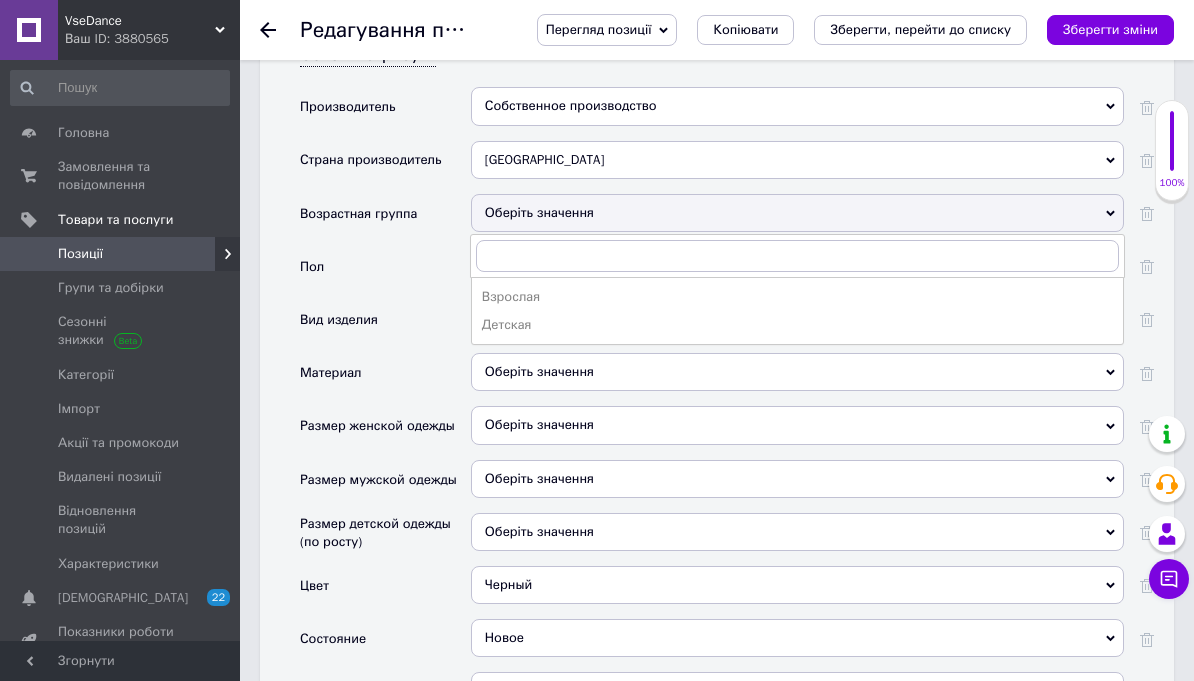 click on "Детская" at bounding box center (797, 325) 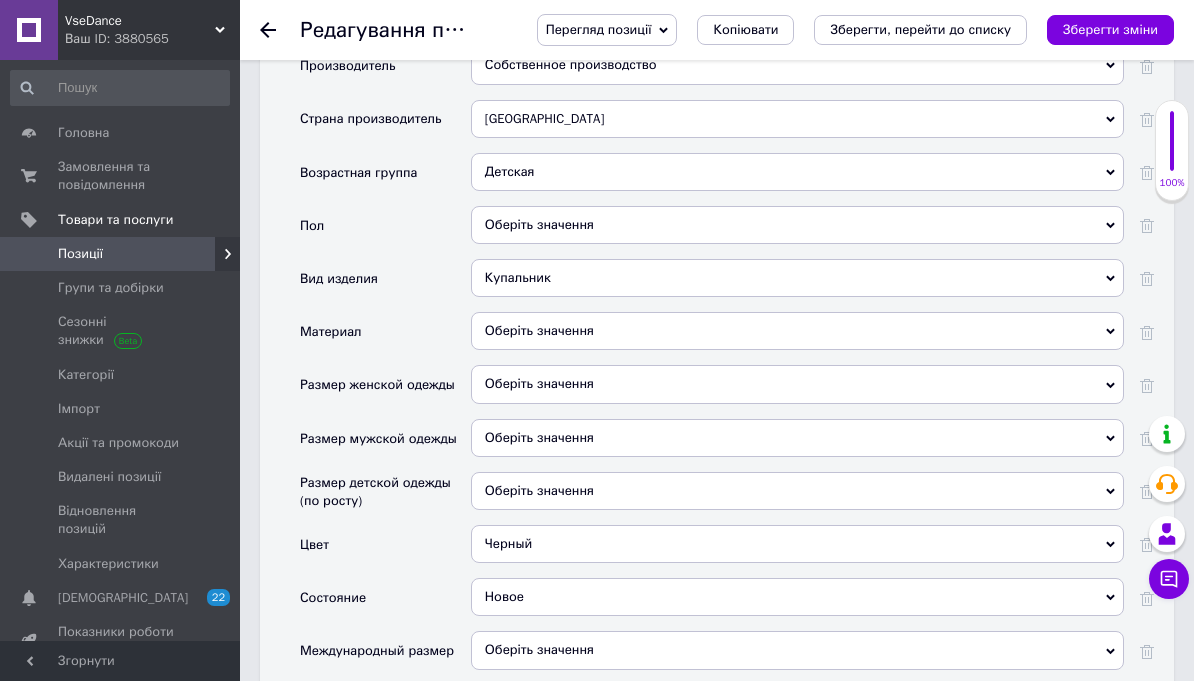 scroll, scrollTop: 1952, scrollLeft: 0, axis: vertical 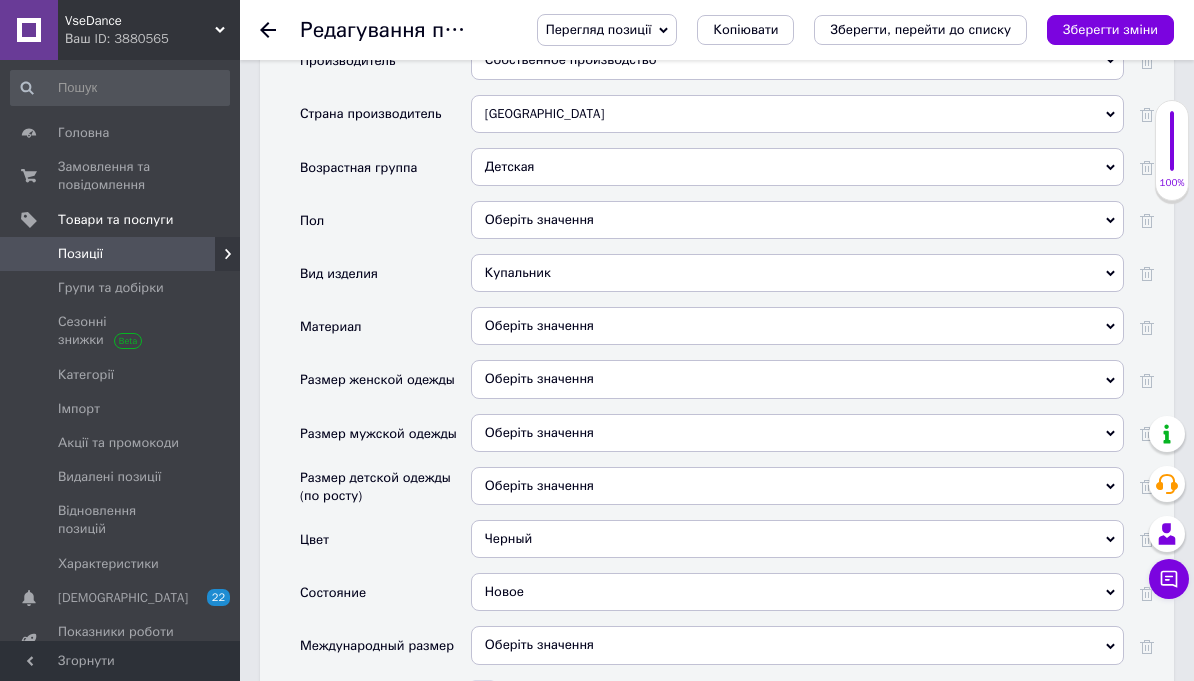 click on "Оберіть значення" at bounding box center (797, 220) 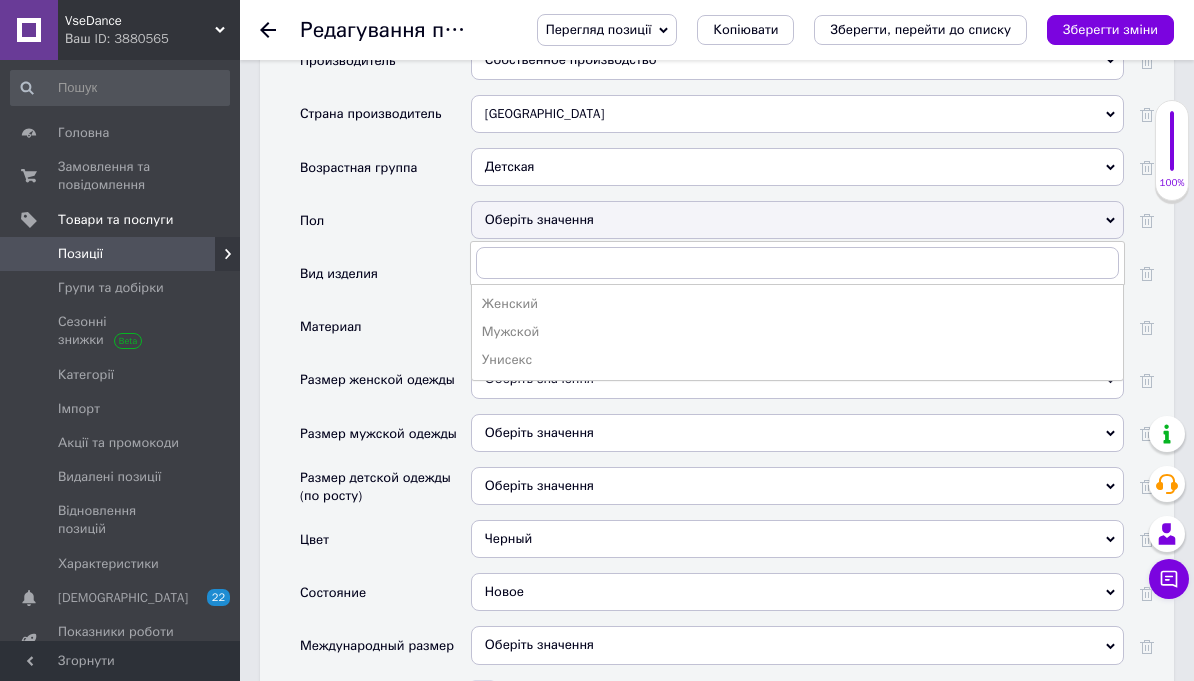 click on "Женский" at bounding box center [797, 304] 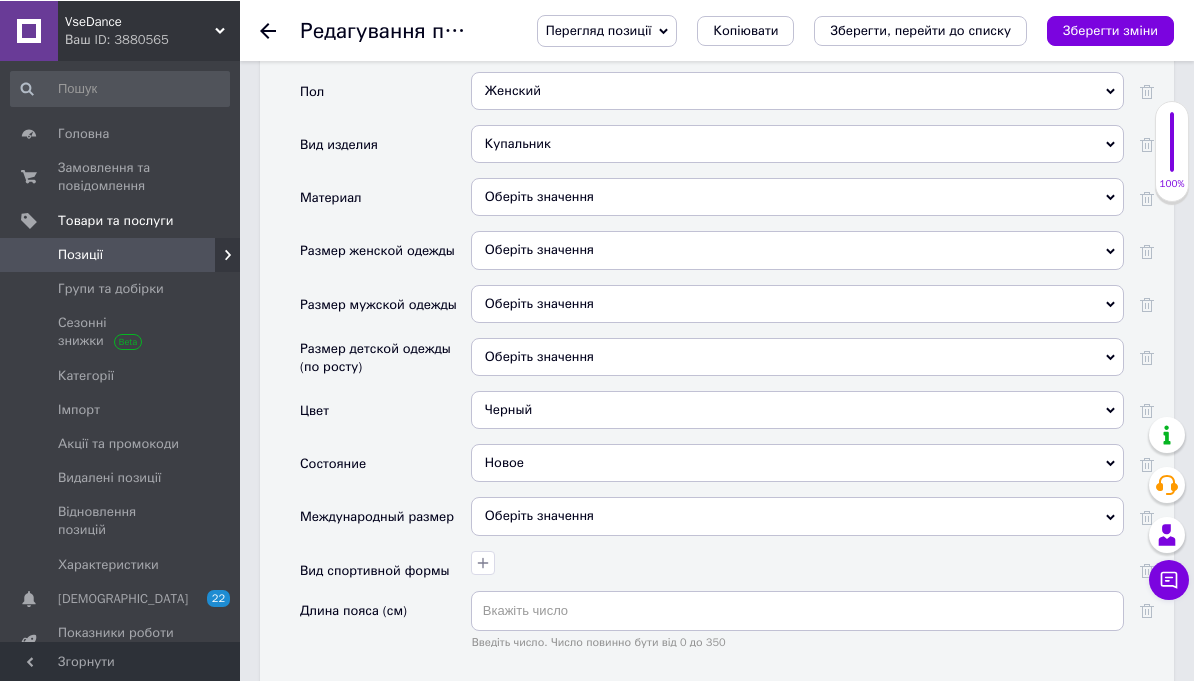 click on "Оберіть значення" at bounding box center [797, 196] 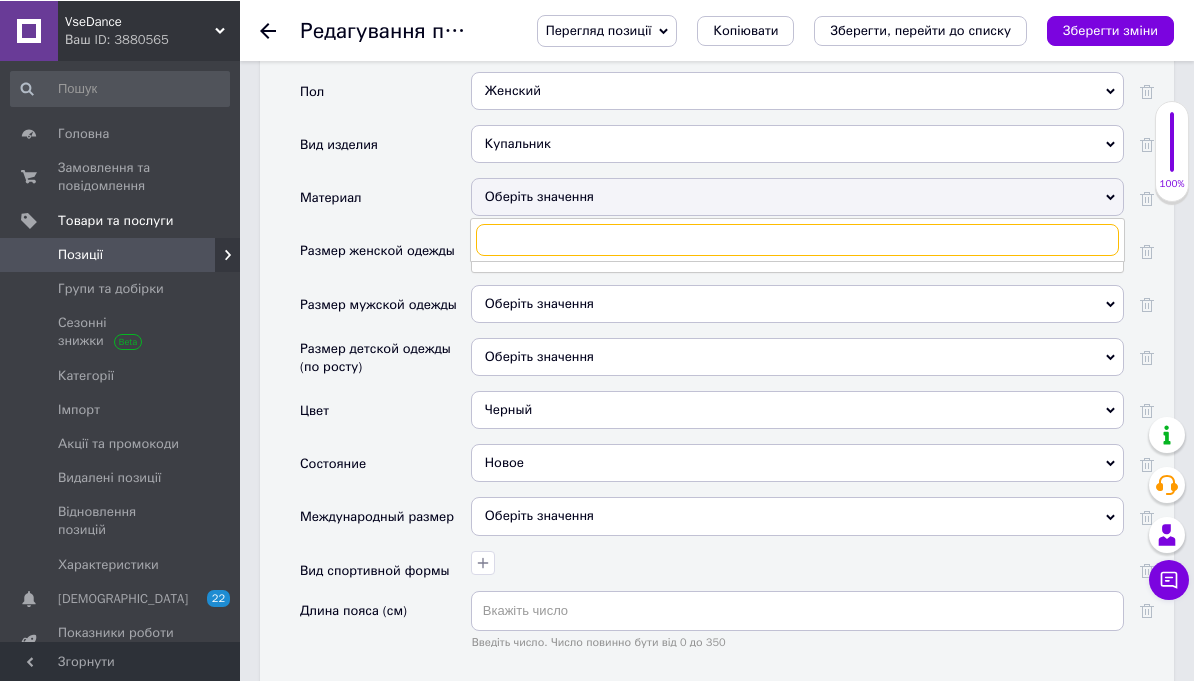 scroll, scrollTop: 2081, scrollLeft: 0, axis: vertical 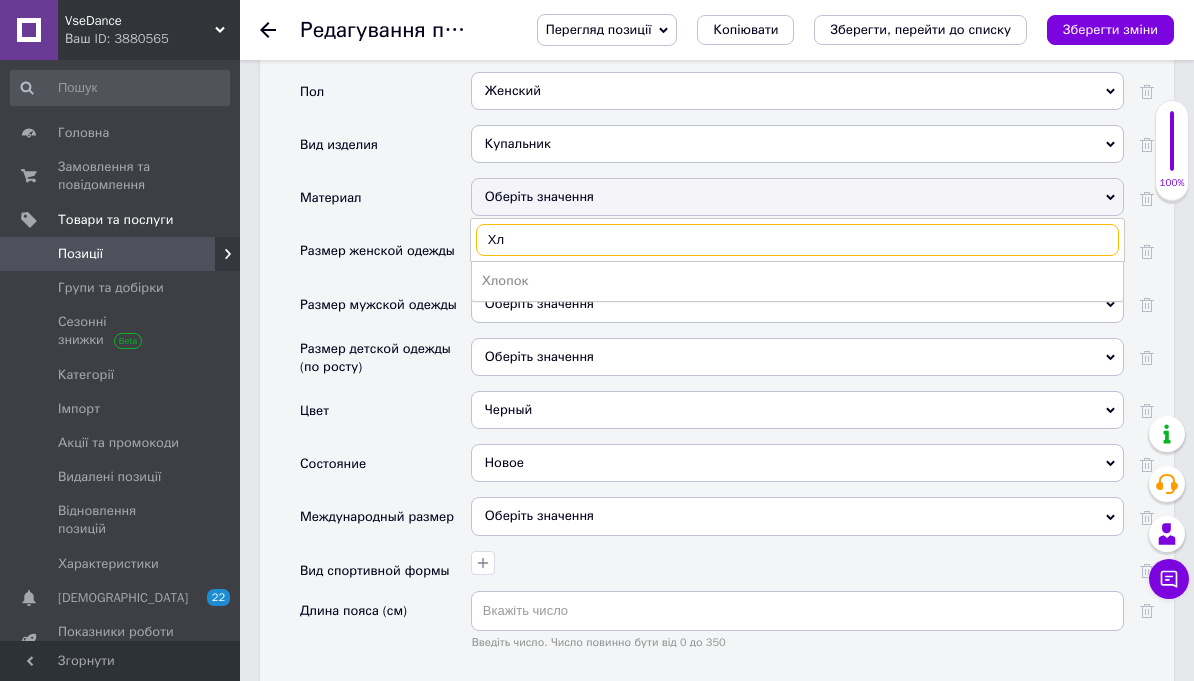 type on "Хло" 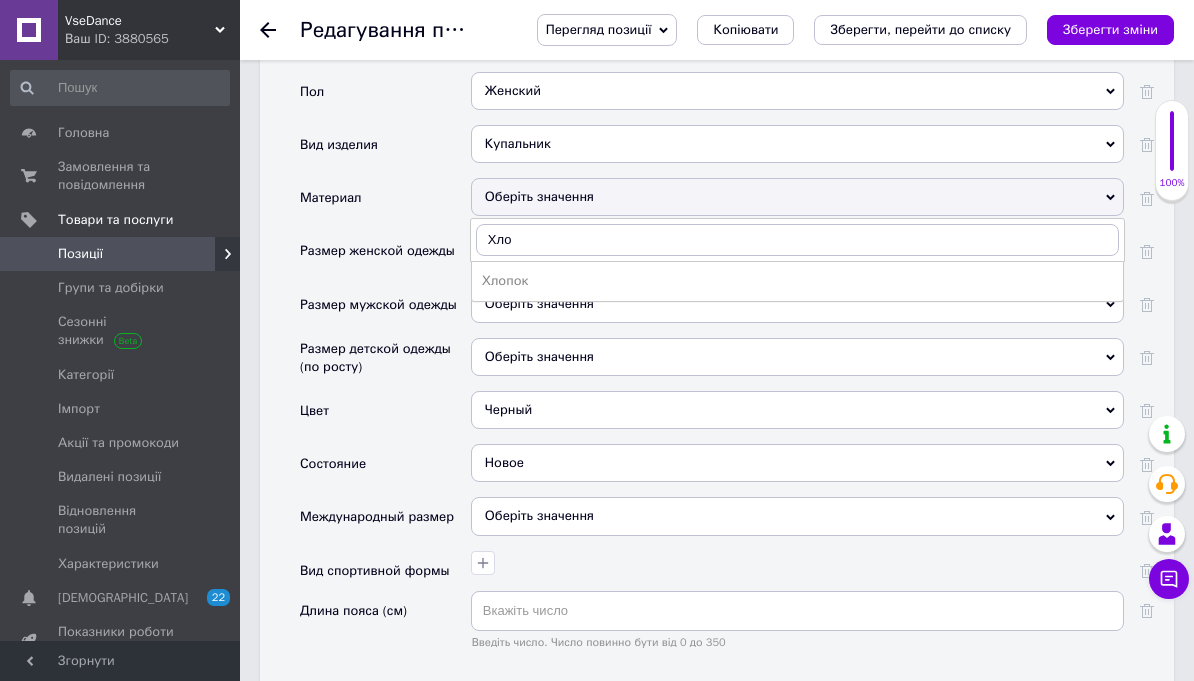 click on "Хлопок" at bounding box center [797, 281] 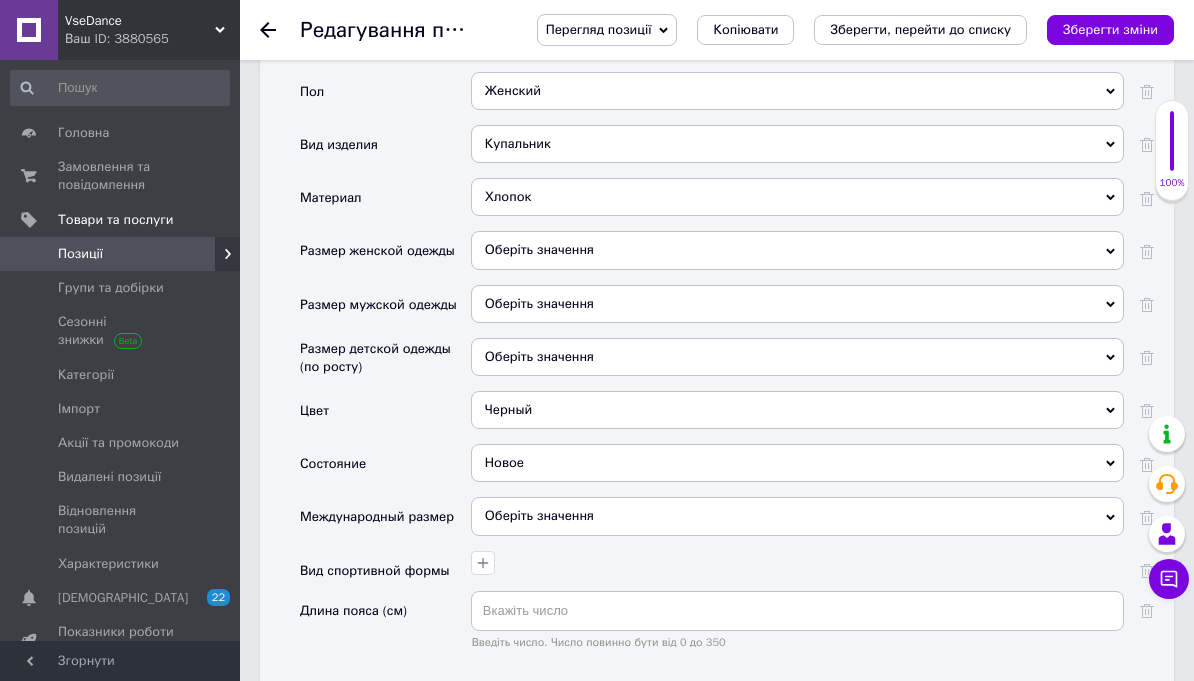 click on "Оберіть значення" at bounding box center [797, 250] 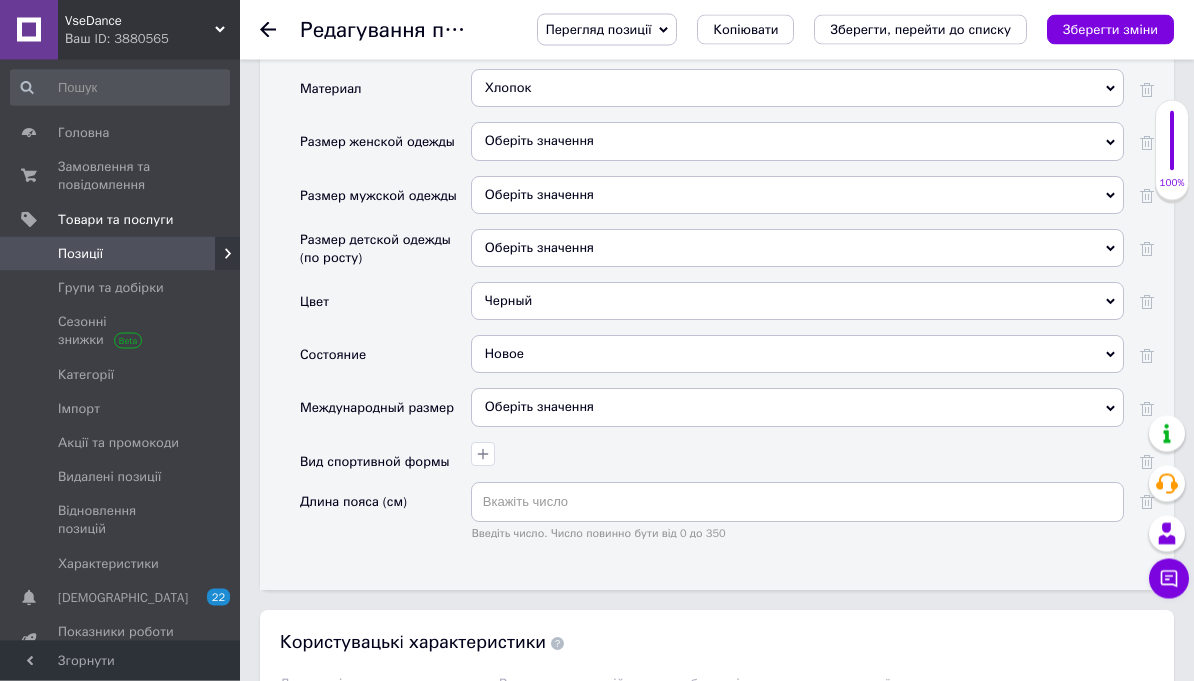 scroll, scrollTop: 2190, scrollLeft: 0, axis: vertical 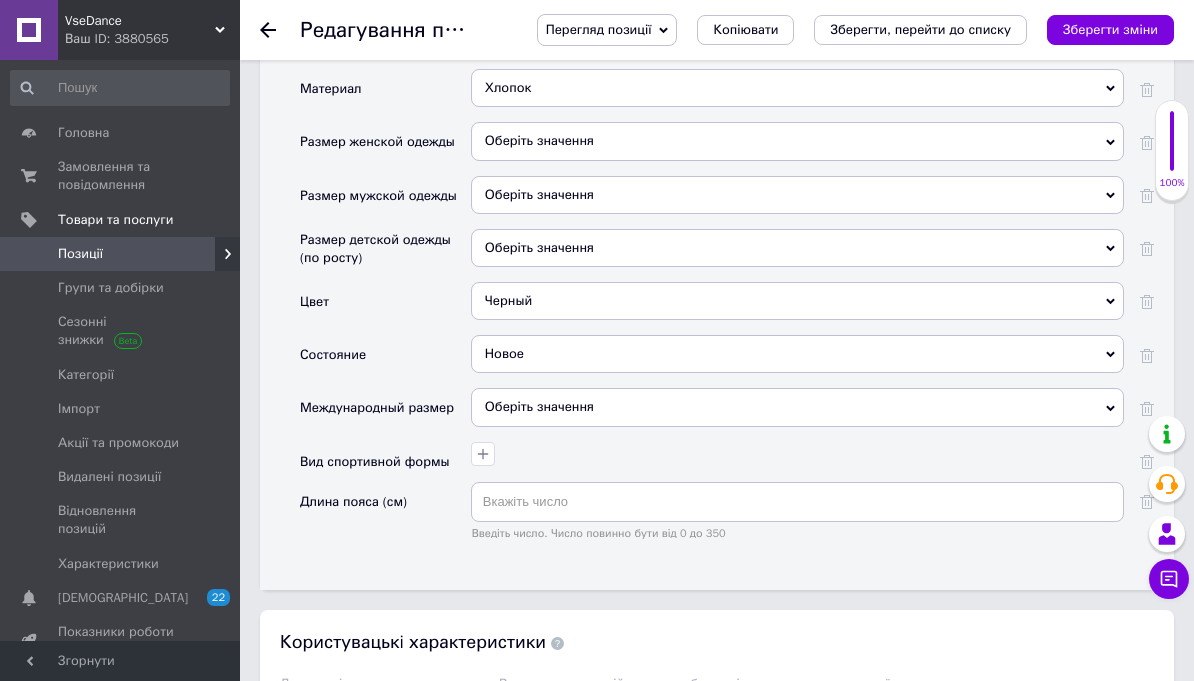 click on "Оберіть значення" at bounding box center (797, 248) 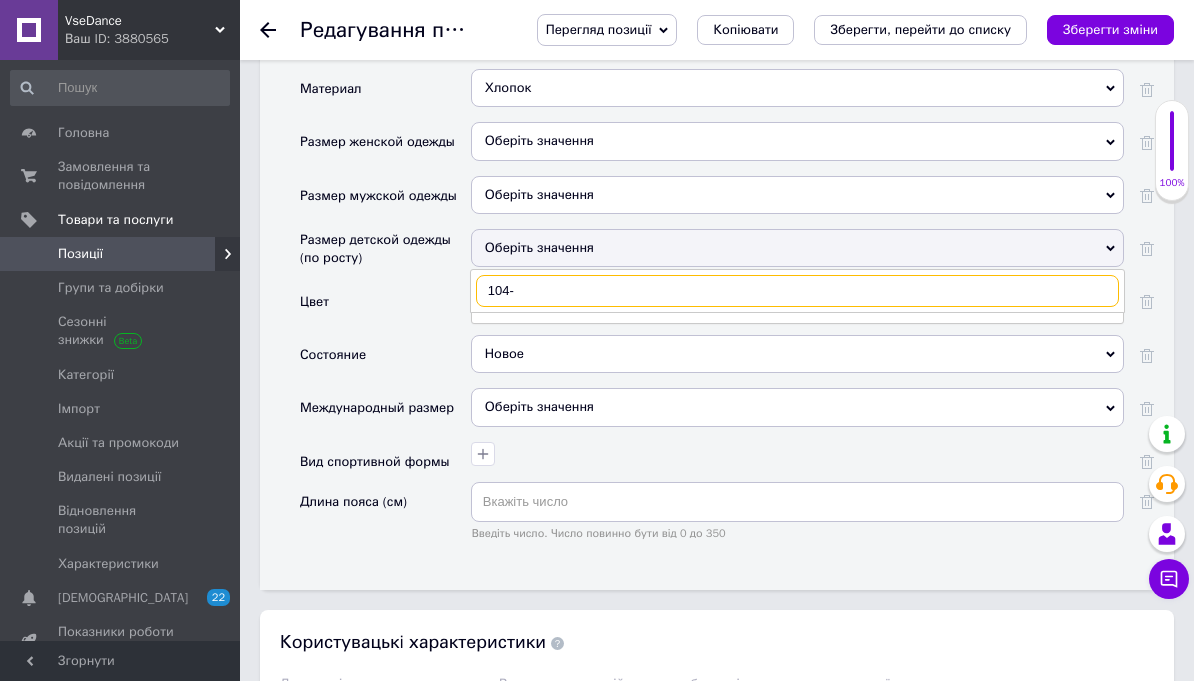 type on "104" 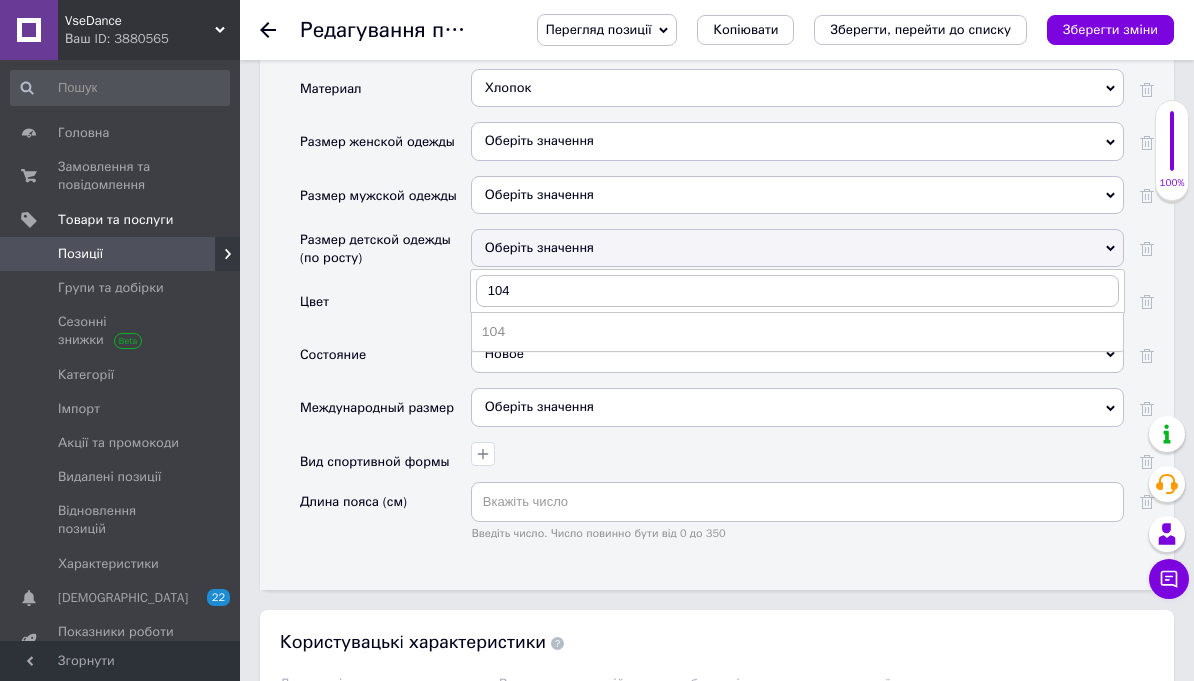 click on "104" at bounding box center [797, 332] 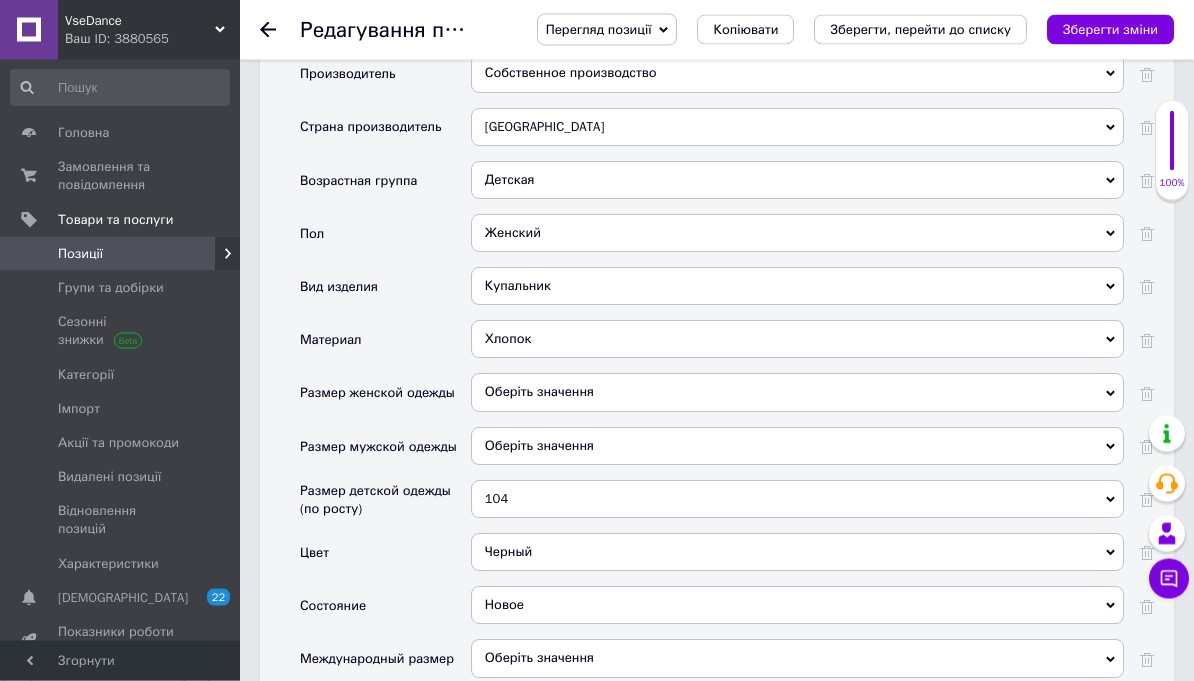 scroll, scrollTop: 1940, scrollLeft: 0, axis: vertical 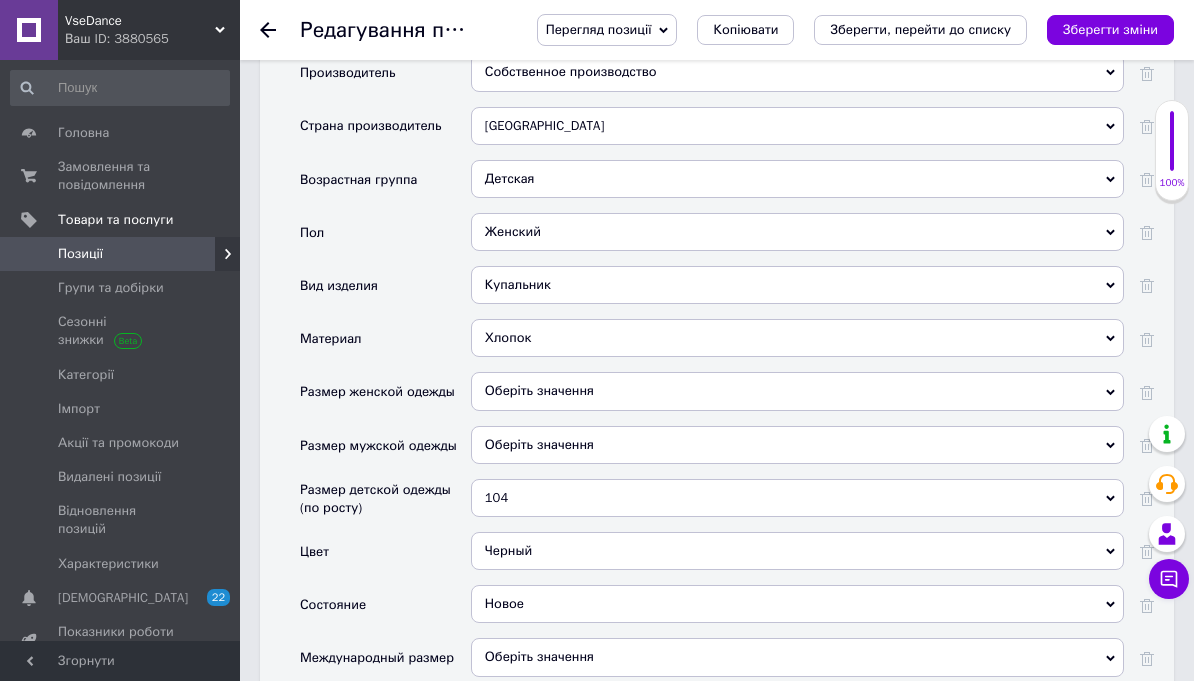 click at bounding box center (1147, 498) 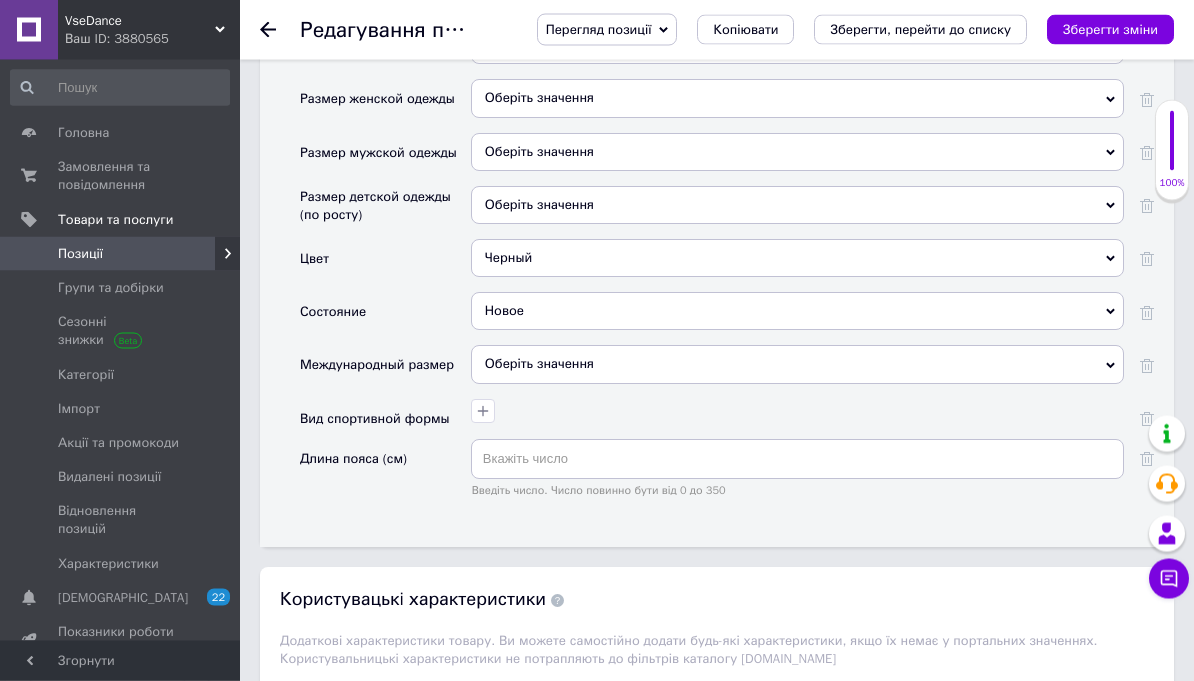 scroll, scrollTop: 2238, scrollLeft: 0, axis: vertical 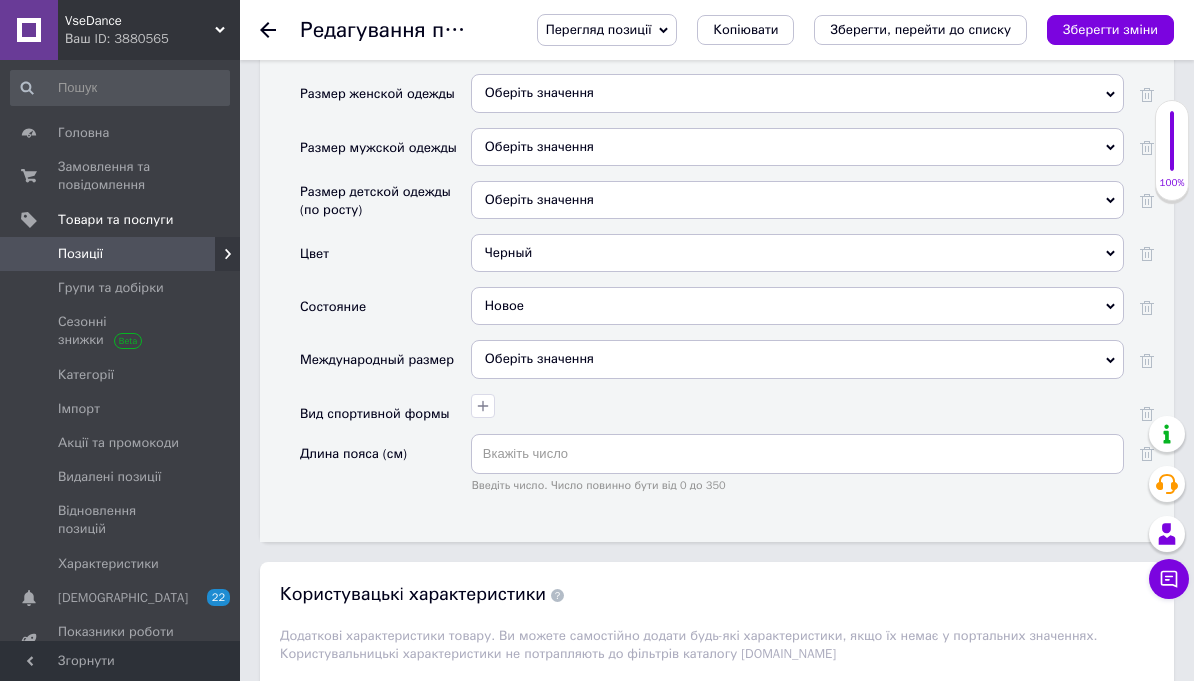 click 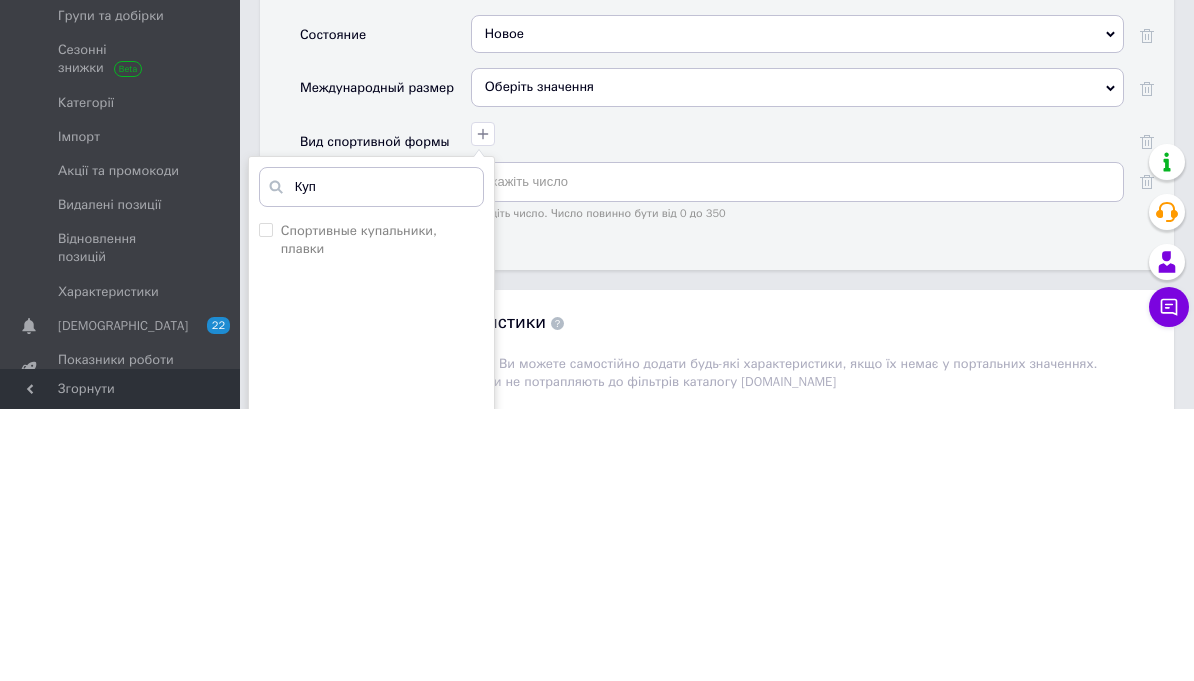 type on "Куп" 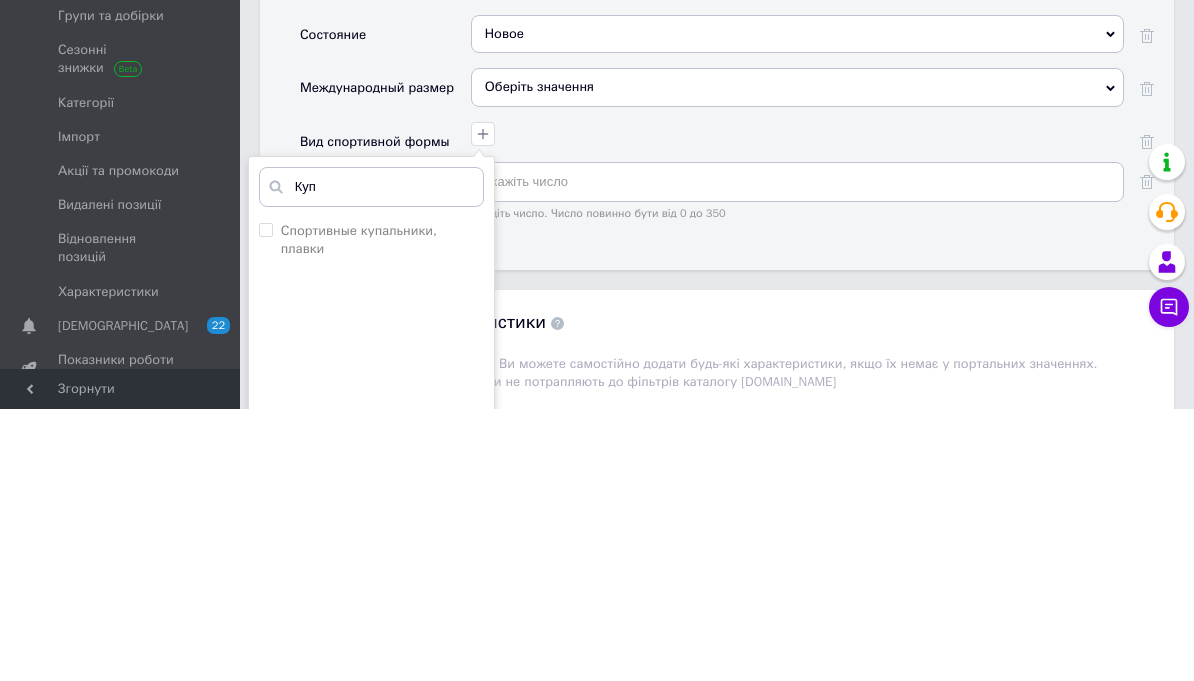 click on "Спортивные купальники, плавки" at bounding box center [265, 501] 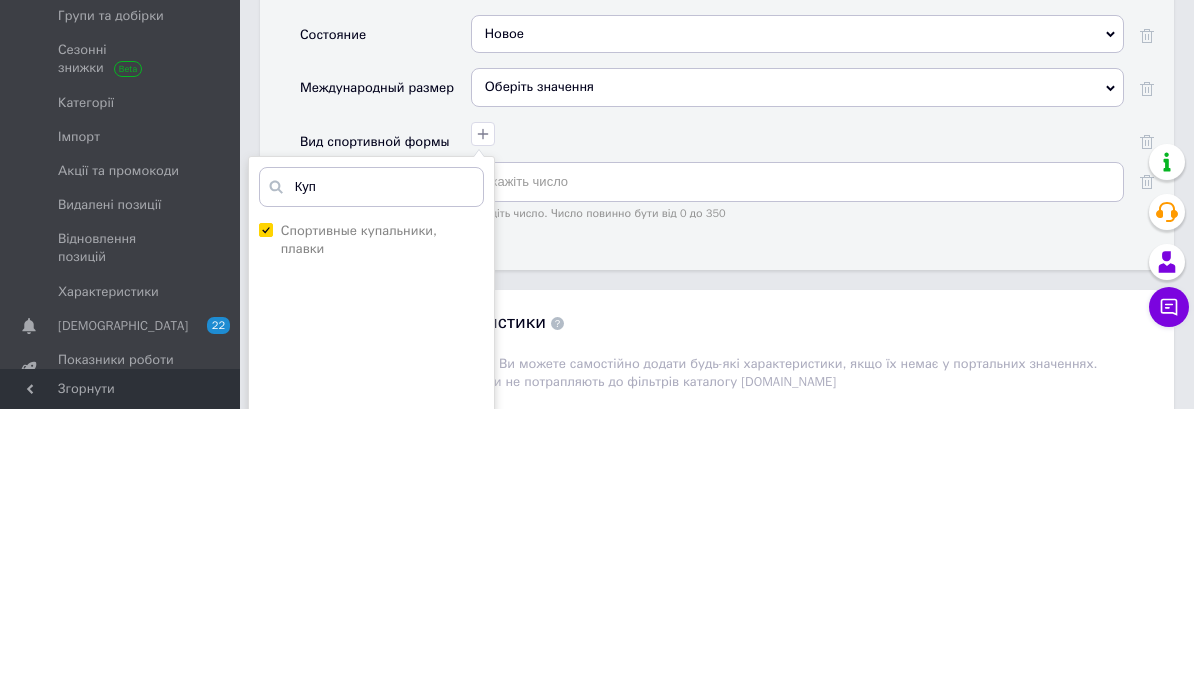 scroll, scrollTop: 2510, scrollLeft: 0, axis: vertical 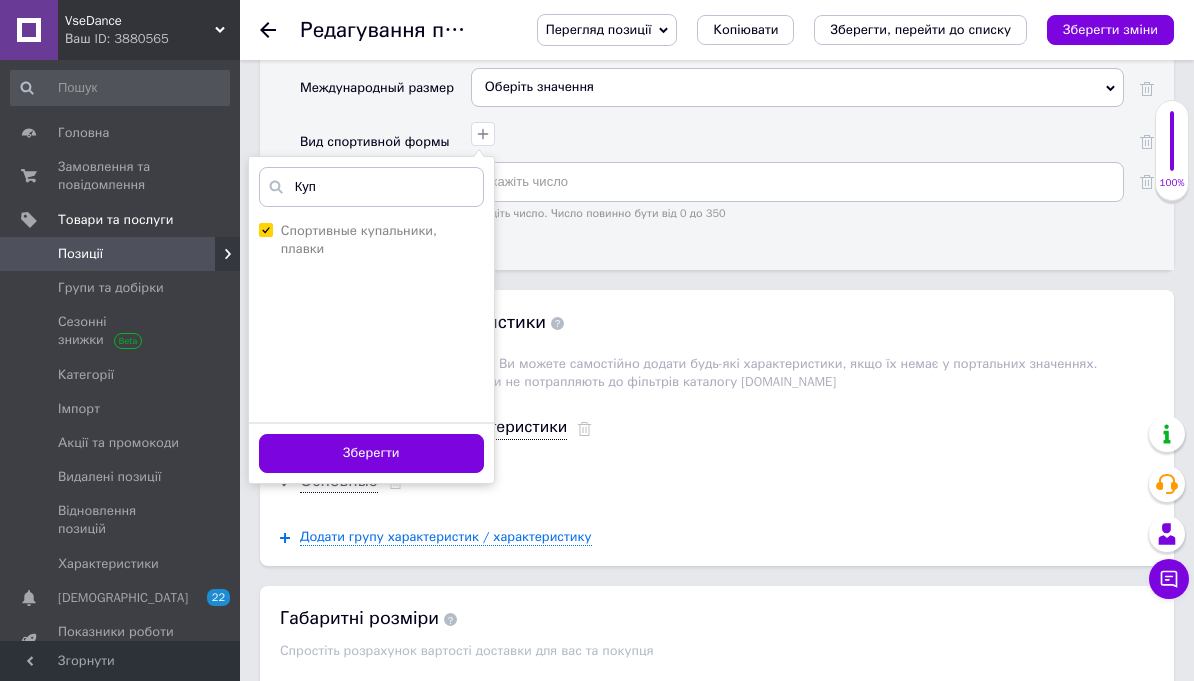 click on "Зберегти" at bounding box center (371, 453) 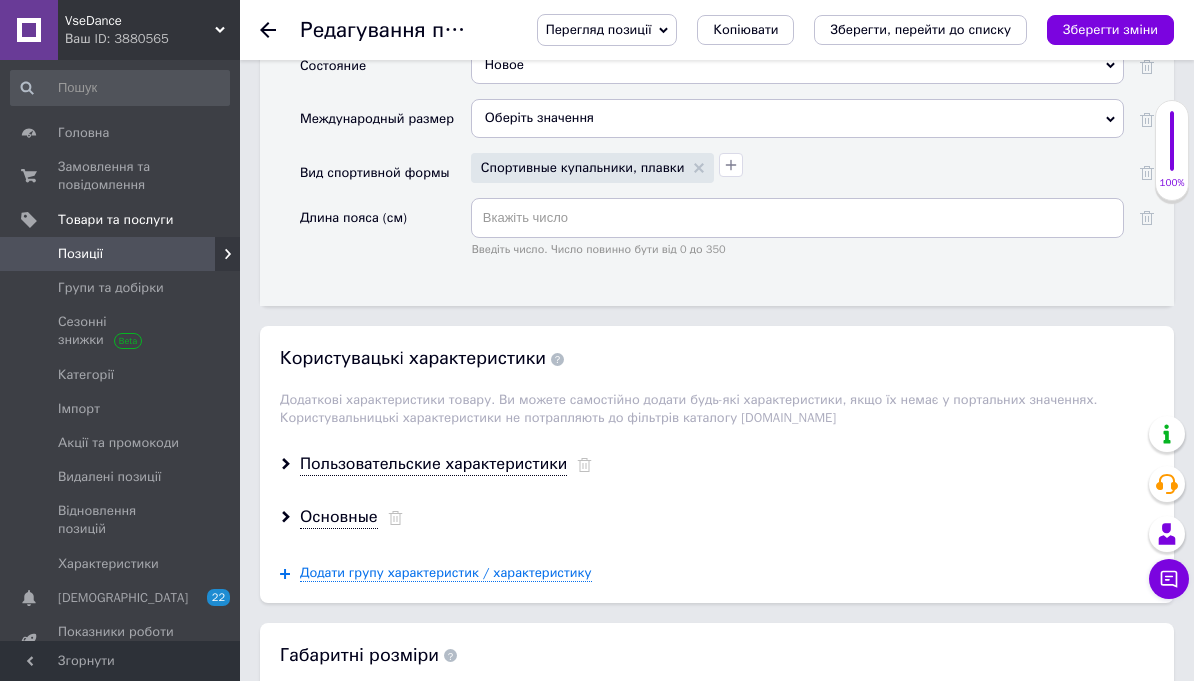 scroll, scrollTop: 2473, scrollLeft: 0, axis: vertical 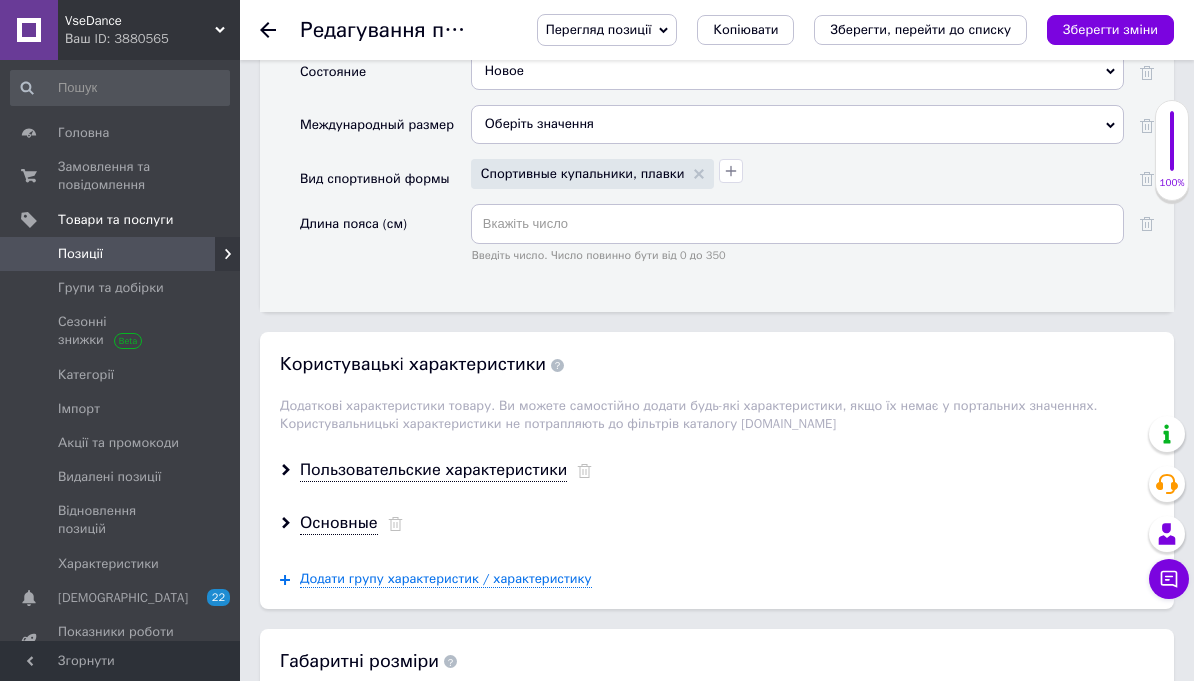 click 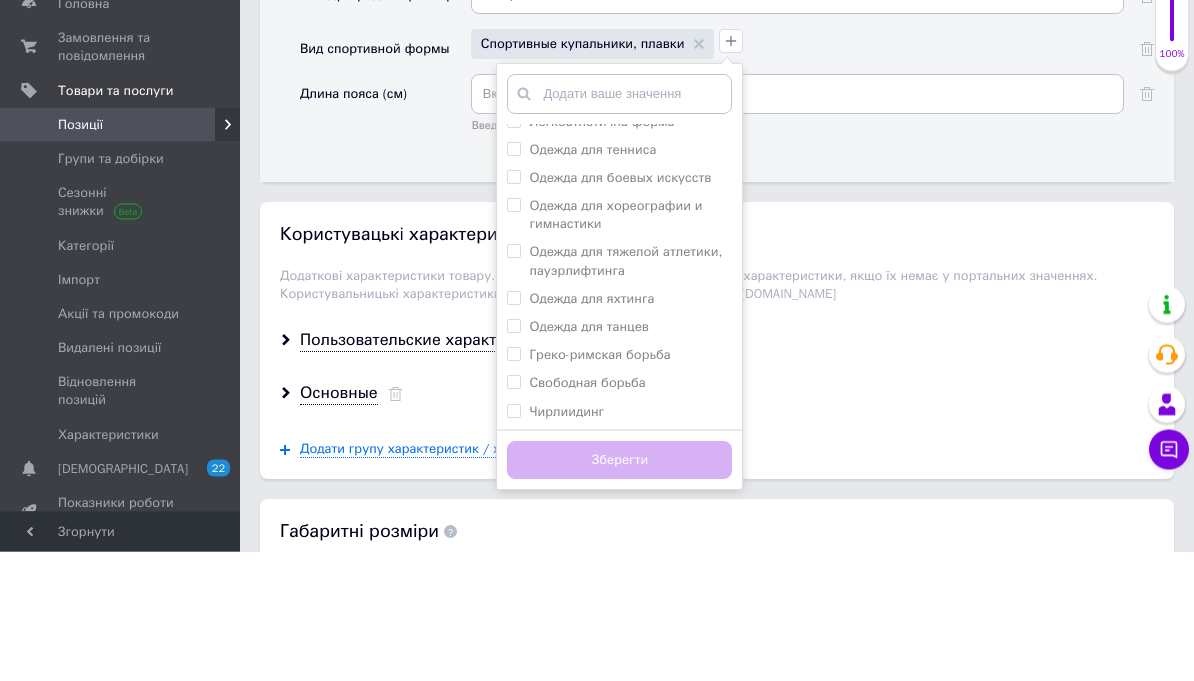 scroll, scrollTop: 156, scrollLeft: 0, axis: vertical 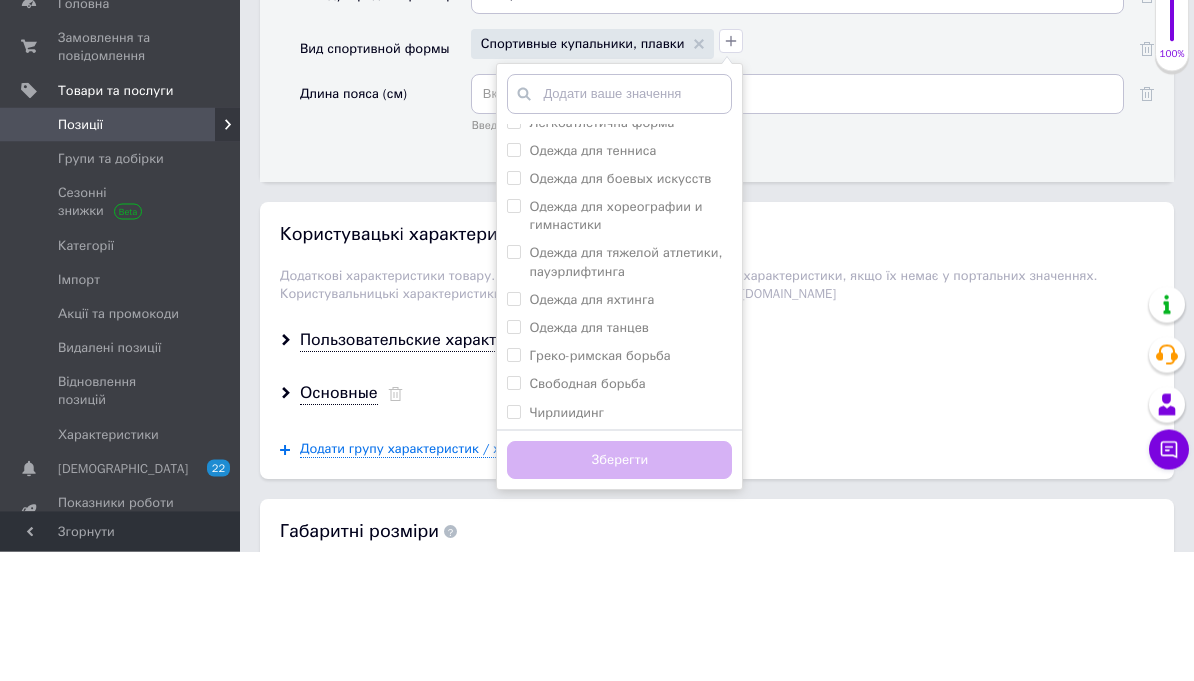 click on "Одежда для танцев" at bounding box center [513, 456] 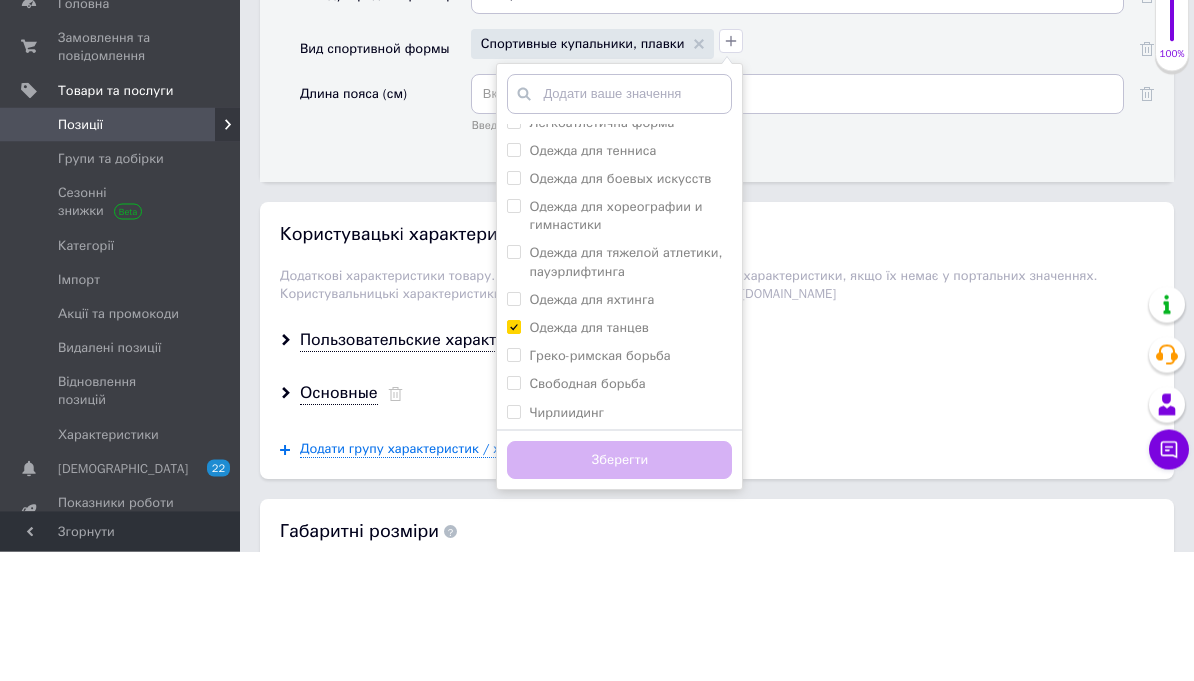 checkbox on "true" 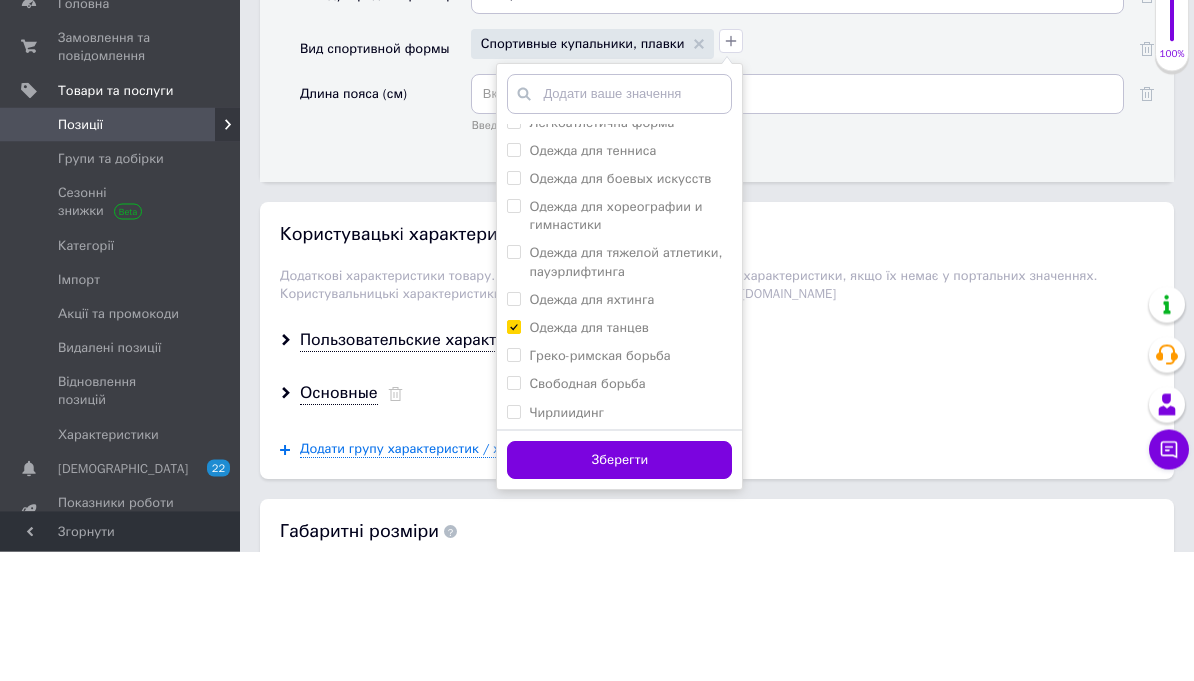 scroll, scrollTop: 2603, scrollLeft: 0, axis: vertical 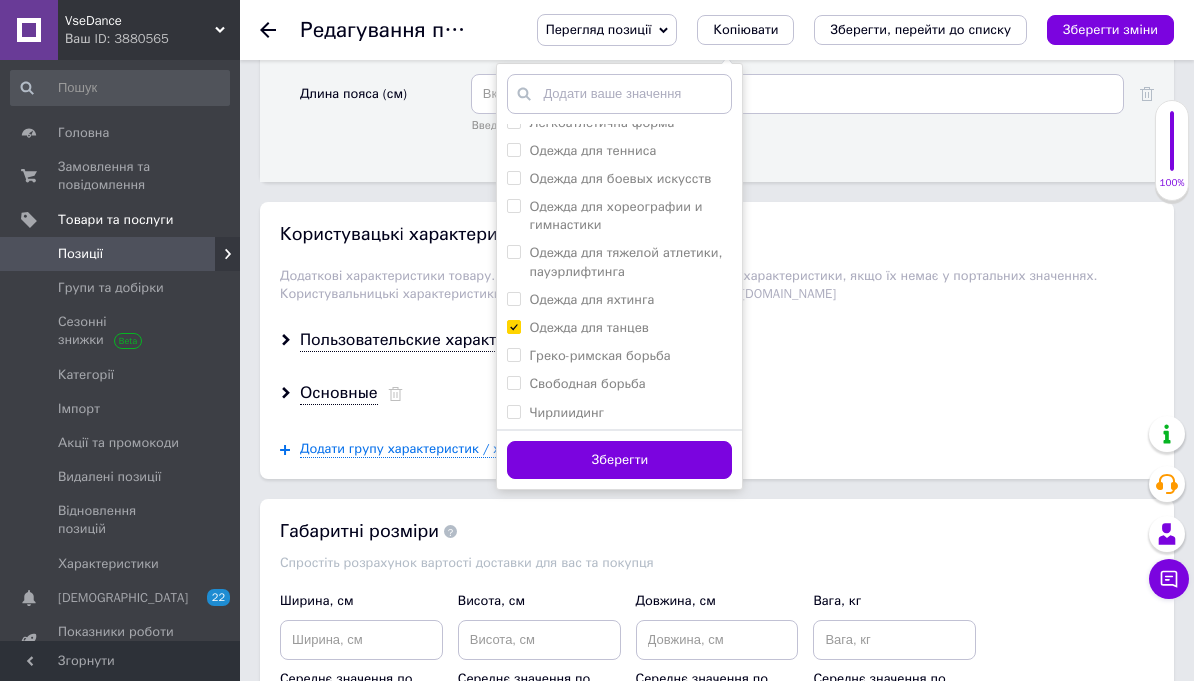 click on "Зберегти" at bounding box center (619, 460) 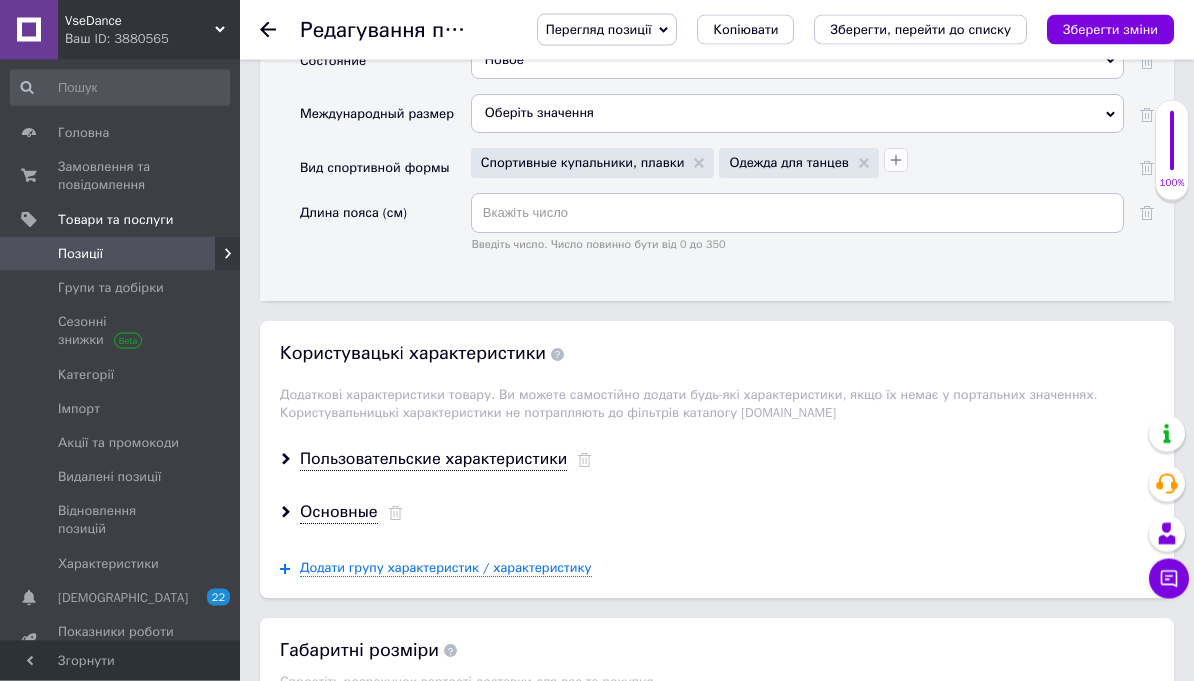 click on "Зберегти зміни" at bounding box center [1110, 29] 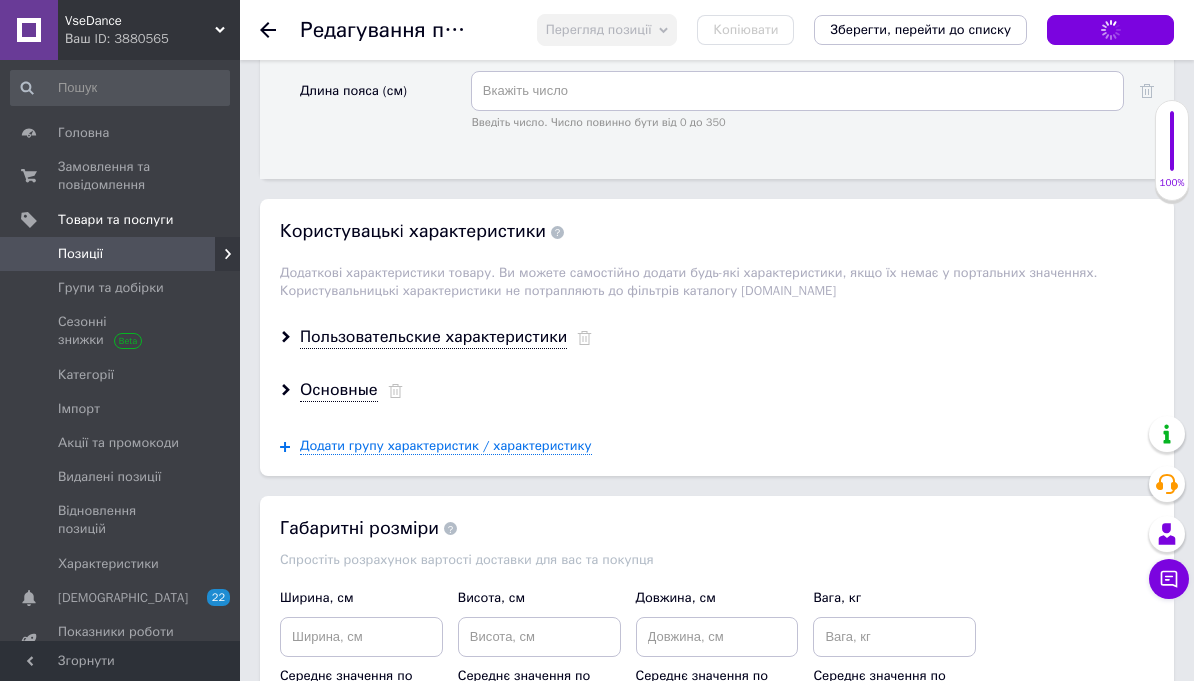 scroll, scrollTop: 2612, scrollLeft: 0, axis: vertical 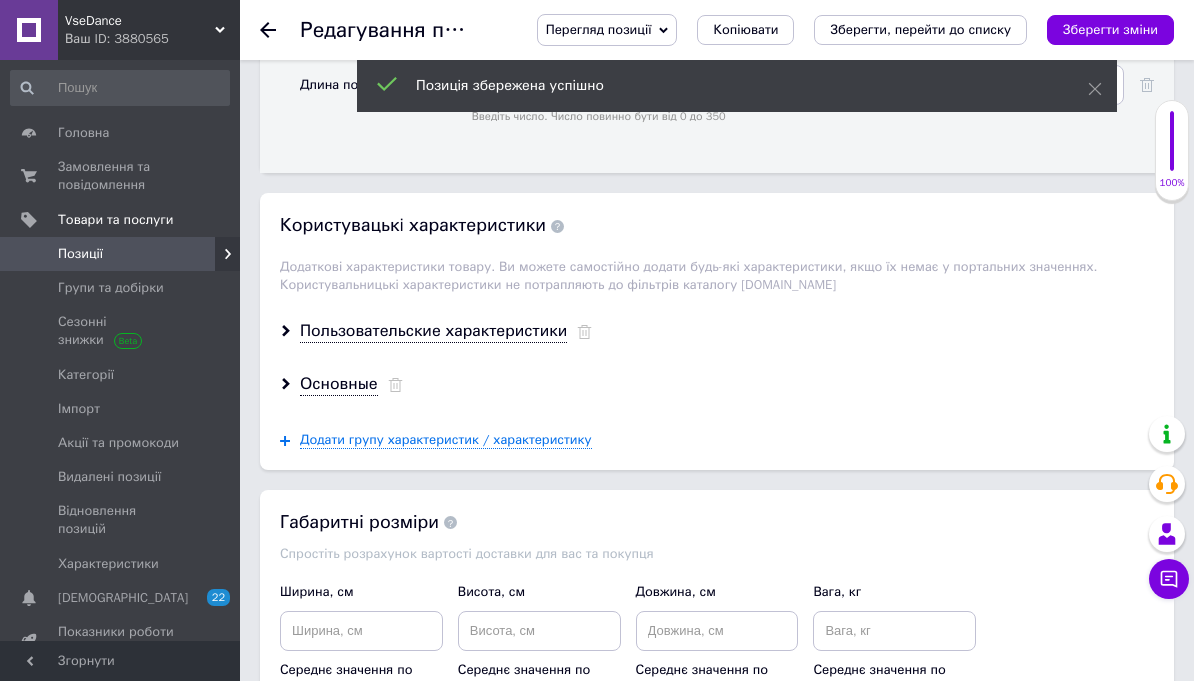 click on "Основные" at bounding box center [339, 384] 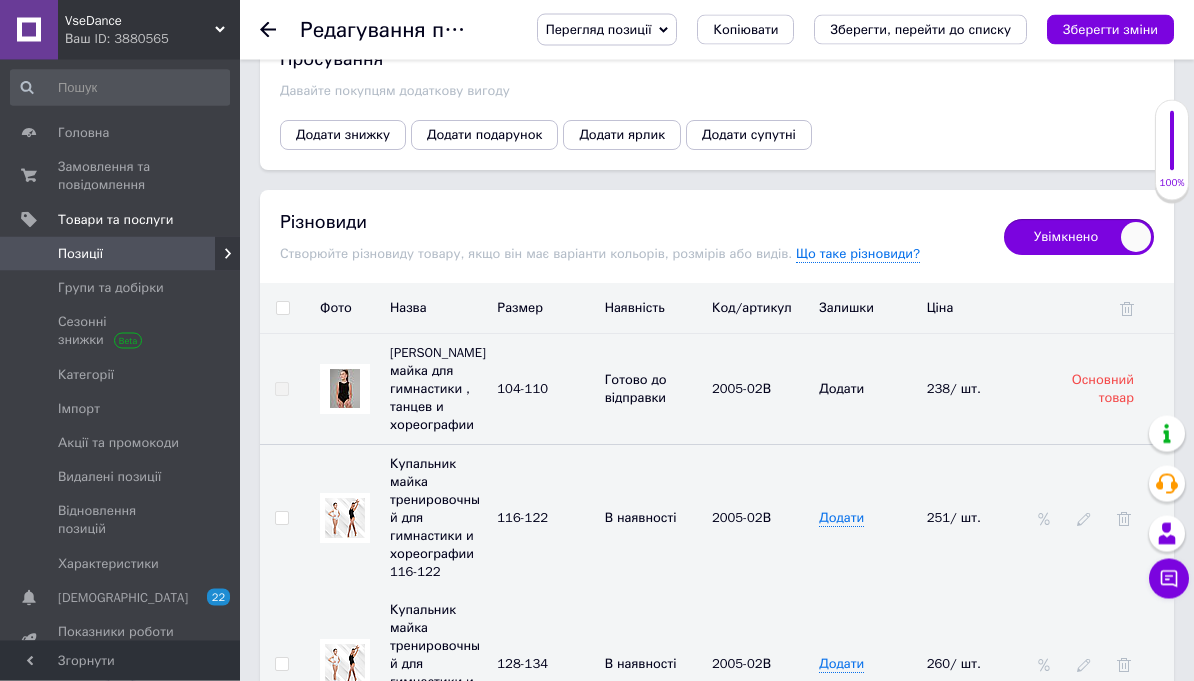 scroll, scrollTop: 3504, scrollLeft: 0, axis: vertical 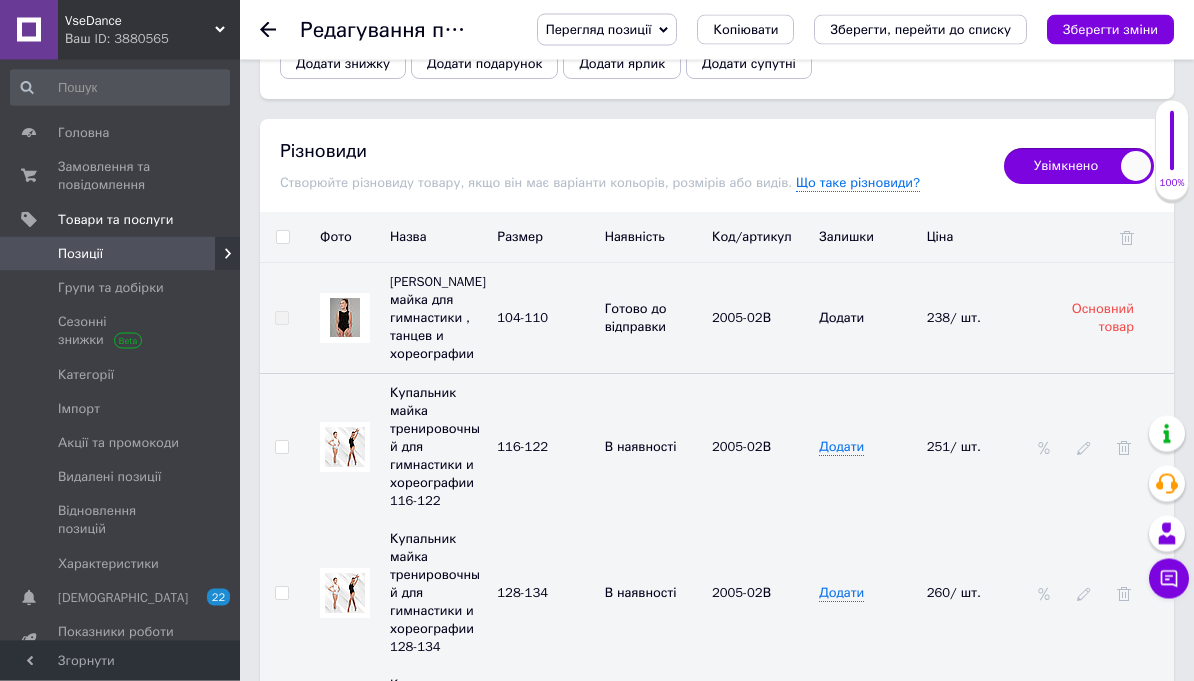 click at bounding box center (282, 238) 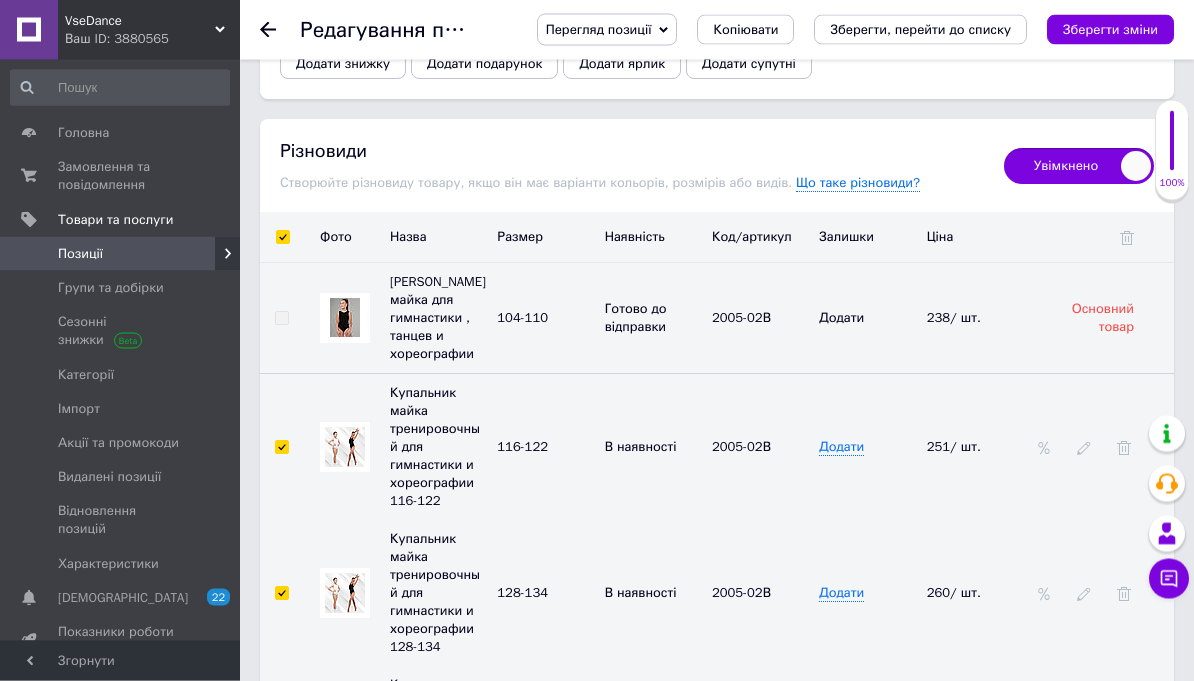 checkbox on "true" 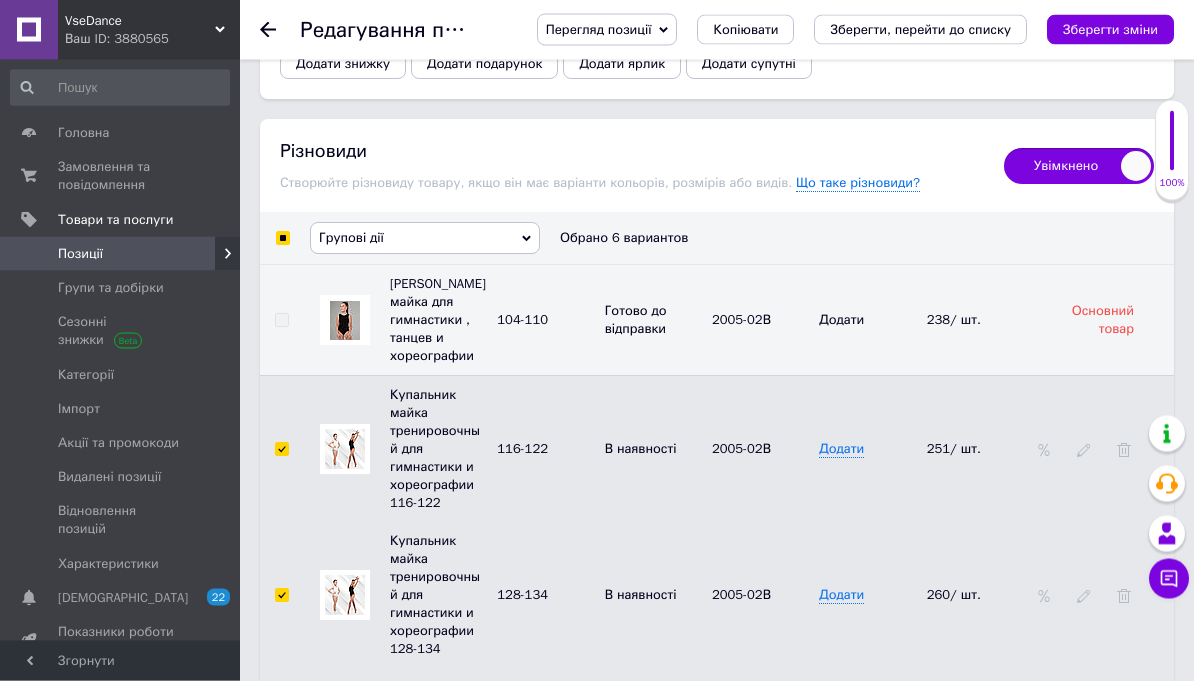scroll, scrollTop: 3505, scrollLeft: 0, axis: vertical 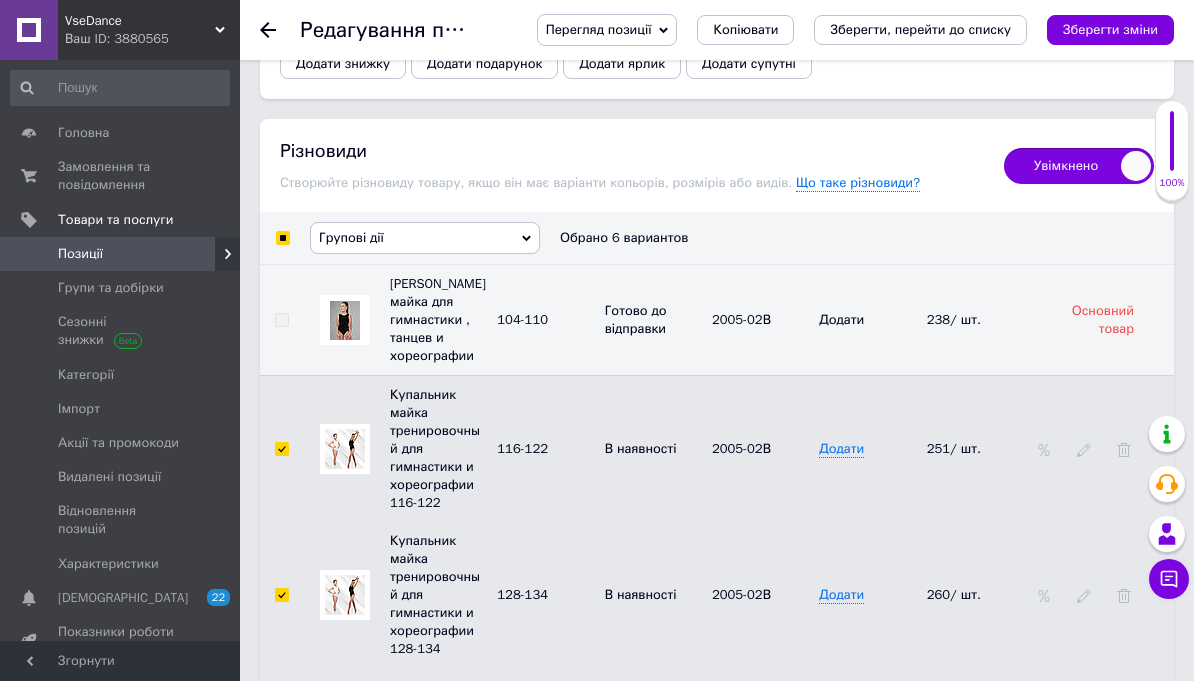 click on "Групові дії" at bounding box center [425, 238] 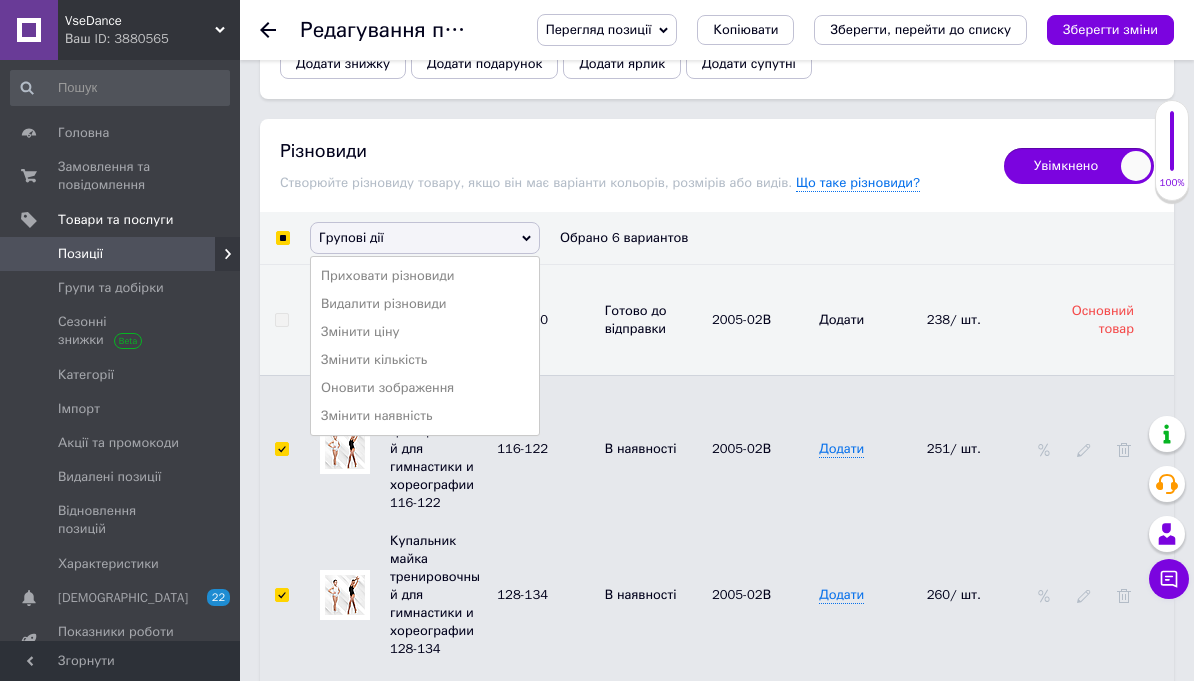 click on "Оновити зображення" at bounding box center [425, 388] 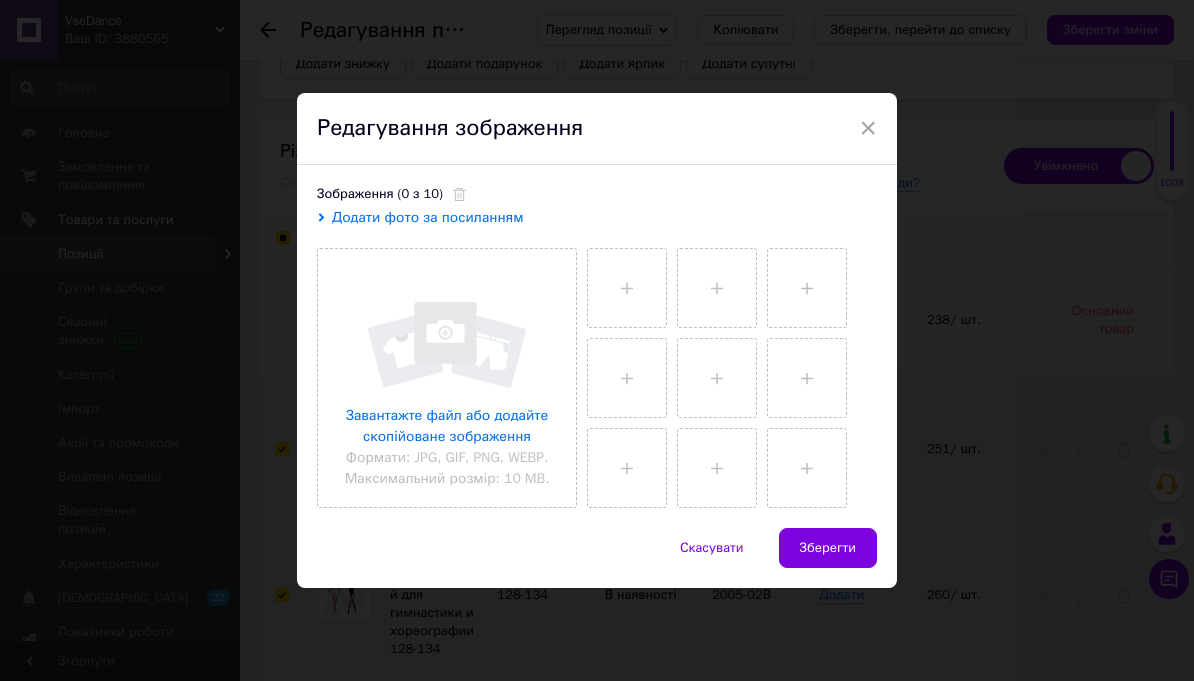 click at bounding box center (447, 378) 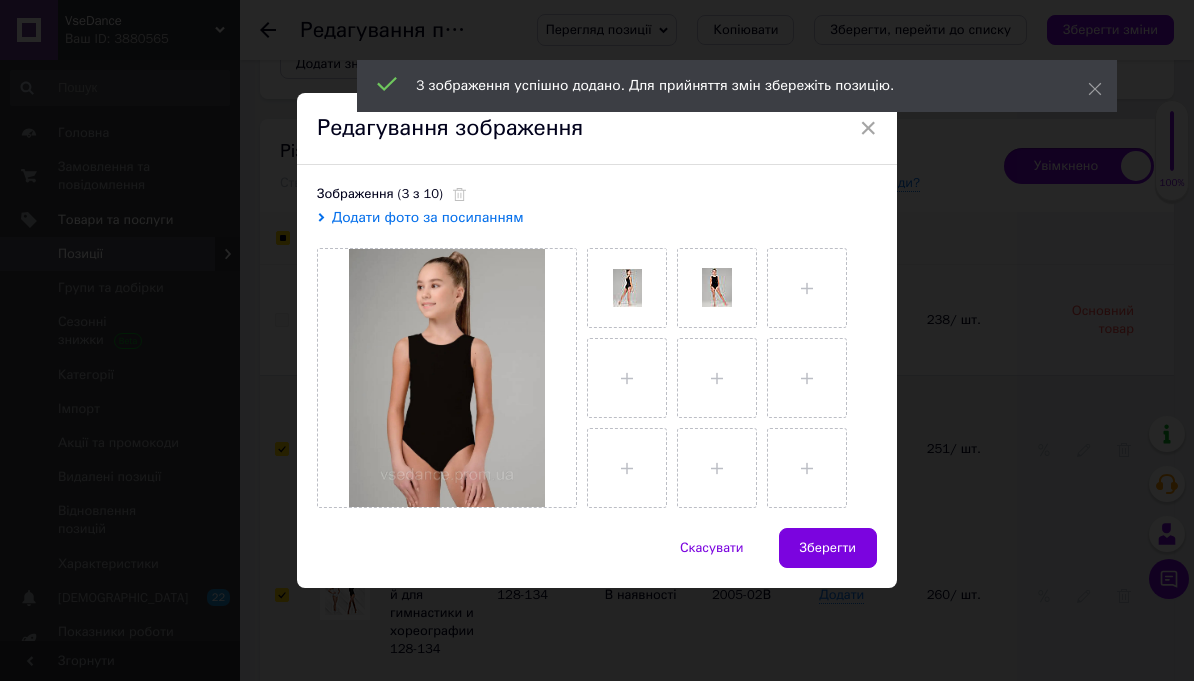 click on "Зберегти" at bounding box center (828, 548) 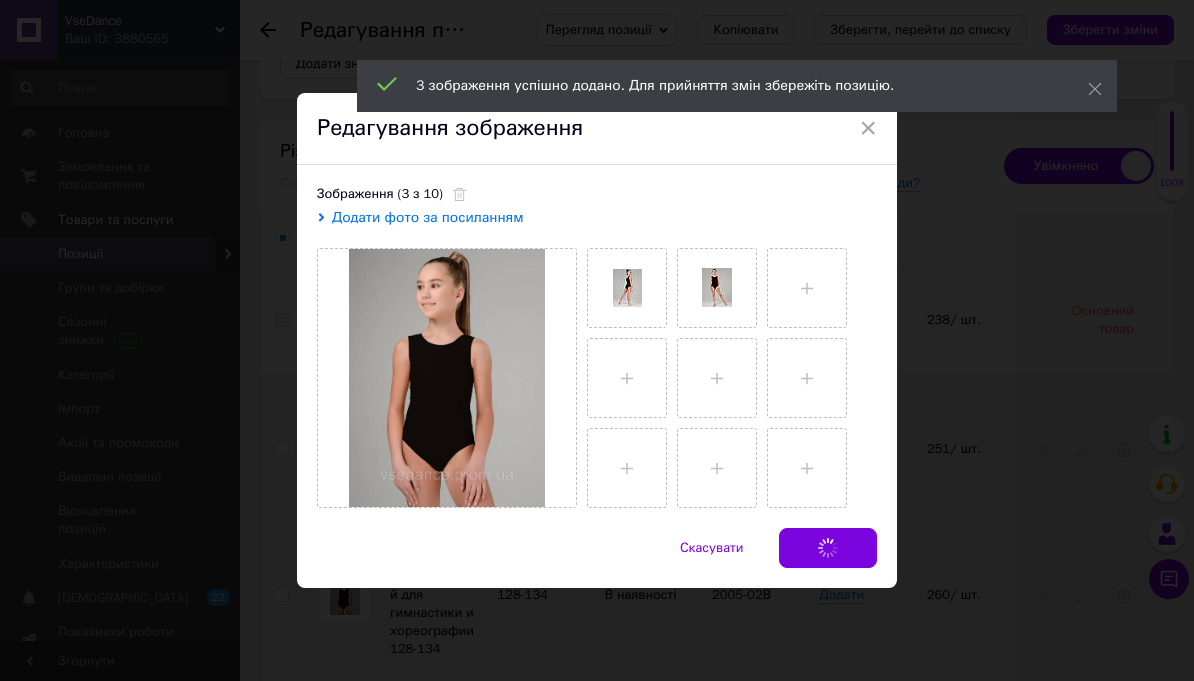 checkbox on "false" 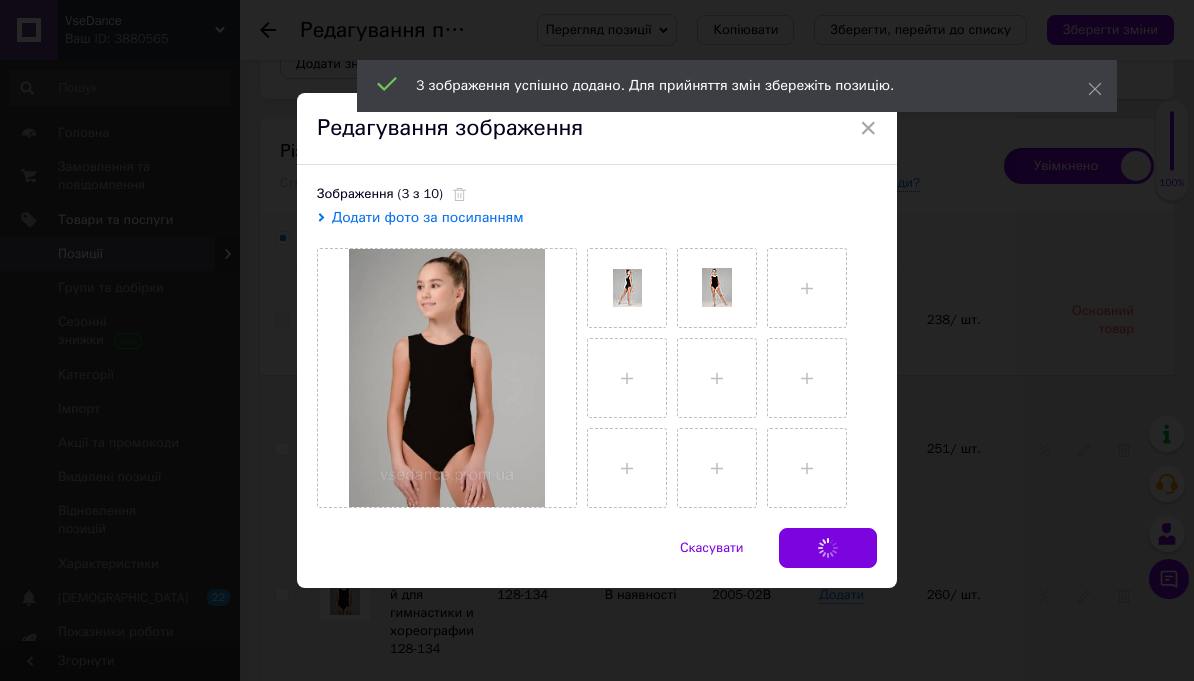 checkbox on "false" 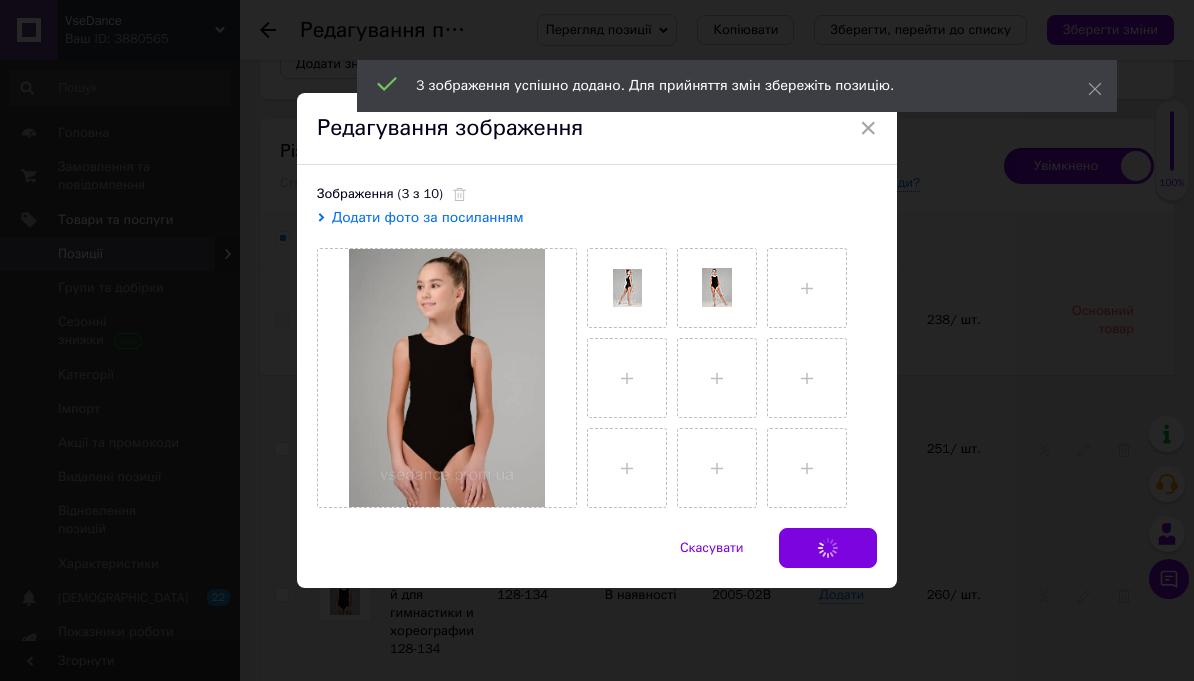 checkbox on "false" 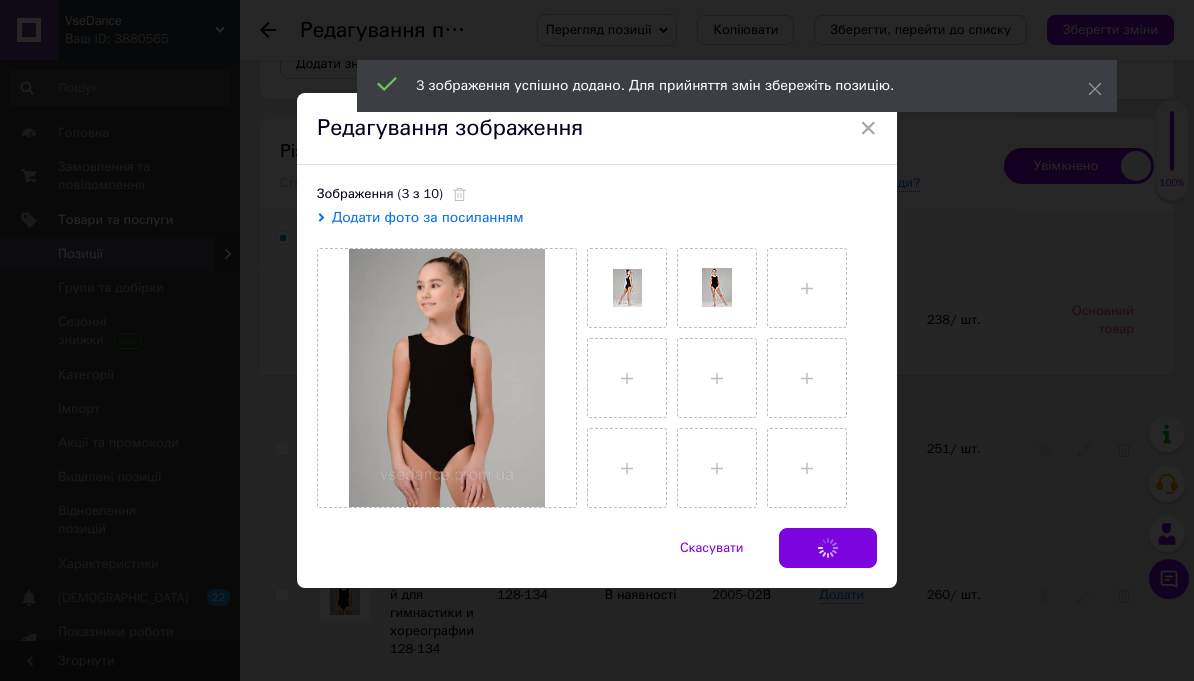 checkbox on "false" 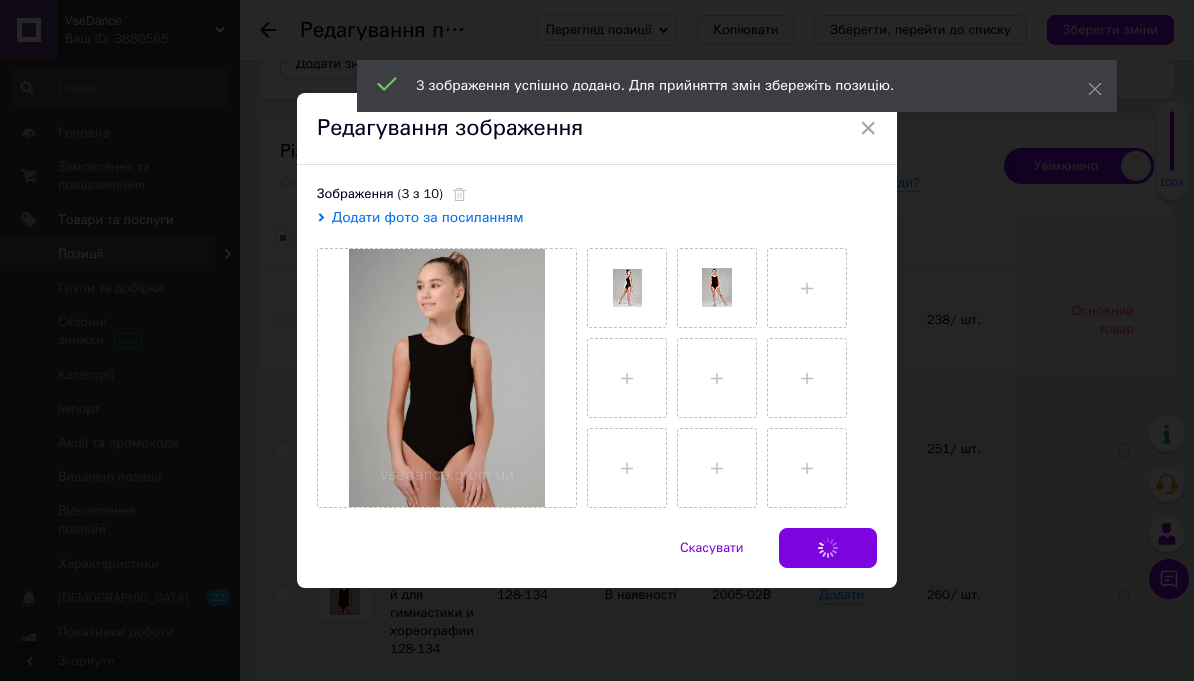 checkbox on "false" 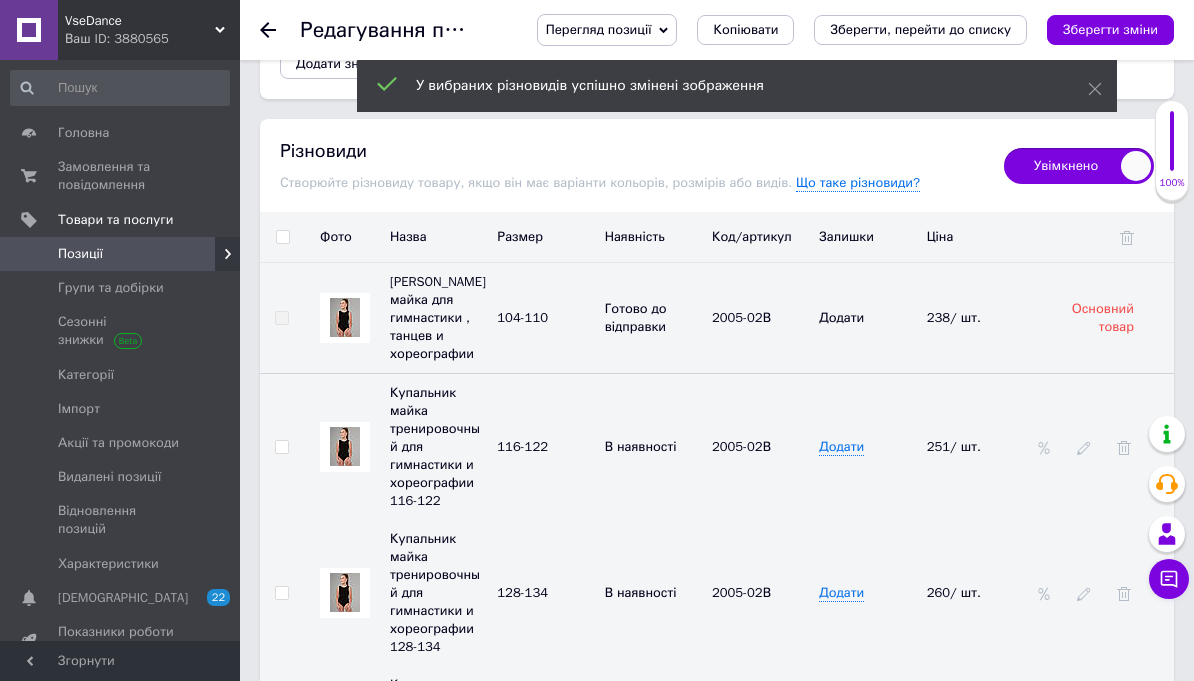click on "Зберегти зміни" at bounding box center (1110, 29) 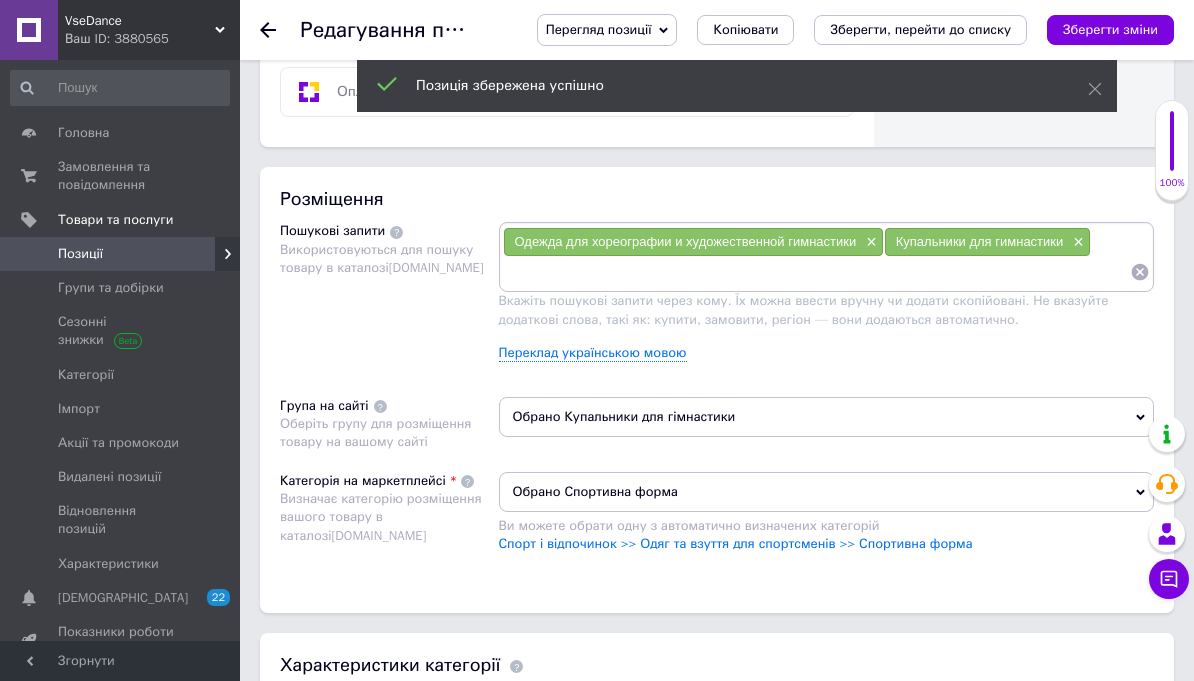 scroll, scrollTop: 1192, scrollLeft: 0, axis: vertical 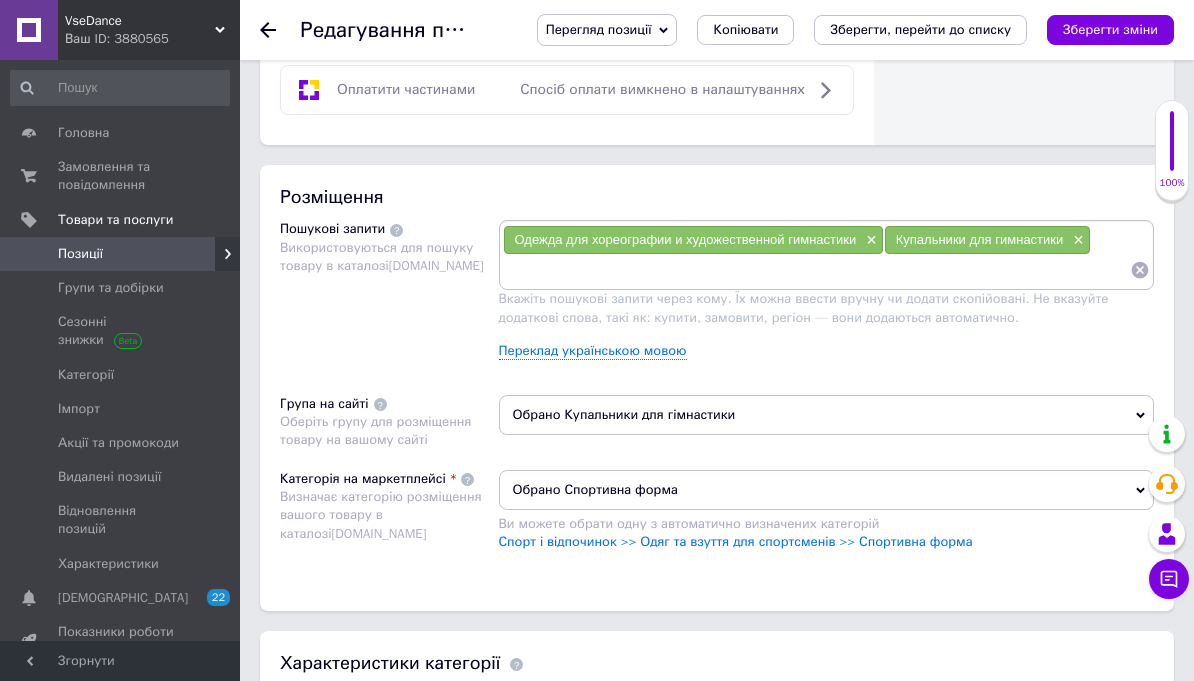 click on "Переклад українською мовою" at bounding box center [593, 351] 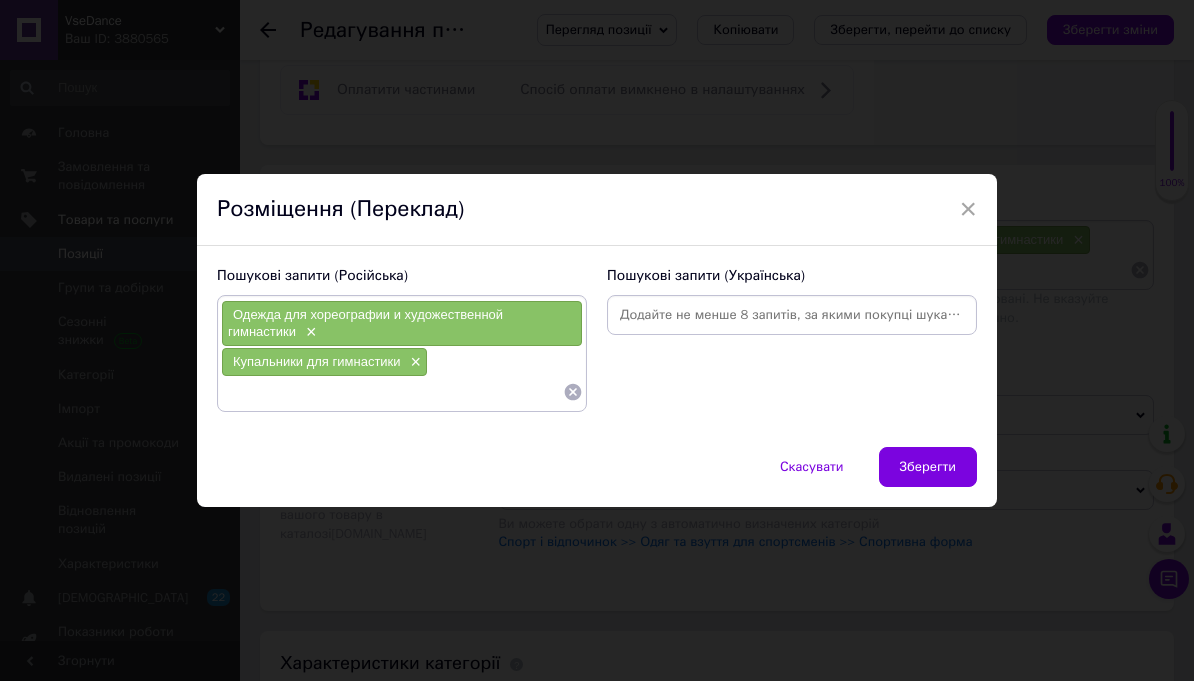 click at bounding box center (792, 315) 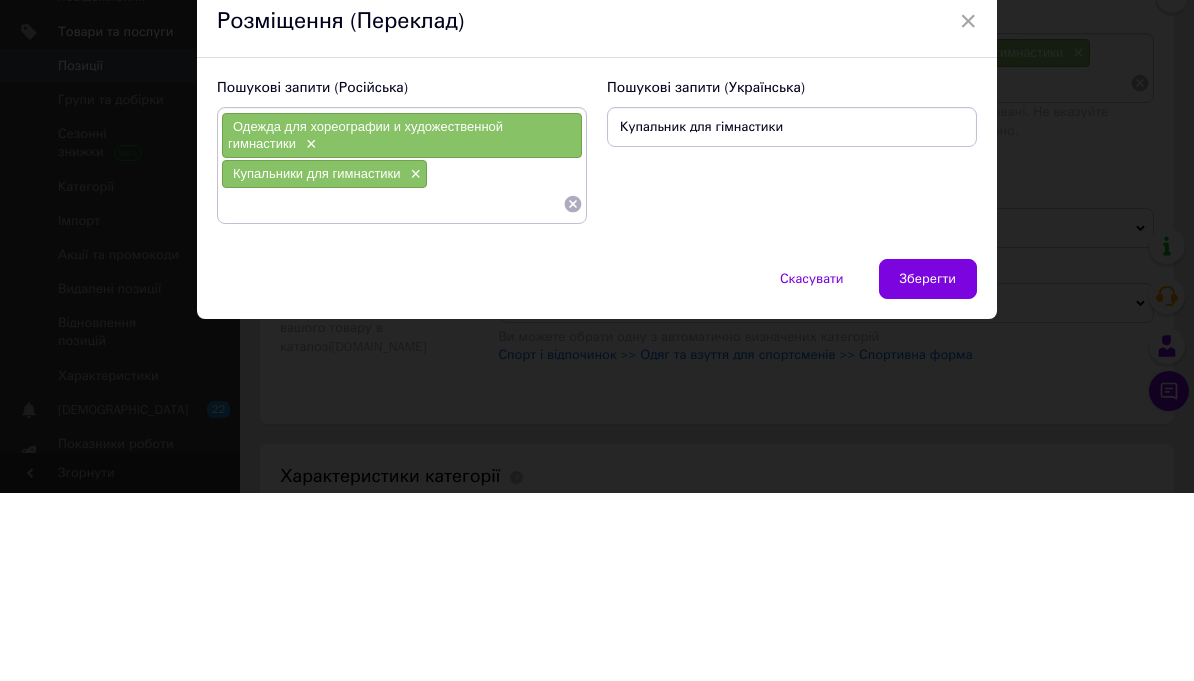 type on "Купальник для гімнастики" 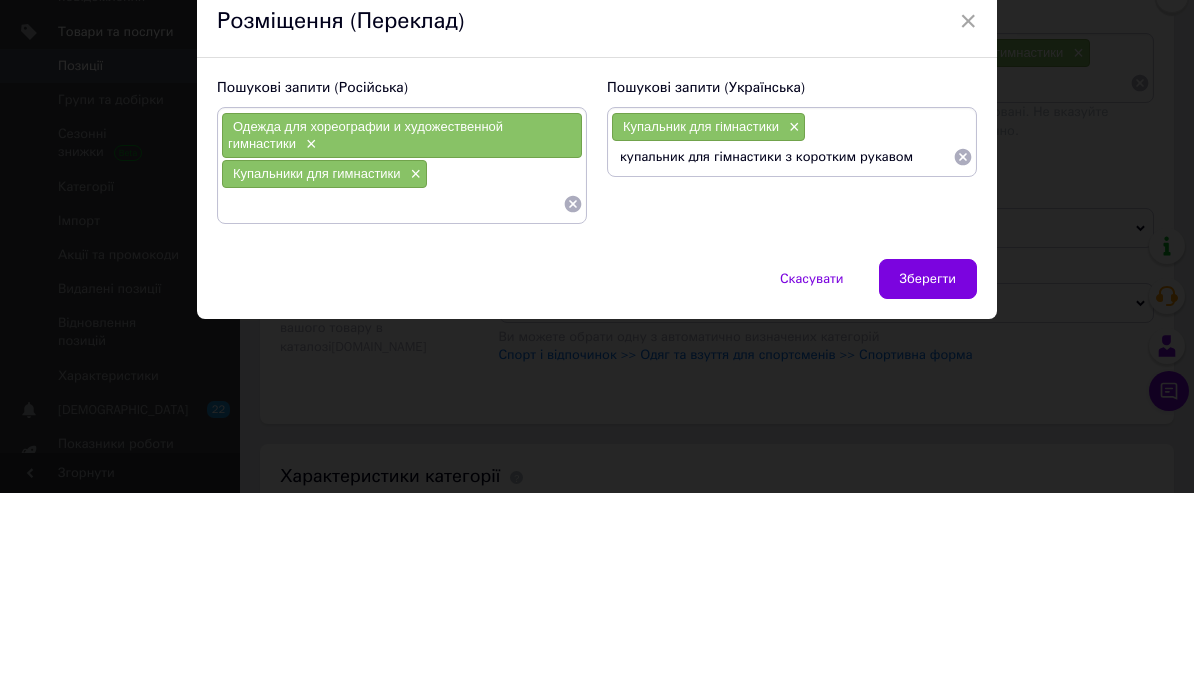 type on "купальник для гімнастики з коротким рукавом" 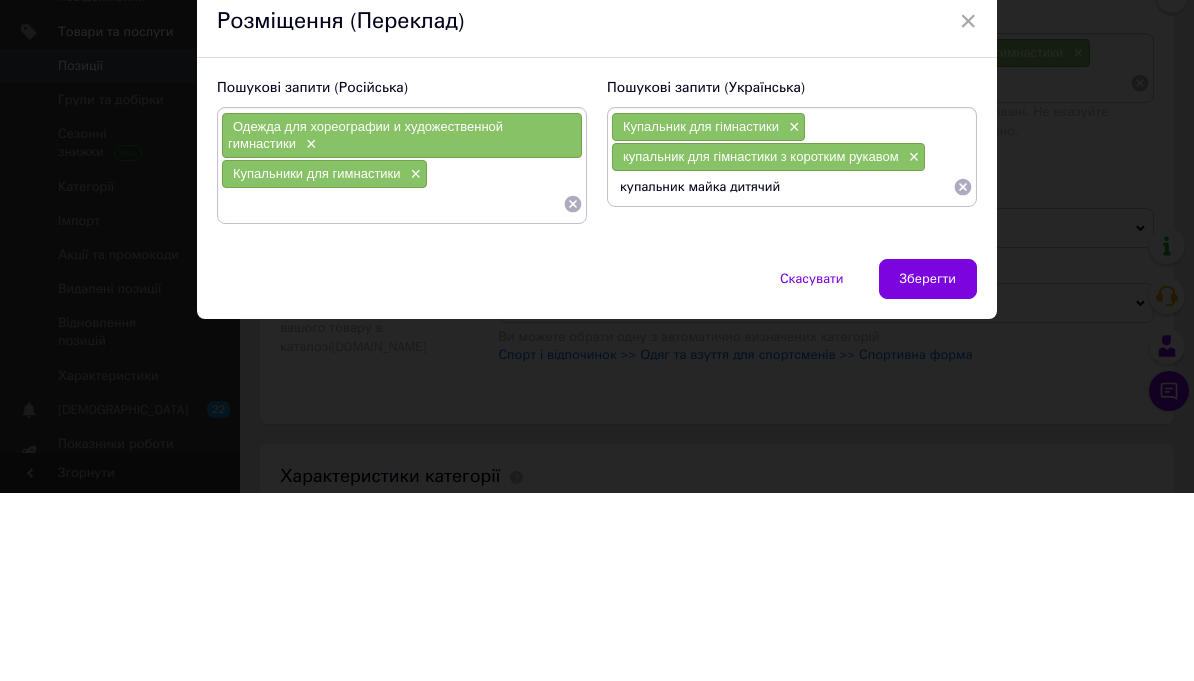 type on "купальник майка дитячий" 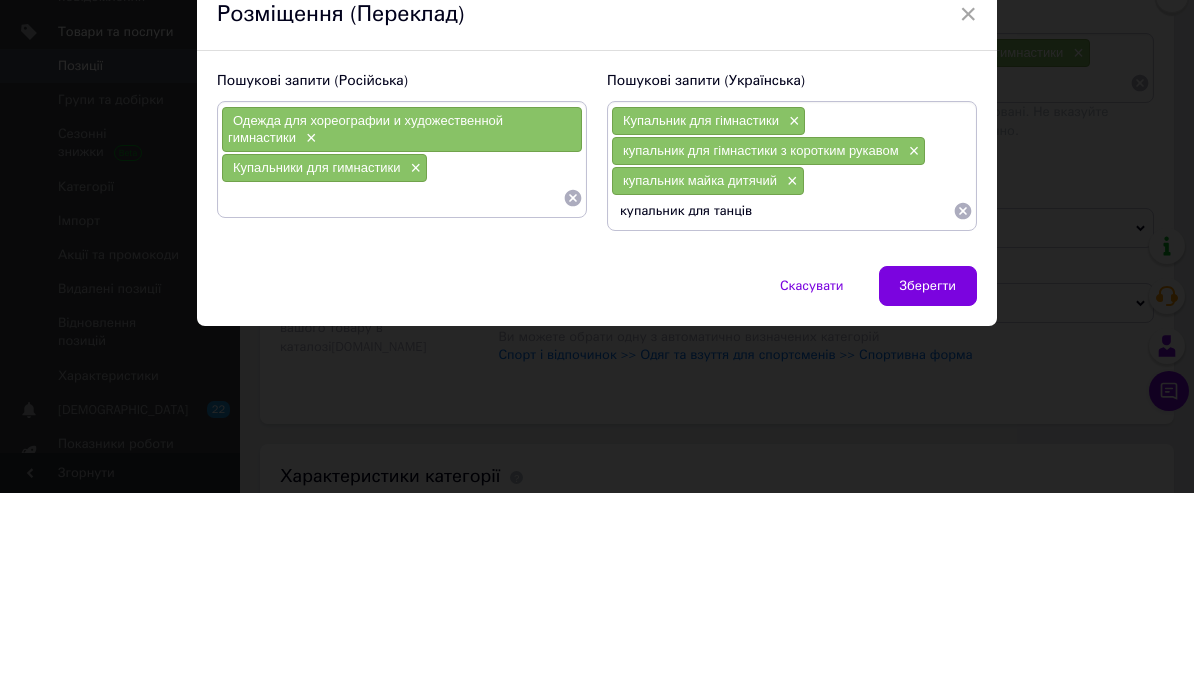 type on "купальник для танців" 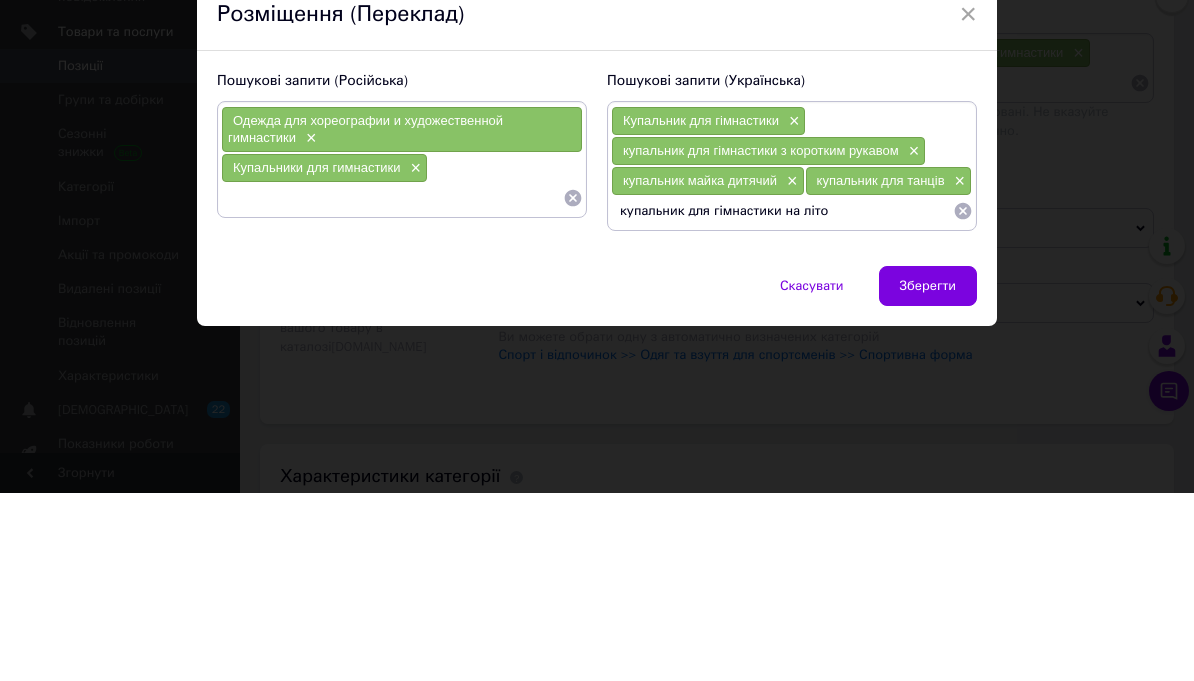 type on "купальник для гімнастики на літо" 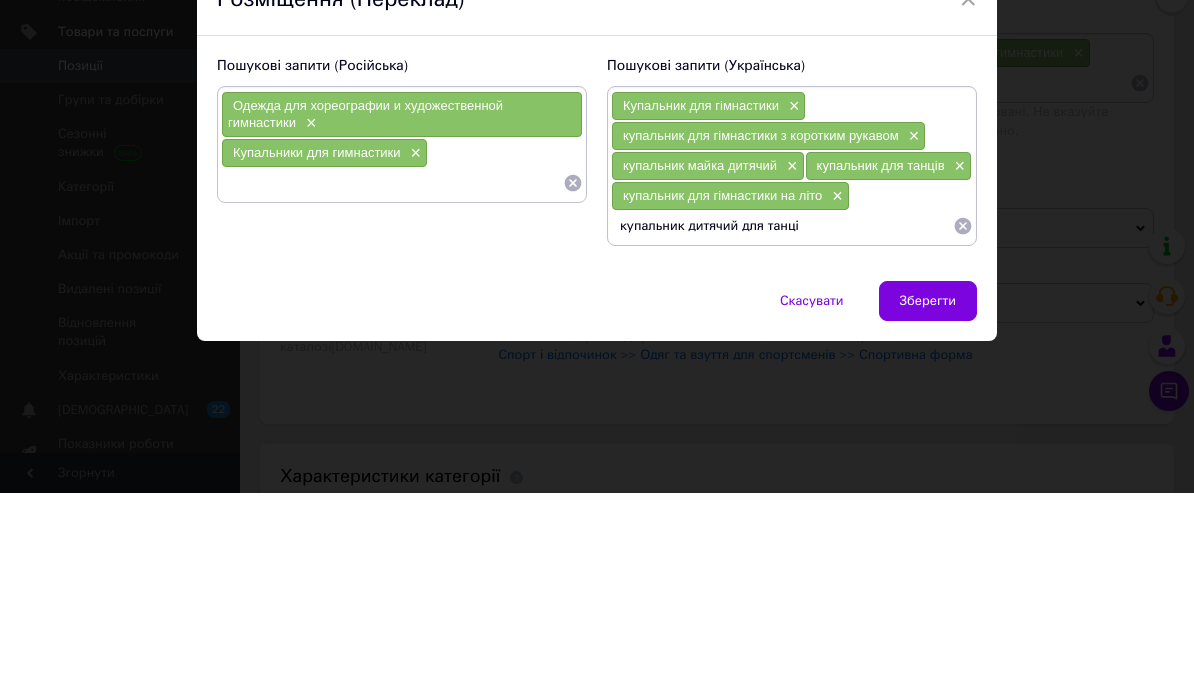 type on "купальник дитячий для танців" 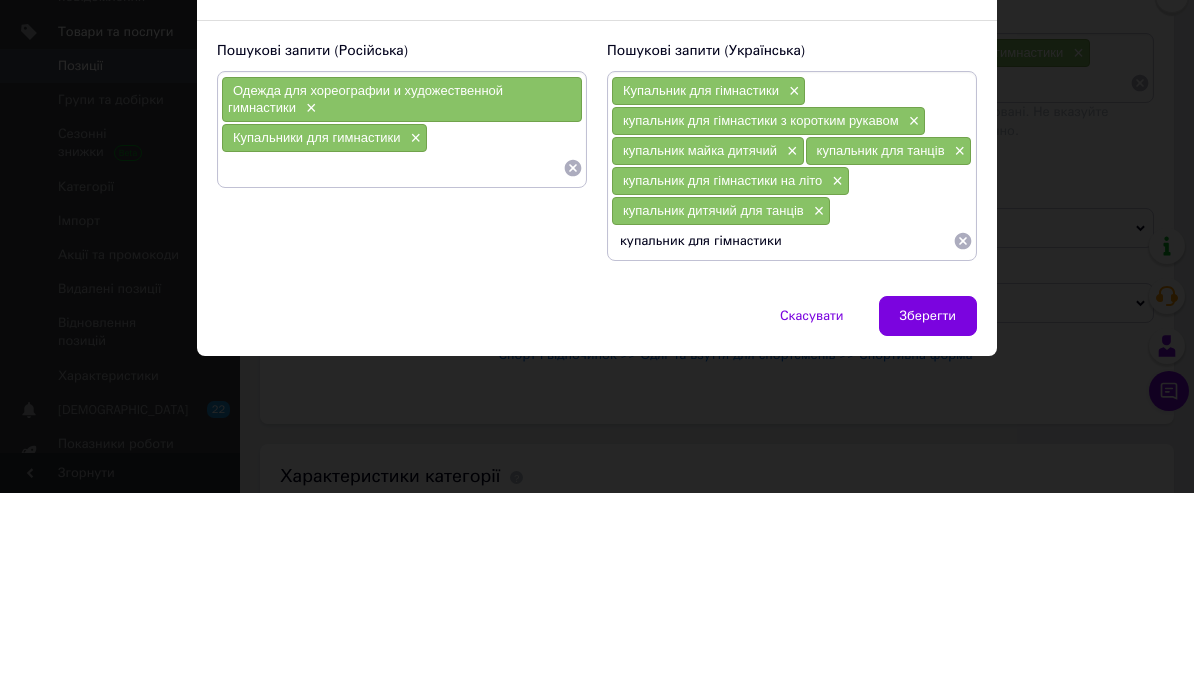 type on "купальник для гімнастики" 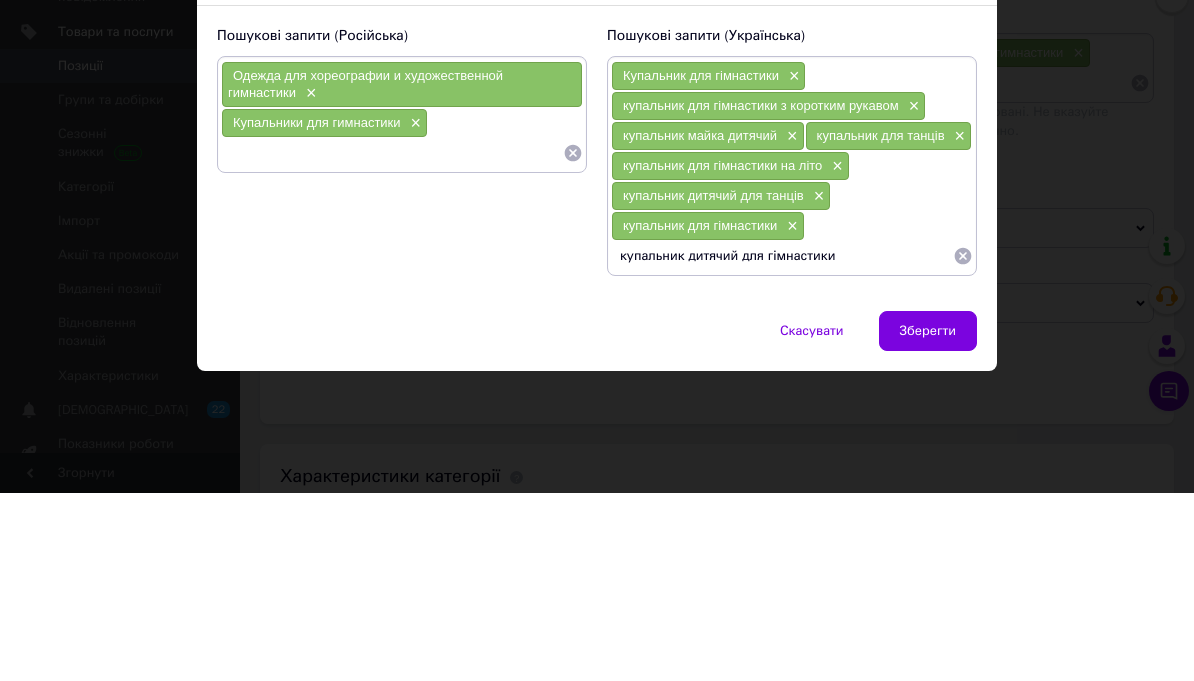 type on "купальник дитячий для гімнастики" 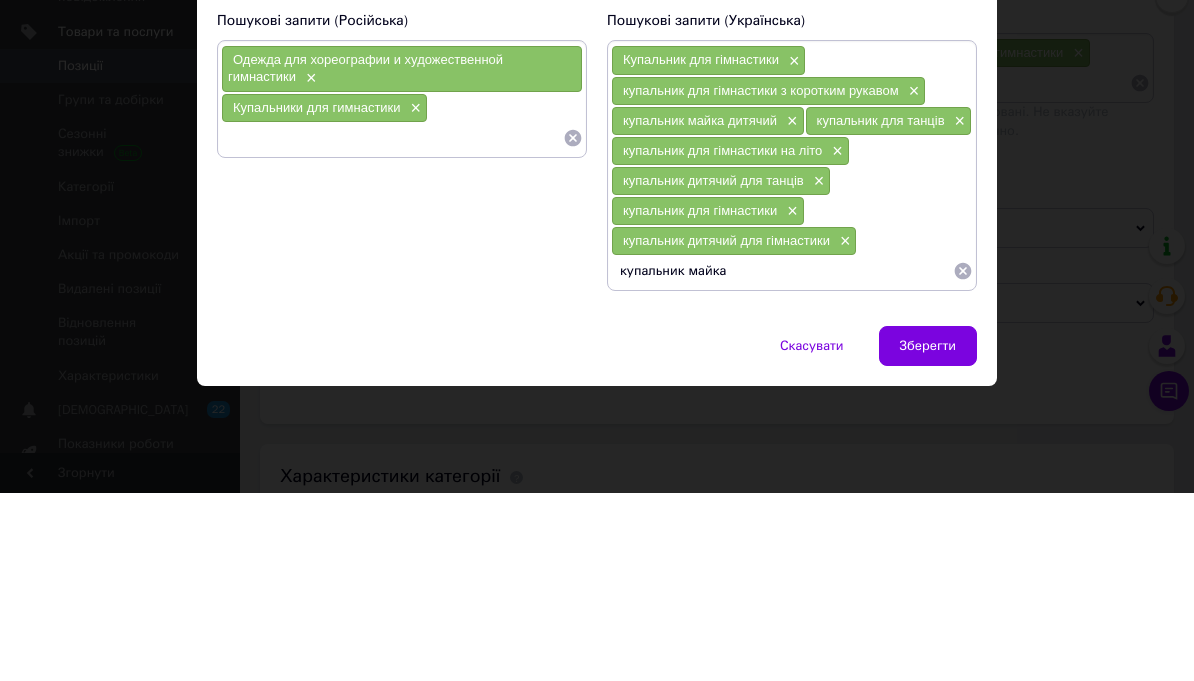 type on "купальник майка" 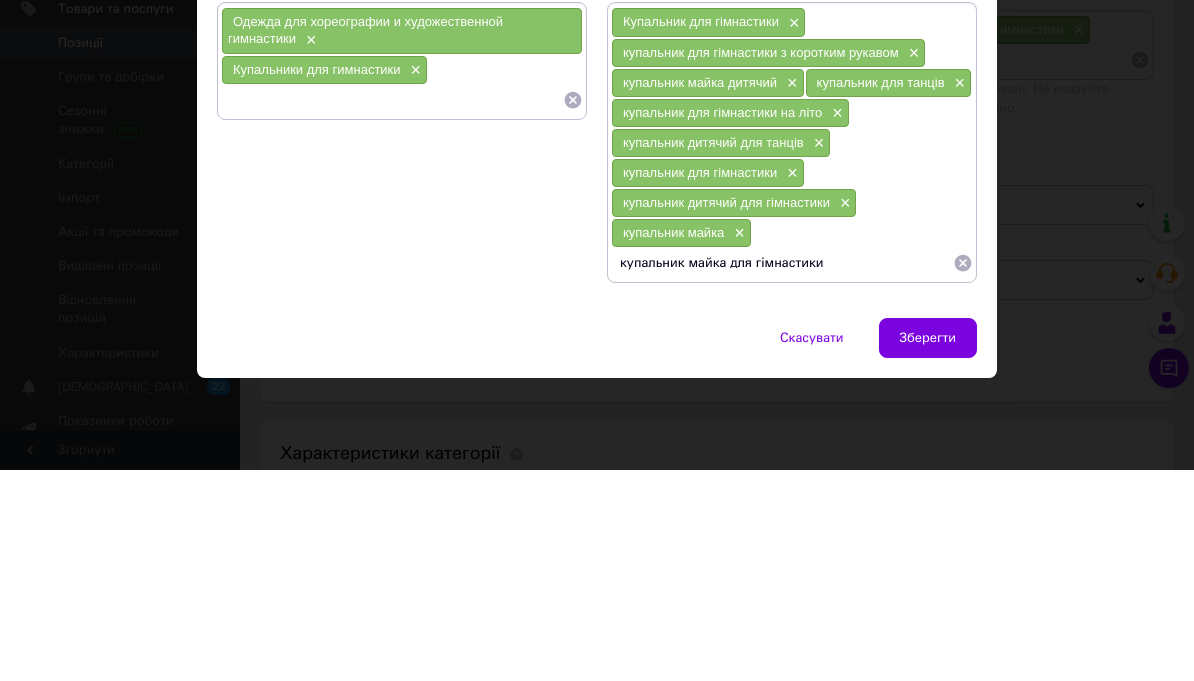 type on "купальник майка для гімнастики" 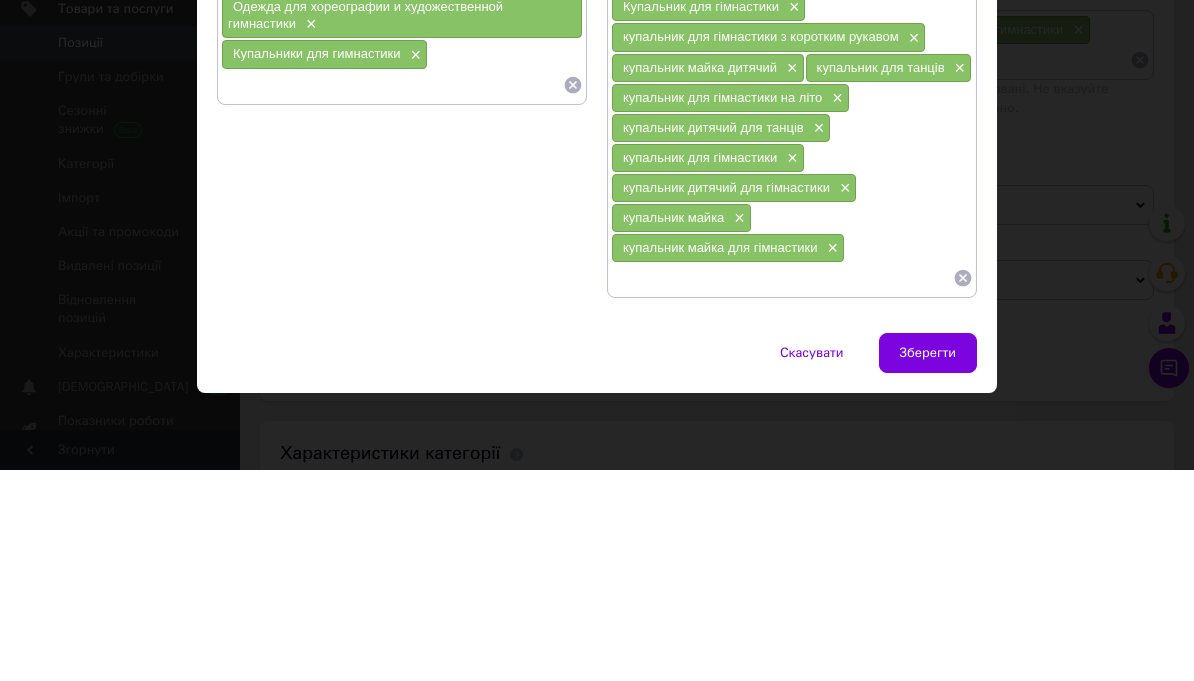 click at bounding box center [392, 296] 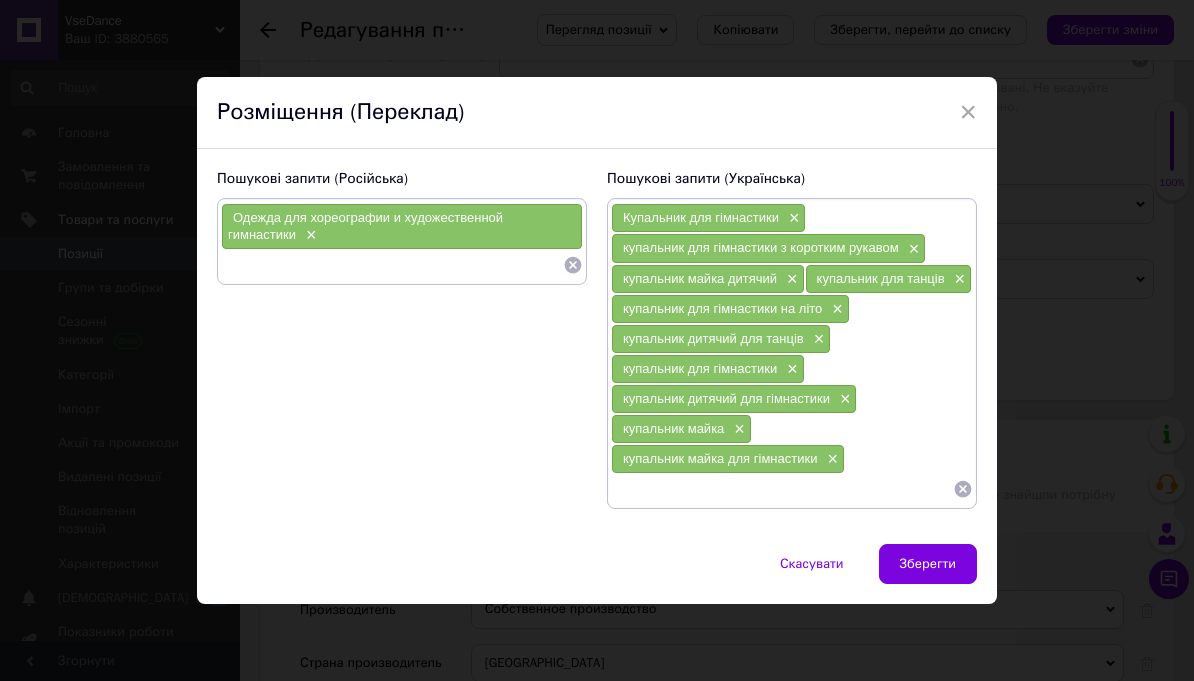 click on "×" at bounding box center [309, 235] 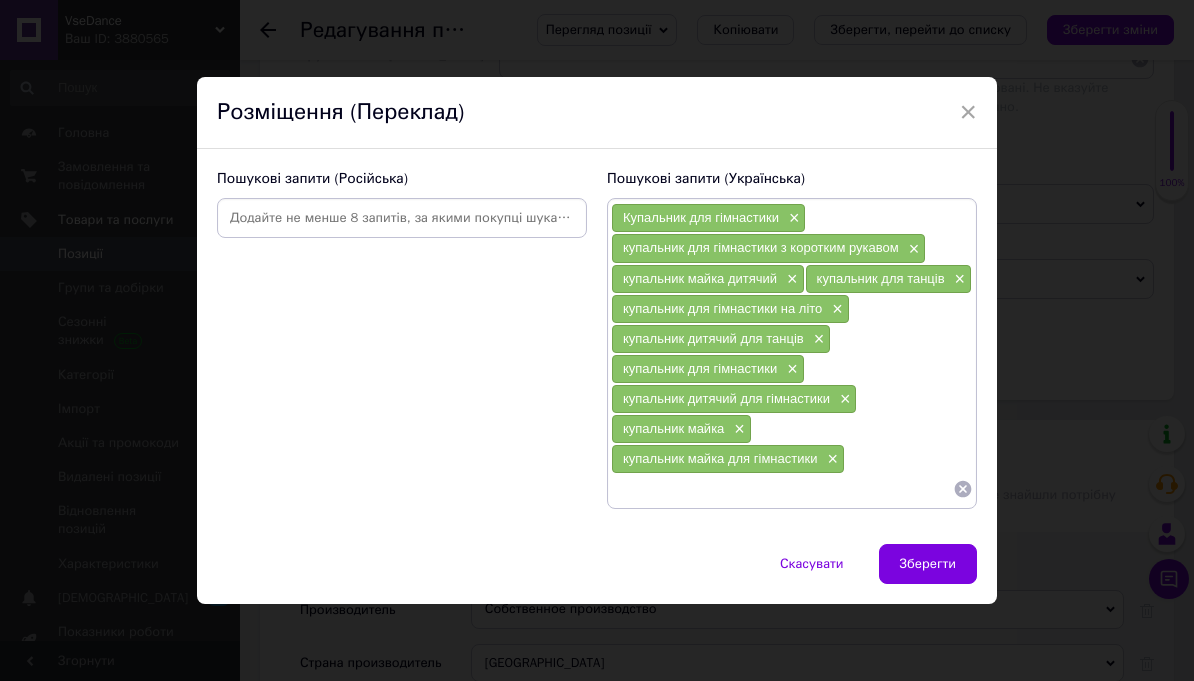 click on "Пошукові запити (Російська)" at bounding box center (402, 339) 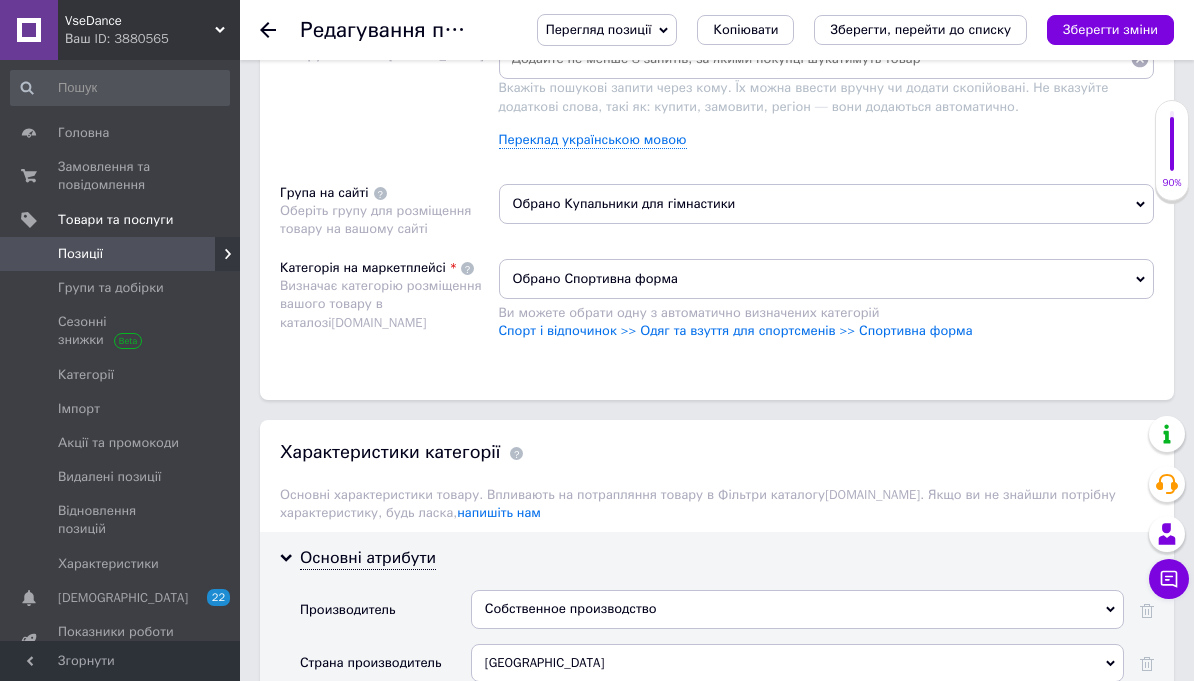 click on "Зберегти зміни" at bounding box center [1110, 29] 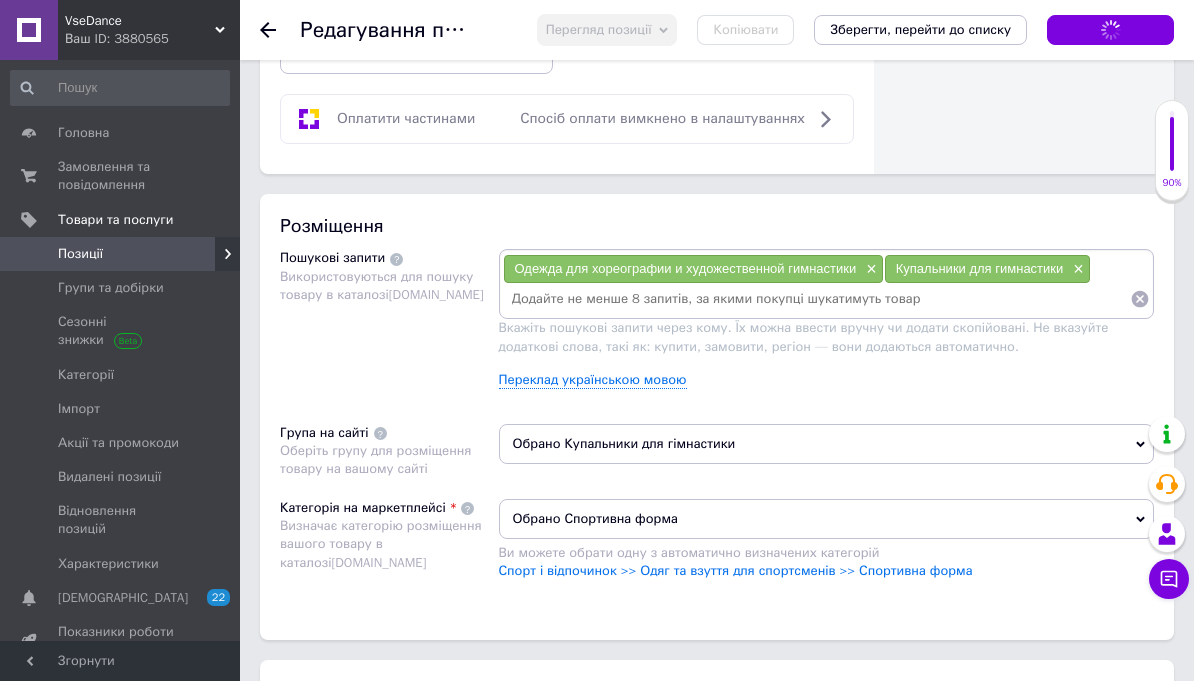 scroll, scrollTop: 1165, scrollLeft: 0, axis: vertical 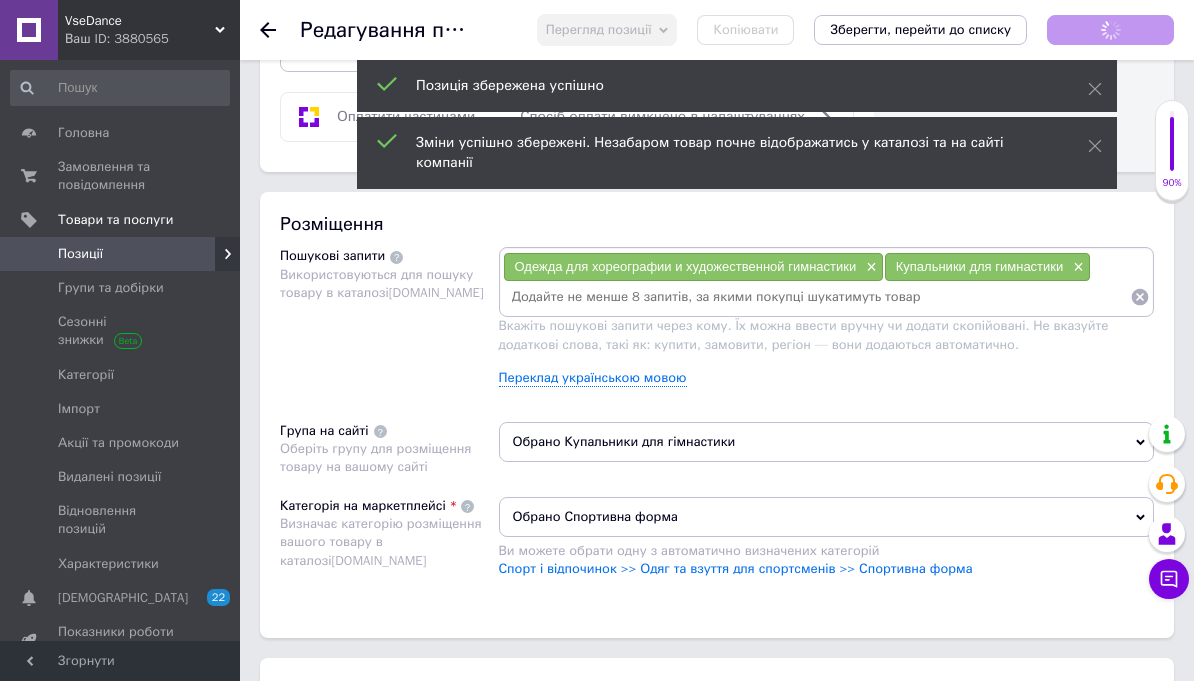 click on "Переклад українською мовою" at bounding box center (593, 378) 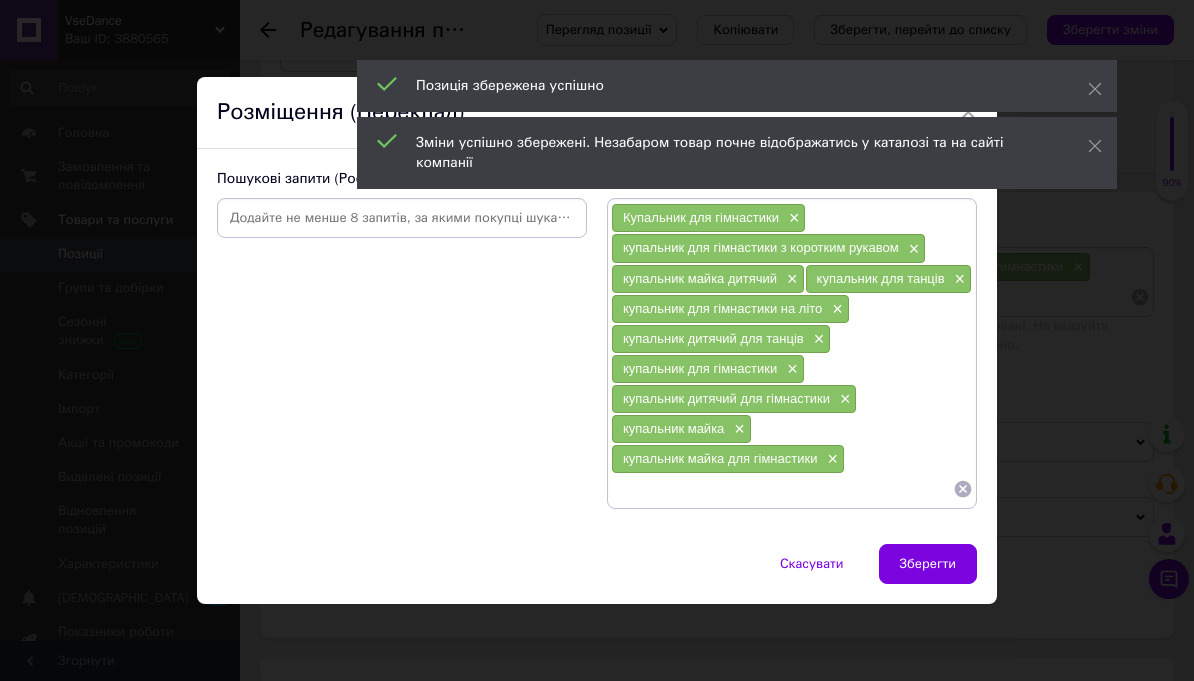click at bounding box center (402, 218) 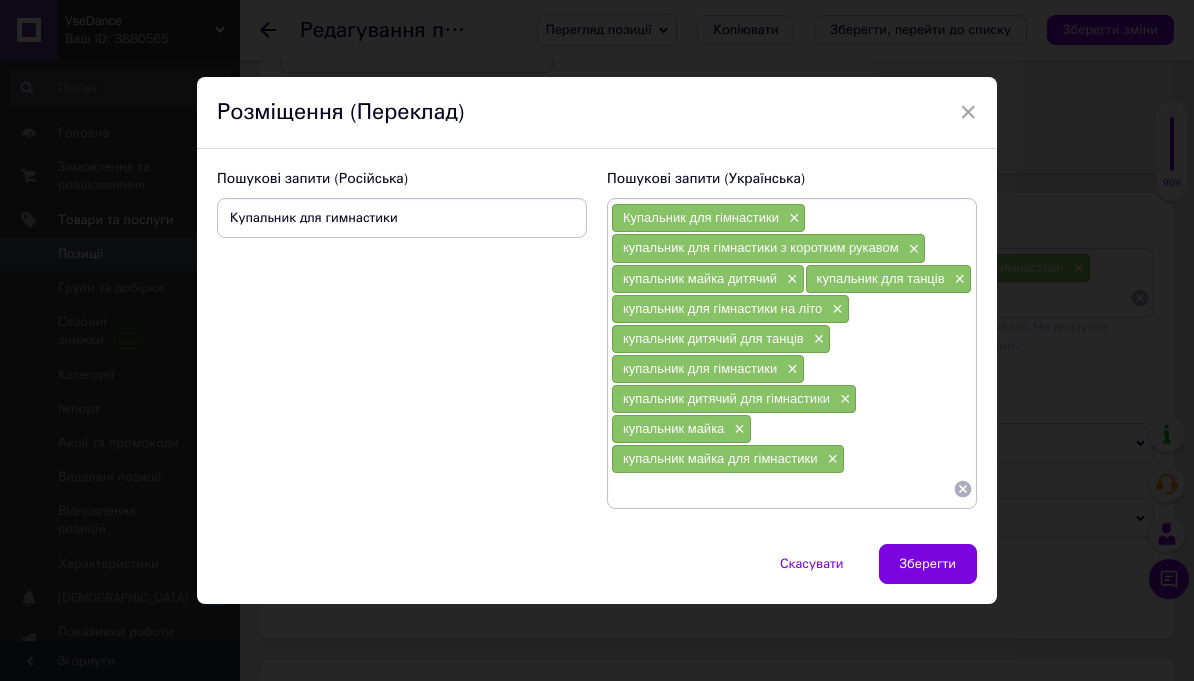 type on "Купальник для гимнастики" 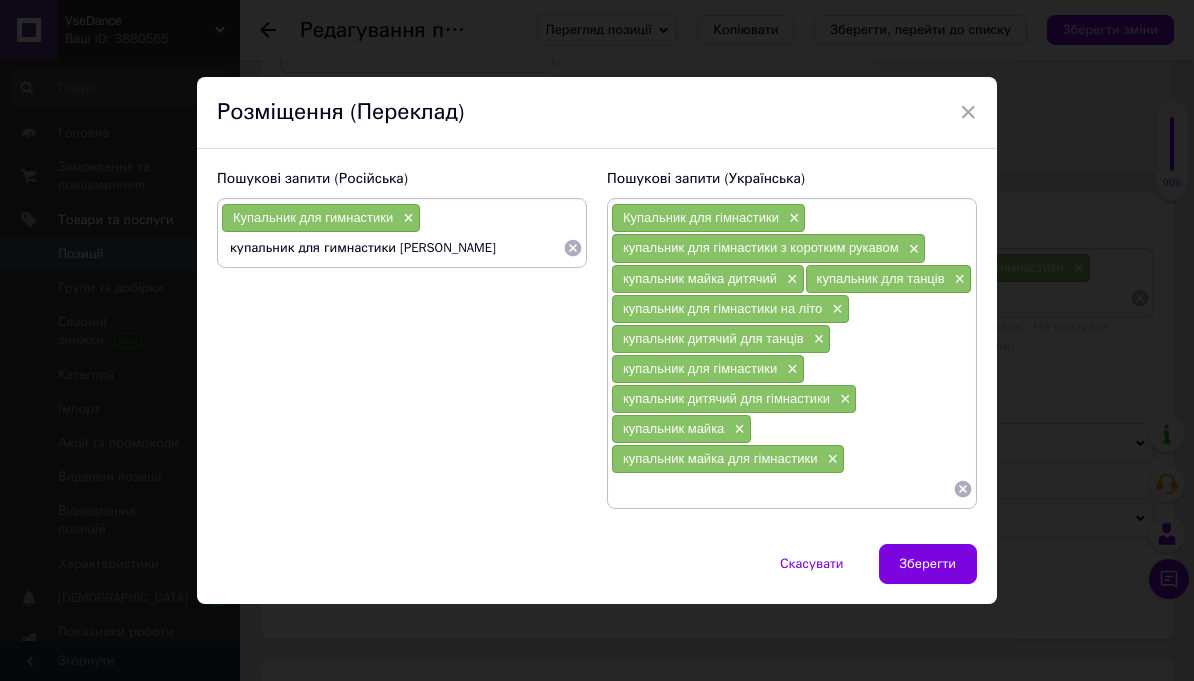 type on "купальник для гимнастики [PERSON_NAME]" 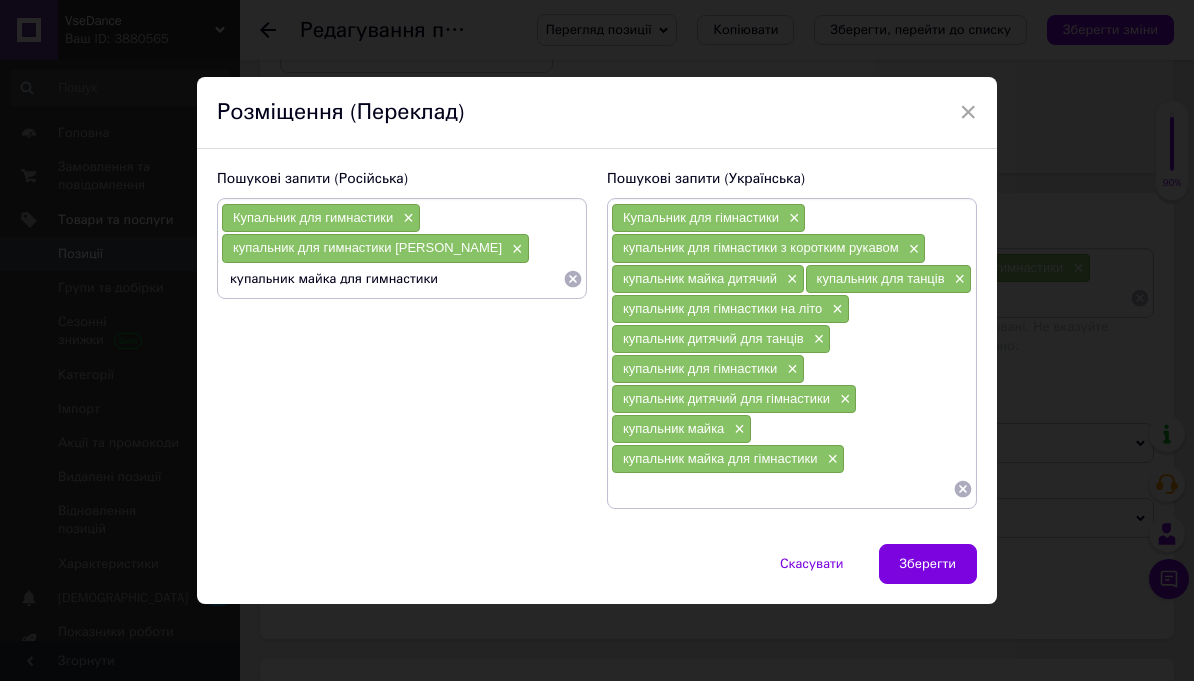 type on "купальник майка для гимнастики" 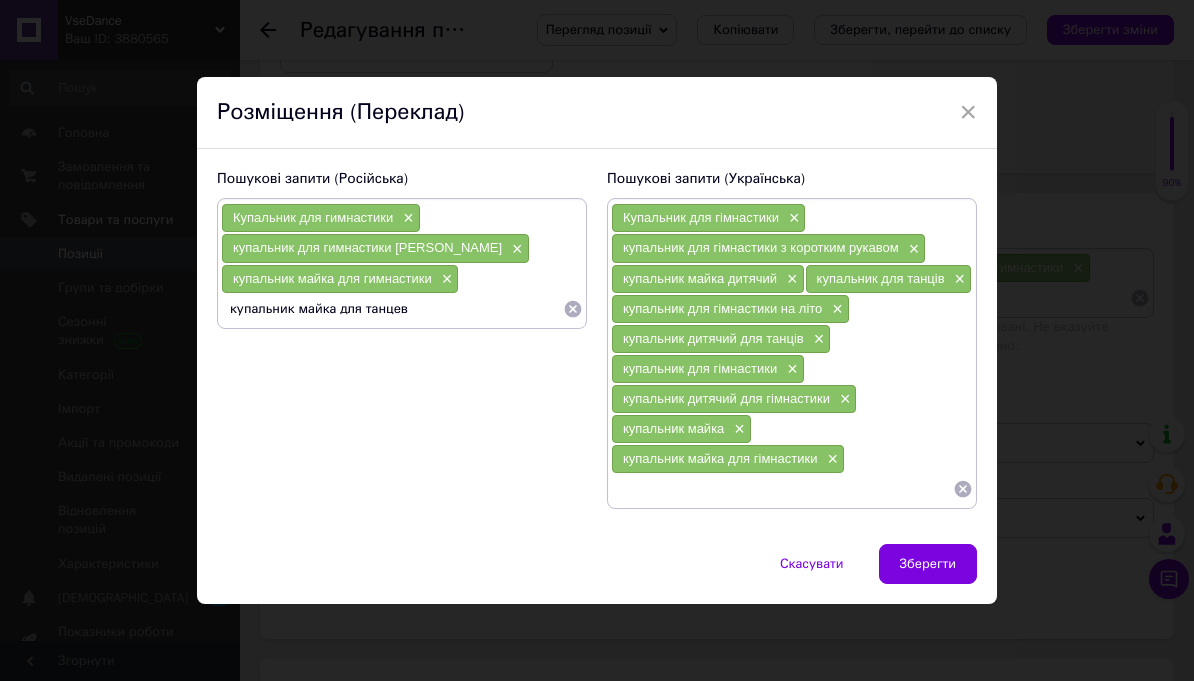 type on "купальник майка для танцев" 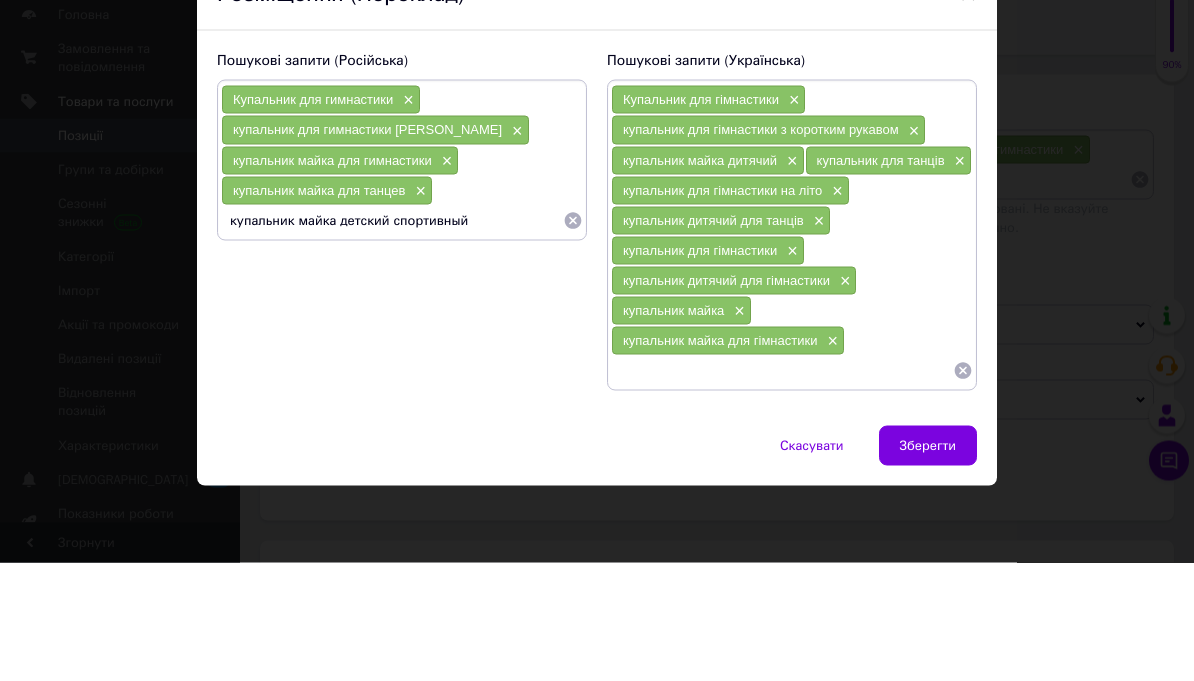 type on "купальник майка детский спортивный" 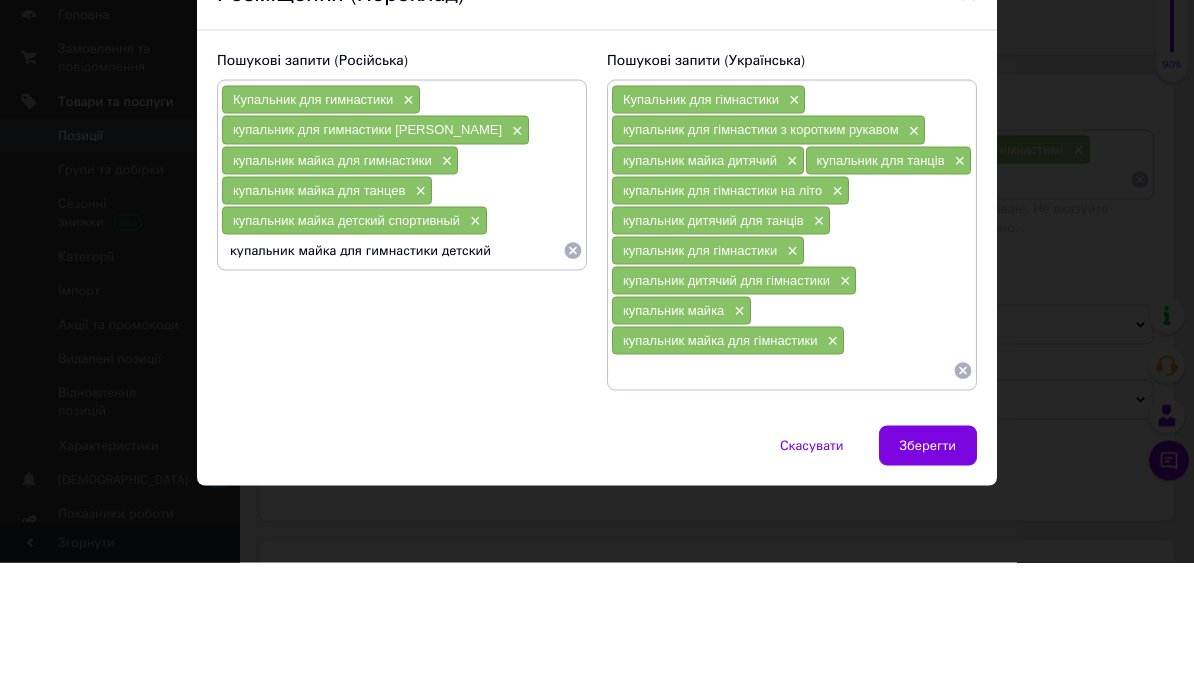type on "купальник майка для гимнастики детский" 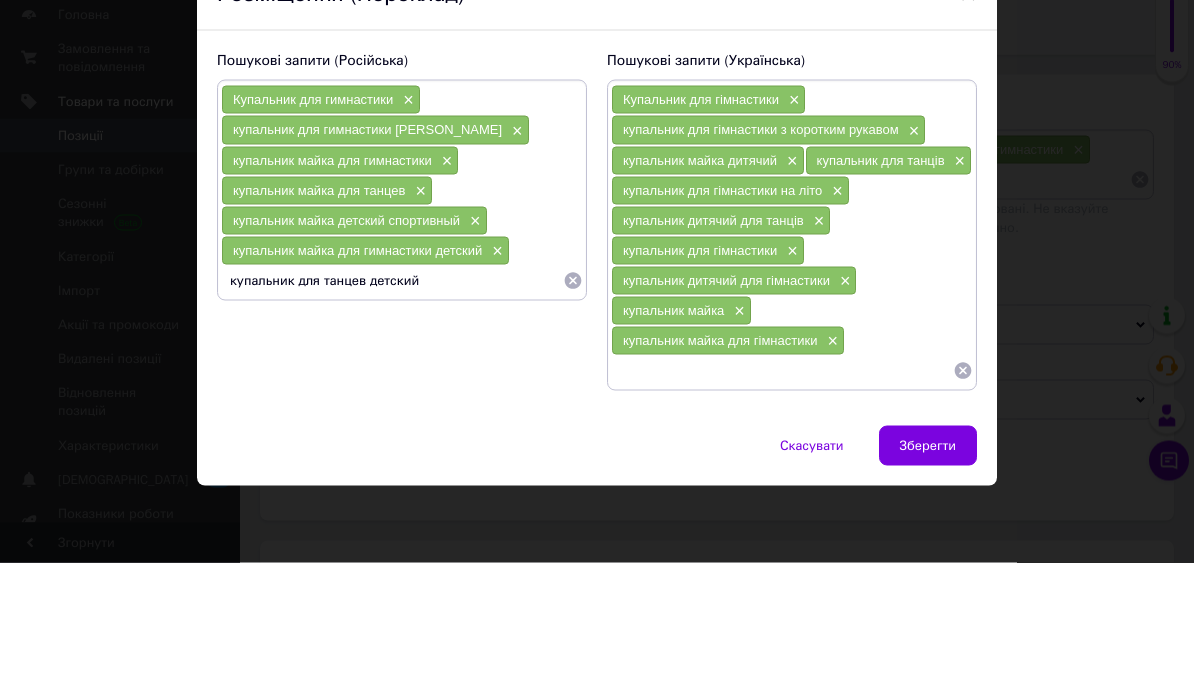 type on "купальник для танцев детский" 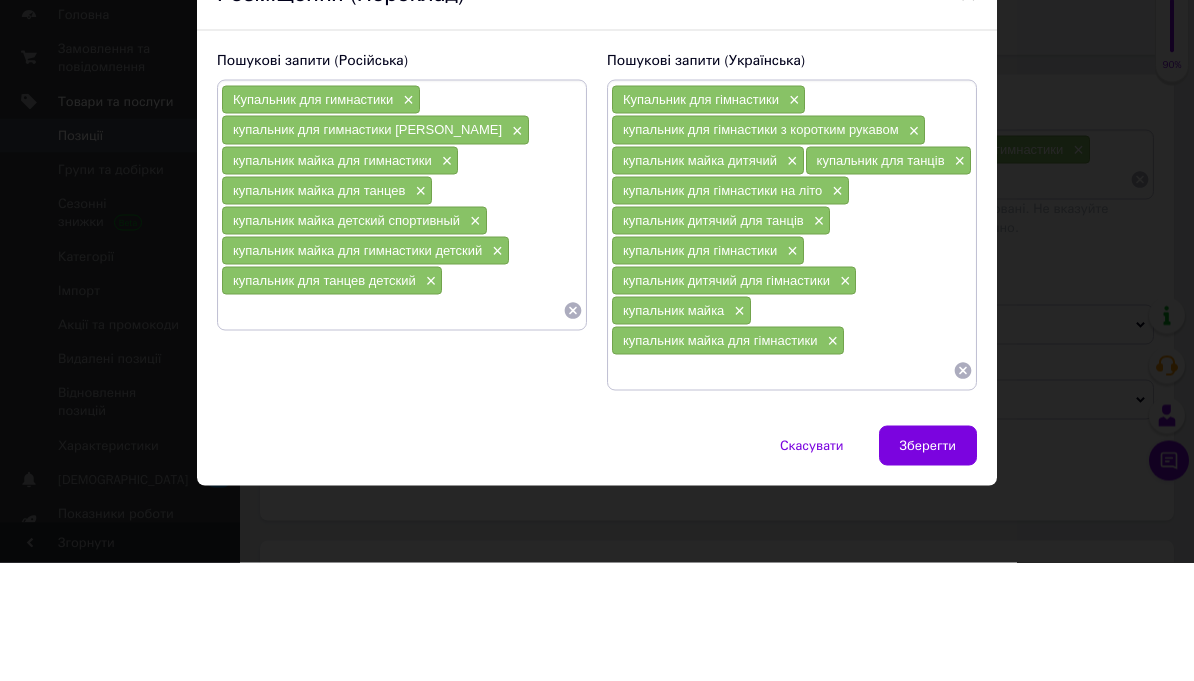 click on "× Розміщення (Переклад) Пошукові запити (Російська) Купальник для гимнастики × купальник для гимнастики [PERSON_NAME] × купальник майка для гимнастики × купальник майка для танцев × купальник майка детский спортивный × купальник майка для гимнастики детский × купальник для танцев детский × Пошукові запити (Українська) Купальник для гімнастики × купальник для гімнастики з коротким рукавом × купальник майка дитячий × купальник для танців × купальник для гімнастики на літо × купальник дитячий для танців × купальник для гімнастики × × купальник майка × ×" at bounding box center (597, 340) 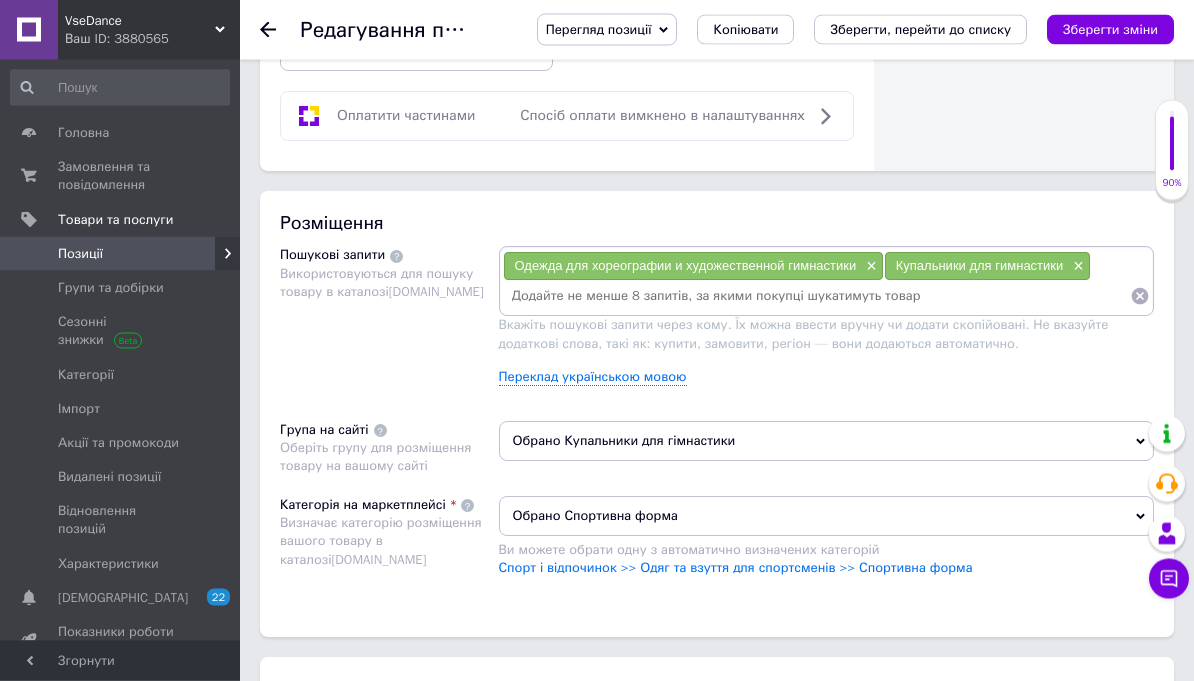 click on "Переклад українською мовою" at bounding box center (593, 378) 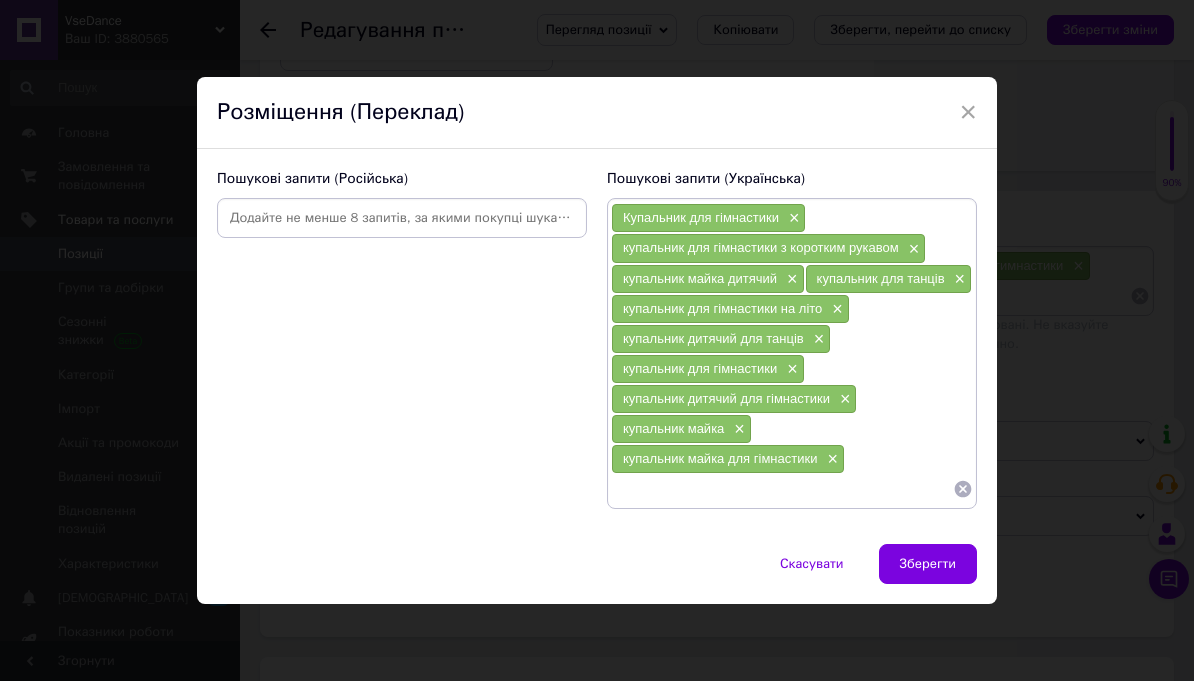 click at bounding box center [402, 218] 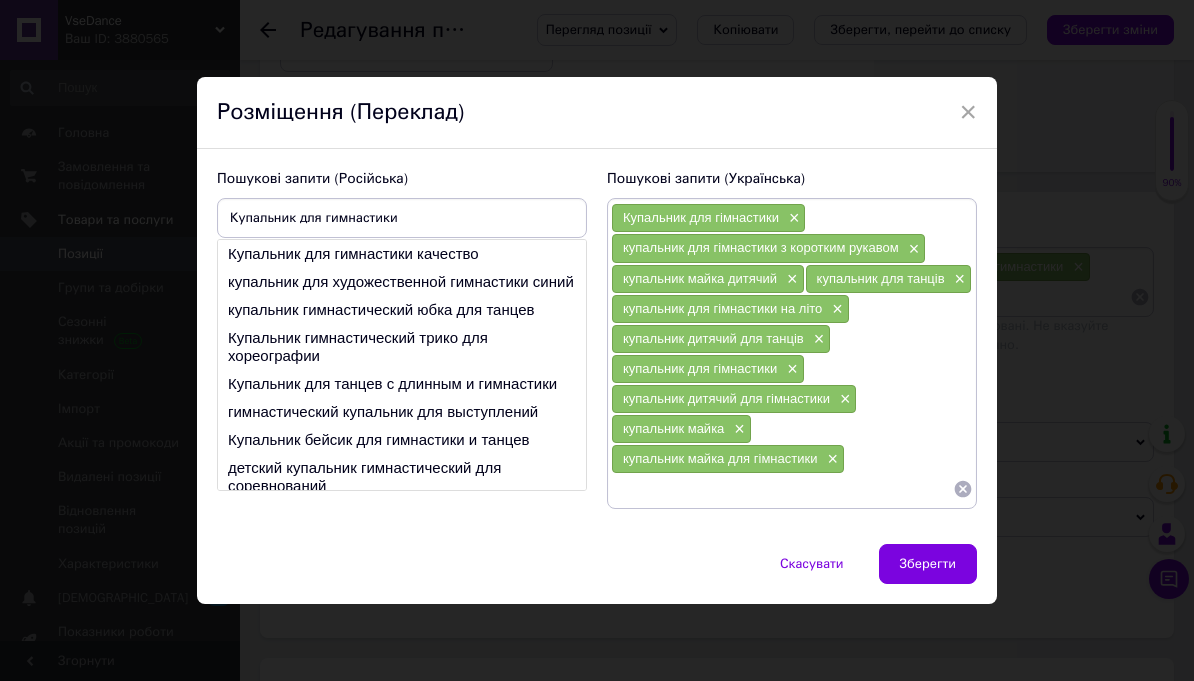 type on "Купальник для гимнастики" 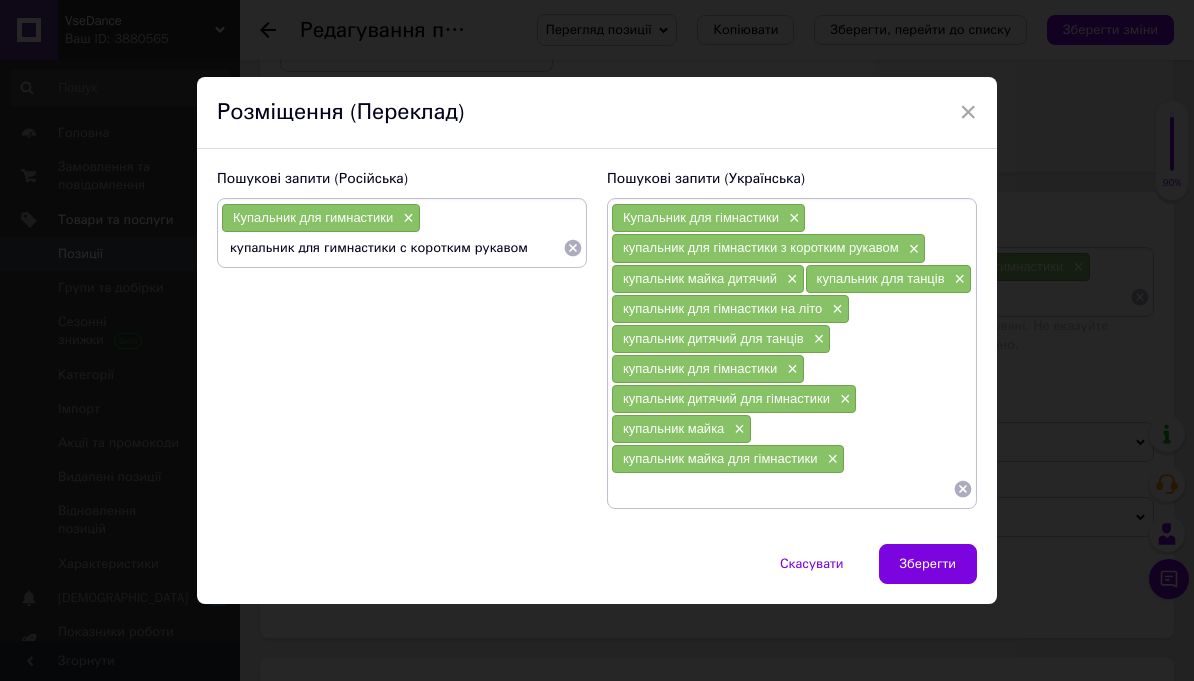 type on "купальник для гимнастики с коротким рукавом" 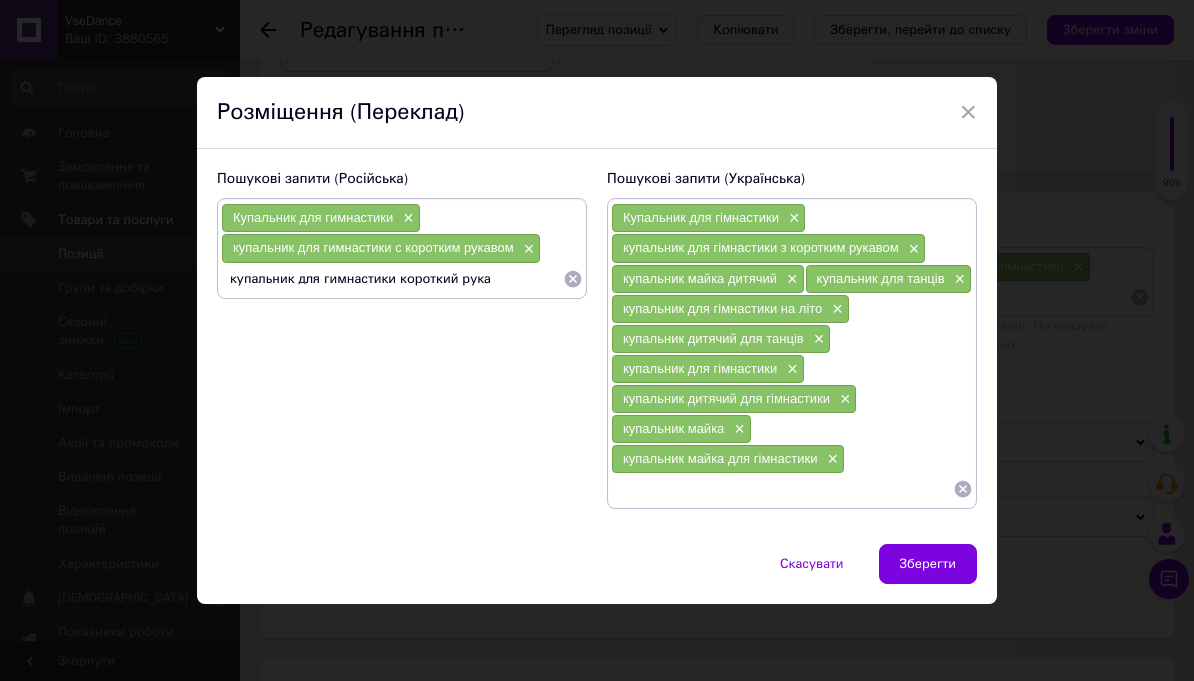 type on "купальник для гимнастики короткий рукав" 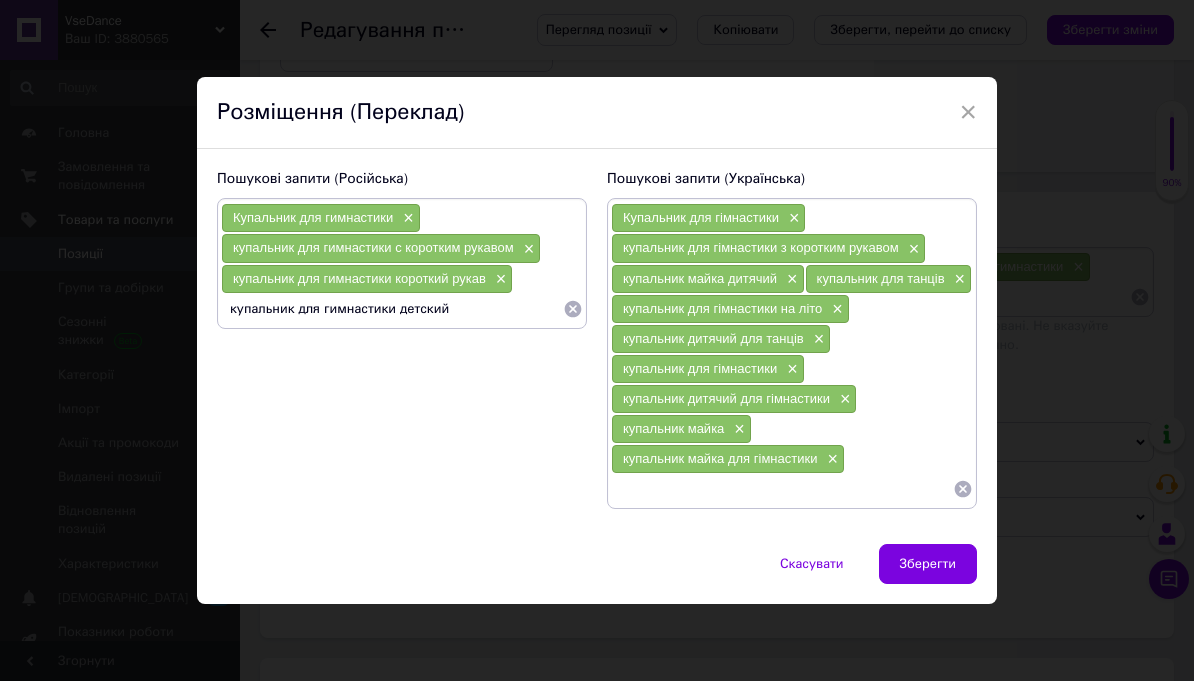 type on "купальник для гимнастики детский" 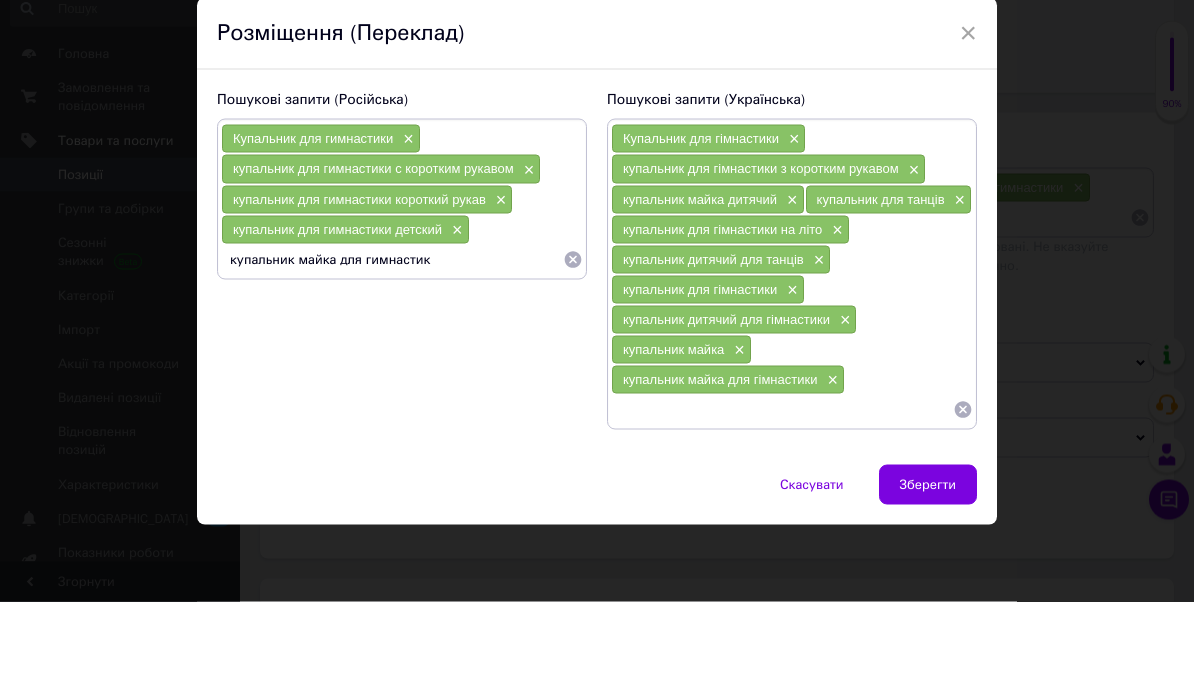 type on "купальник майка для гимнастики" 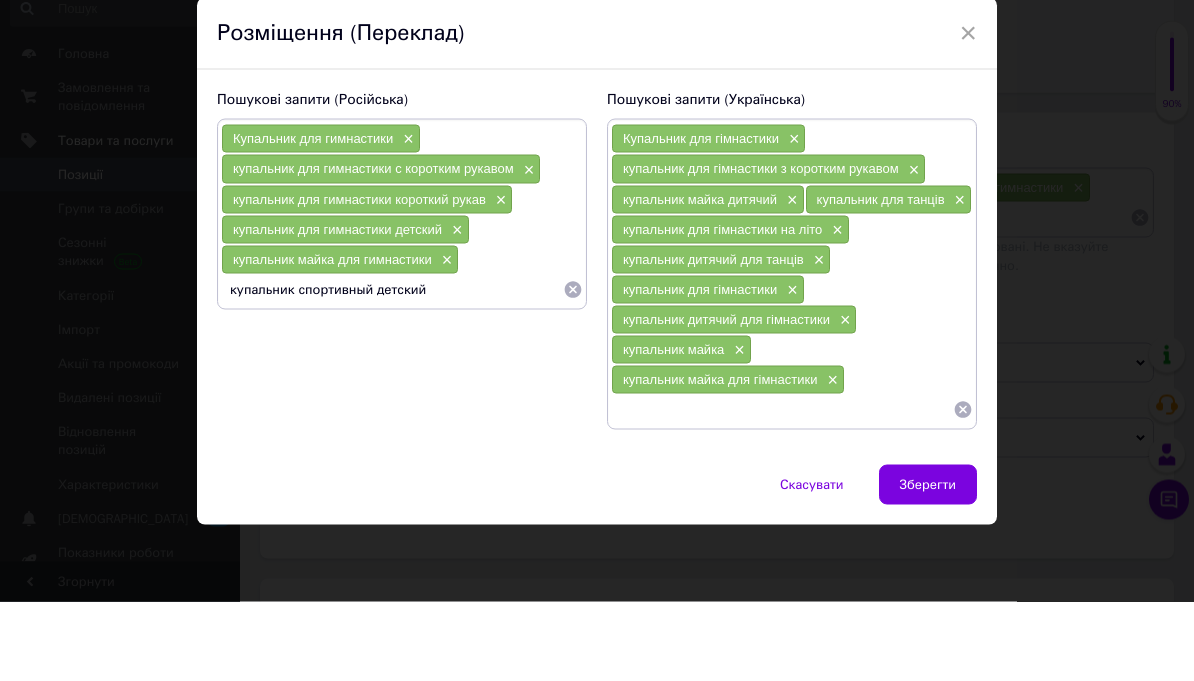 type on "купальник спортивный детский" 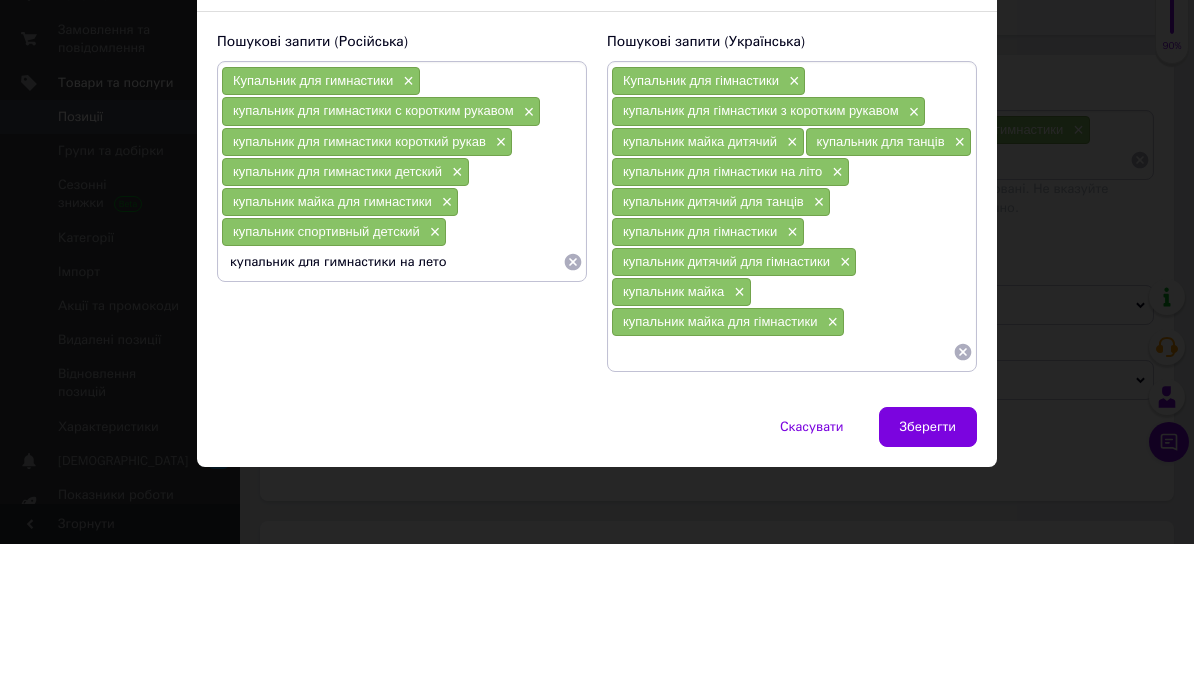 type on "купальник для гимнастики на лето" 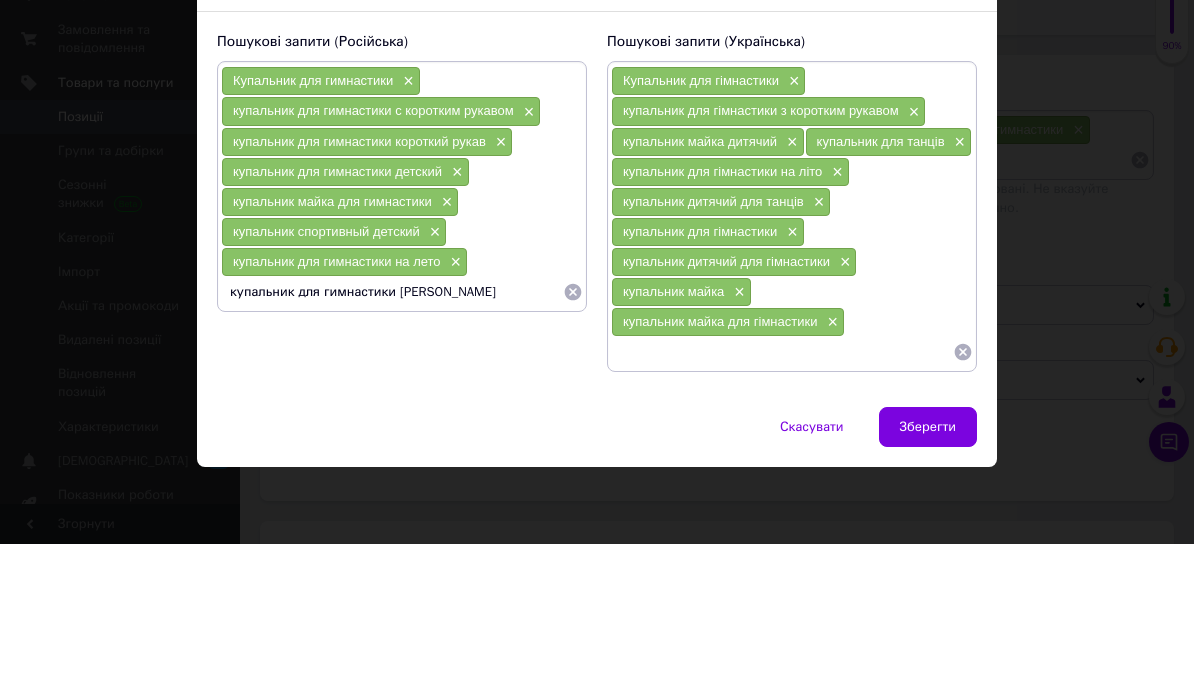 type on "купальник для гимнастики майка" 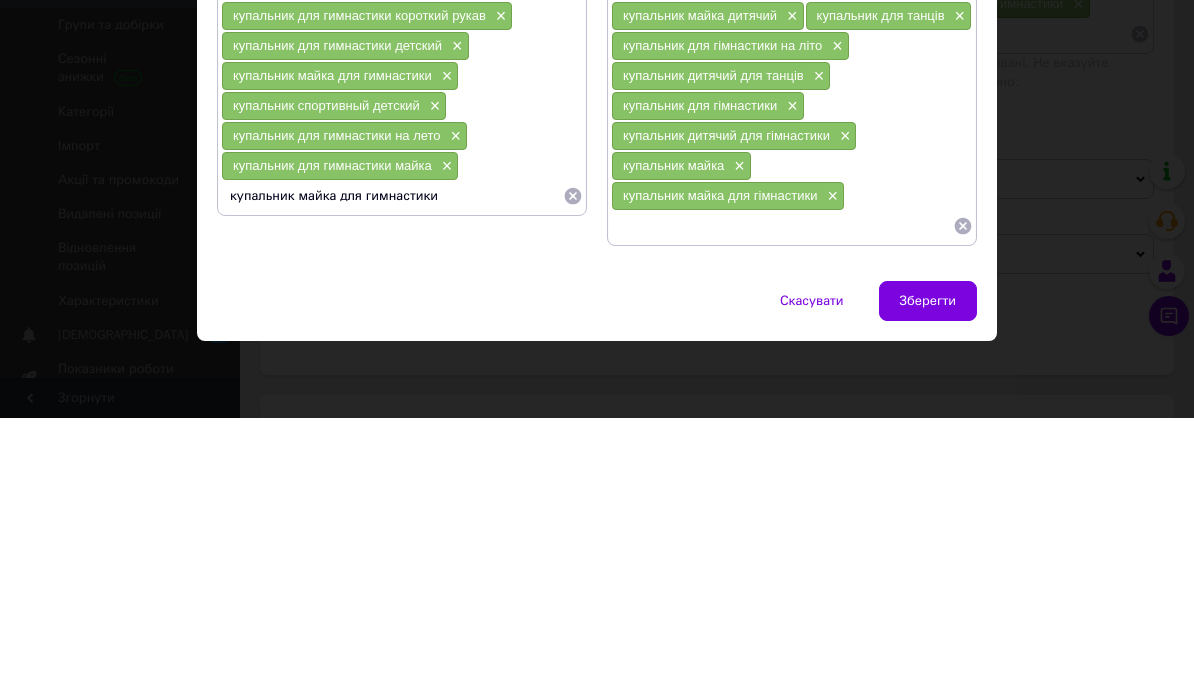 type on "купальник майка для гимнастики" 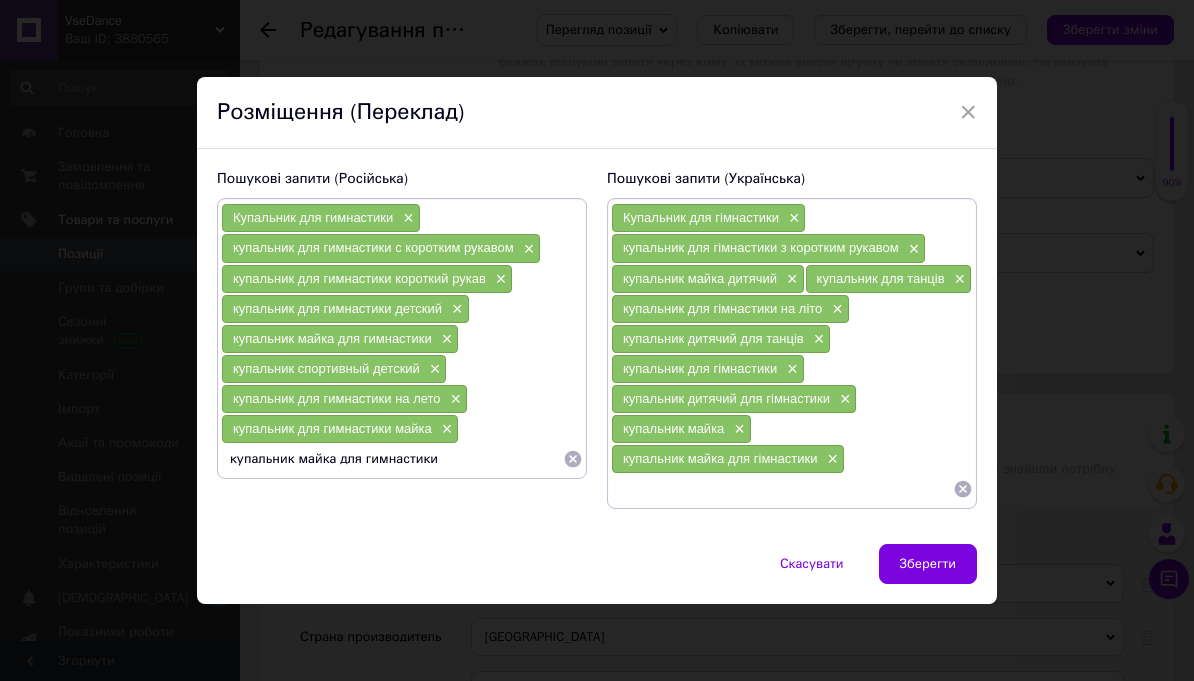 click on "Зберегти" at bounding box center [928, 564] 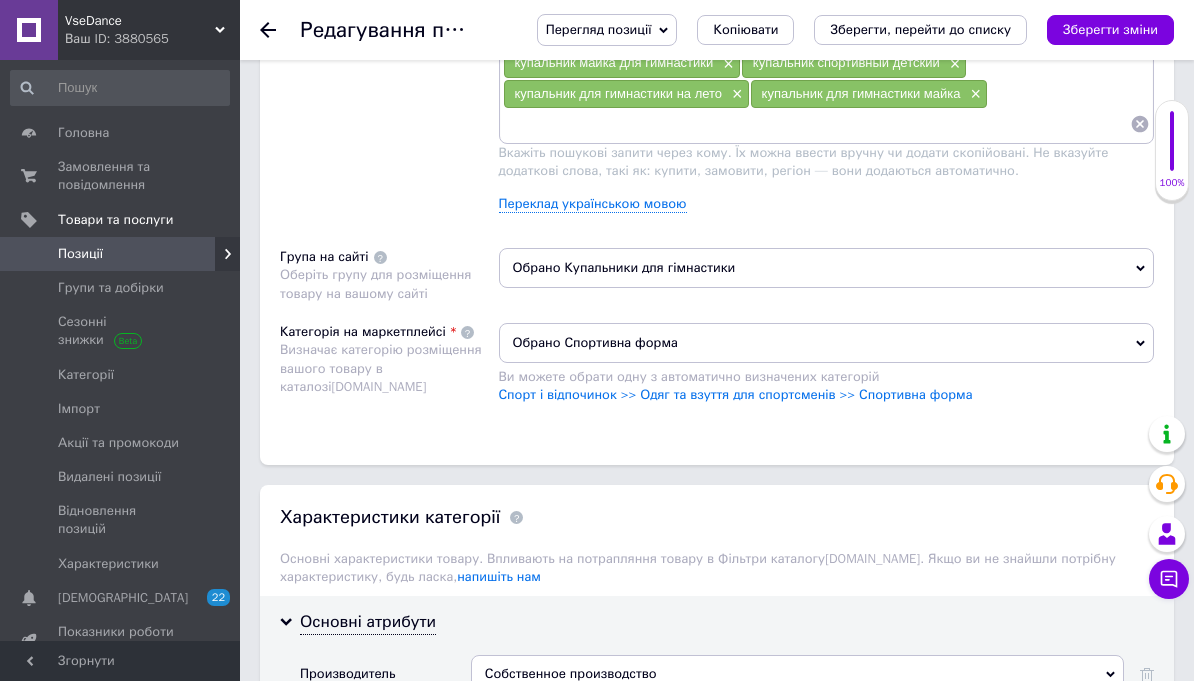 click on "Зберегти зміни" at bounding box center [1110, 29] 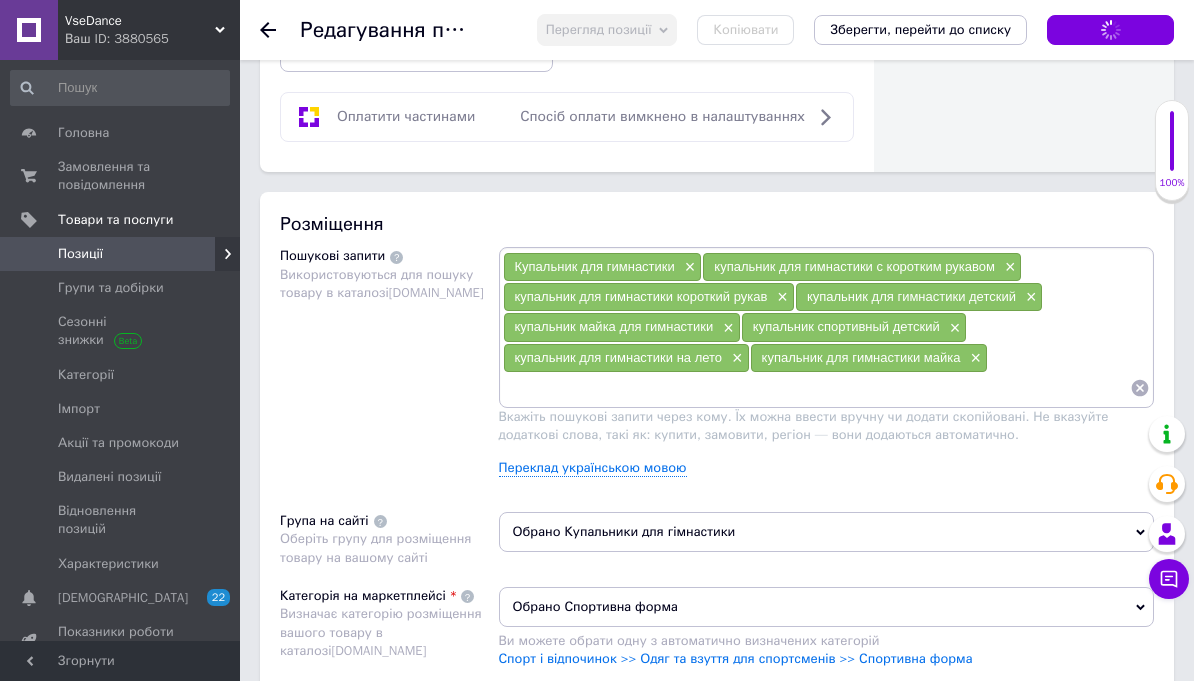 scroll, scrollTop: 1139, scrollLeft: 0, axis: vertical 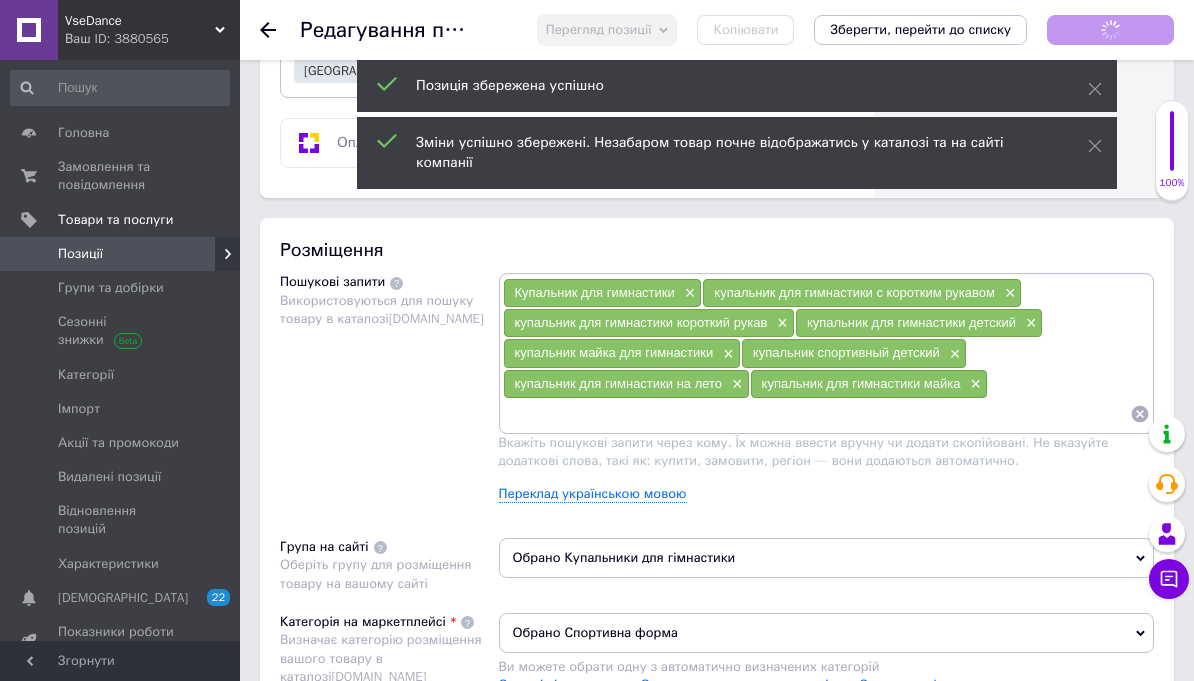 click on "Переклад українською мовою" at bounding box center (593, 494) 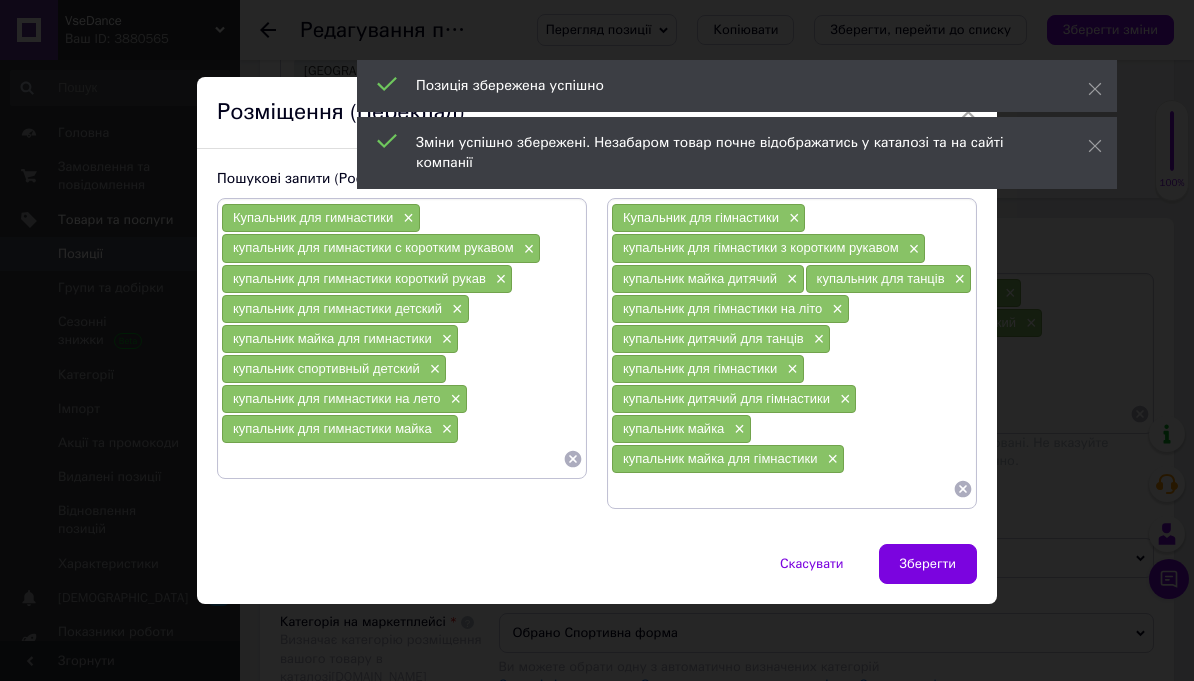 click on "× Розміщення (Переклад) Пошукові запити (Російська) Купальник для гимнастики × купальник для гимнастики с коротким рукавом × купальник для гимнастики короткий рукав × купальник для гимнастики детский × купальник майка для гимнастики × купальник спортивный детский × купальник для гимнастики на лето × купальник для гимнастики майка × Пошукові запити (Українська) Купальник для гімнастики × купальник для гімнастики з коротким рукавом × купальник майка дитячий × купальник для танців × купальник для гімнастики на літо × купальник дитячий для танців × × × ×" at bounding box center (597, 340) 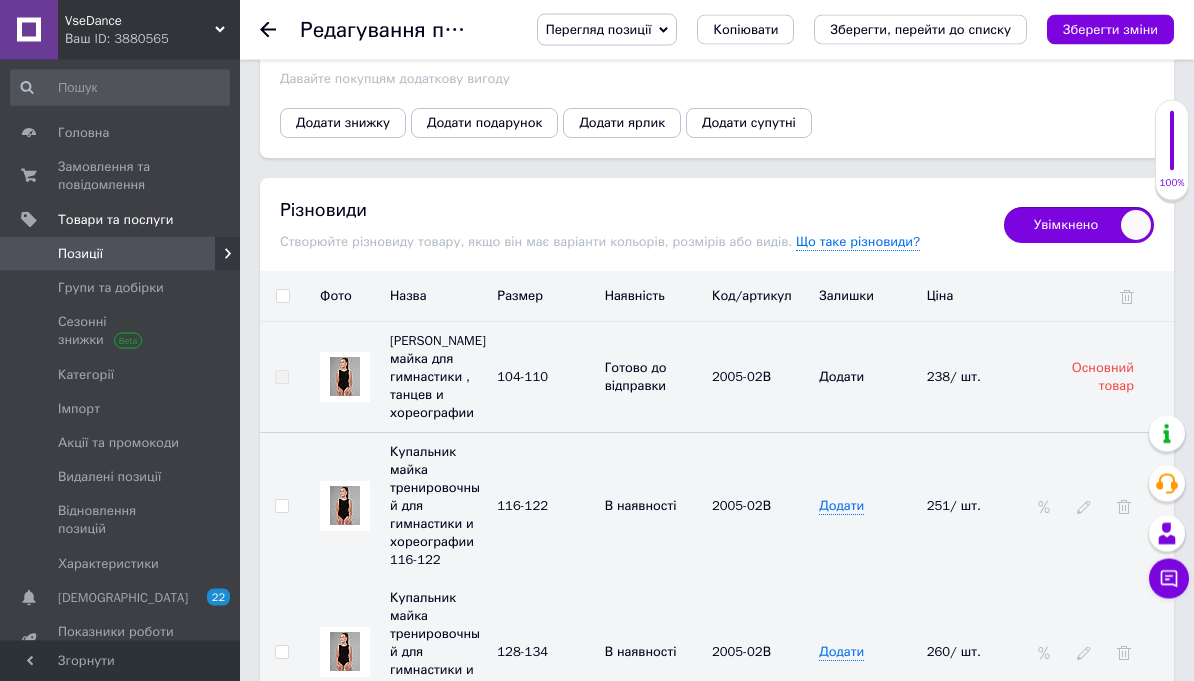 scroll, scrollTop: 3536, scrollLeft: 0, axis: vertical 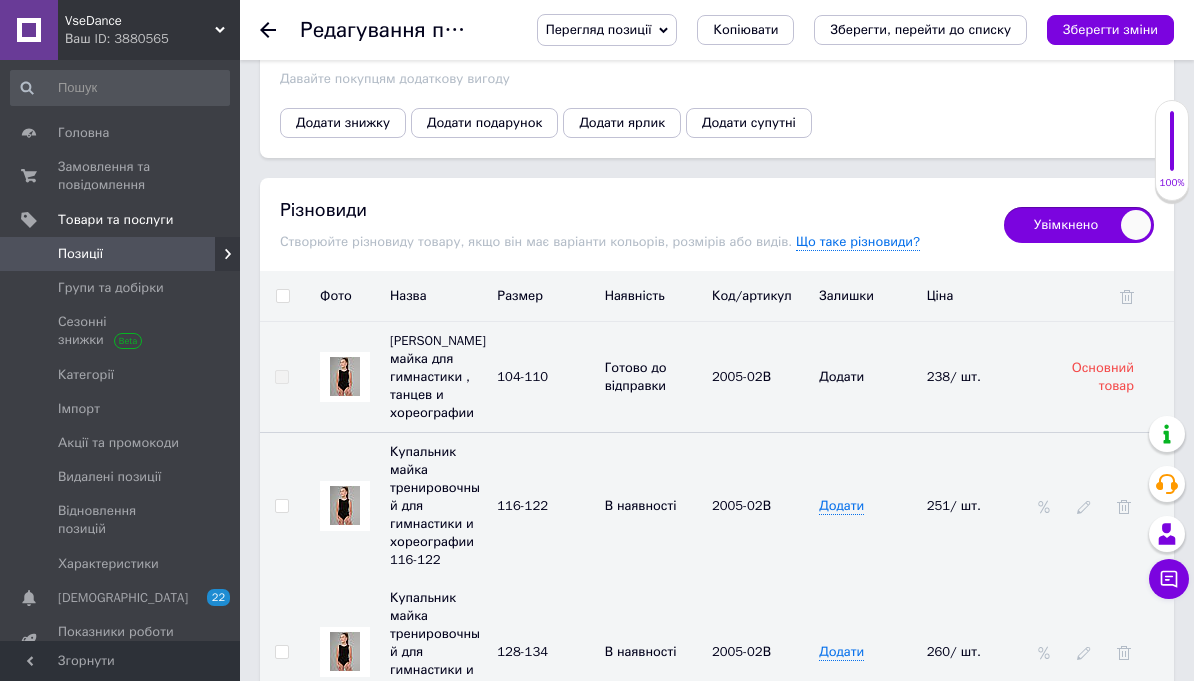 click 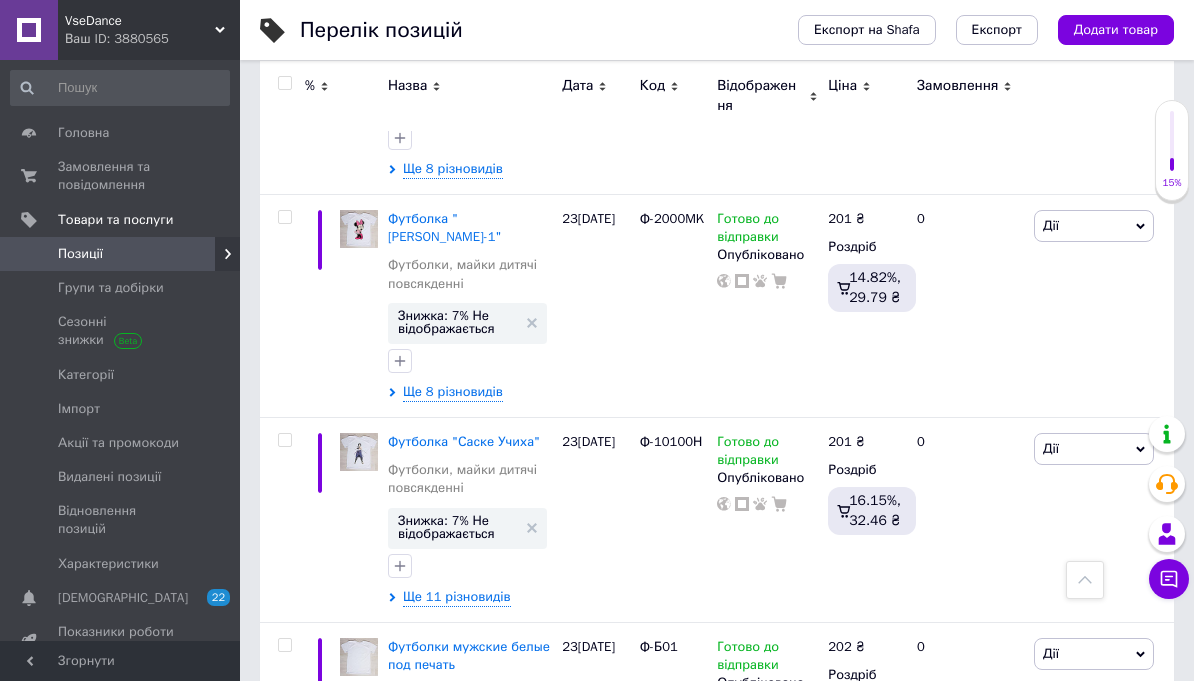 scroll, scrollTop: 699, scrollLeft: 0, axis: vertical 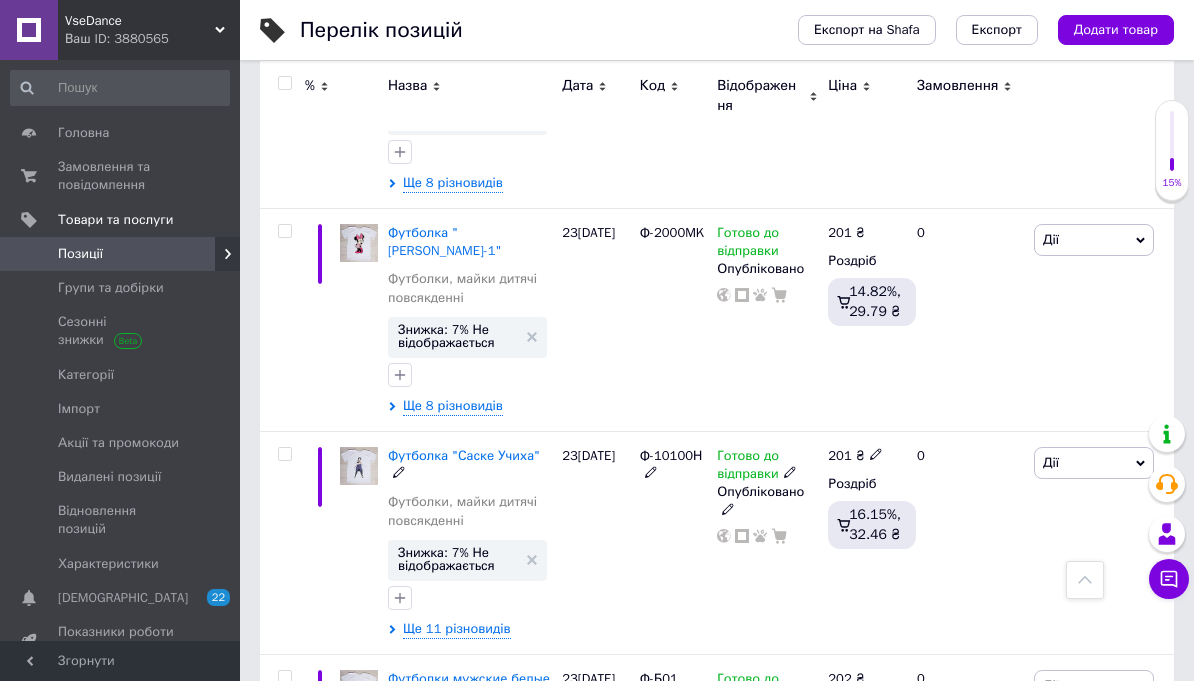 click on "Дії" at bounding box center (1094, 463) 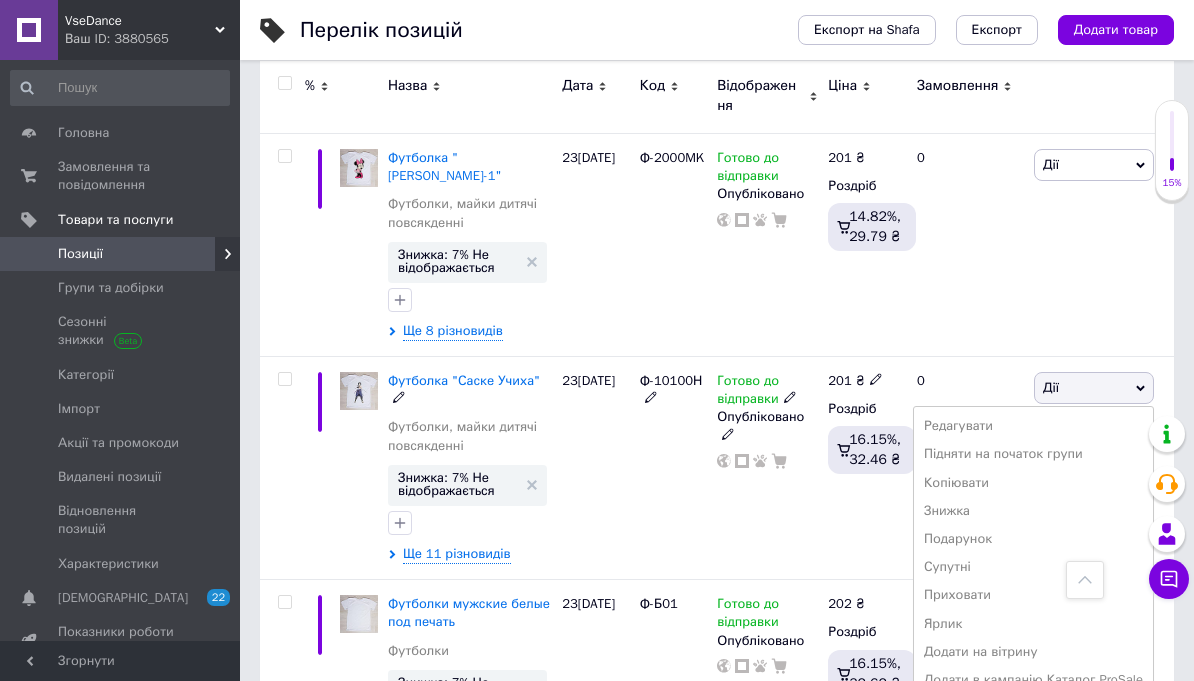scroll, scrollTop: 772, scrollLeft: 0, axis: vertical 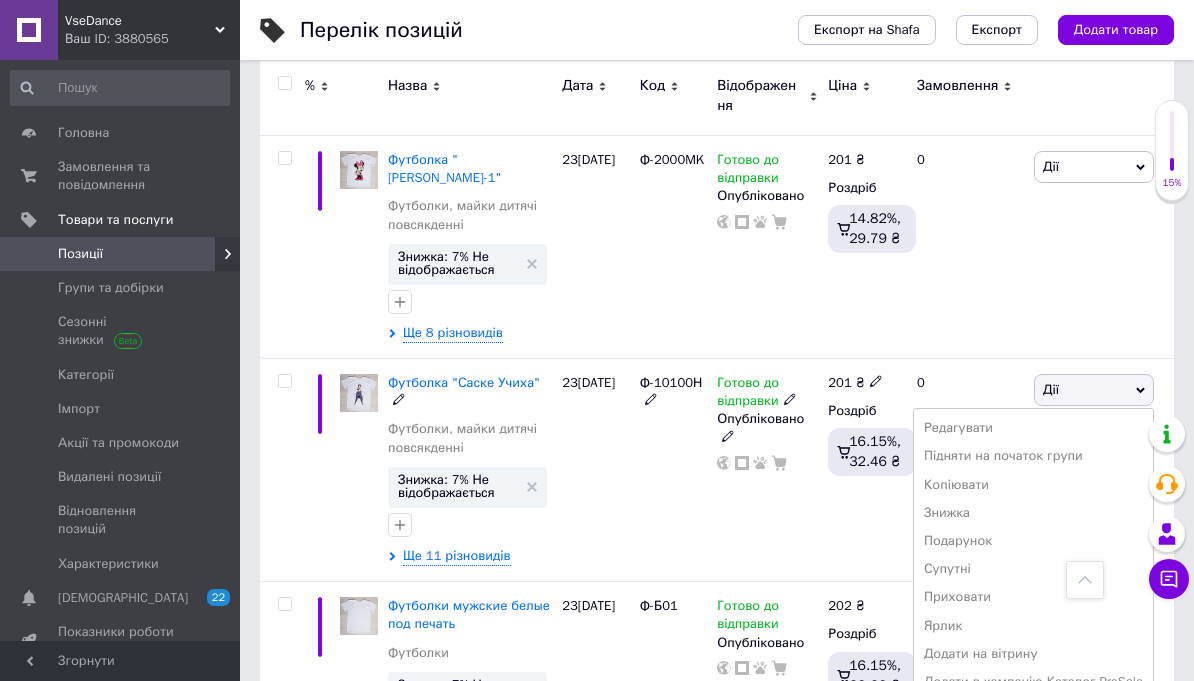 click on "Видалити" at bounding box center (1033, 710) 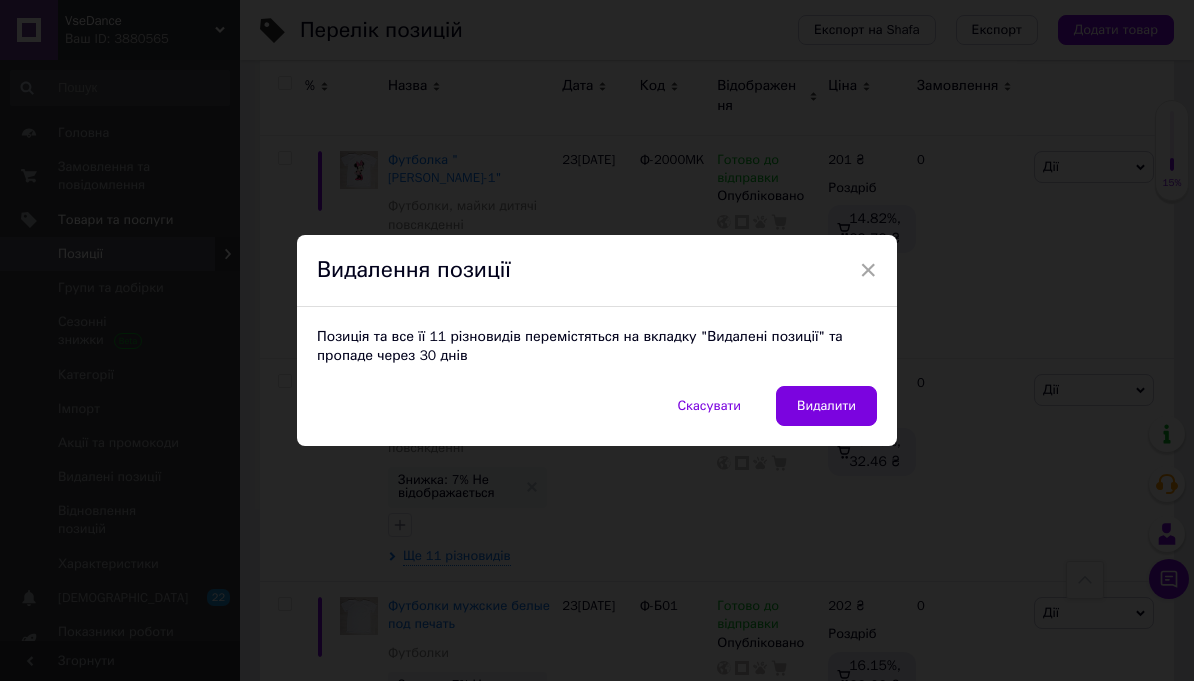 click on "Видалити" at bounding box center [826, 406] 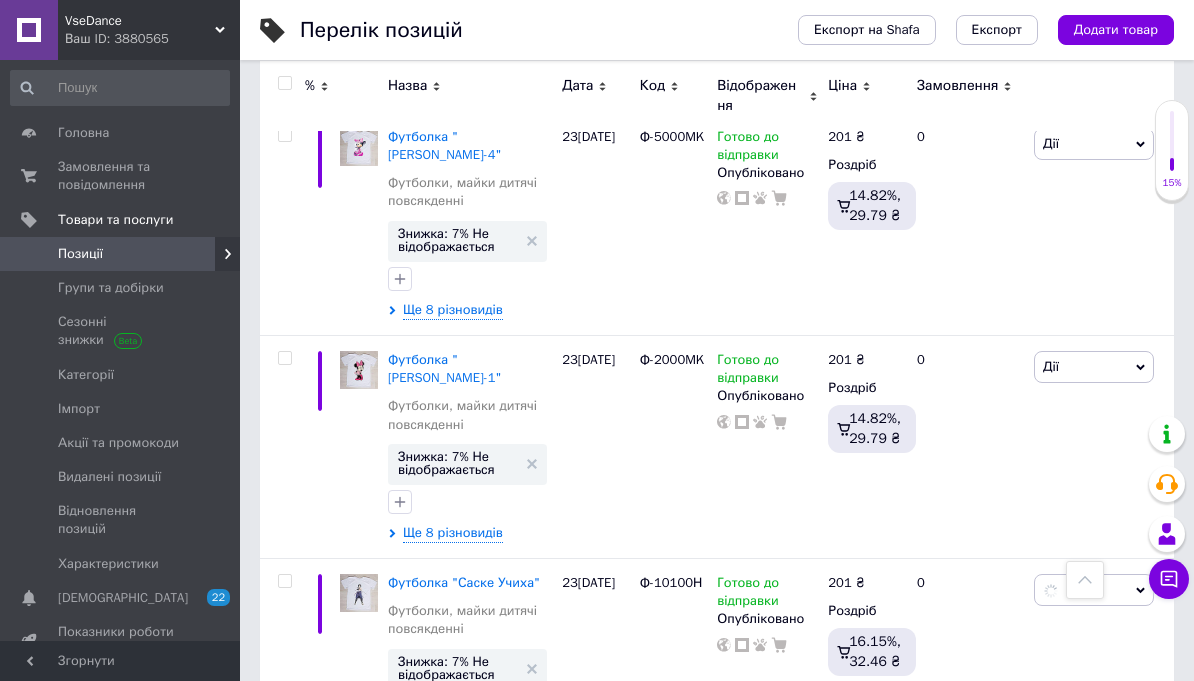 scroll, scrollTop: 561, scrollLeft: 0, axis: vertical 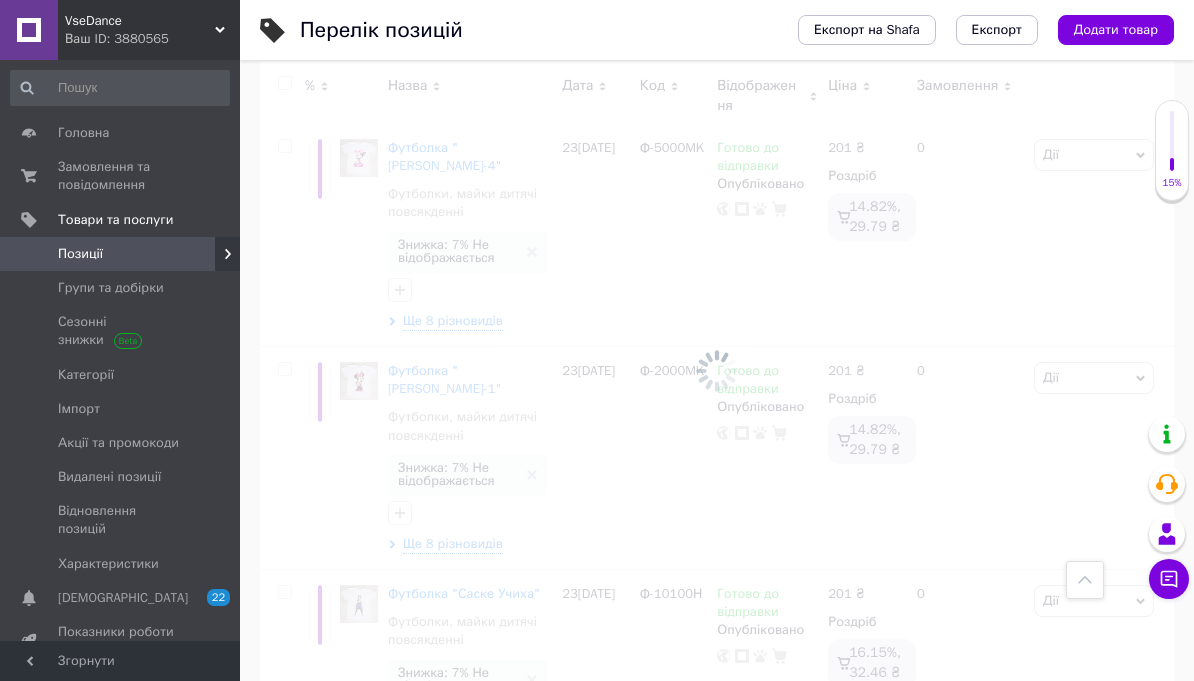 click at bounding box center (717, 370) 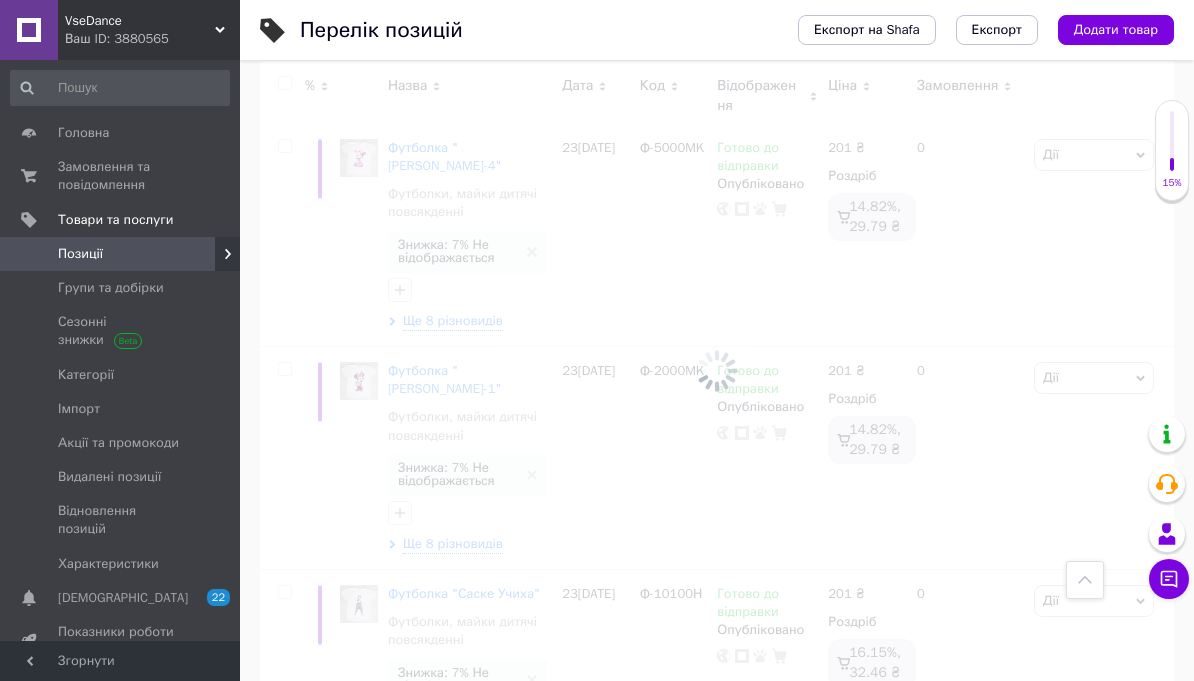 click at bounding box center (717, 370) 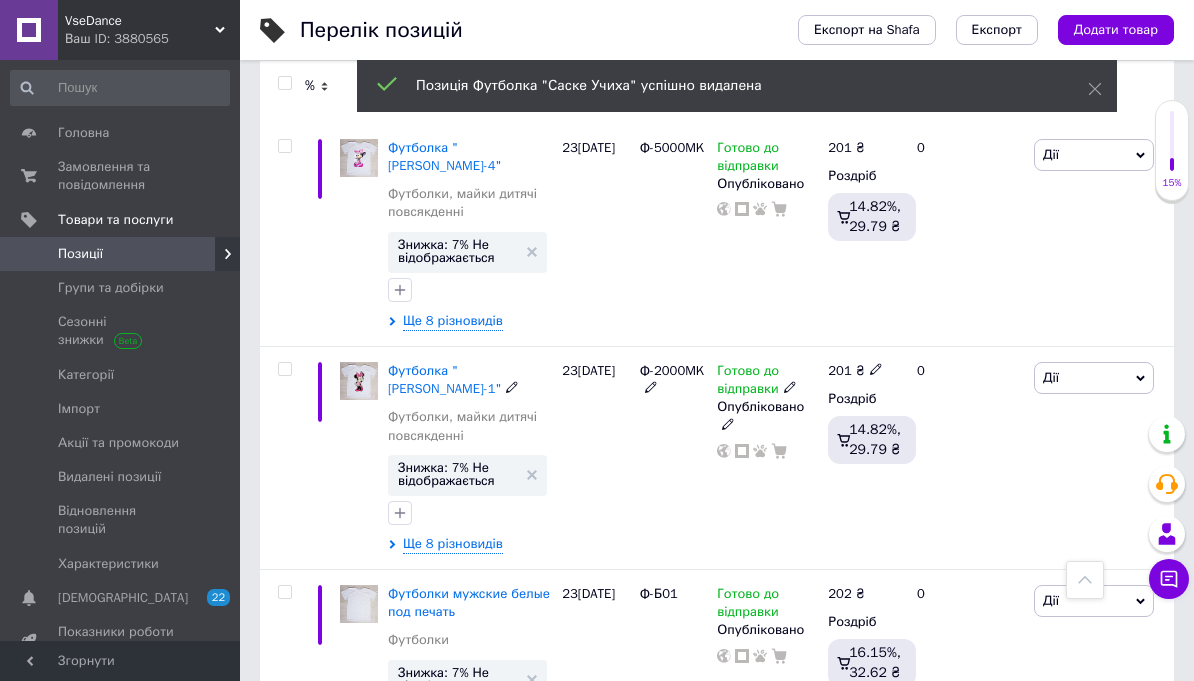 click on "Дії" at bounding box center (1094, 378) 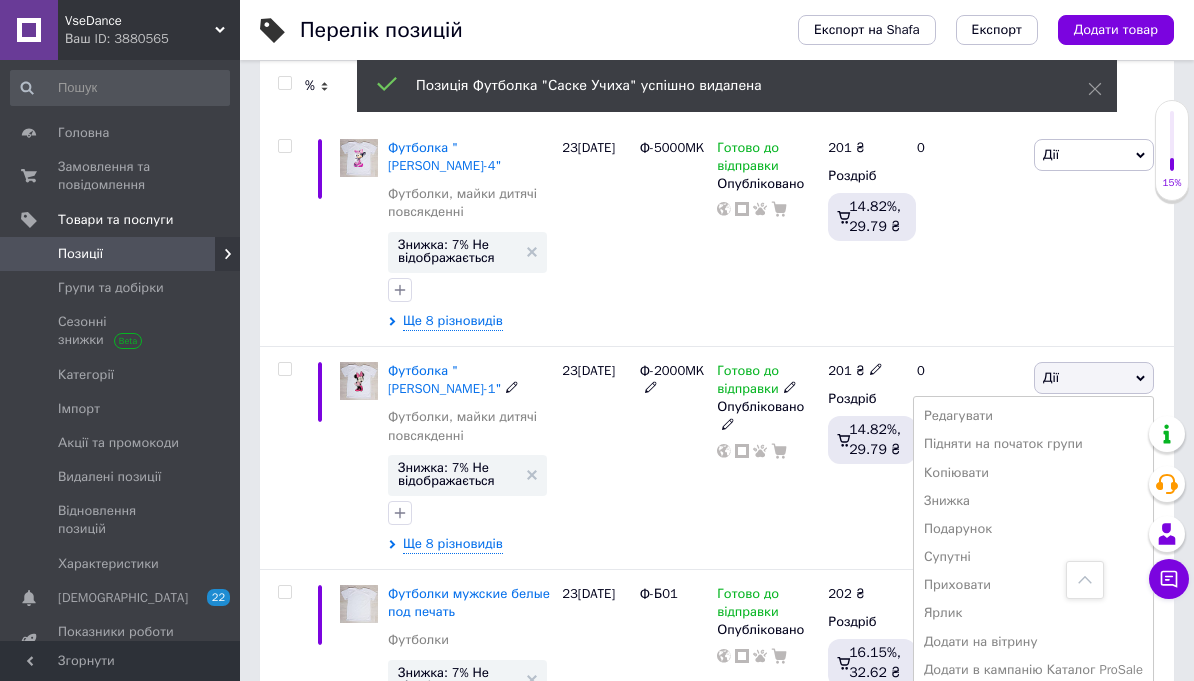 click on "Видалити" at bounding box center (1033, 698) 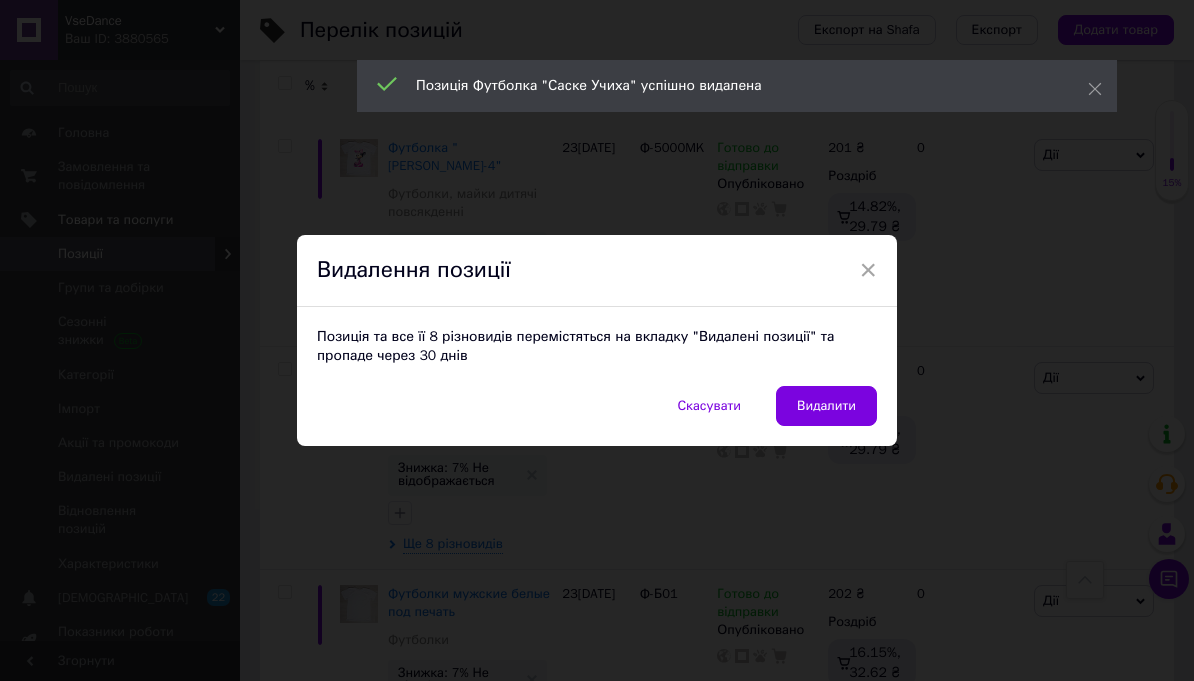 click on "Видалити" at bounding box center (826, 406) 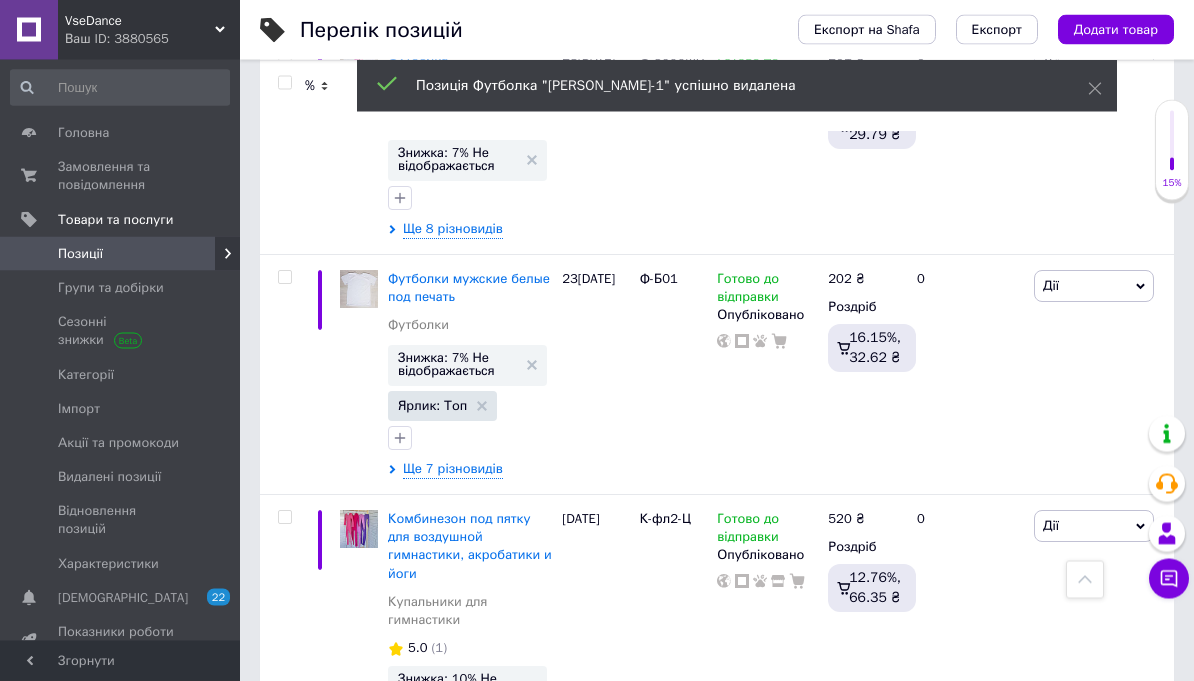 scroll, scrollTop: 631, scrollLeft: 0, axis: vertical 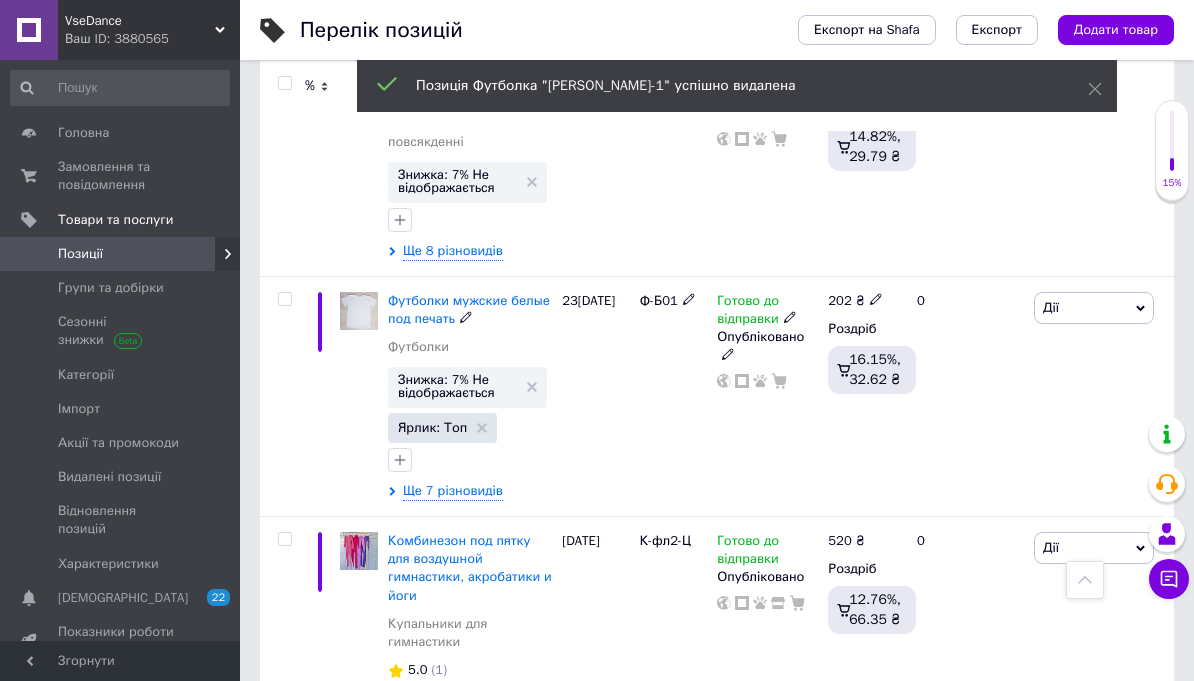 click on "Дії" at bounding box center (1094, 308) 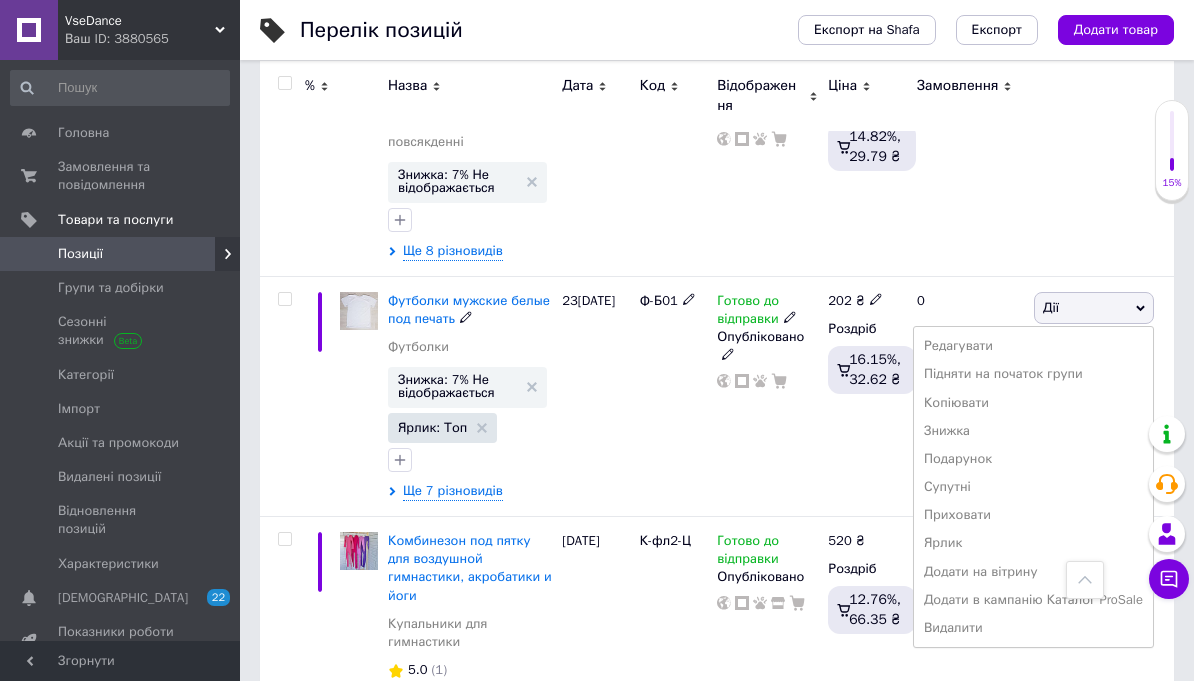 click on "Видалити" at bounding box center (1033, 628) 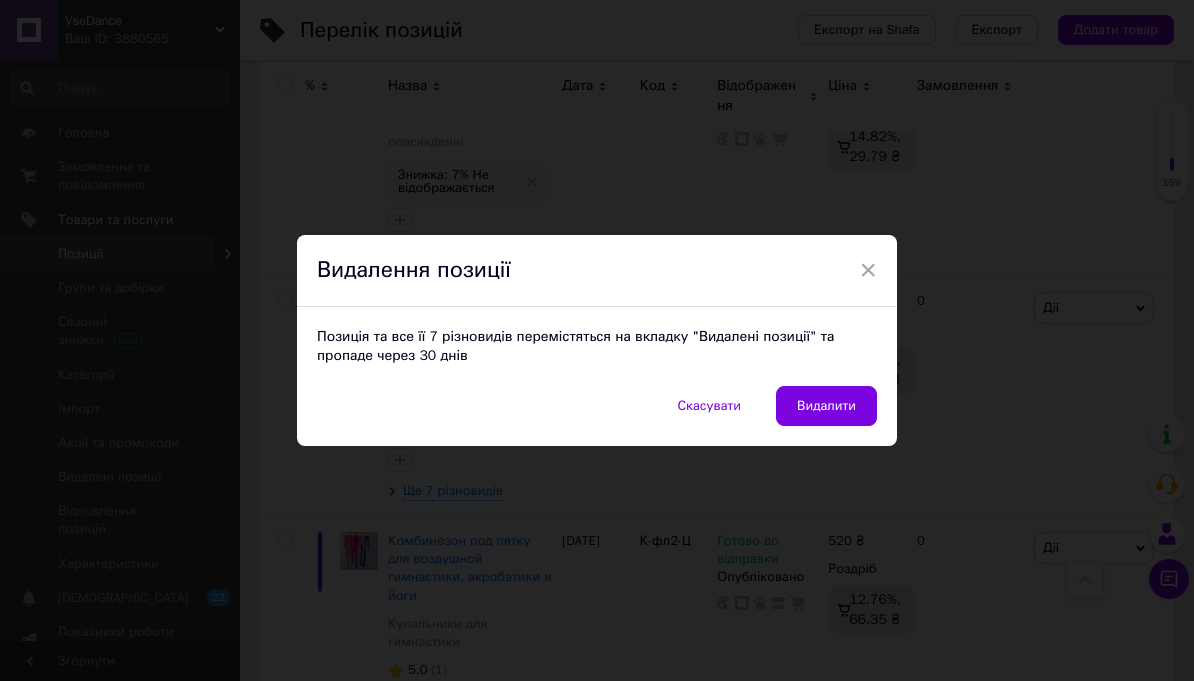 click on "Видалити" at bounding box center (826, 406) 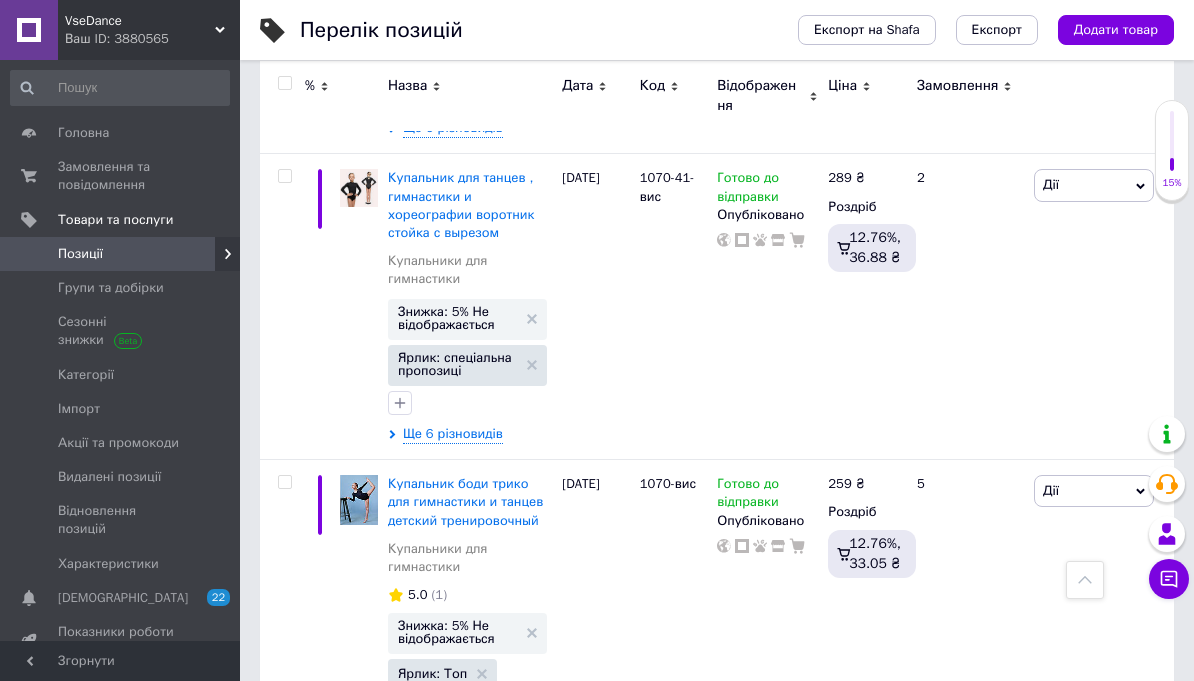 scroll, scrollTop: 13300, scrollLeft: 0, axis: vertical 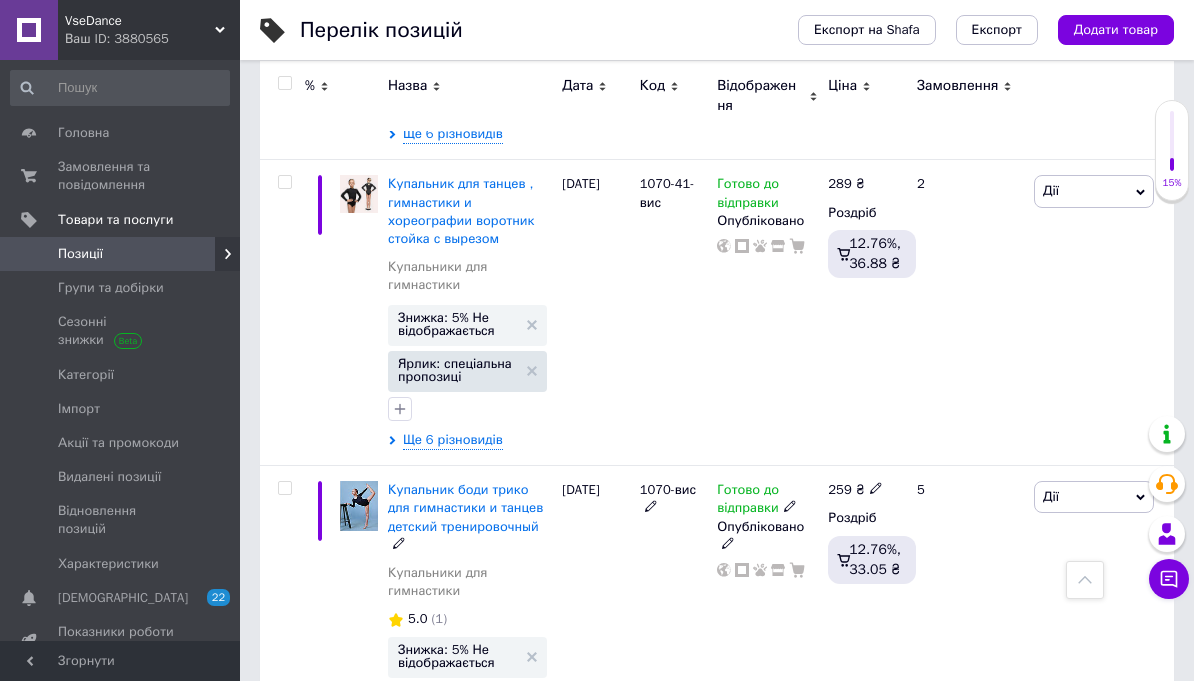 click on "Купальник боди трико для гимнастики и танцев  детский тренировочный" at bounding box center (465, 507) 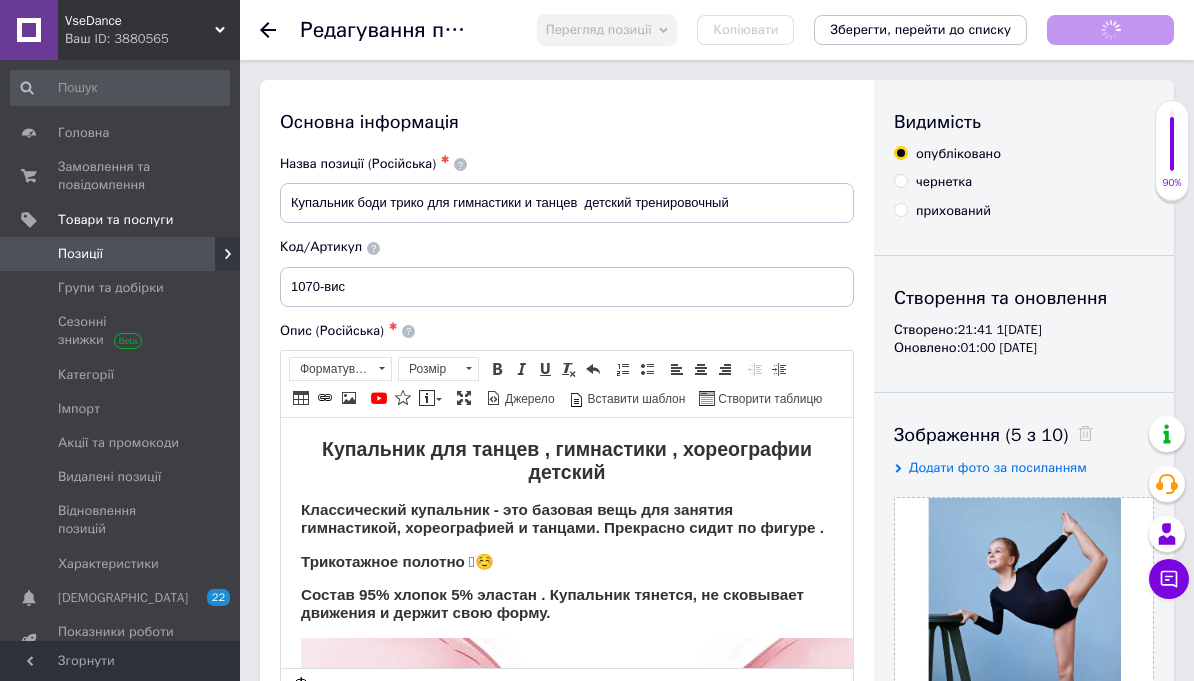 scroll, scrollTop: 0, scrollLeft: 0, axis: both 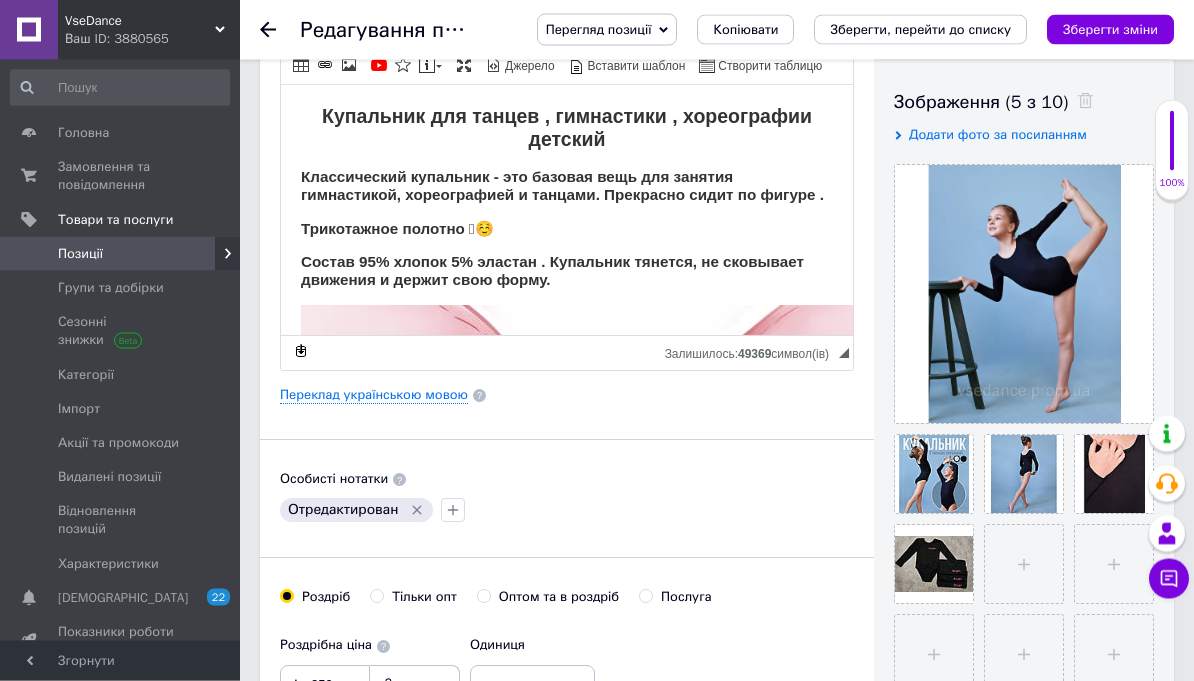 click at bounding box center (1024, 565) 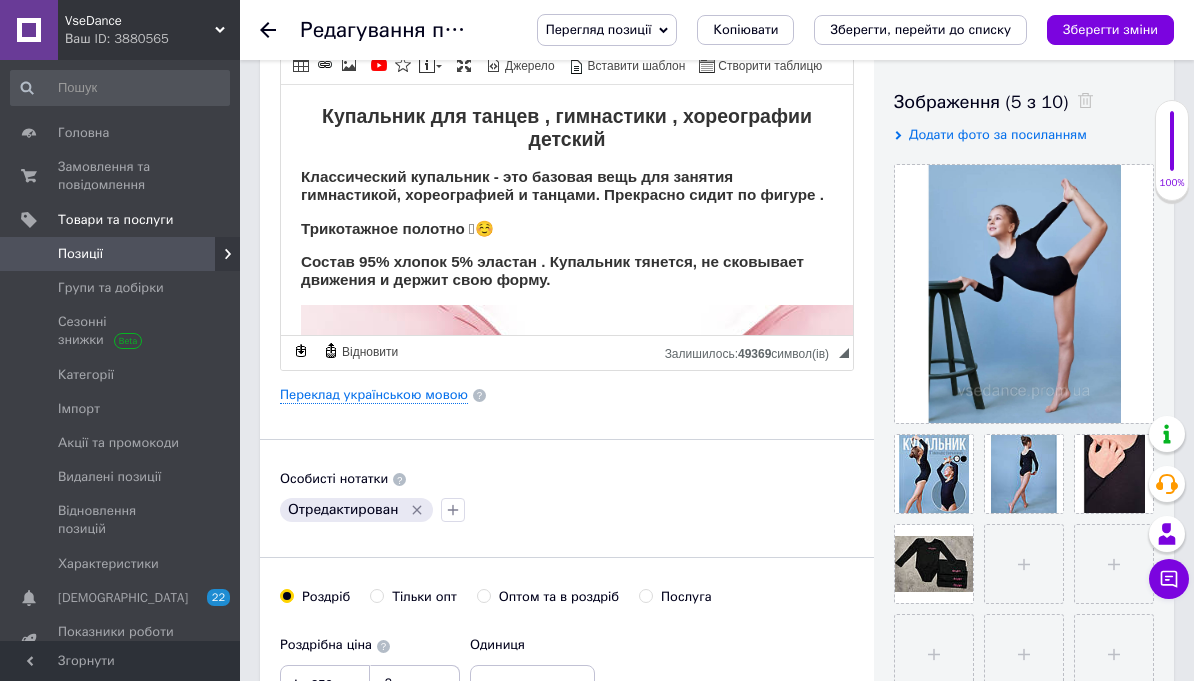 type on "C:\fakepath\IMG_3097.jpeg" 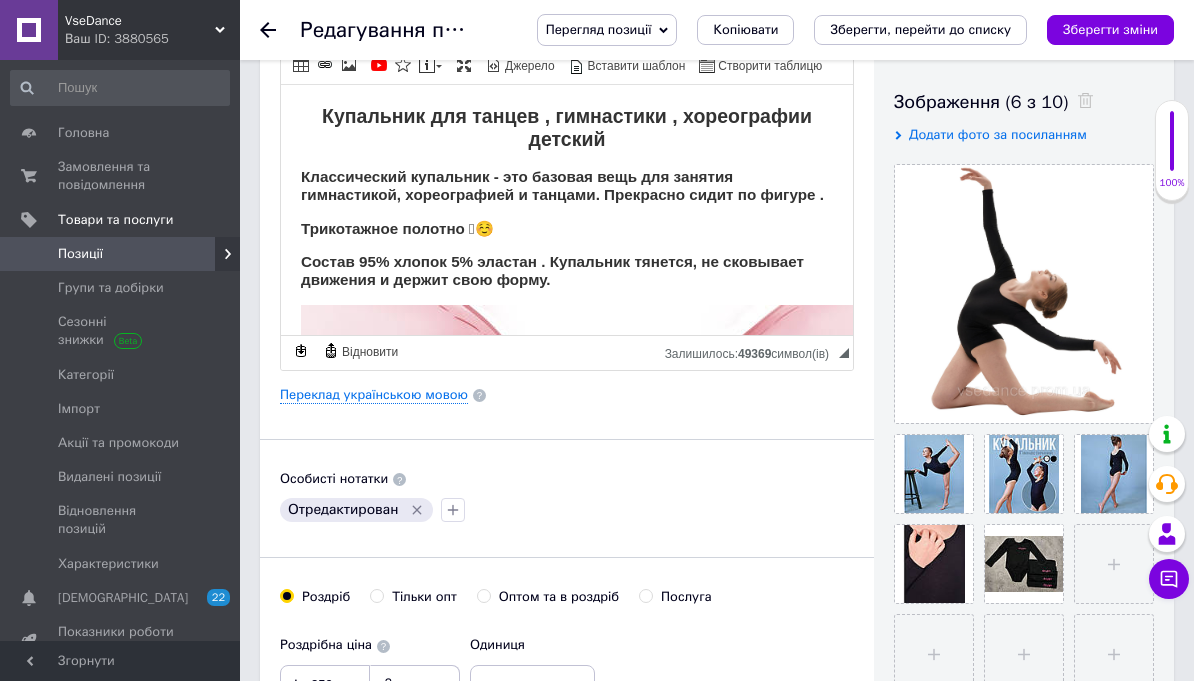click at bounding box center (0, 0) 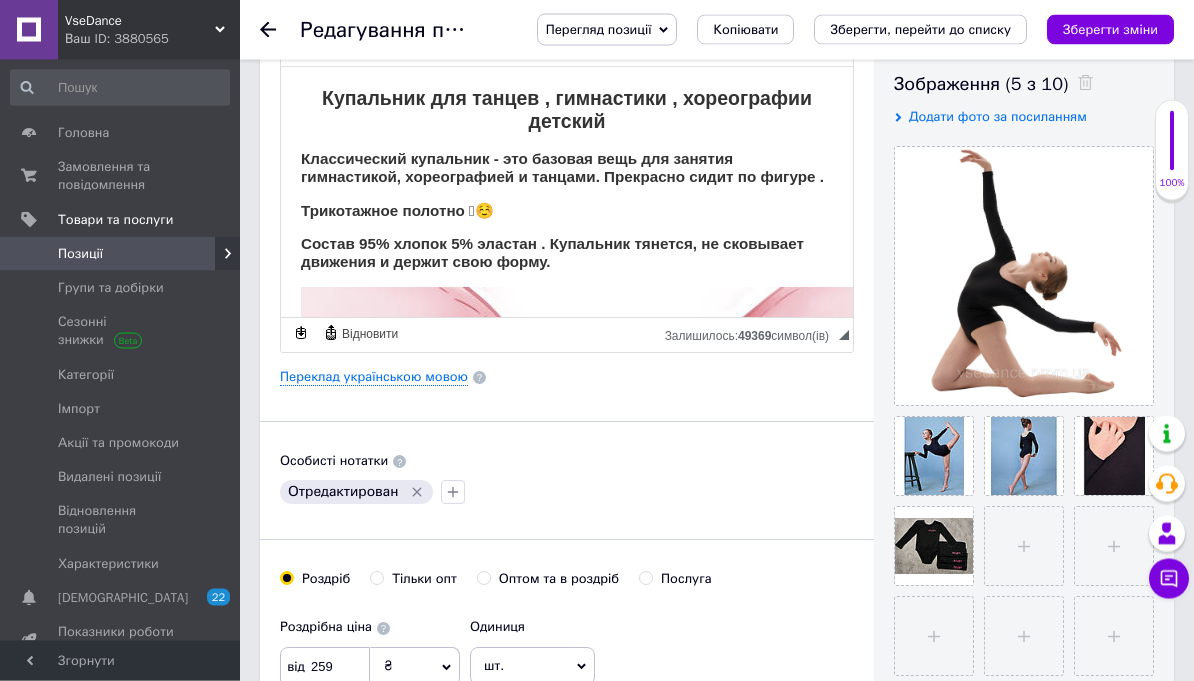 scroll, scrollTop: 346, scrollLeft: 0, axis: vertical 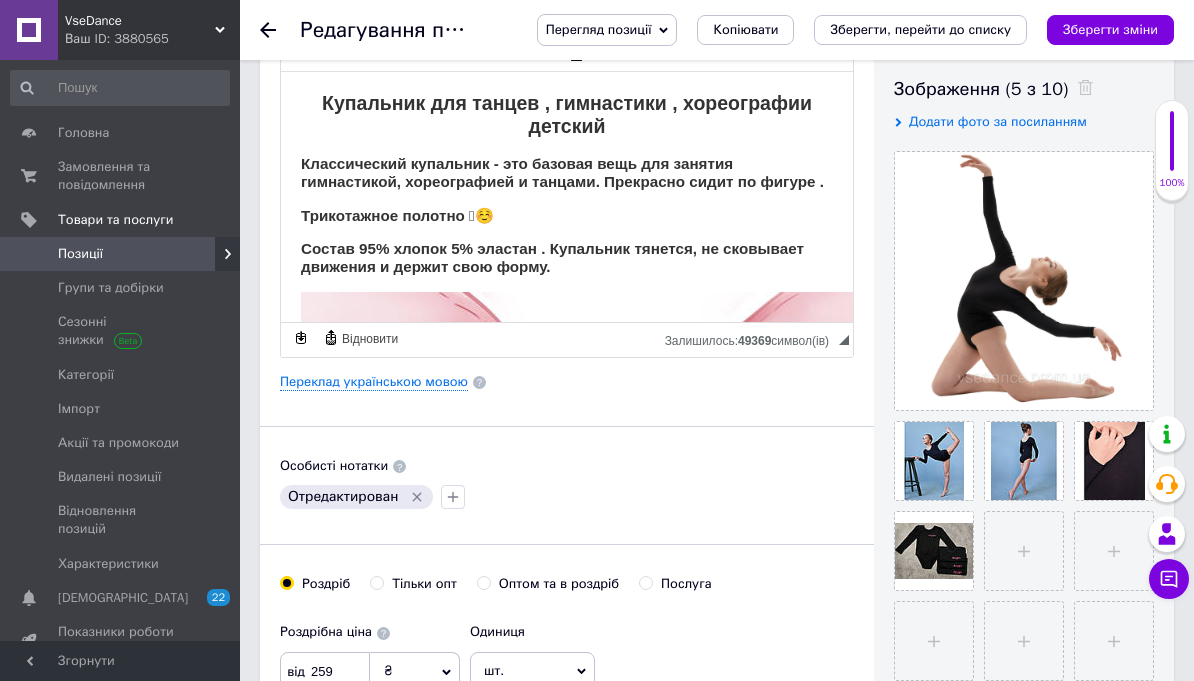 click at bounding box center (1019, 546) 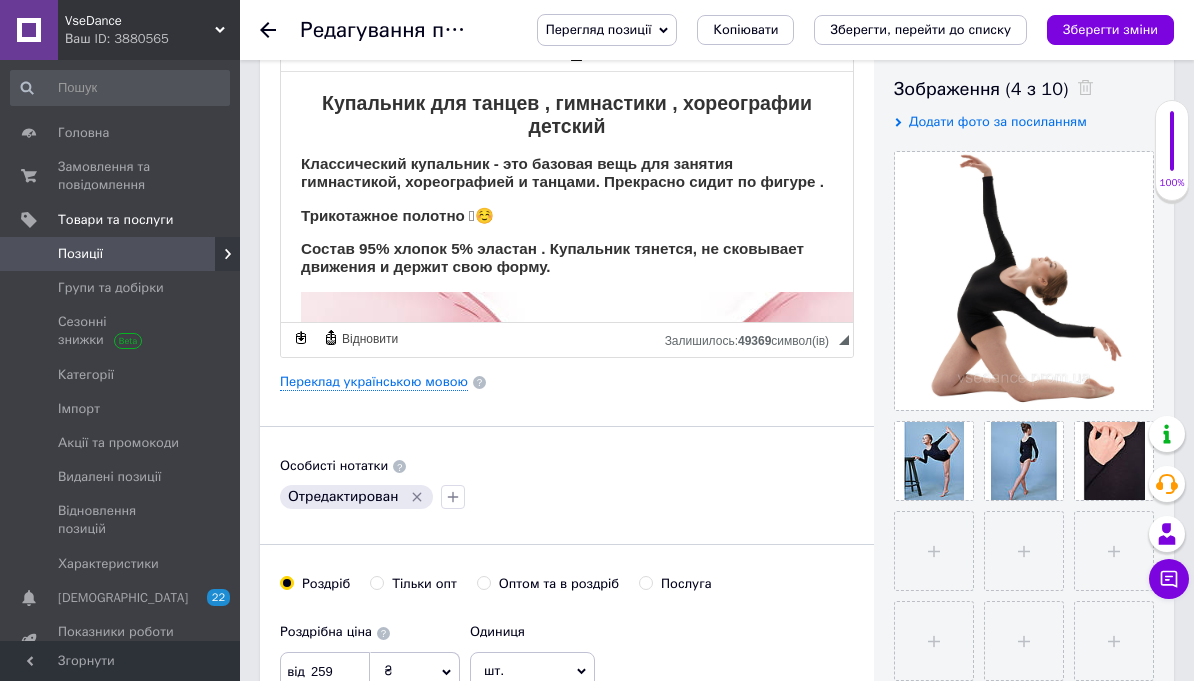 click on "Основна інформація Назва позиції (Російська) ✱ Купальник боди трико для гимнастики и танцев  детский тренировочный Код/Артикул 1070-вис Опис (Російська) ✱ Купальник для танцев , гимнастики , хореографии детский
Классический купальник - это базовая вещь для занятия гимнастикой, хореографией и танцами. Прекрасно сидит по фигуре .
Трикотажное полотно 🫶☺️
Состав 95% хлопок 5% эластан . Купальник тянется, не сковывает движения и держит свою форму.
Почему покупают у Нас?
• Присылаем товар 1-2 дня после заказа
•  Обмен и возврат.
•
• Менеджер на связи 24/7." at bounding box center [717, 1822] 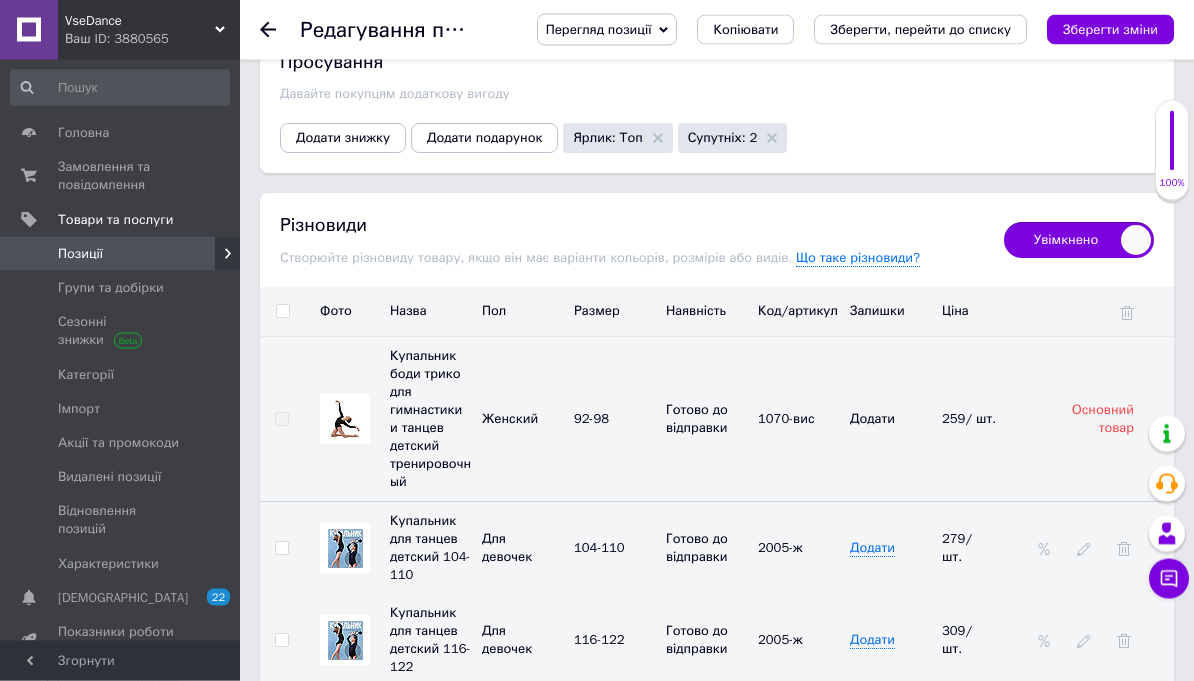 scroll, scrollTop: 2867, scrollLeft: 0, axis: vertical 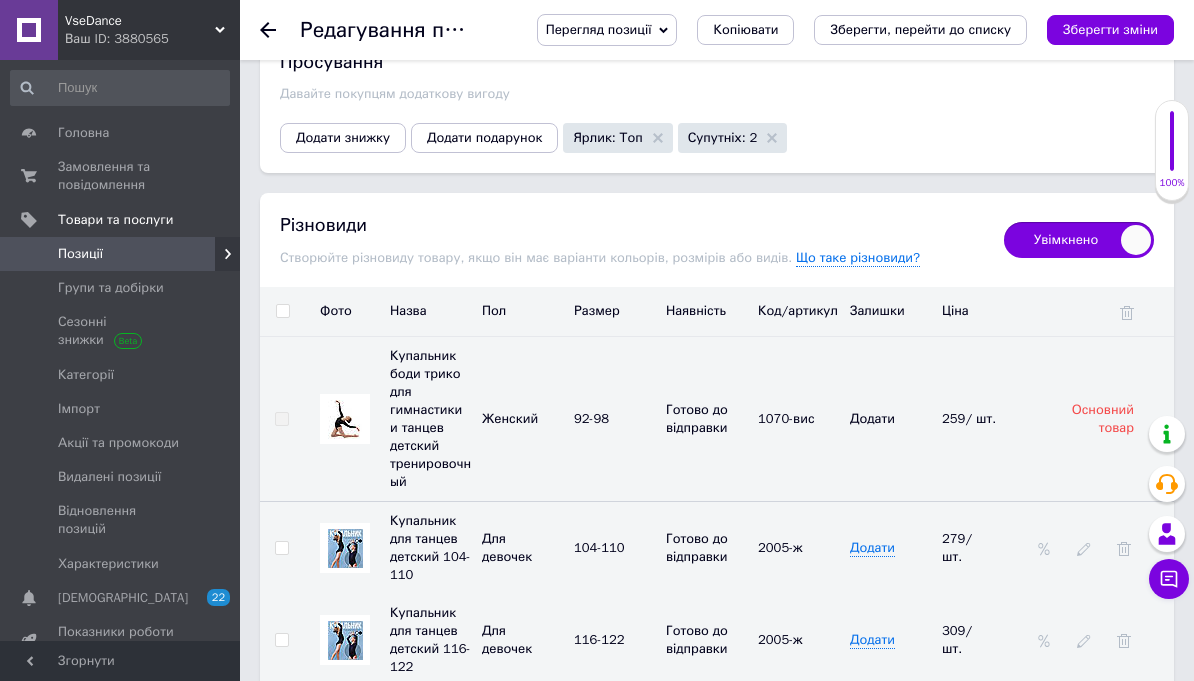 click on "Фото" at bounding box center (345, 312) 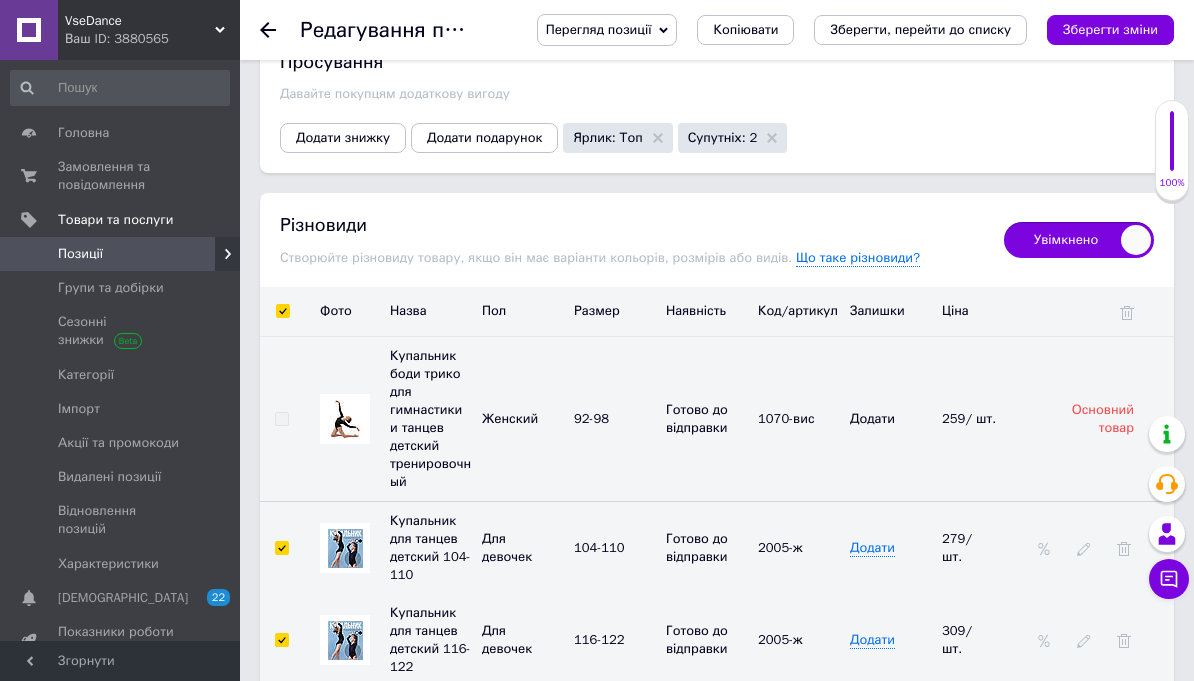 checkbox on "true" 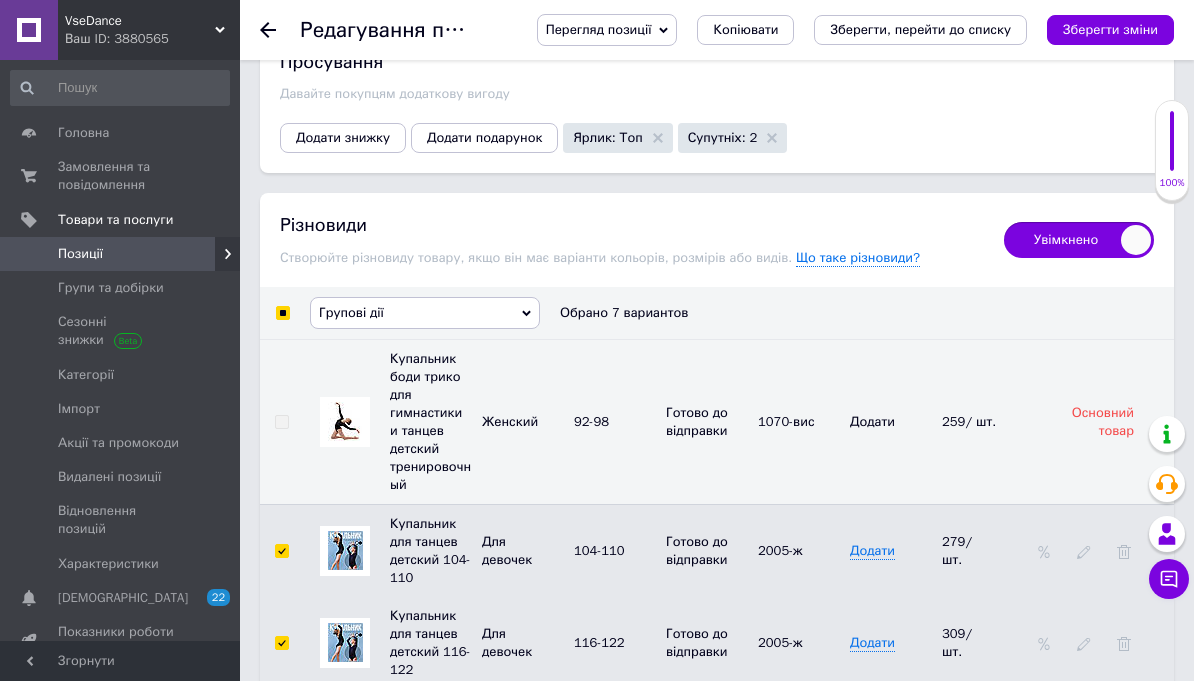 click on "Групові дії" at bounding box center (351, 312) 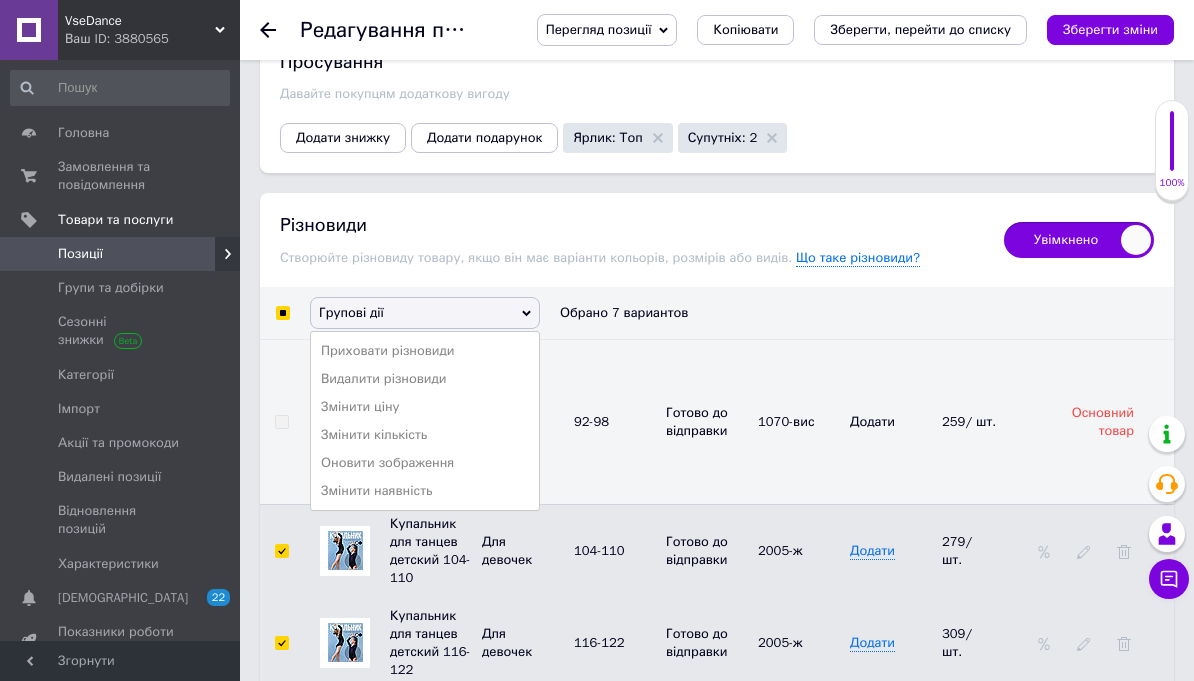 click on "Оновити зображення" at bounding box center [425, 463] 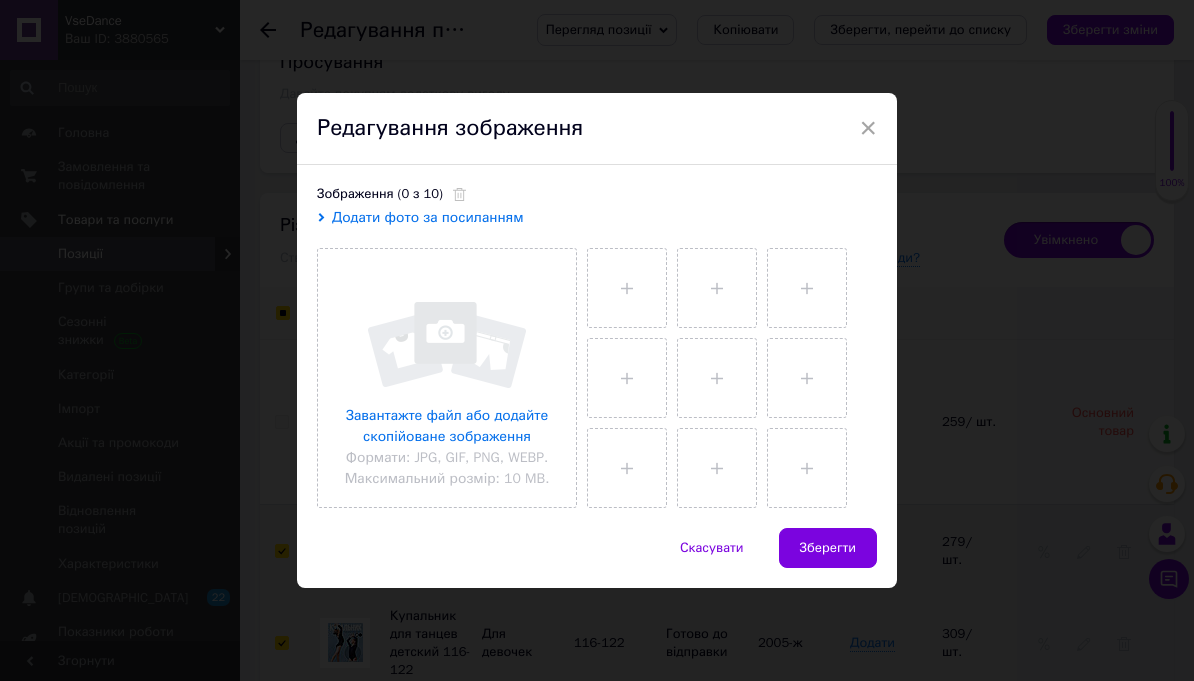 click at bounding box center (447, 378) 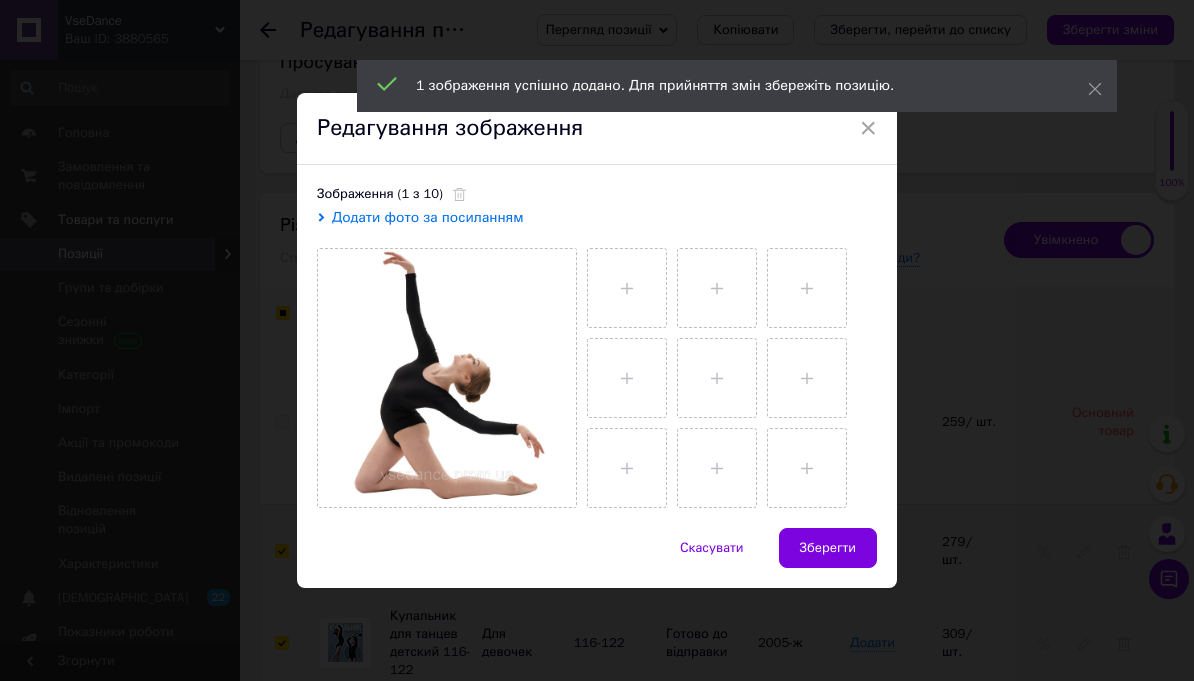 click on "Зберегти" at bounding box center [828, 548] 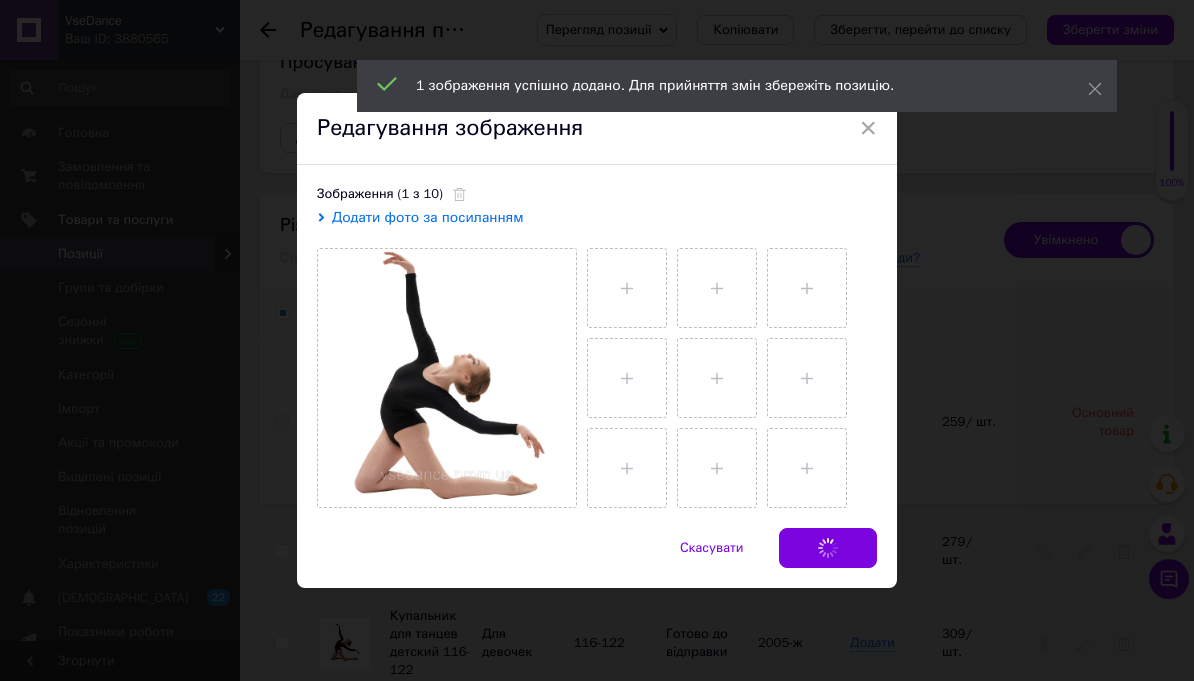 checkbox on "false" 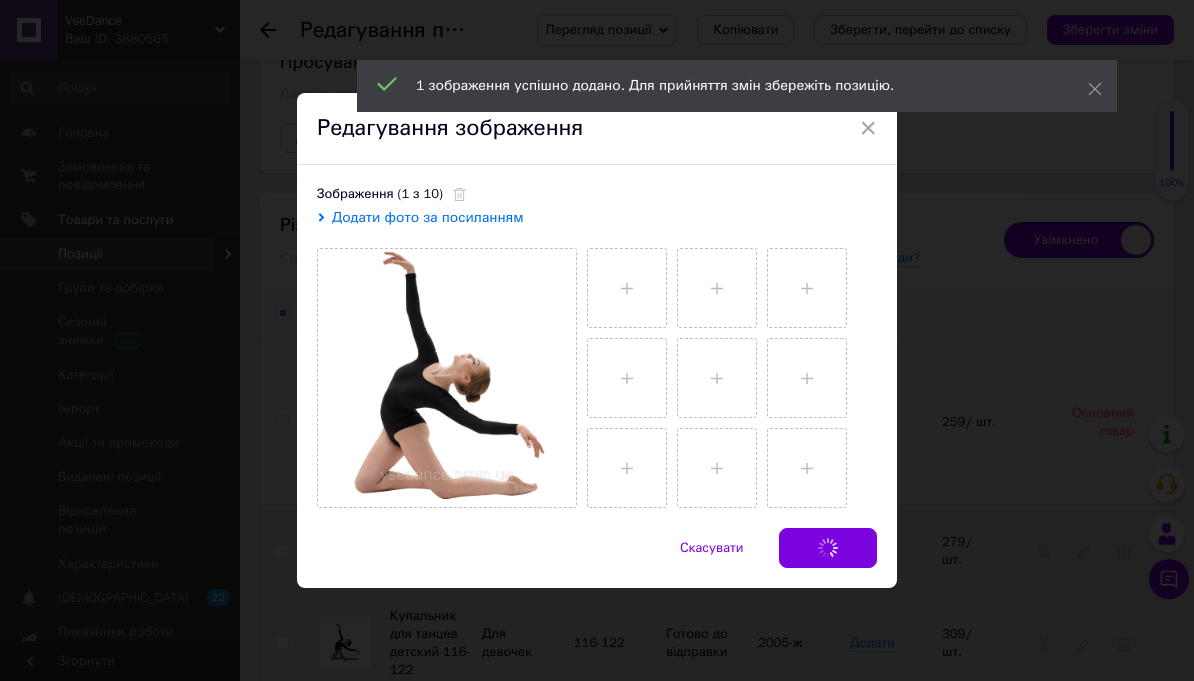 checkbox on "false" 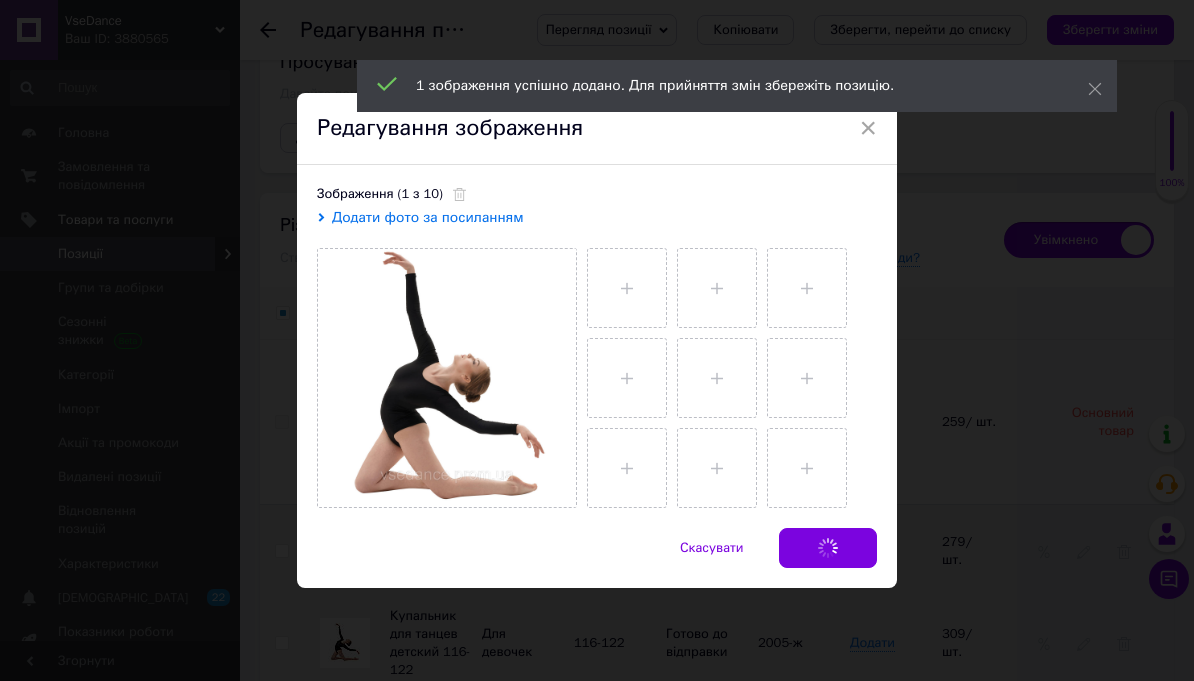 checkbox on "false" 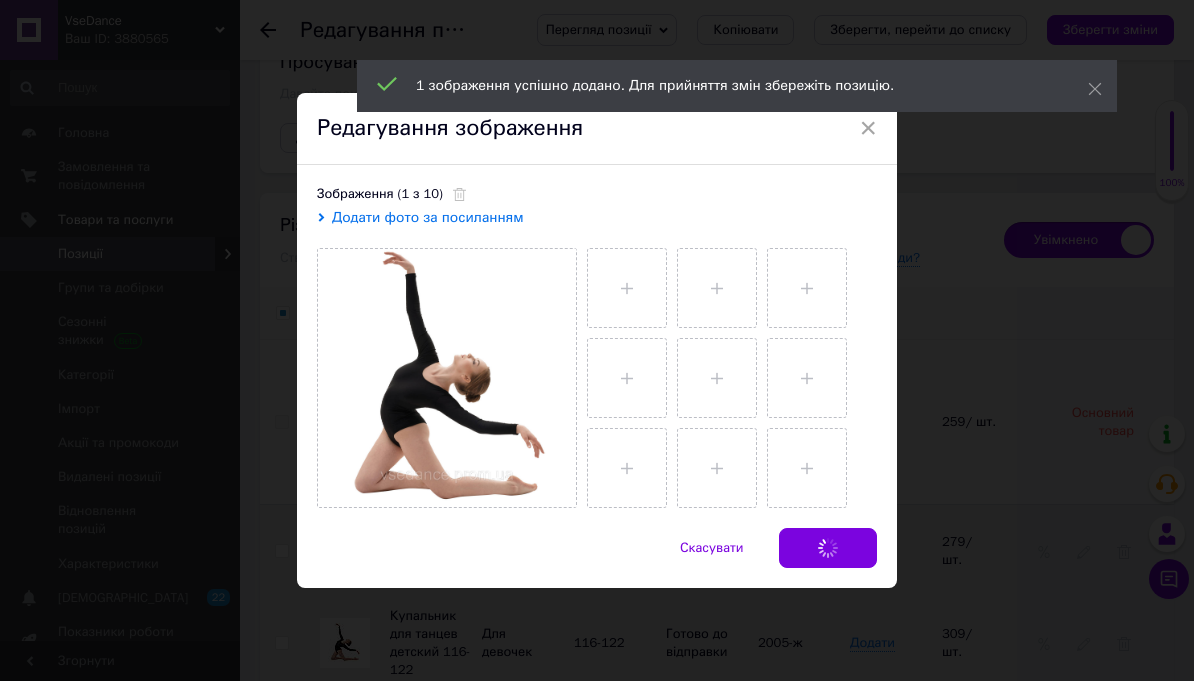 checkbox on "false" 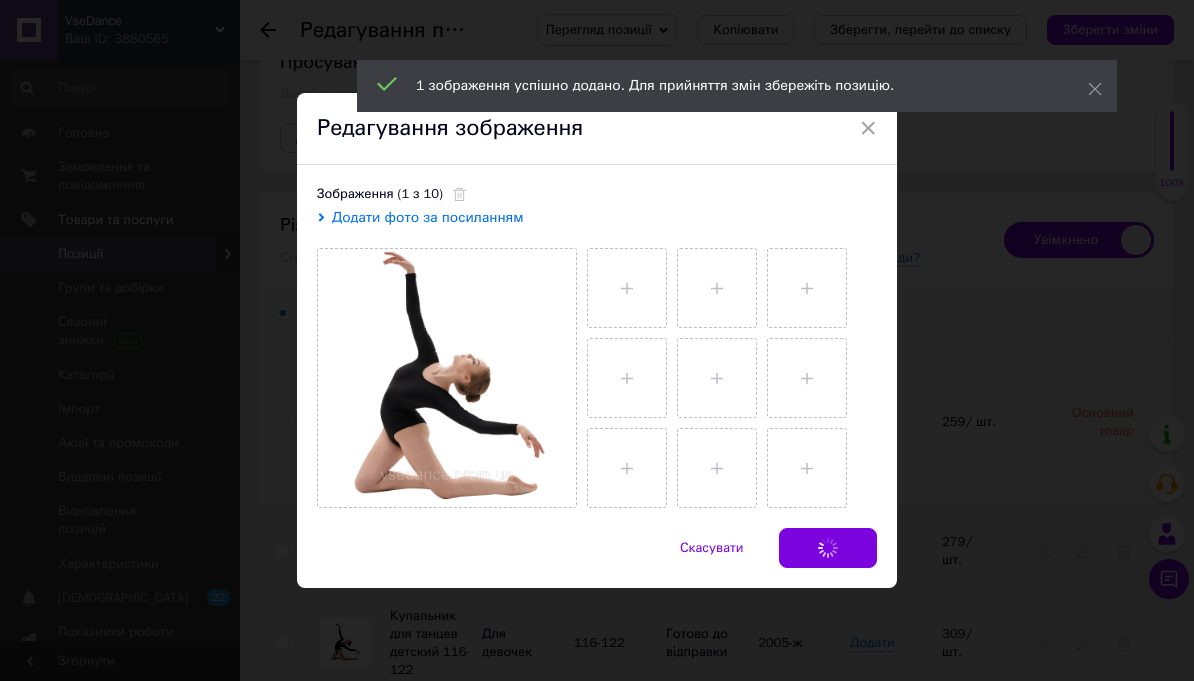 checkbox on "false" 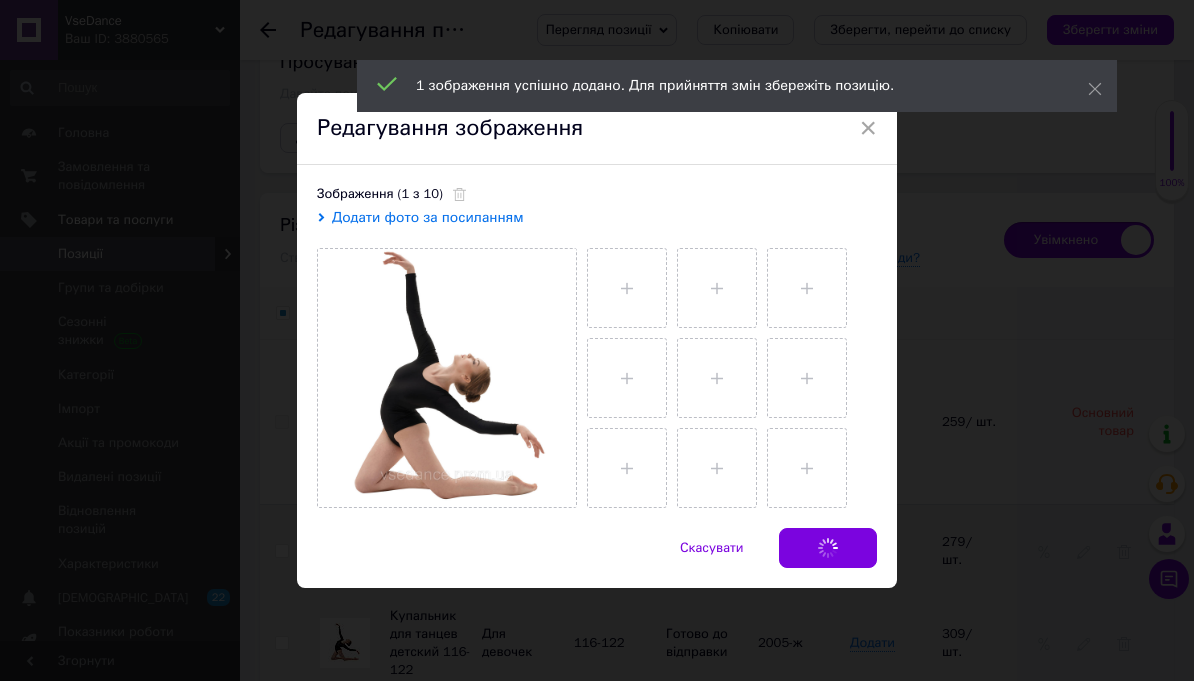 checkbox on "false" 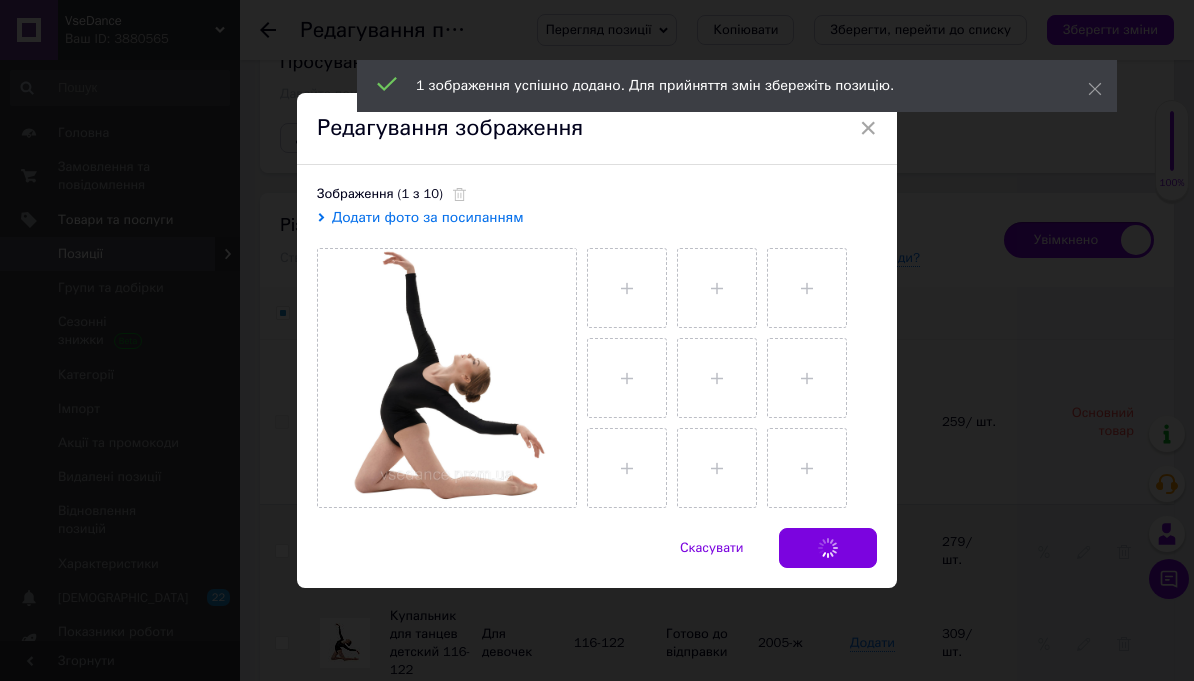 checkbox on "false" 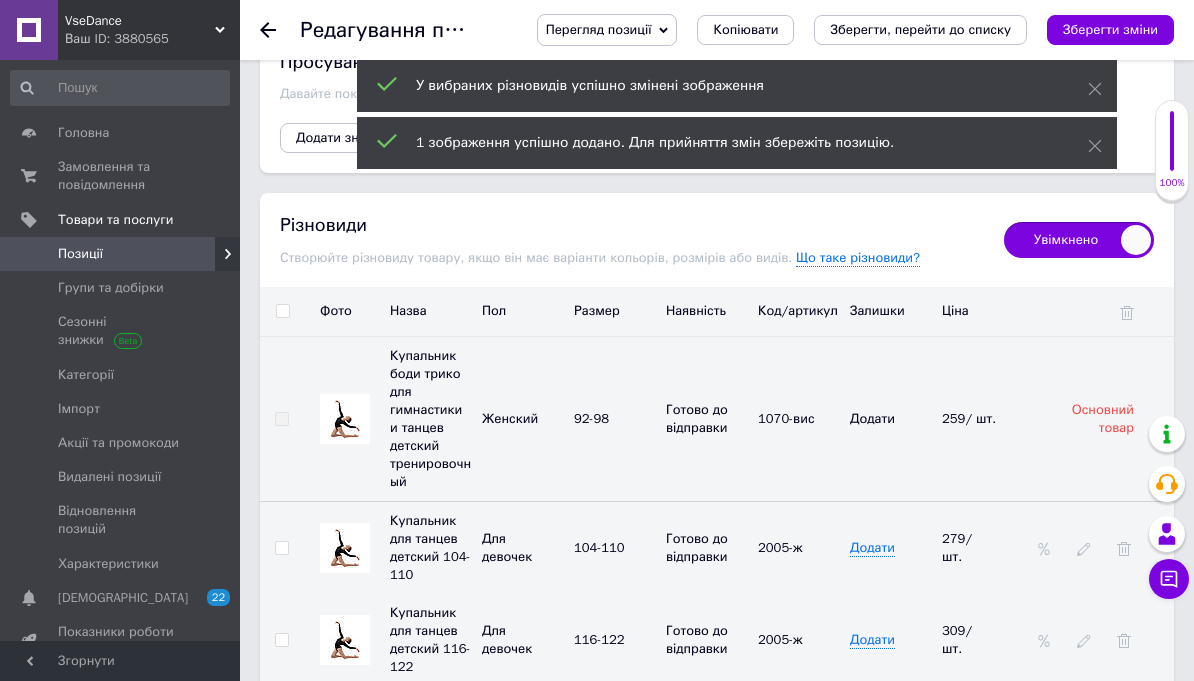 click on "Зберегти зміни" at bounding box center (1110, 30) 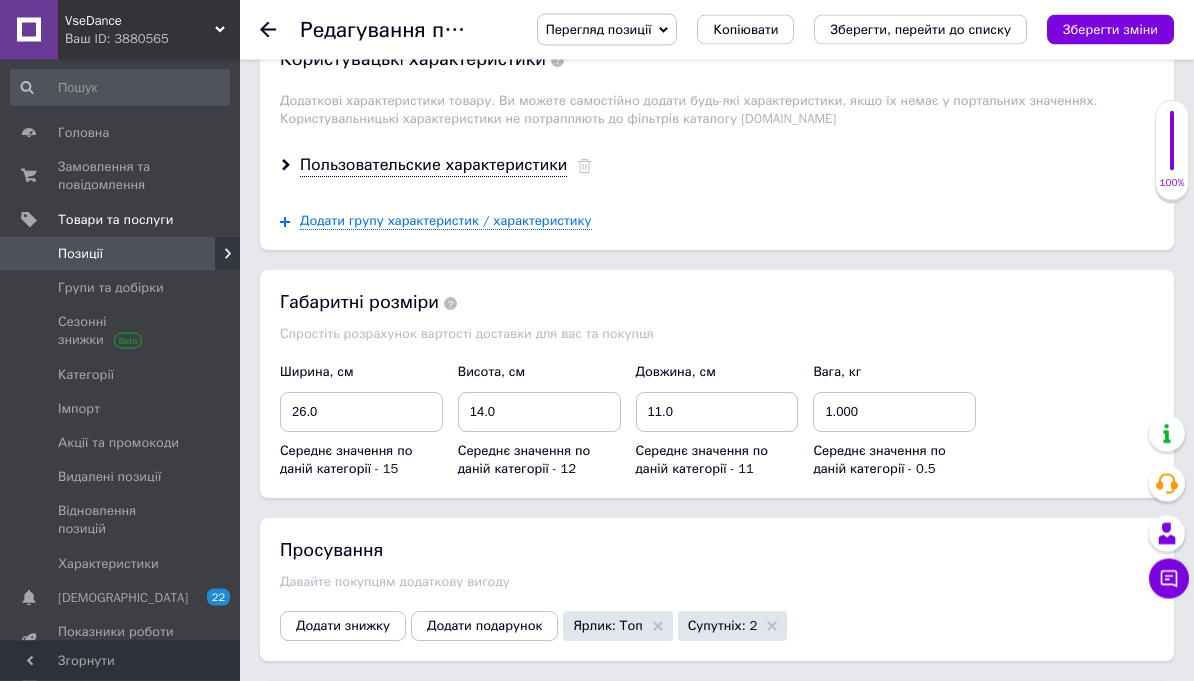 scroll, scrollTop: 2376, scrollLeft: 0, axis: vertical 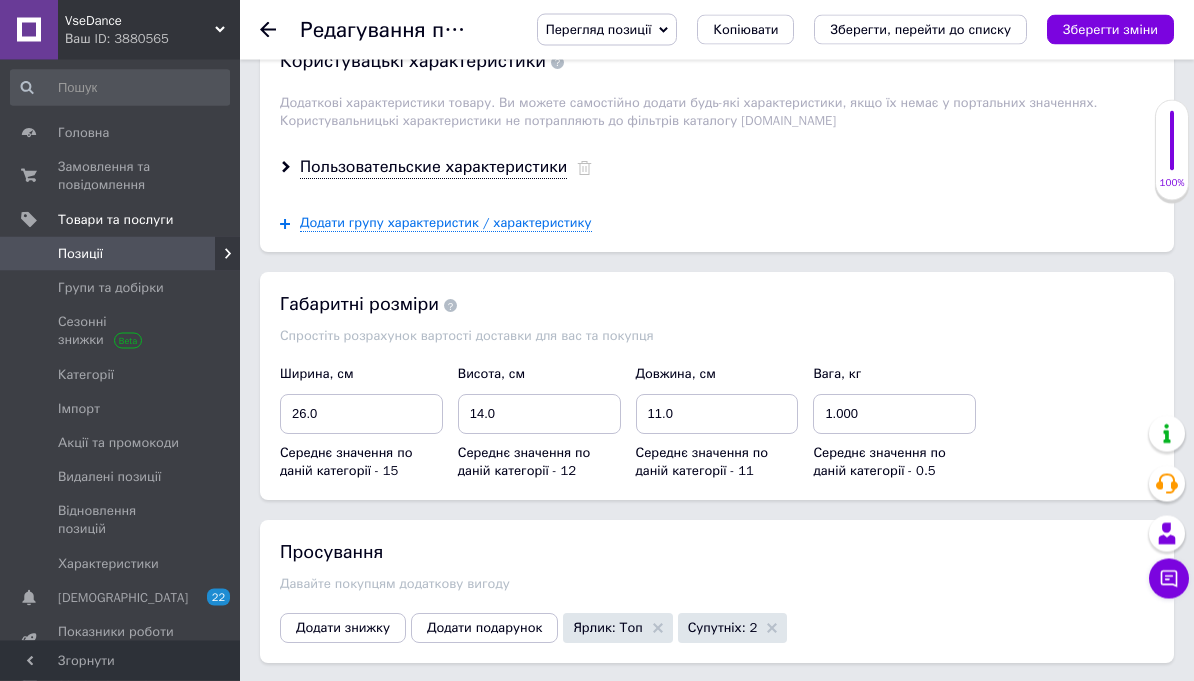 click on "Основна інформація Назва позиції (Російська) ✱ Купальник боди трико для гимнастики и танцев  детский тренировочный Код/Артикул 1070-вис Опис (Російська) ✱ Купальник для танцев , гимнастики , хореографии детский
Классический купальник - это базовая вещь для занятия гимнастикой, хореографией и танцами. Прекрасно сидит по фигуре .
Трикотажное полотно 🫶☺️
Состав 95% хлопок 5% эластан . Купальник тянется, не сковывает движения и держит свою форму.
Почему покупают у Нас?
• Присылаем товар 1-2 дня после заказа
•  Обмен и возврат.
•
• Менеджер на связи 24/7." at bounding box center [717, -208] 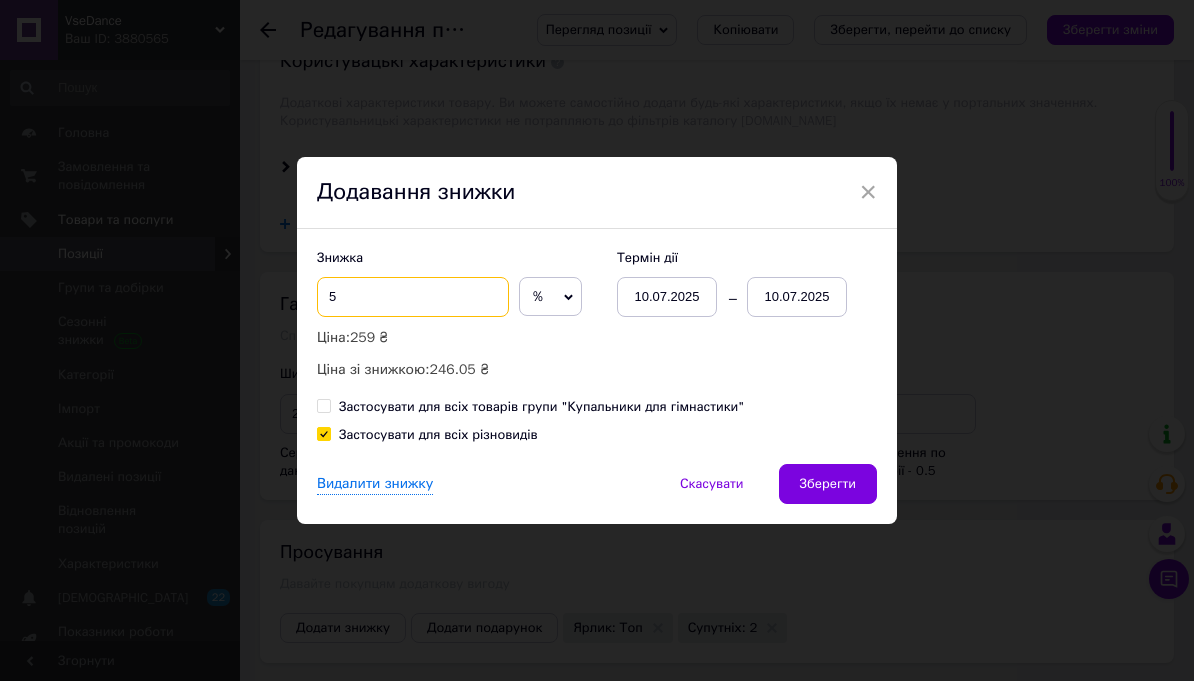 click on "5" at bounding box center (413, 297) 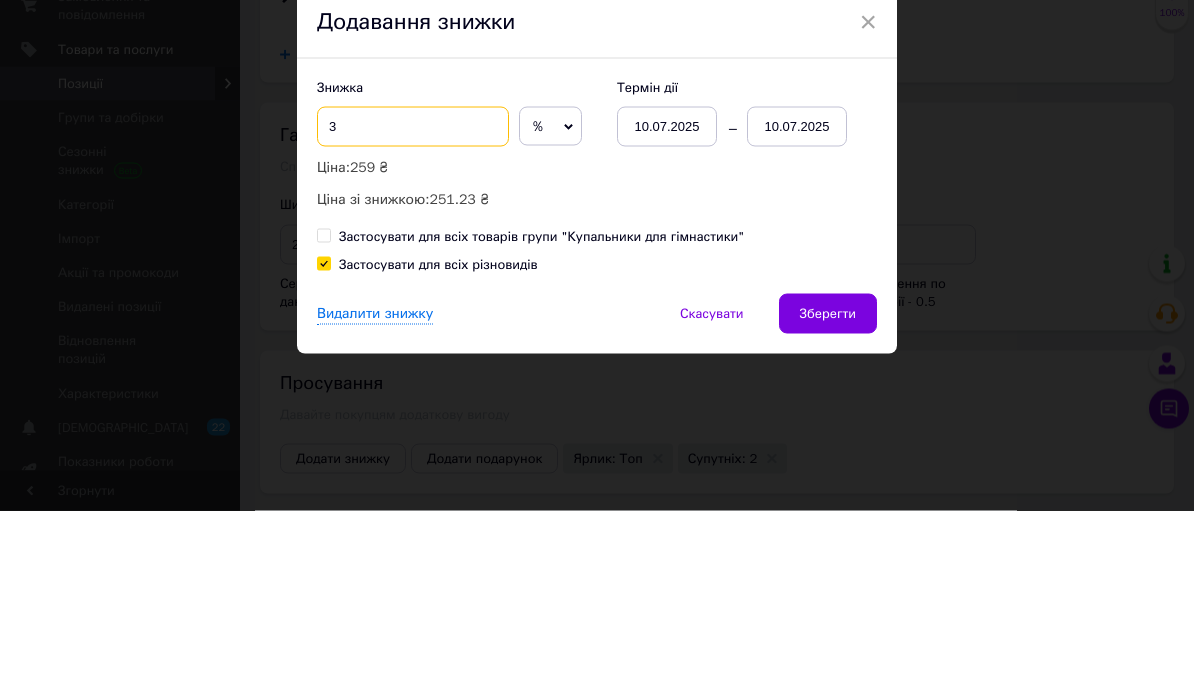 type on "3" 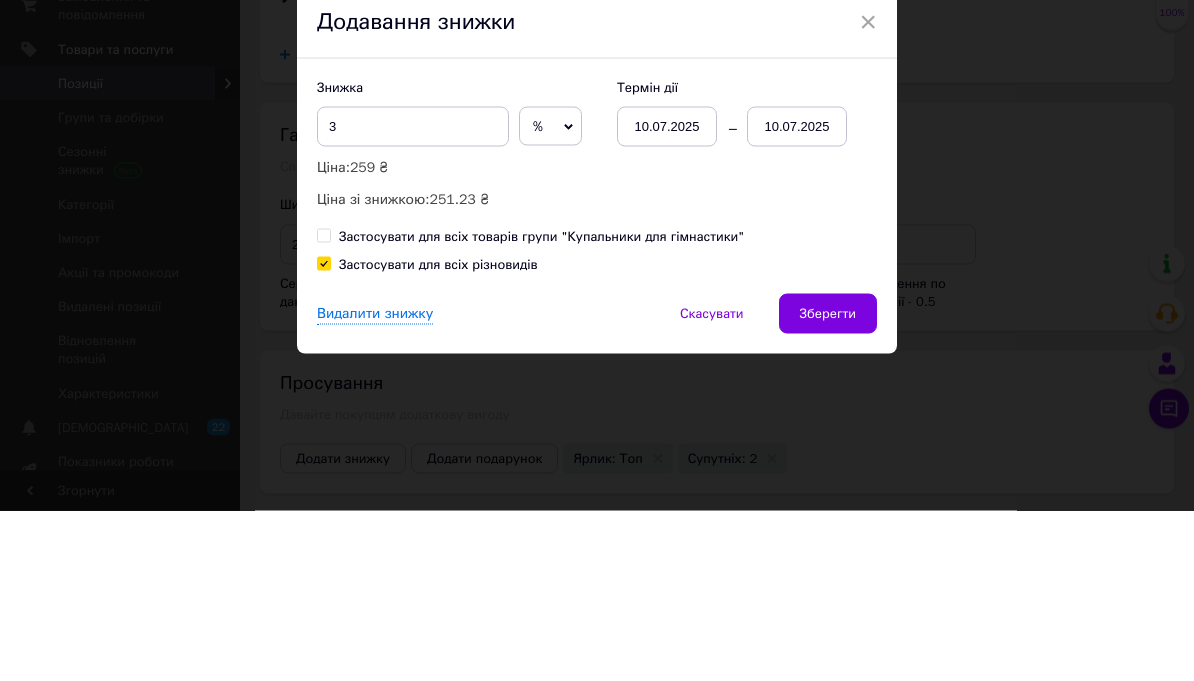 click on "10.07.2025" at bounding box center [797, 297] 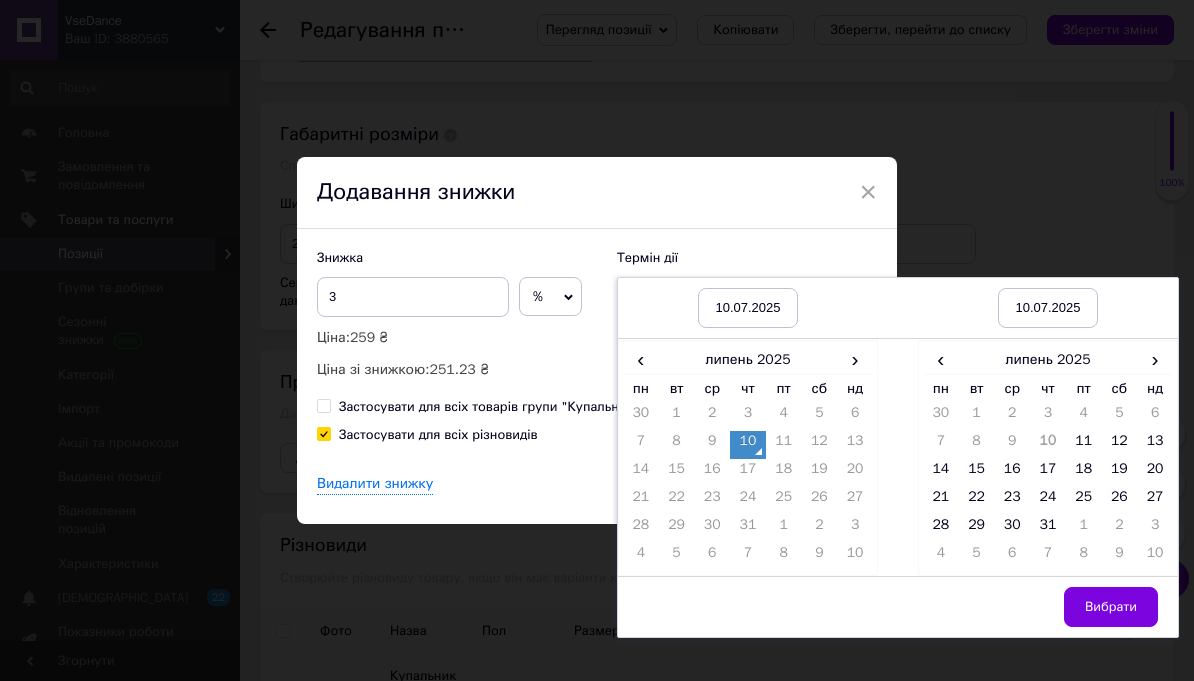 click on "31" at bounding box center (1048, 529) 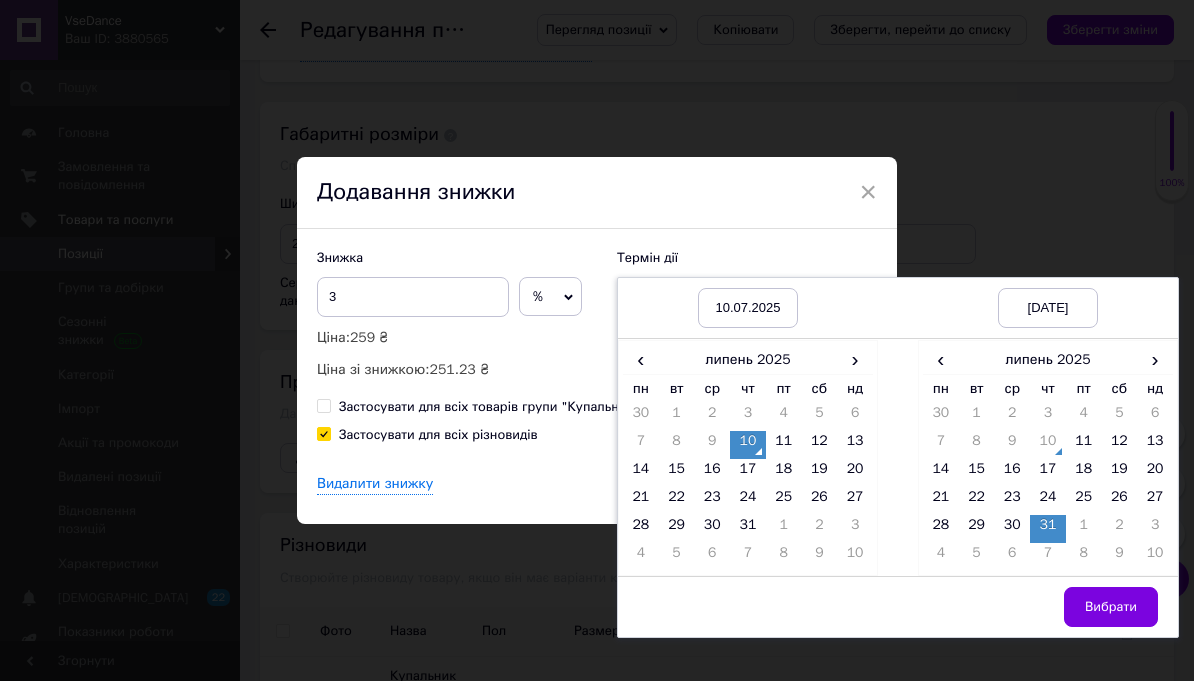 click on "Вибрати" at bounding box center (1111, 607) 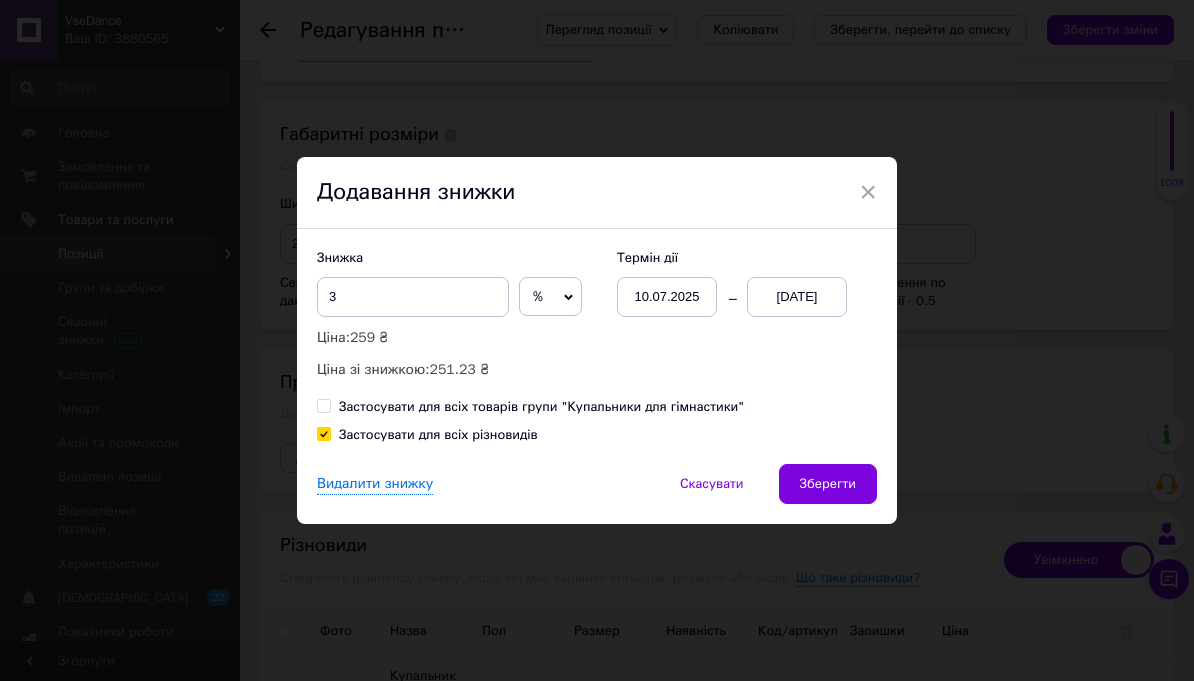 click on "Зберегти" at bounding box center (828, 484) 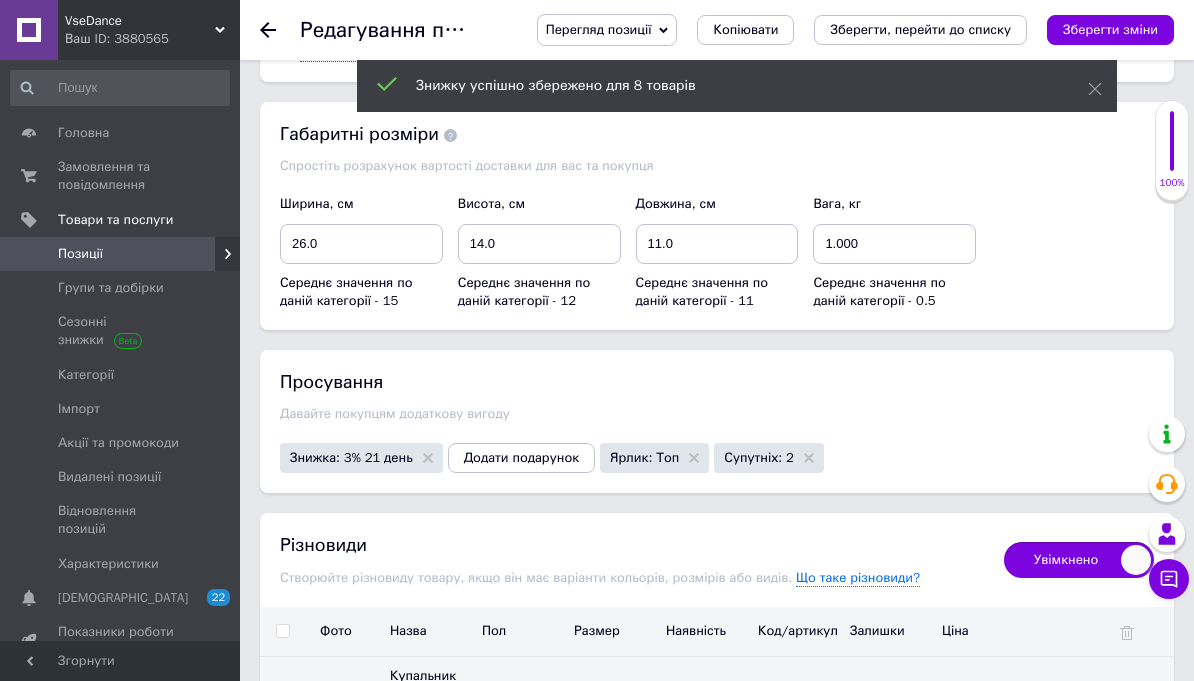click on "Зберегти зміни" at bounding box center (1110, 29) 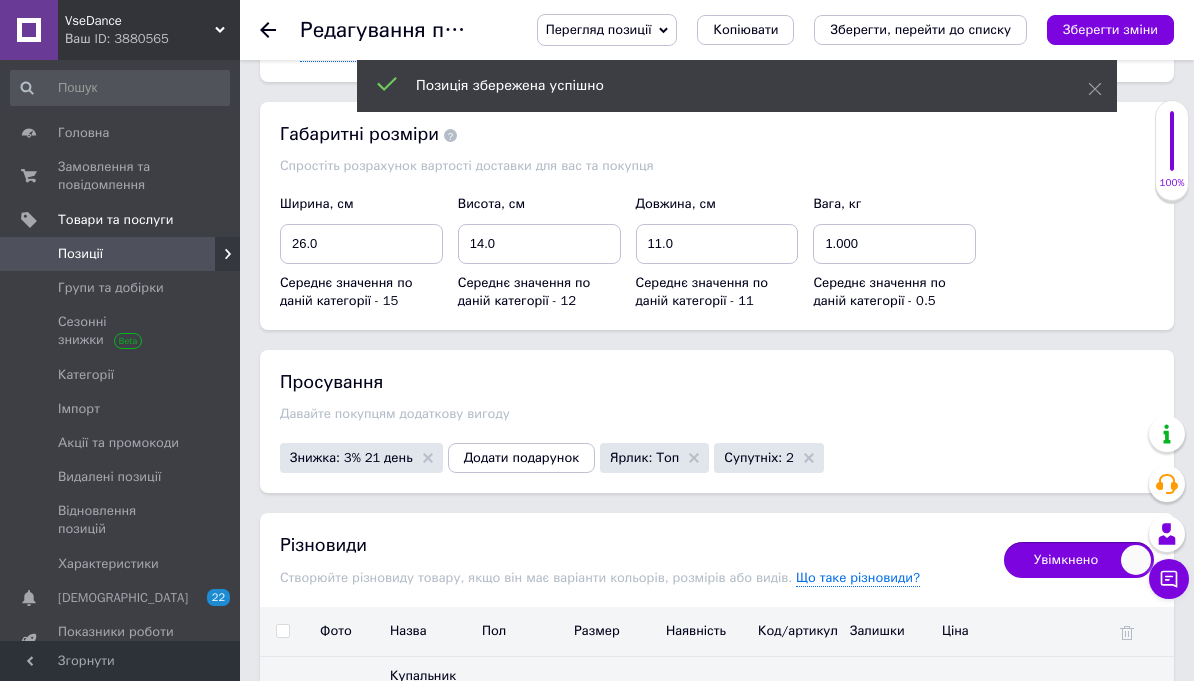 click 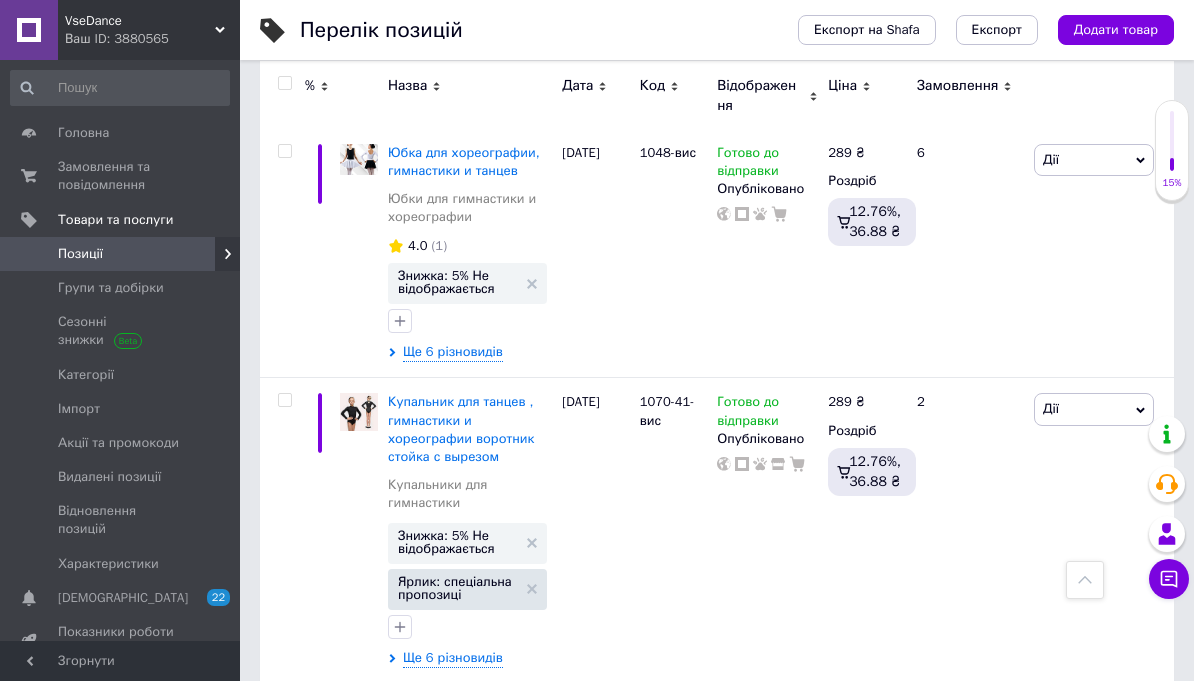 scroll, scrollTop: 13081, scrollLeft: 0, axis: vertical 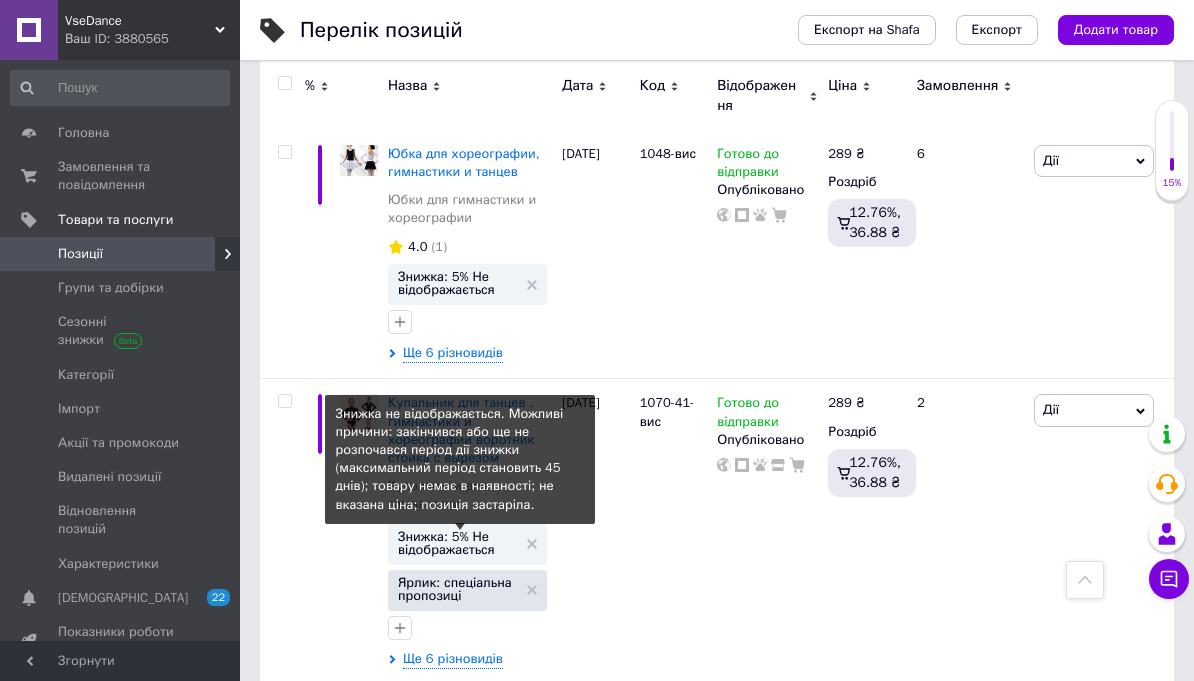click on "Знижка: 5% Не відображається" at bounding box center [457, 543] 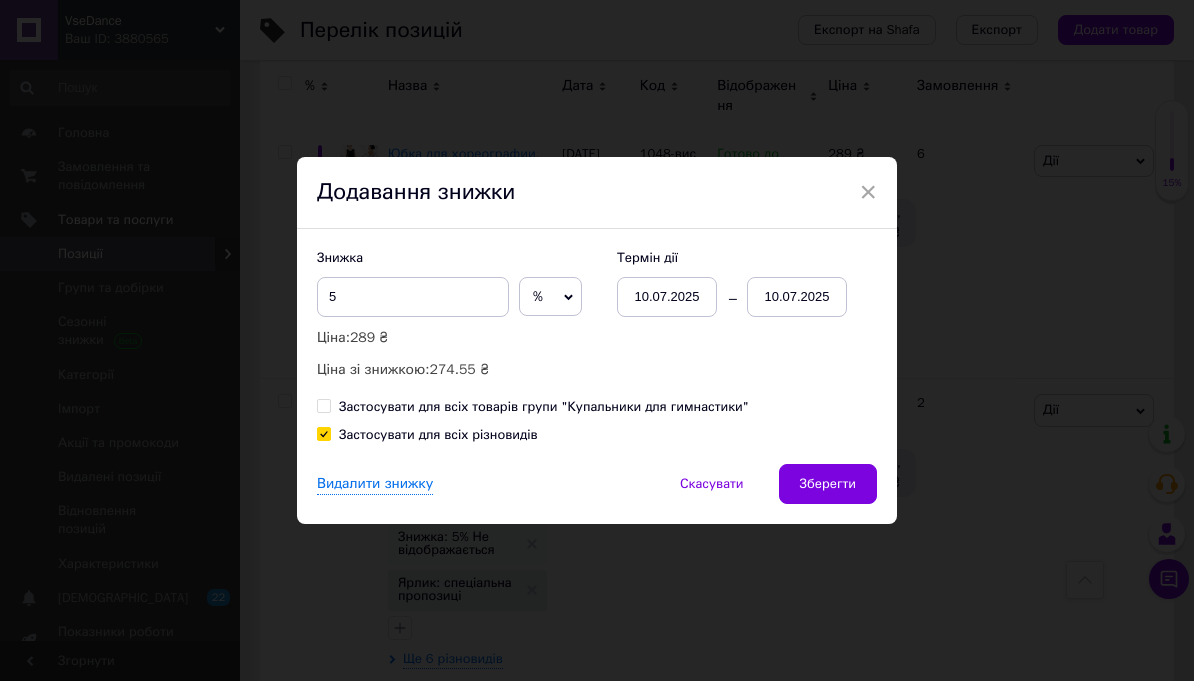 click on "10.07.2025" at bounding box center [797, 297] 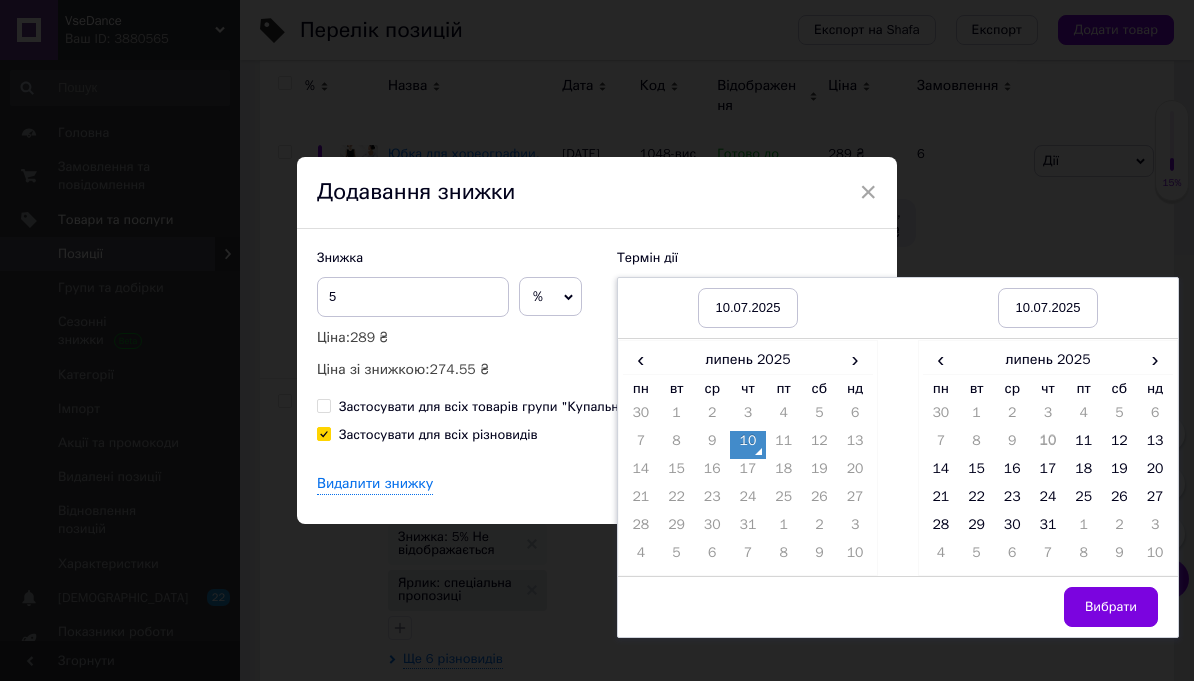 click on "31" at bounding box center [1048, 529] 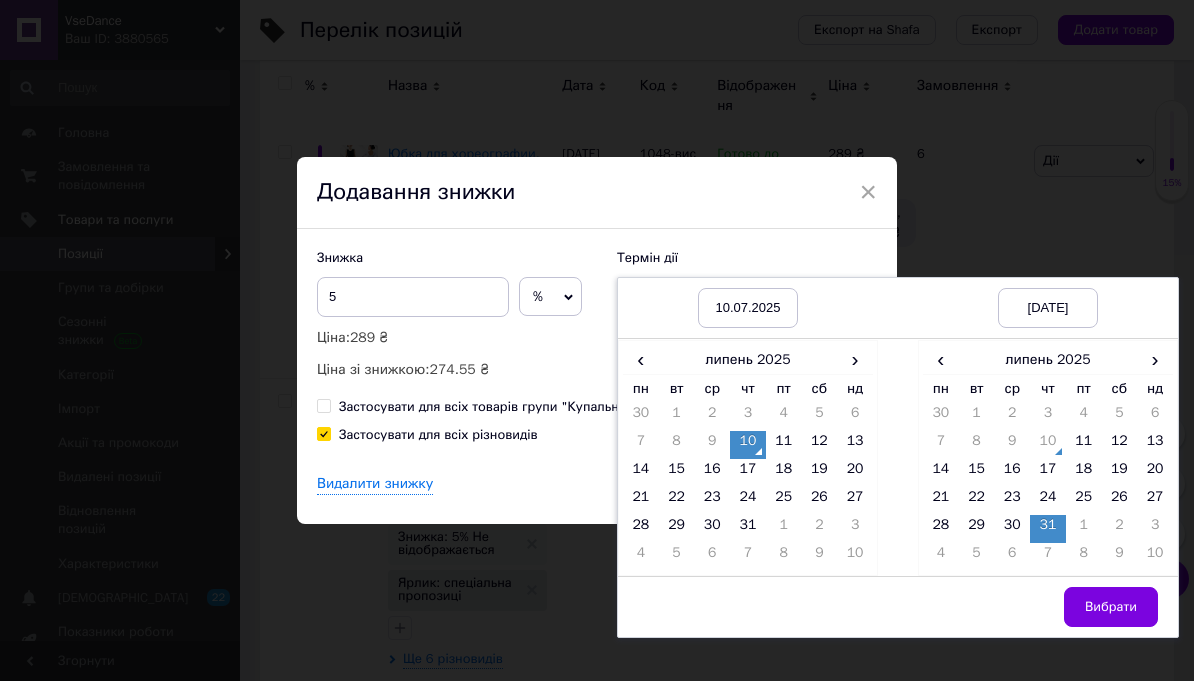 click on "Вибрати" at bounding box center [1111, 607] 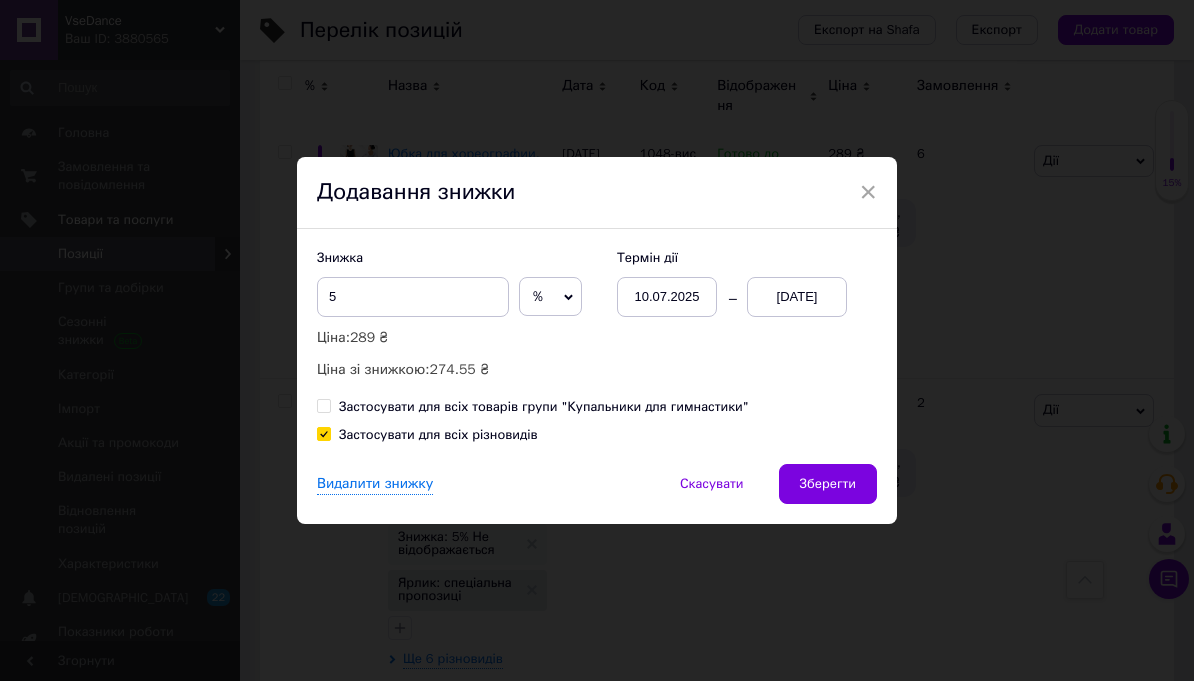 click on "Зберегти" at bounding box center (828, 484) 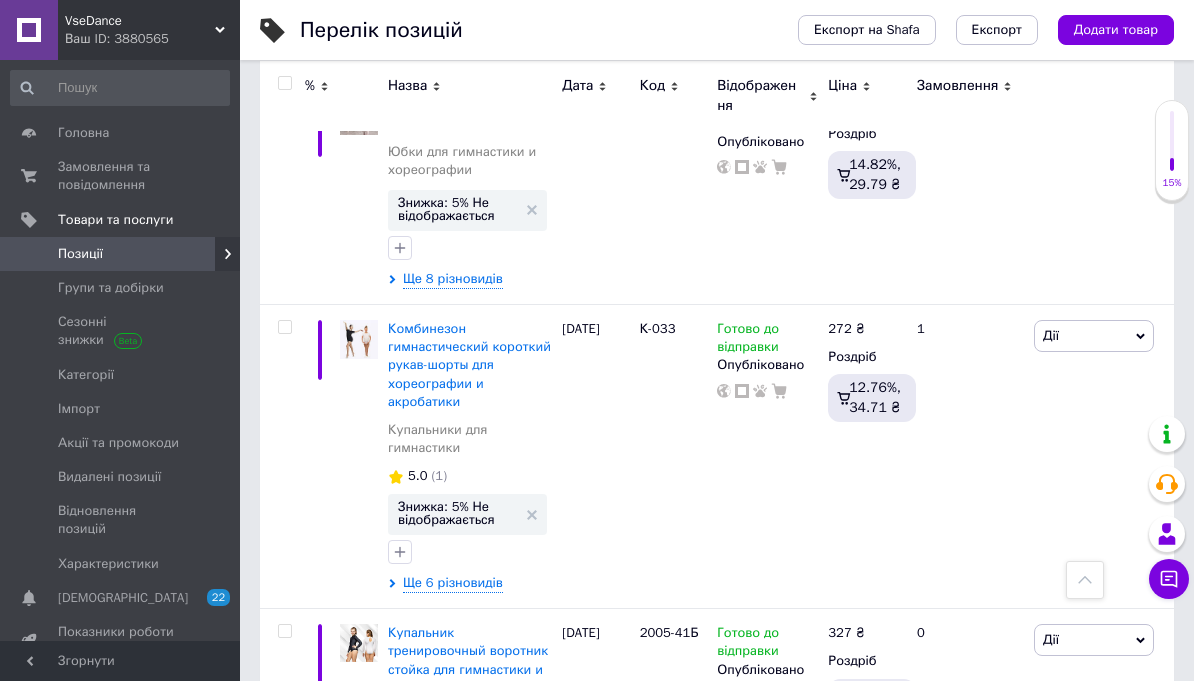 scroll, scrollTop: 10610, scrollLeft: 0, axis: vertical 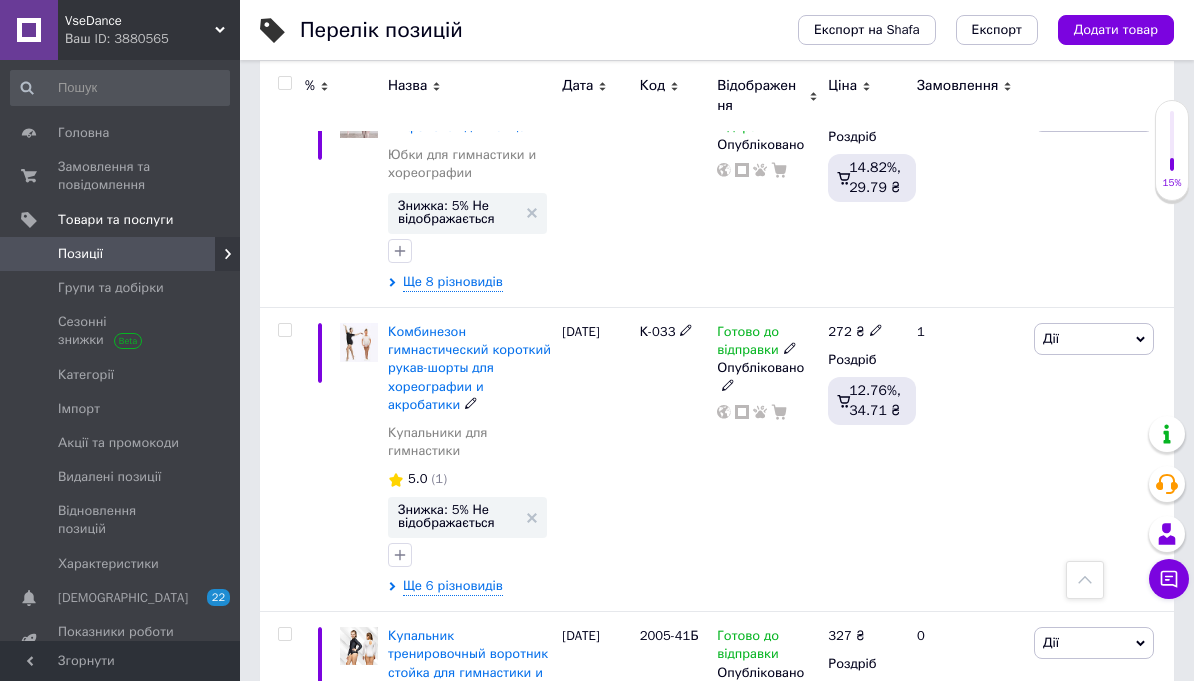 click on "Комбинезон гимнастический короткий рукав-шорты для хореографии и акробатики" at bounding box center (469, 368) 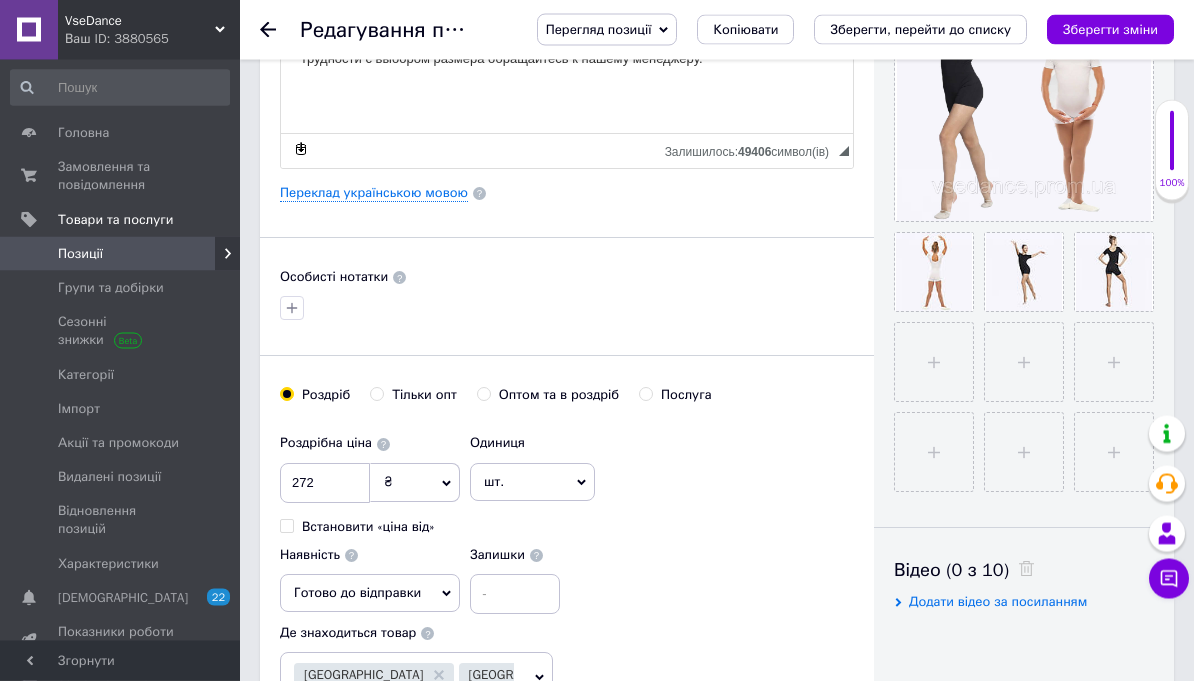 scroll, scrollTop: 532, scrollLeft: 0, axis: vertical 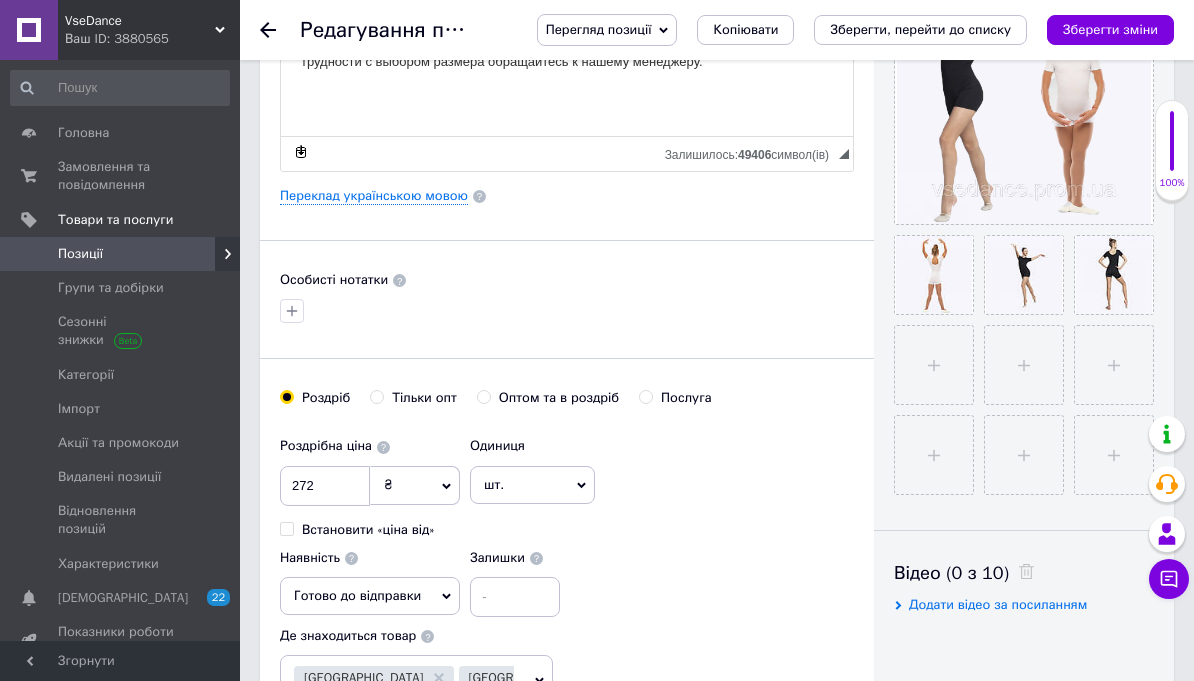 click at bounding box center [934, 365] 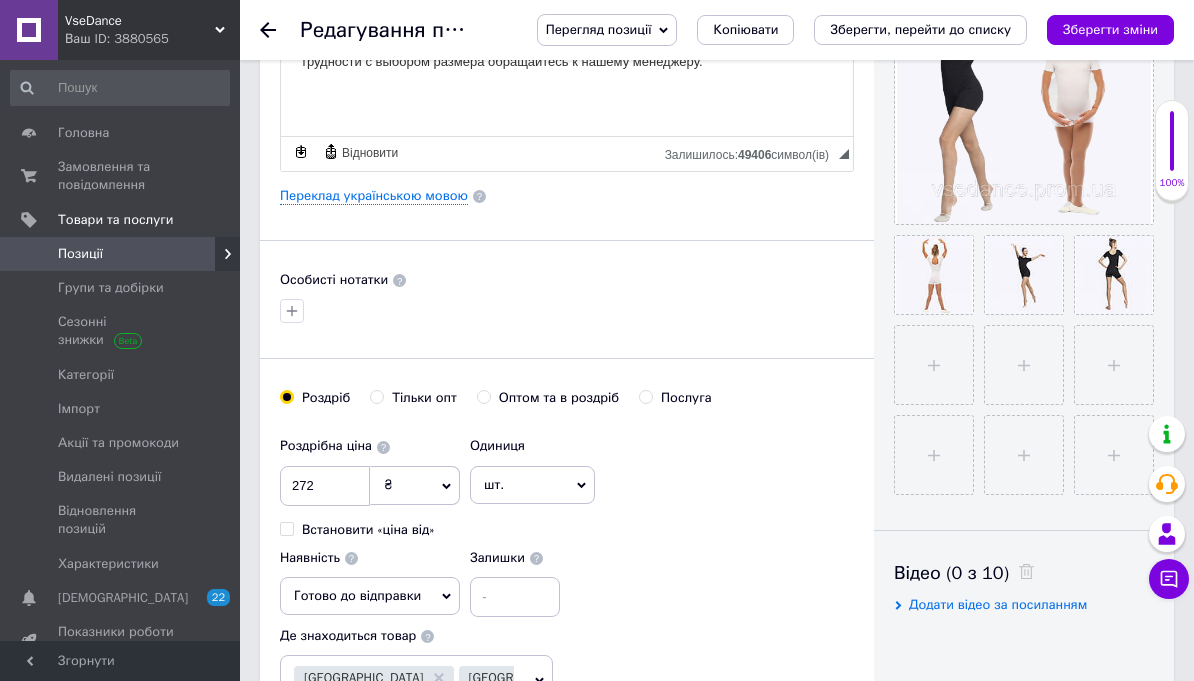 type on "C:\fakepath\IMG_4086.jpeg" 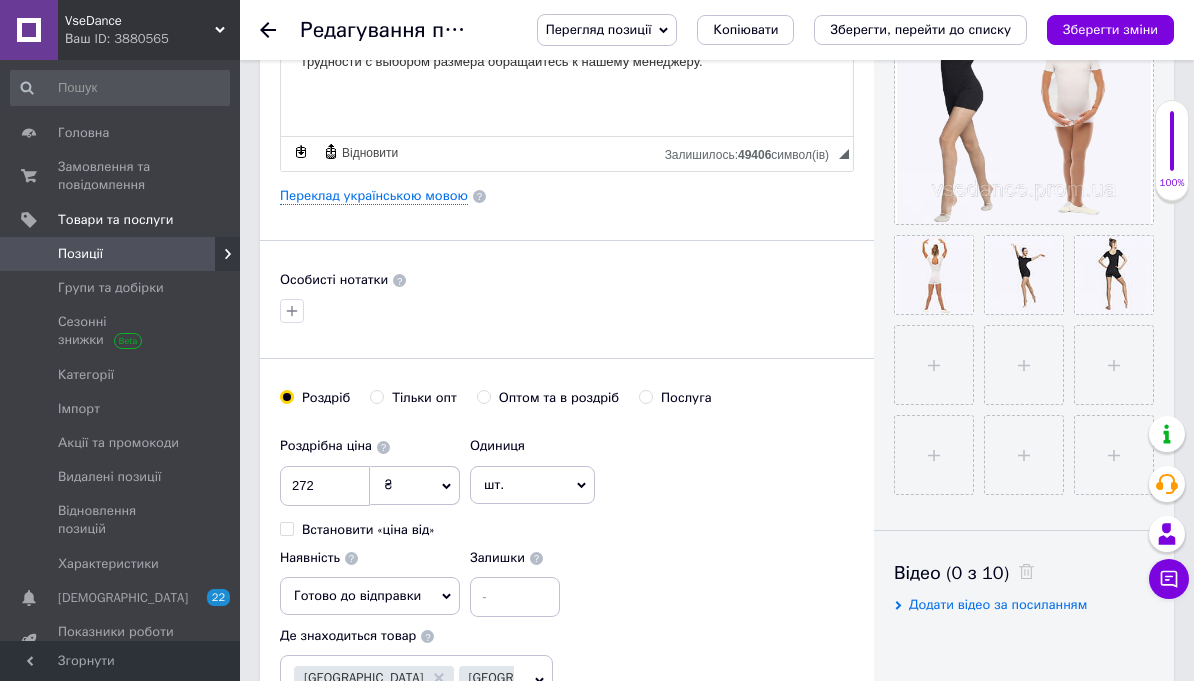 type 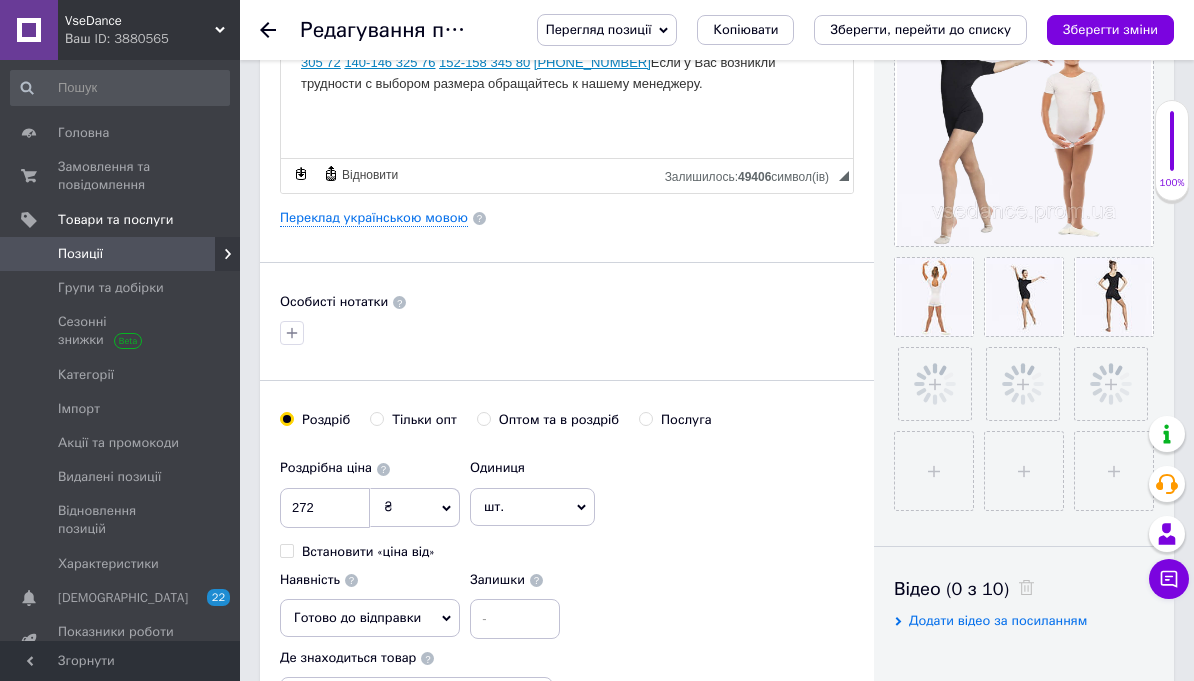 scroll, scrollTop: 496, scrollLeft: 0, axis: vertical 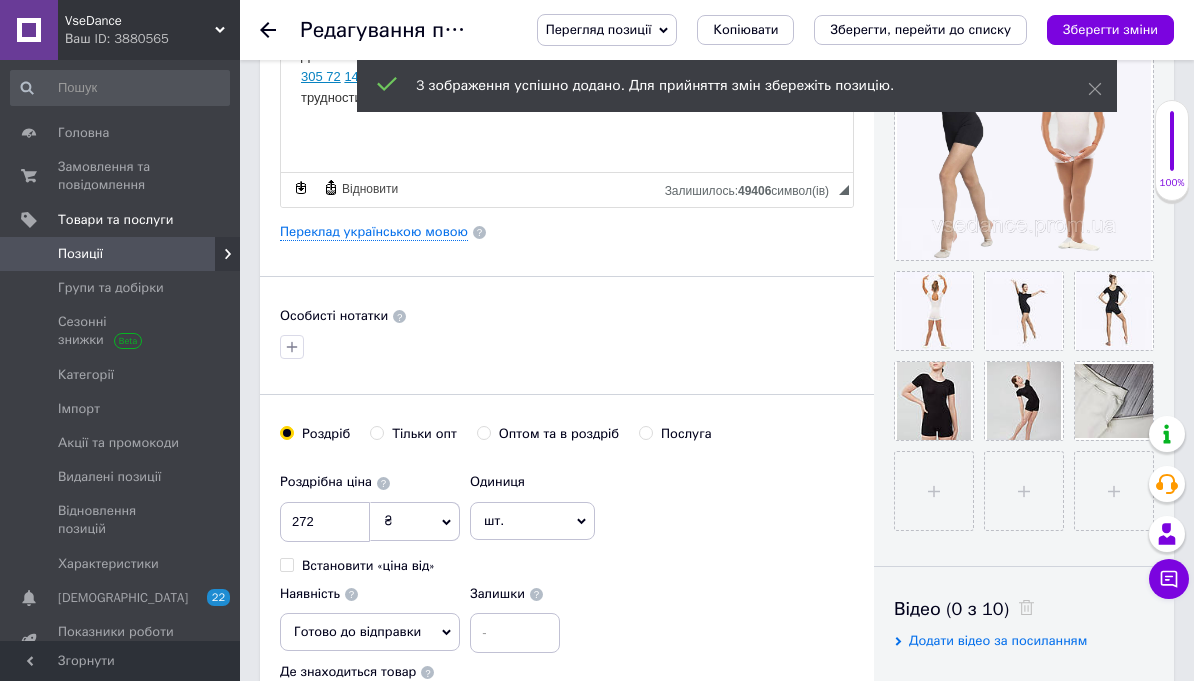 click at bounding box center (0, 0) 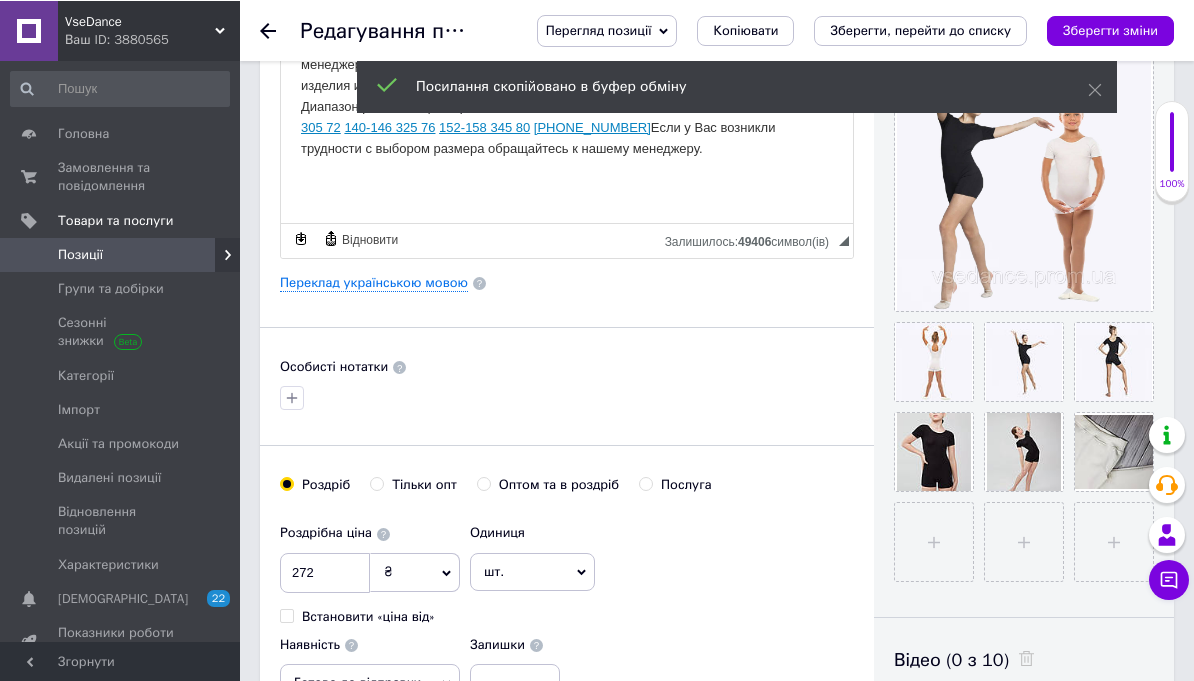 scroll, scrollTop: 445, scrollLeft: 0, axis: vertical 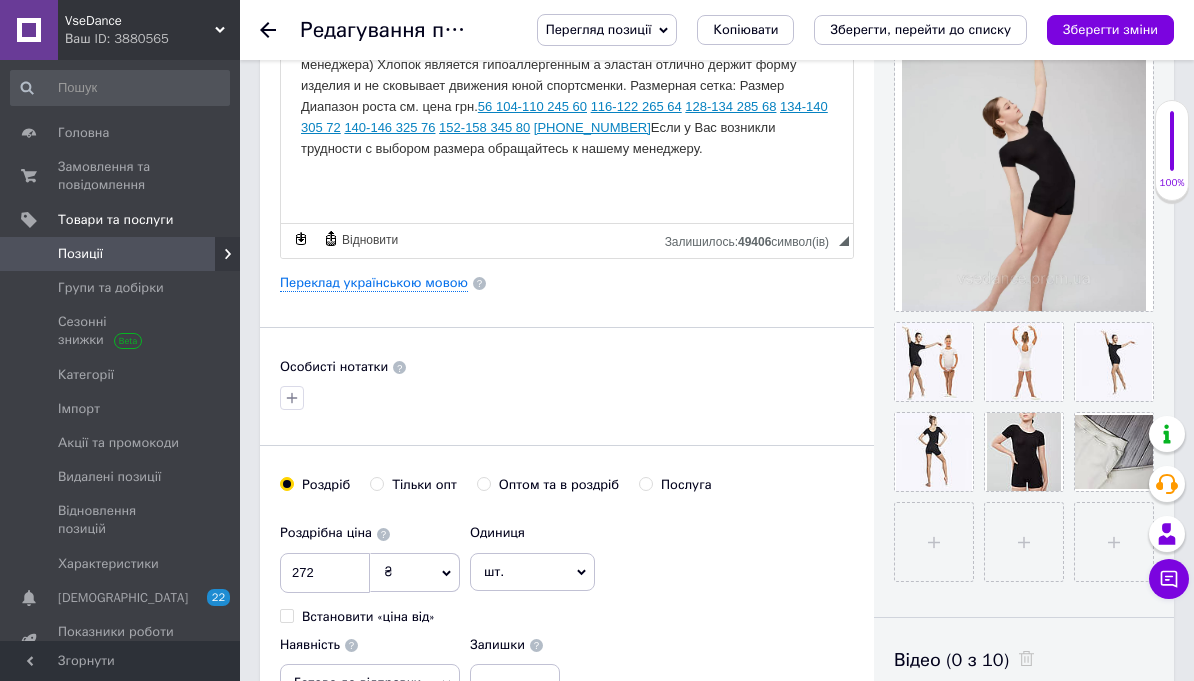 click 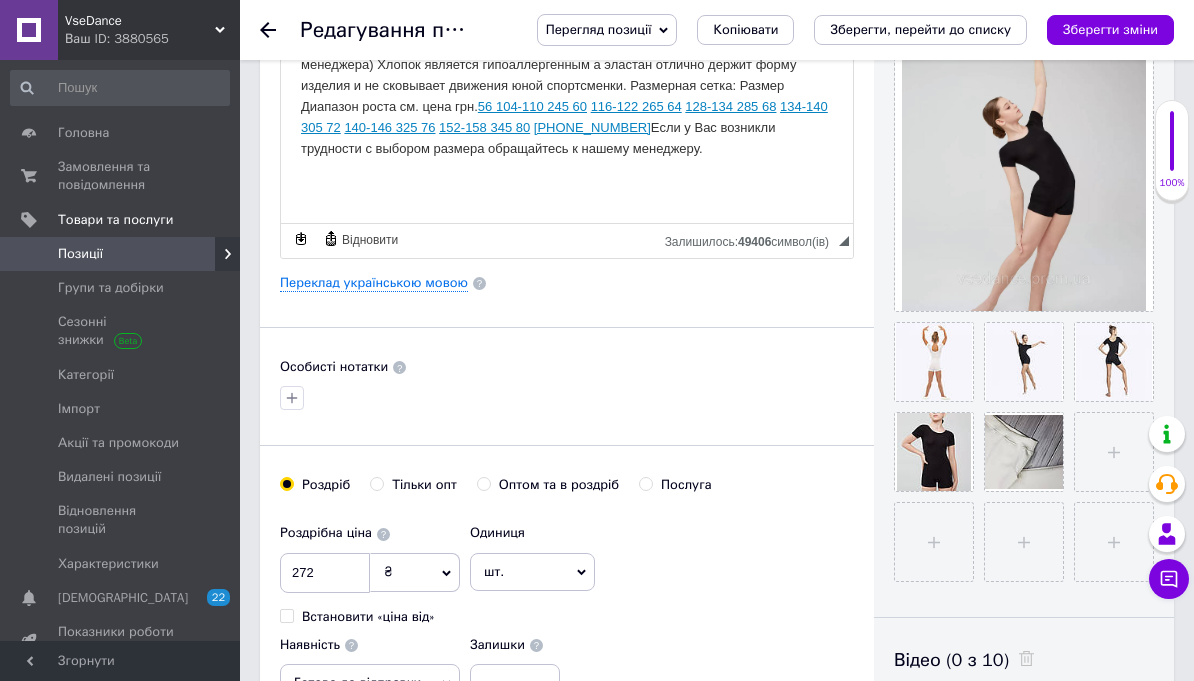 click 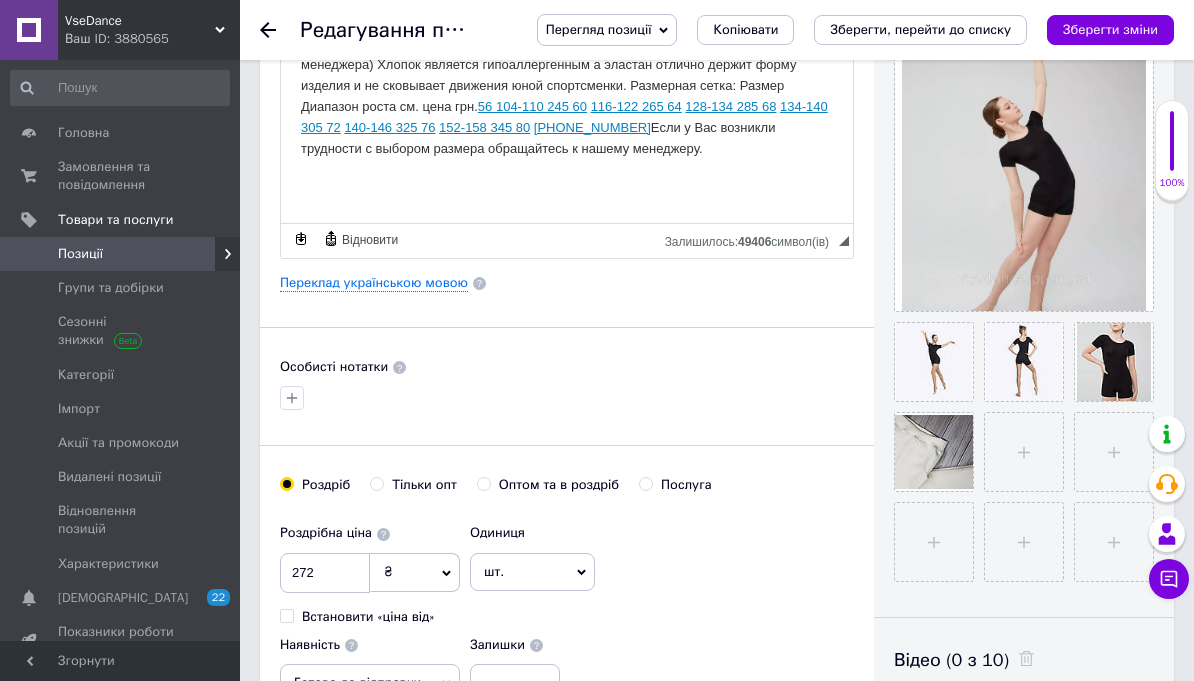 click 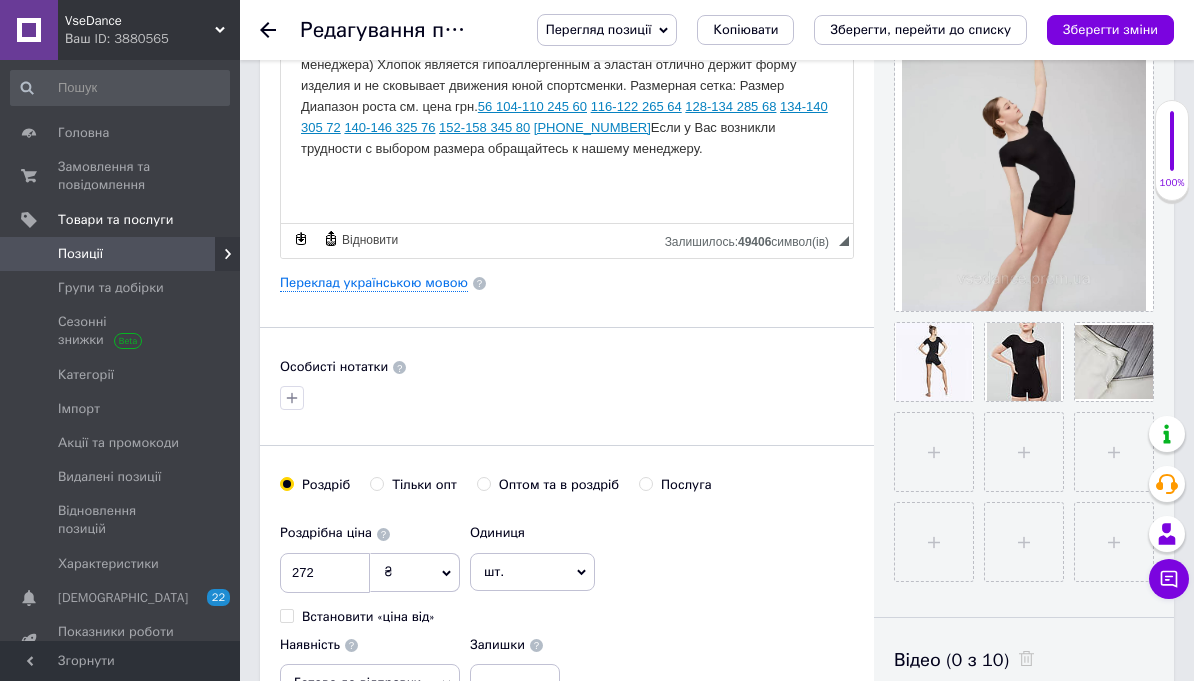 click 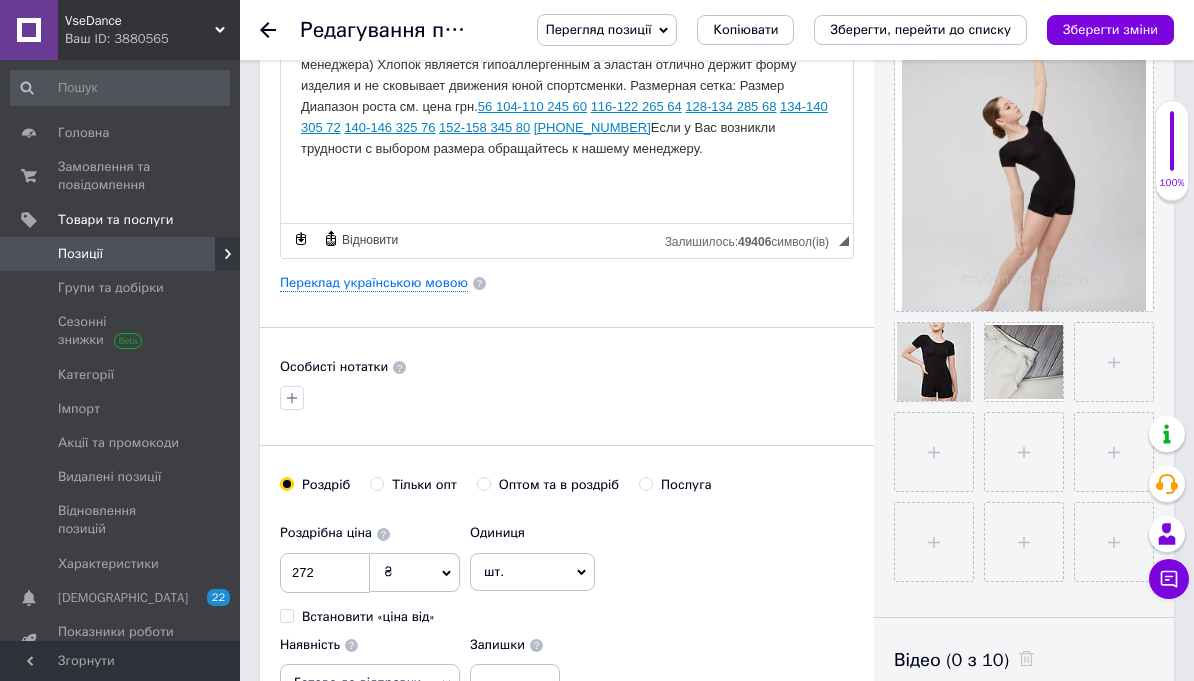 click 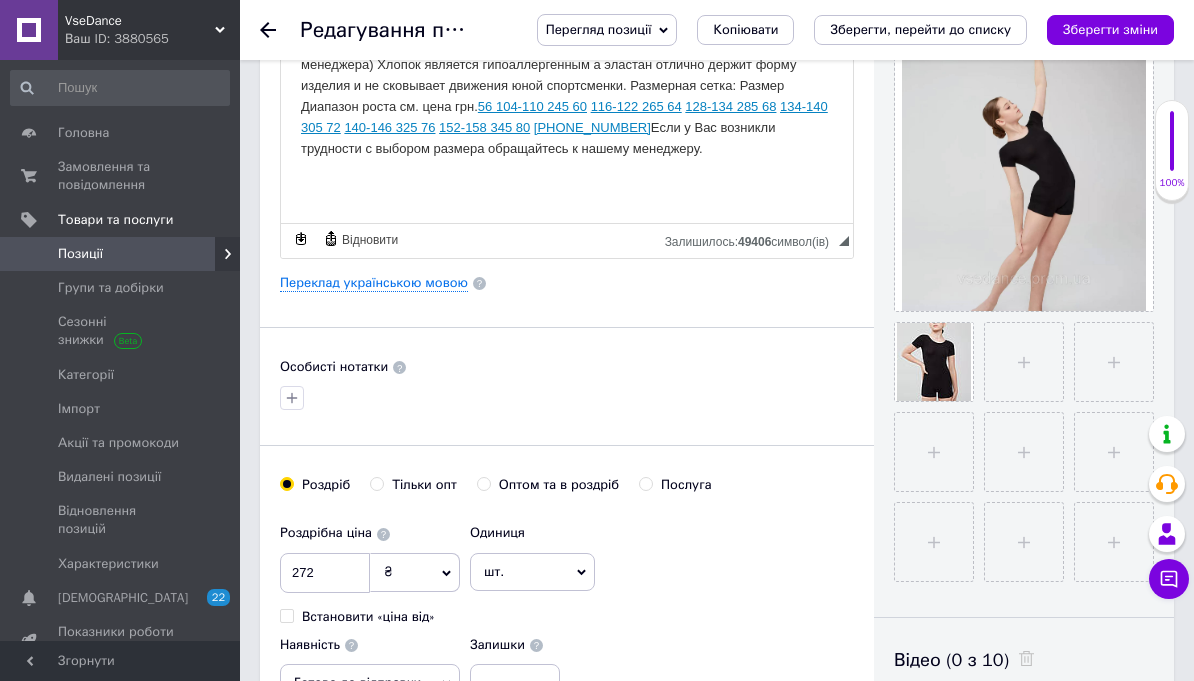 click on "Перегляд позиції Зберегти та переглянути на сайті Зберегти та переглянути на маркетплейсі [DOMAIN_NAME] Копіювати Зберегти, перейти до списку Зберегти зміни" at bounding box center [835, 30] 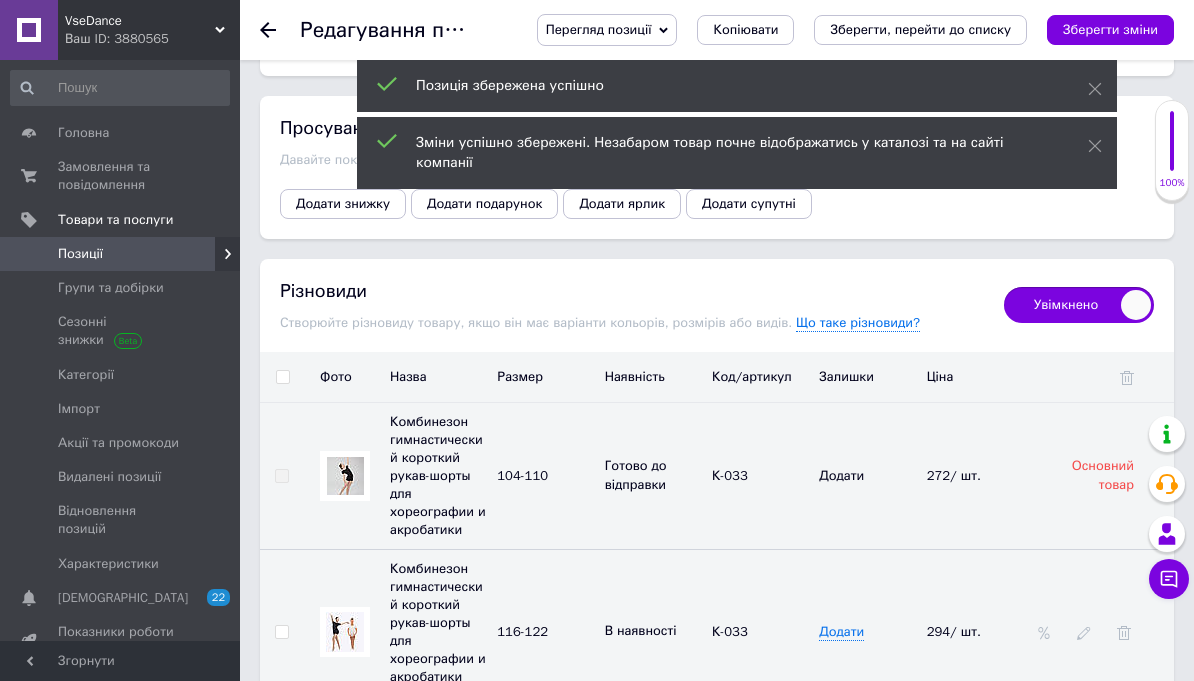 scroll, scrollTop: 2438, scrollLeft: 0, axis: vertical 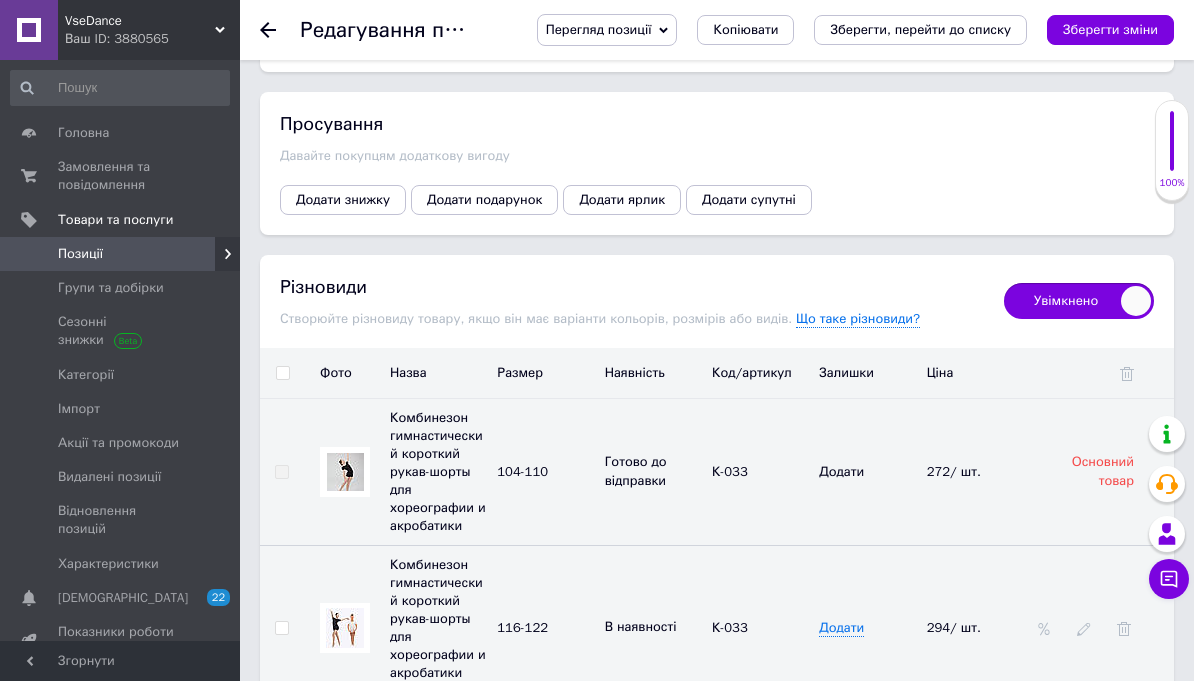 click at bounding box center [282, 373] 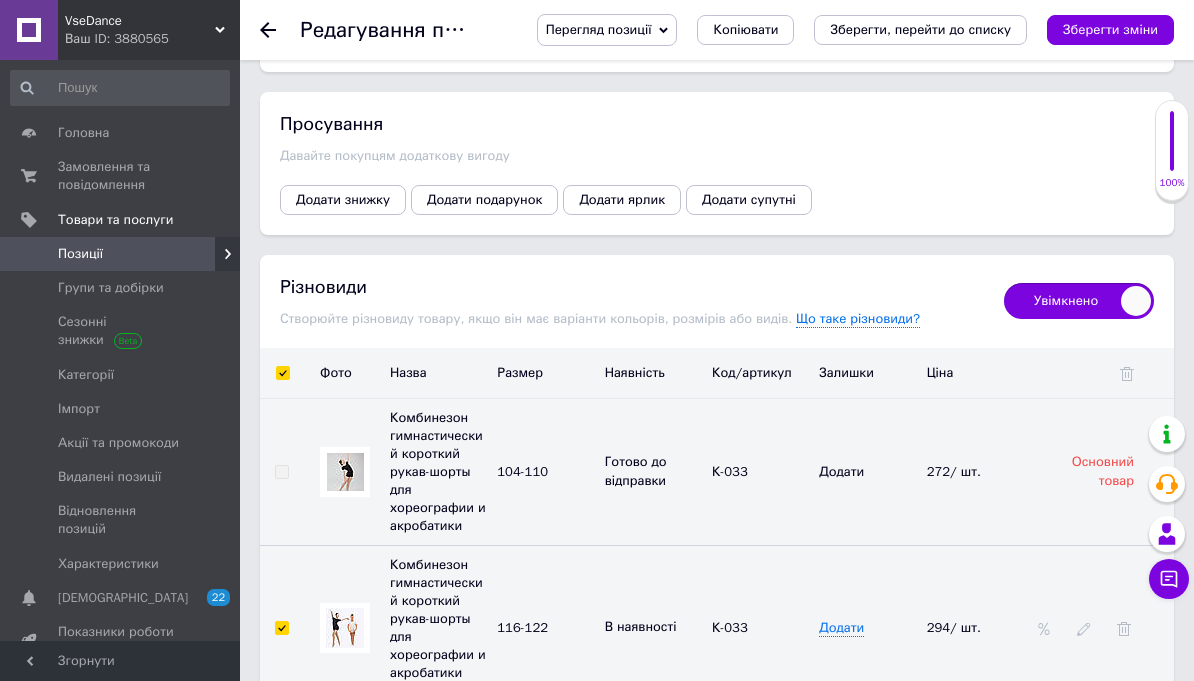 checkbox on "true" 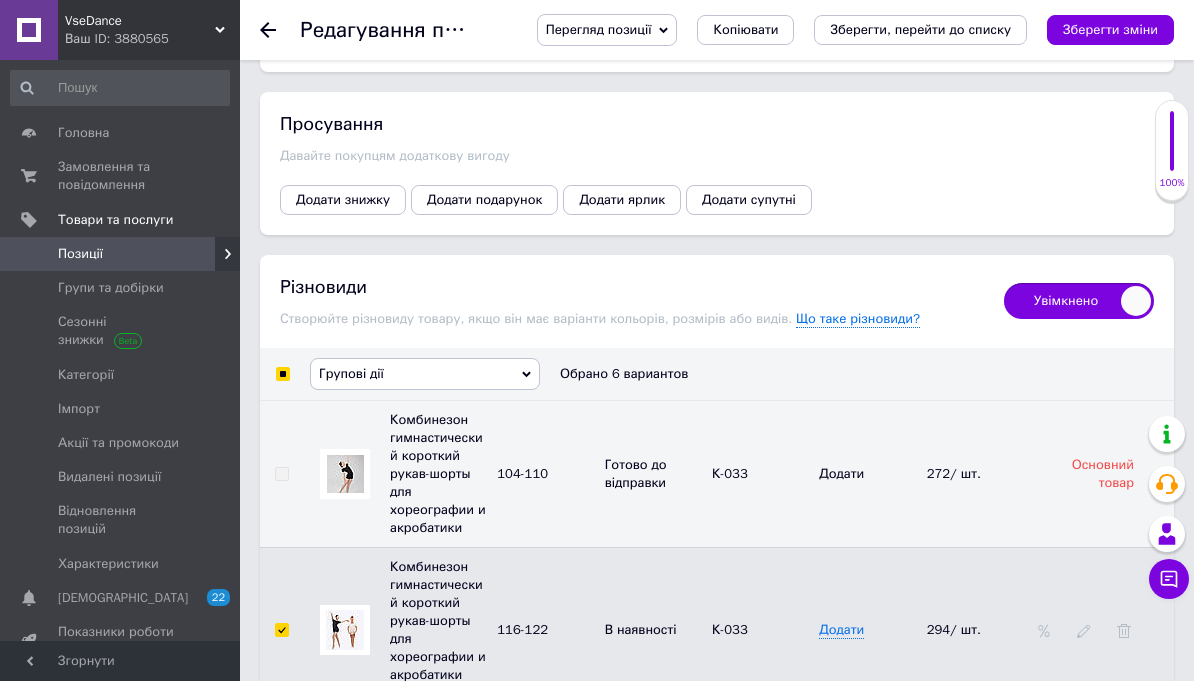 click on "Групові дії" at bounding box center (351, 373) 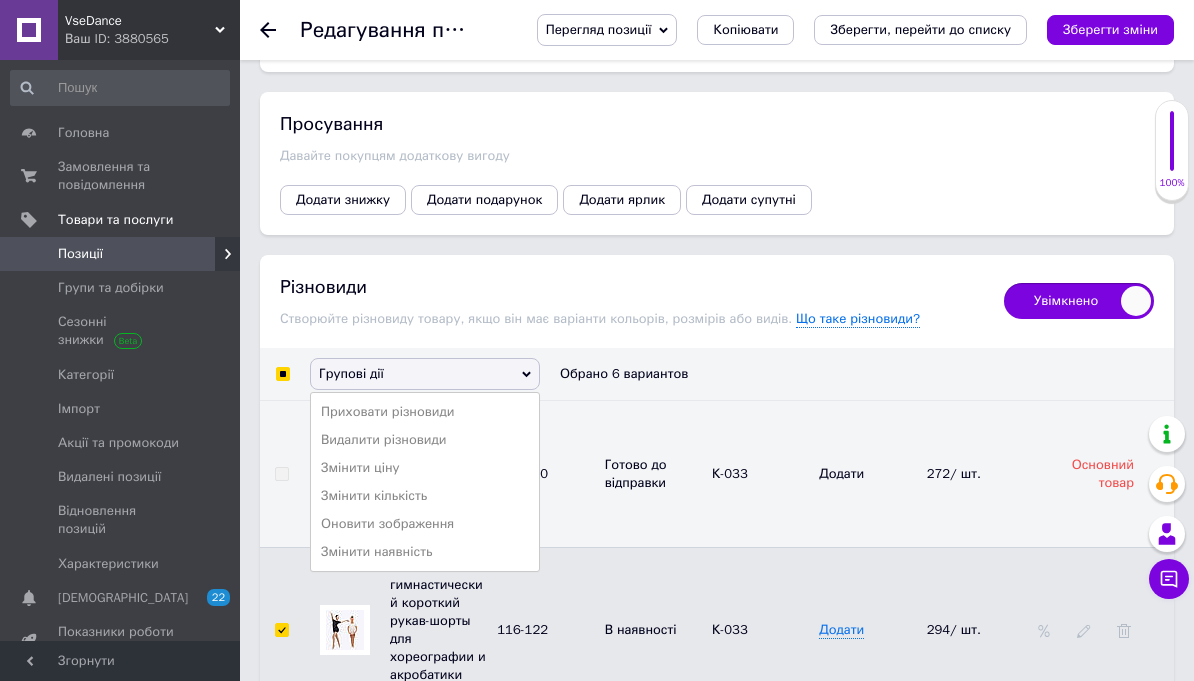 click on "Оновити зображення" at bounding box center [425, 524] 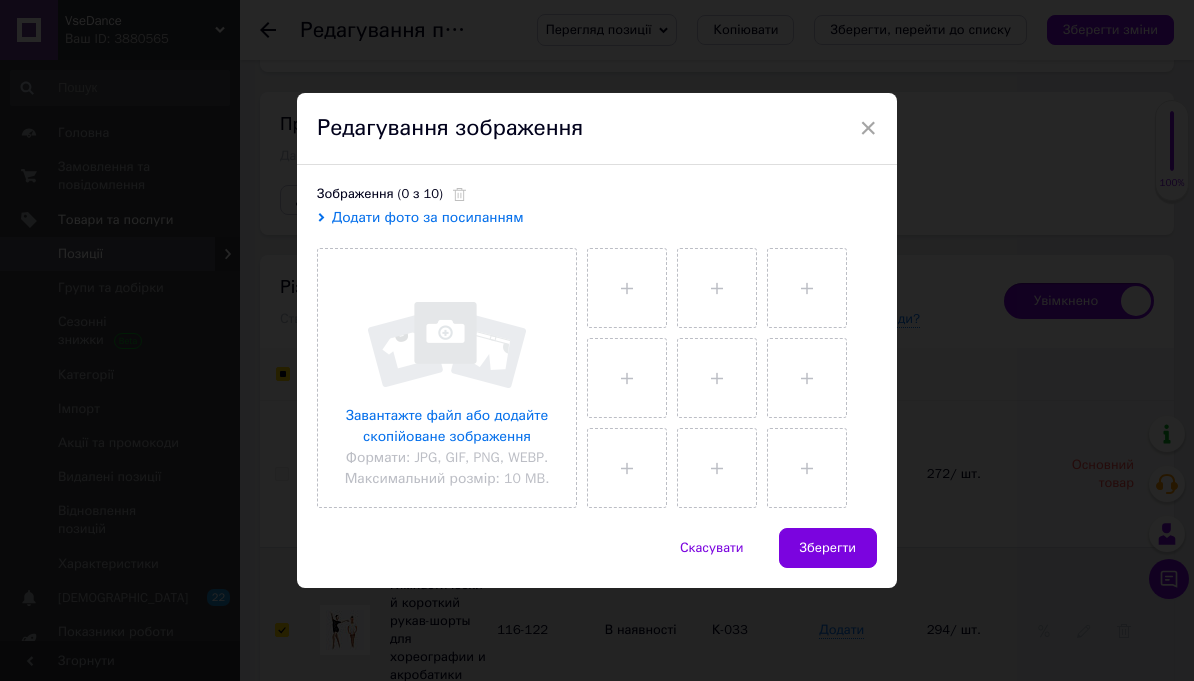 click at bounding box center [447, 378] 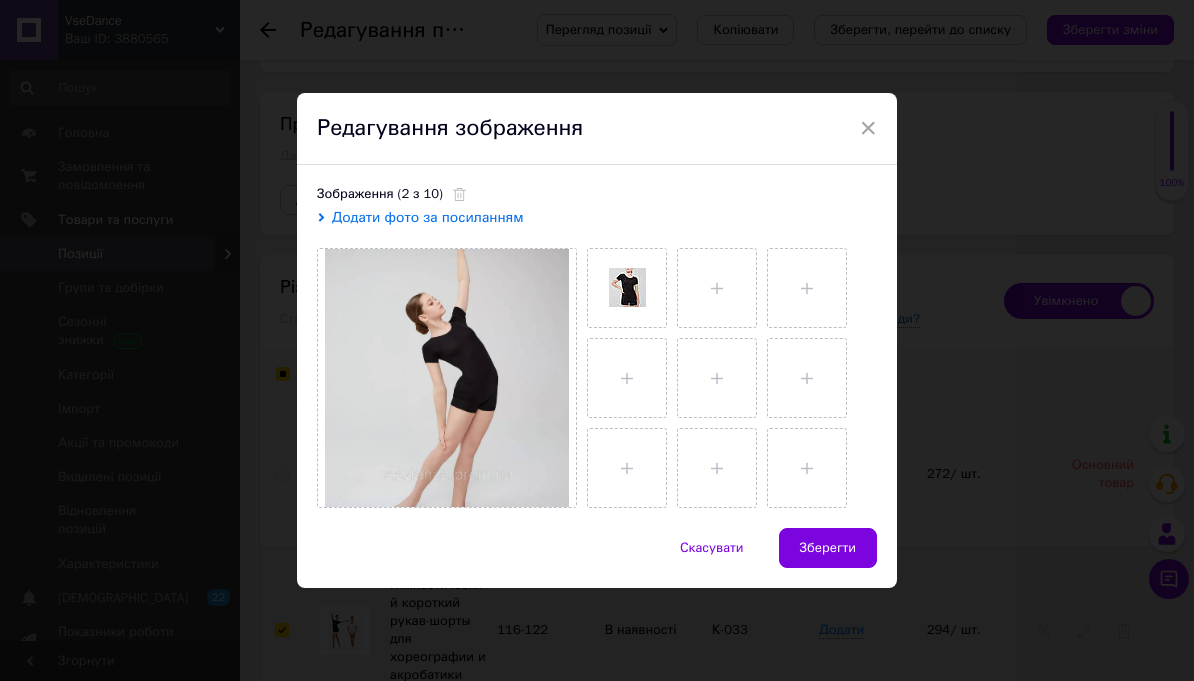 click on "Зберегти" at bounding box center [828, 548] 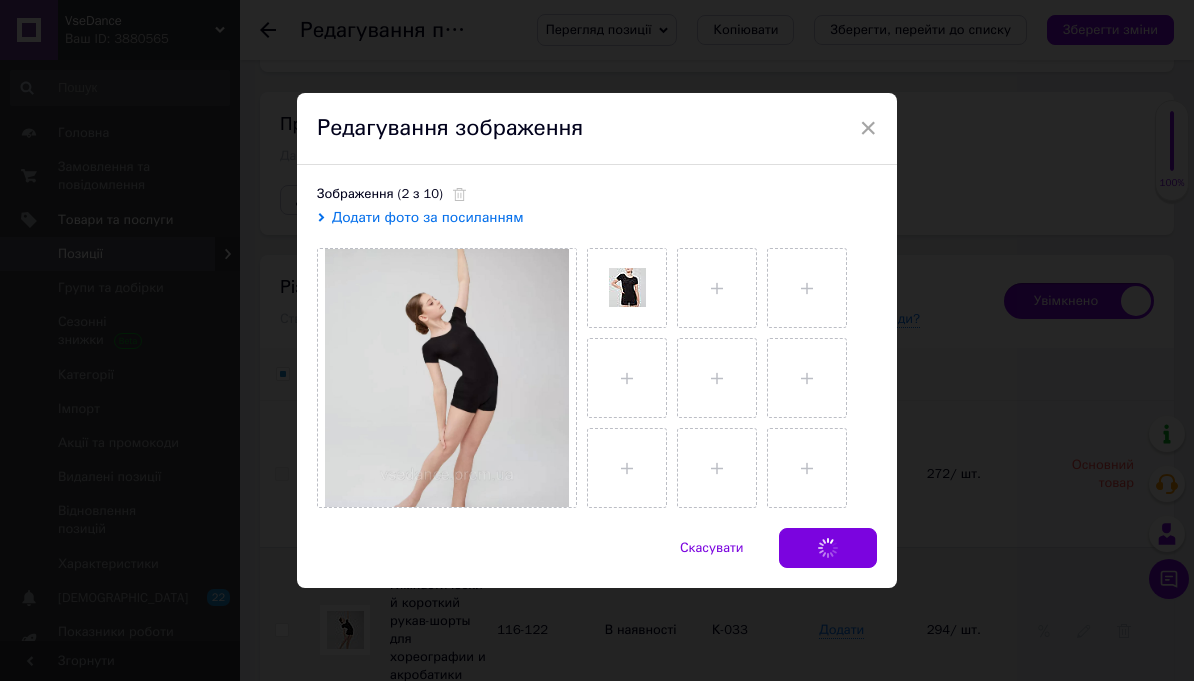 checkbox on "false" 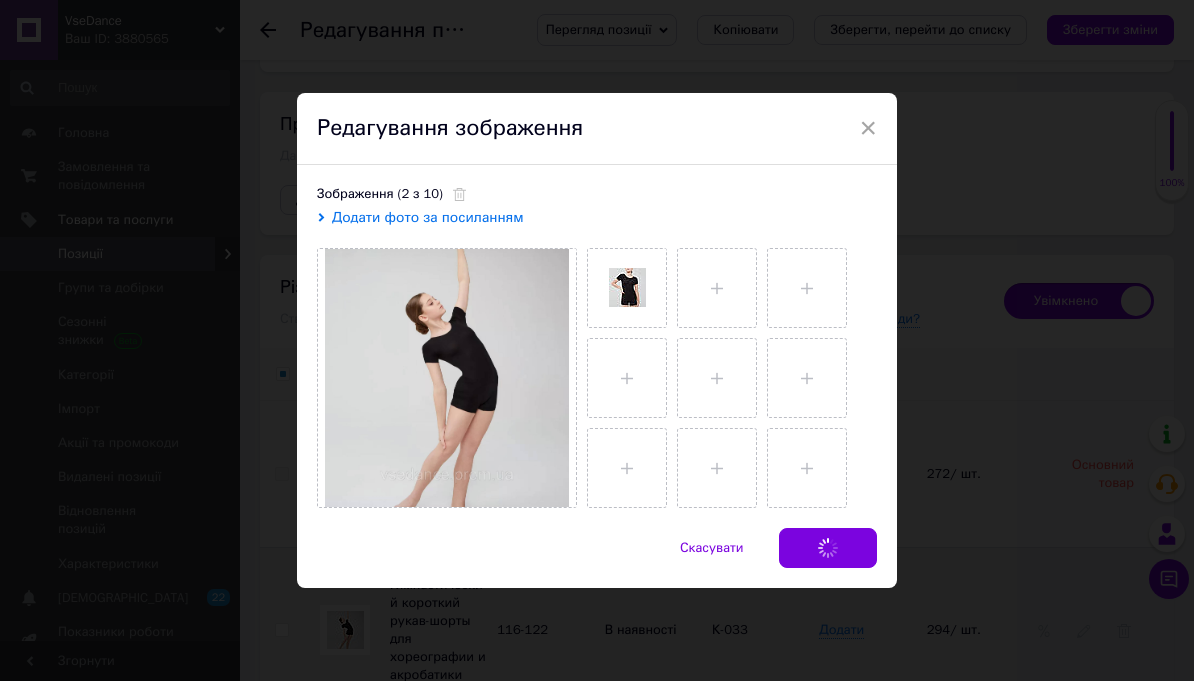 checkbox on "false" 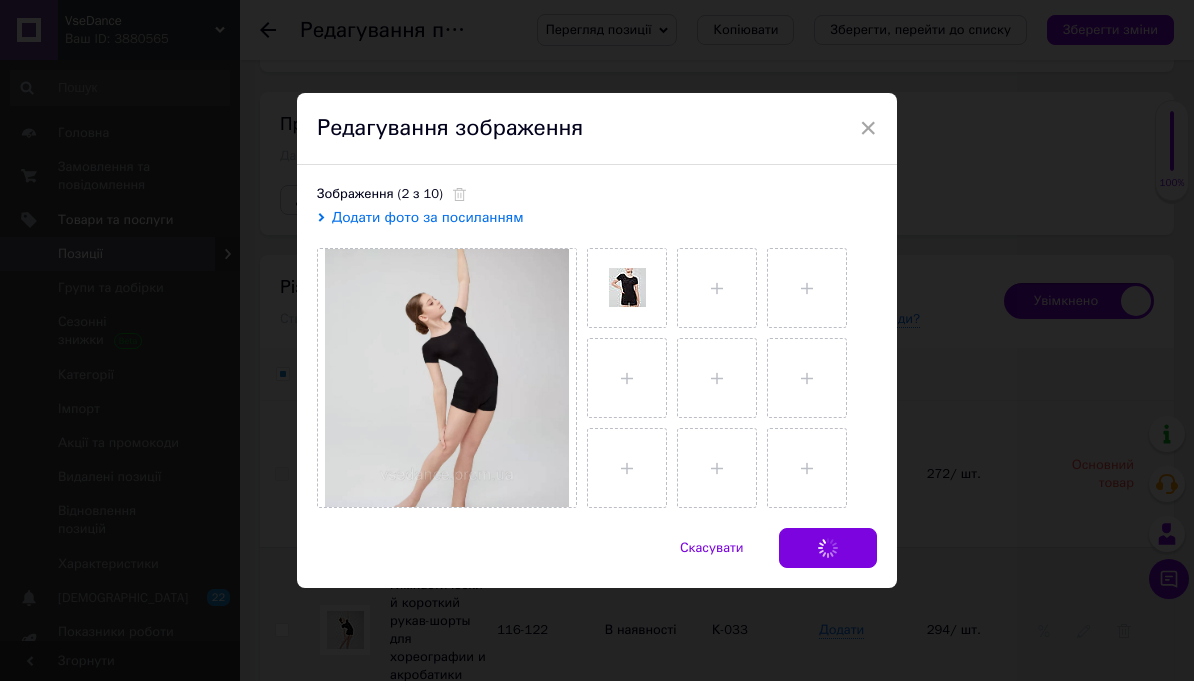 checkbox on "false" 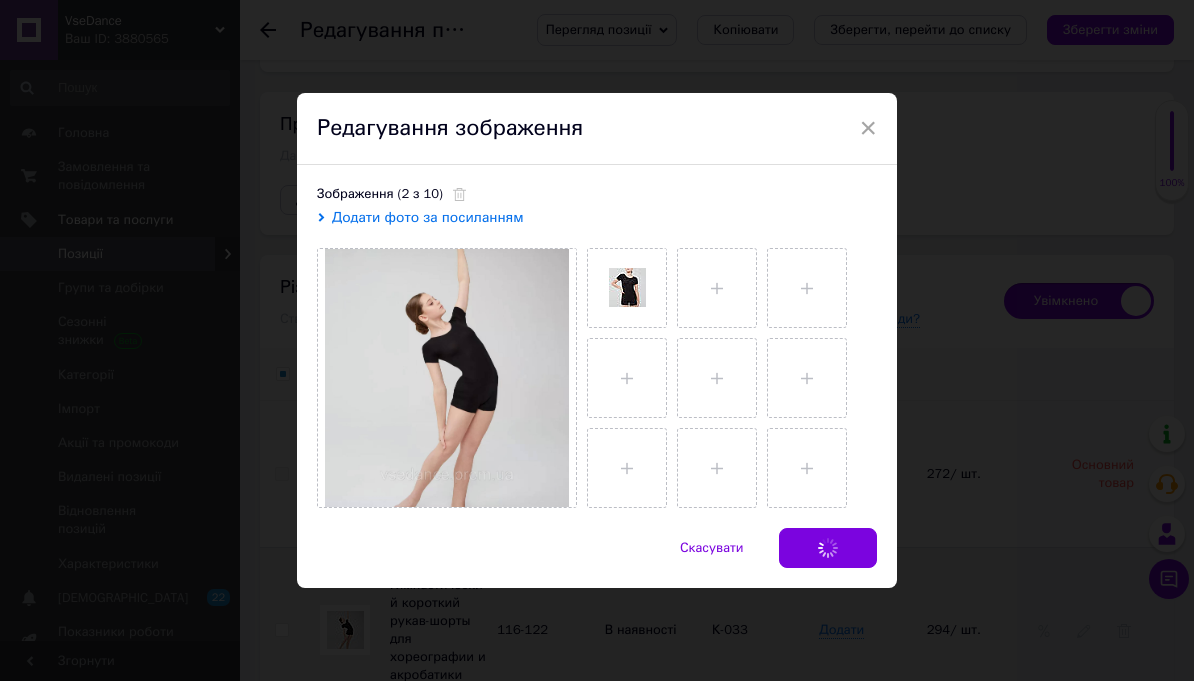 checkbox on "false" 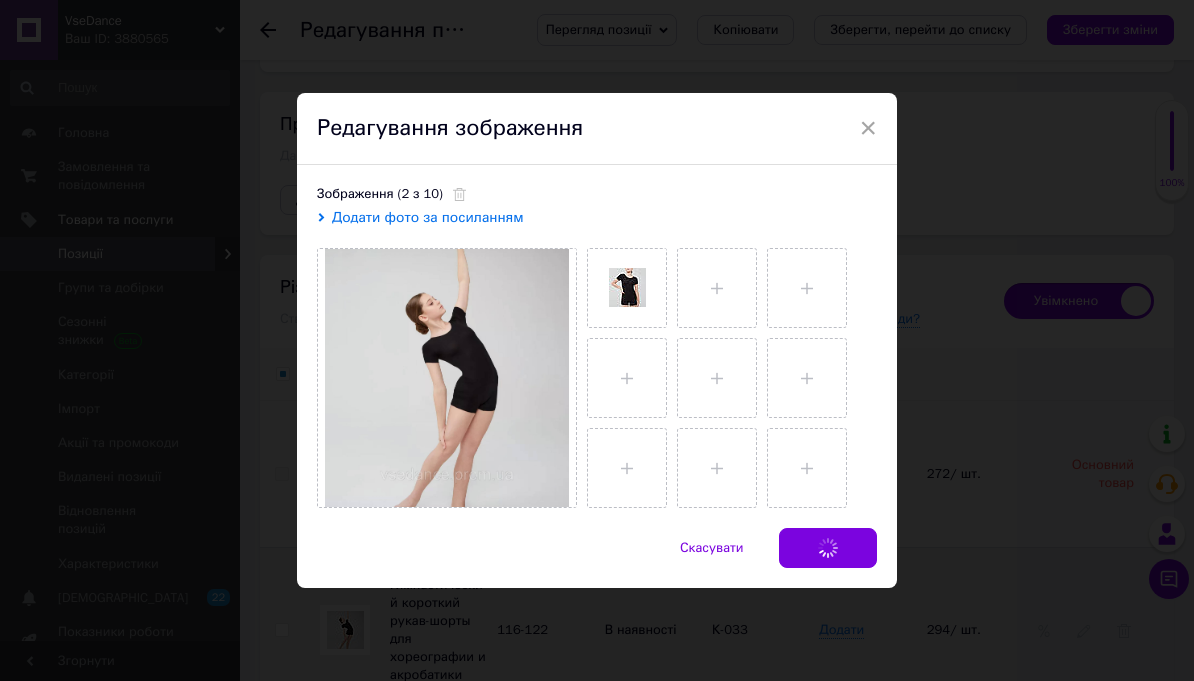 checkbox on "false" 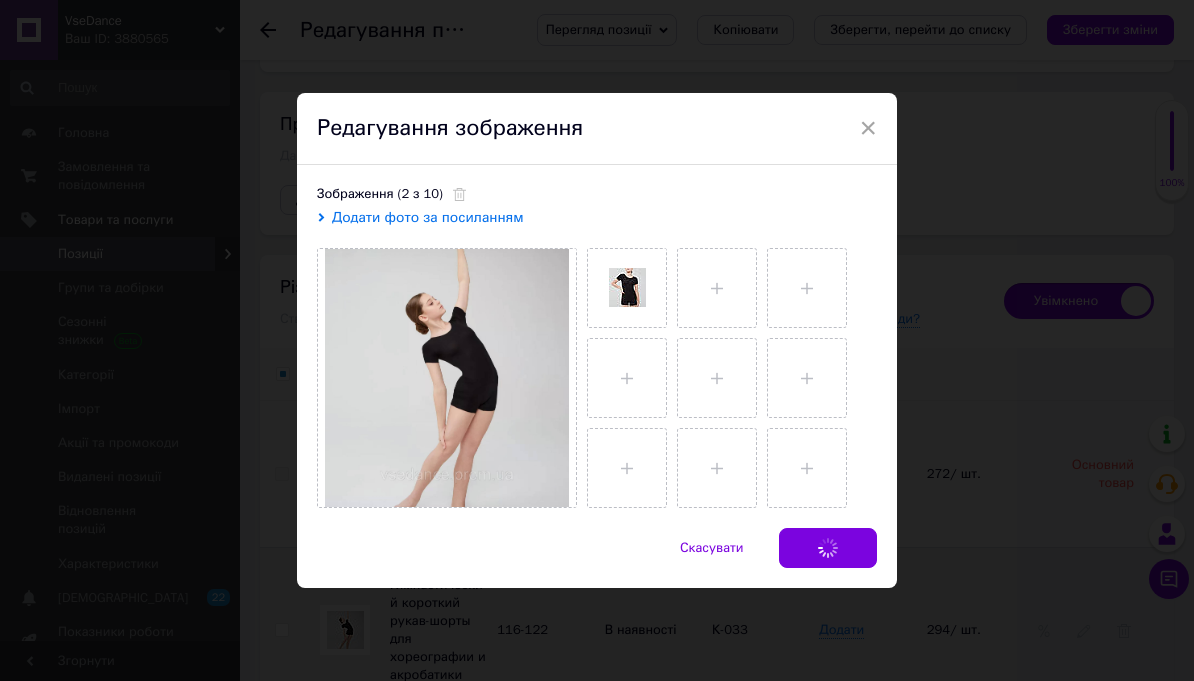 checkbox on "false" 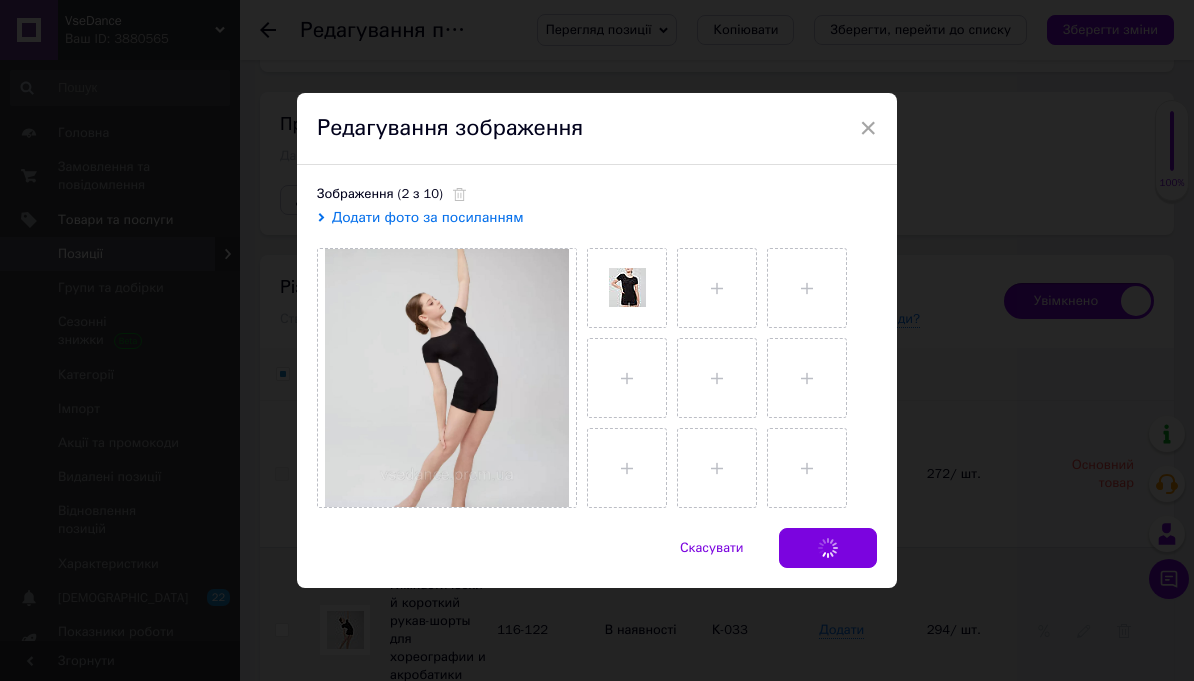 checkbox on "false" 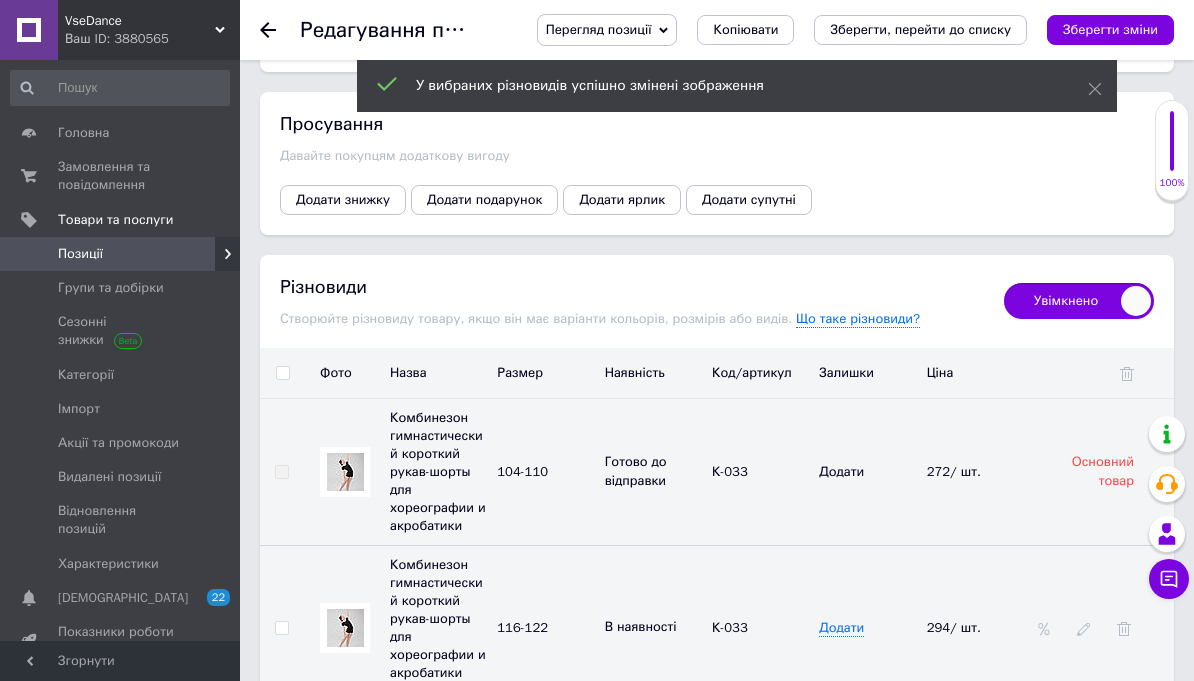 click on "Зберегти зміни" at bounding box center [1110, 29] 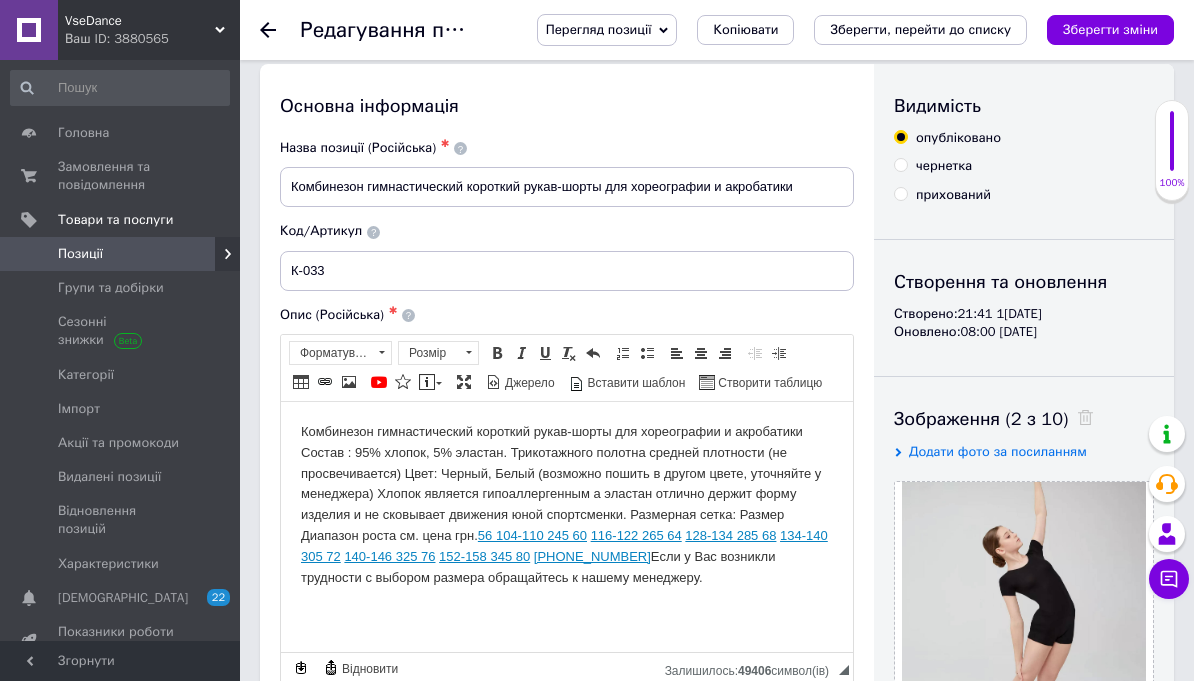scroll, scrollTop: 0, scrollLeft: 0, axis: both 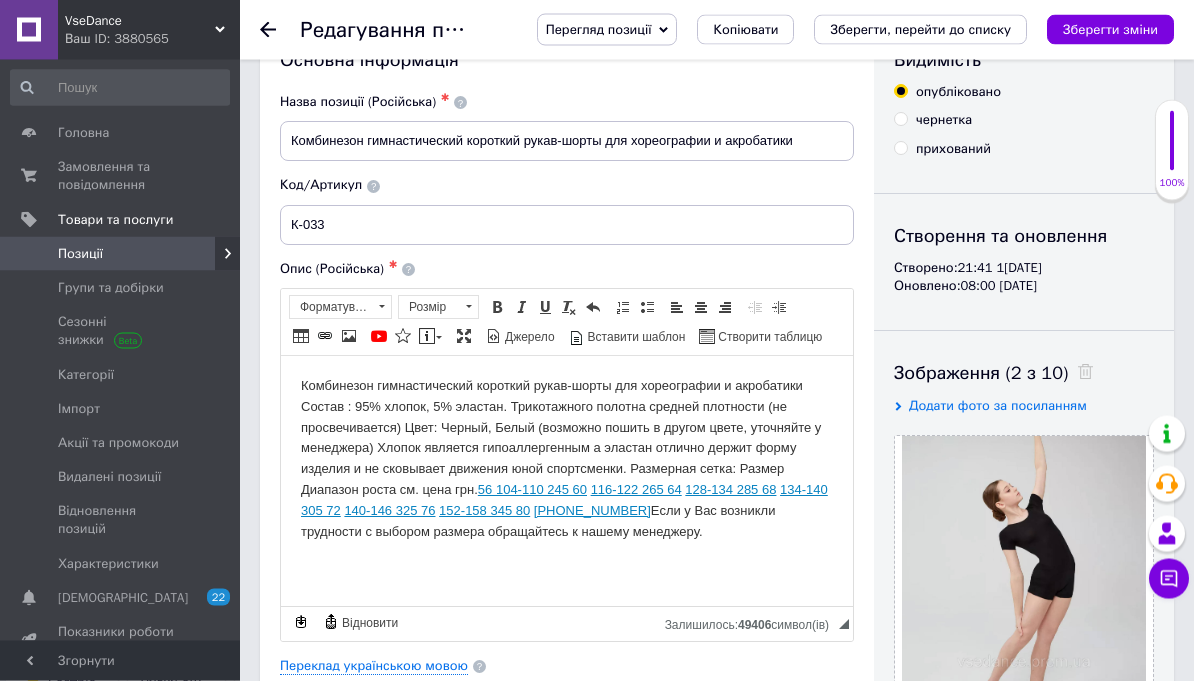 click on "Переклад українською мовою" at bounding box center [374, 667] 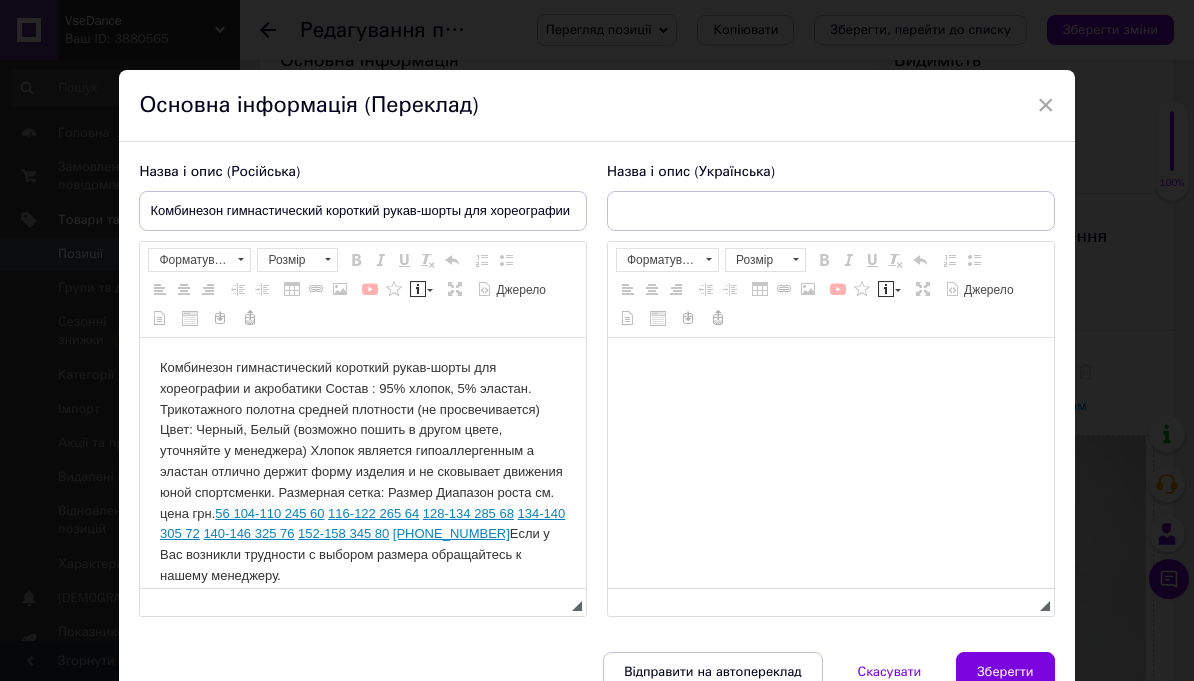 scroll, scrollTop: 0, scrollLeft: 0, axis: both 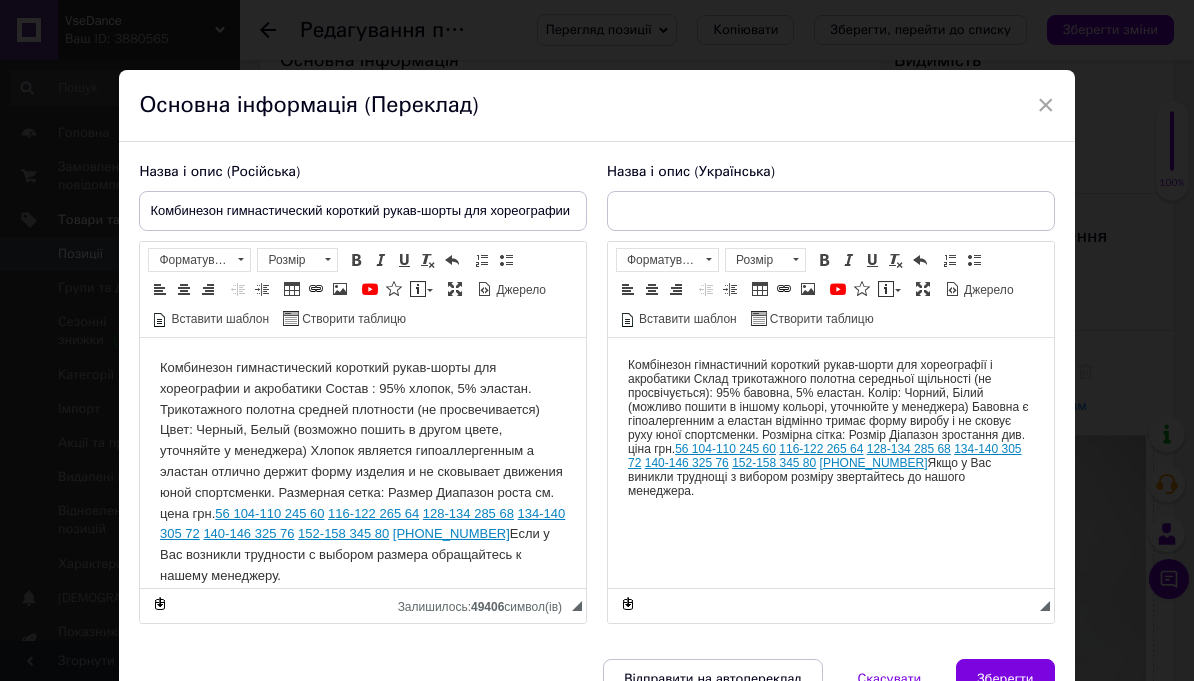 type on "Комбінезон гімнастичний короткий рукав-шорти для хореографії і акробатики" 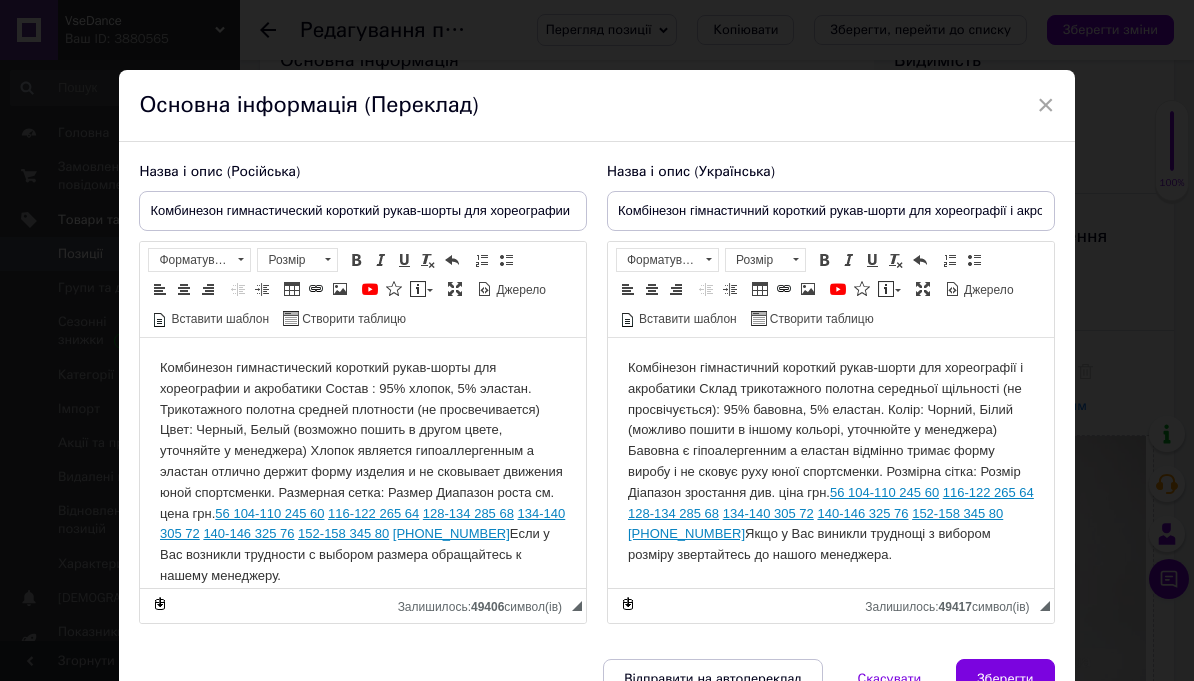 click on "Комбінезон гімнастичний короткий рукав-шорти для хореографії і акробатики Склад трикотажного полотна середньої щільності (не просвічується): 95% бавовна, 5% еластан. Колір: Чорний, Білий (можливо пошити в іншому кольорі, уточнюйте у менеджера) Бавовна є гіпоалергенним а еластан відмінно тримає форму виробу і не сковує руху юної спортсменки. Розмірна сітка: Розмір Діапазон зростання див. ціна грн.  56 104-110 245 60   116-122 265 64   128-134 285 68   134-140 305 72   140-146 325 76   152-158 345 80   158-164 370  Якщо у Вас виникли труднощі з вибором розміру звертайтесь до нашого менеджера." at bounding box center (831, 462) 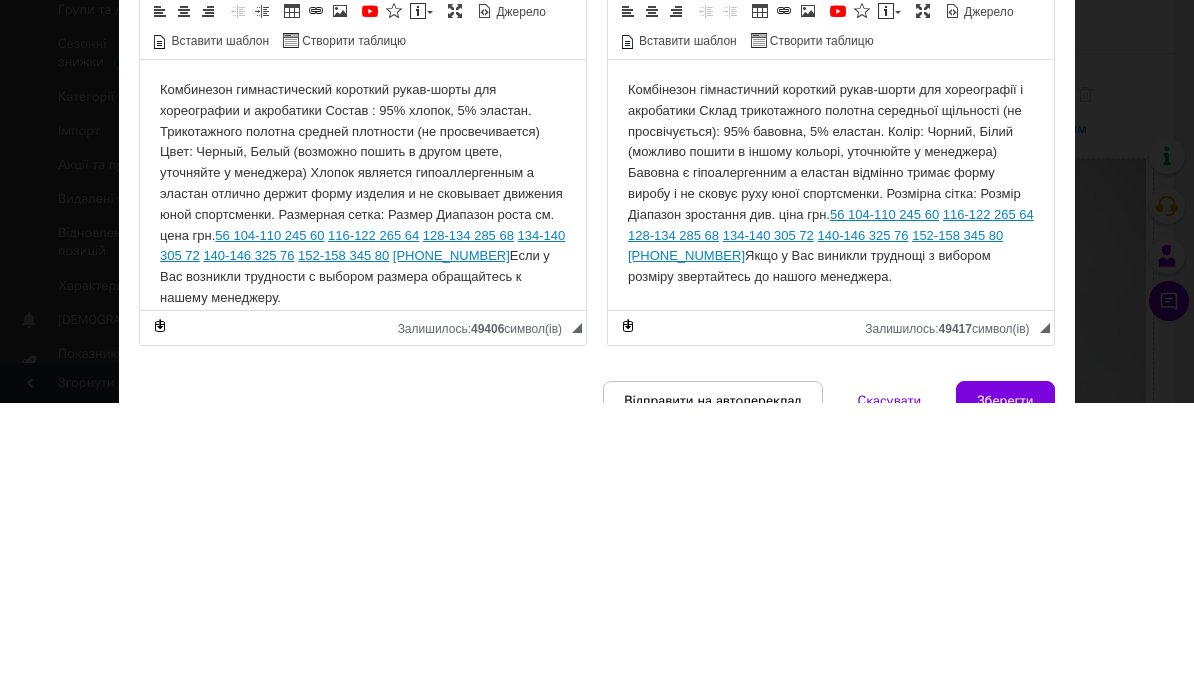 scroll, scrollTop: 340, scrollLeft: 0, axis: vertical 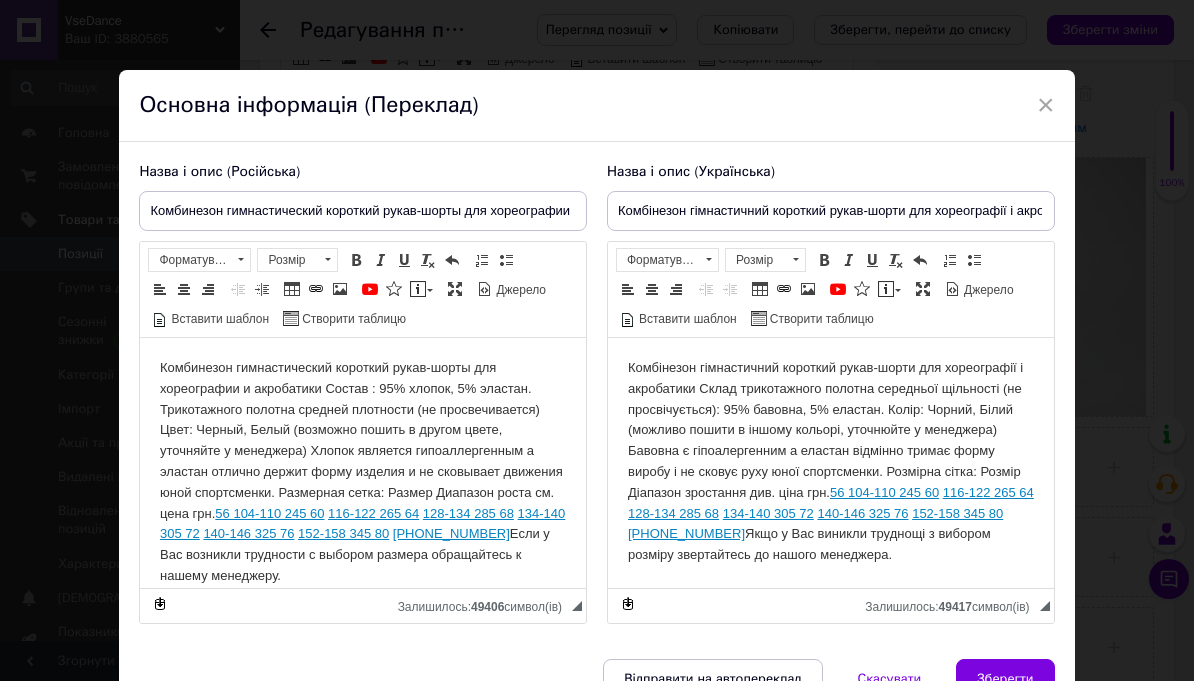 click on "Основна інформація (Переклад)" at bounding box center (596, 106) 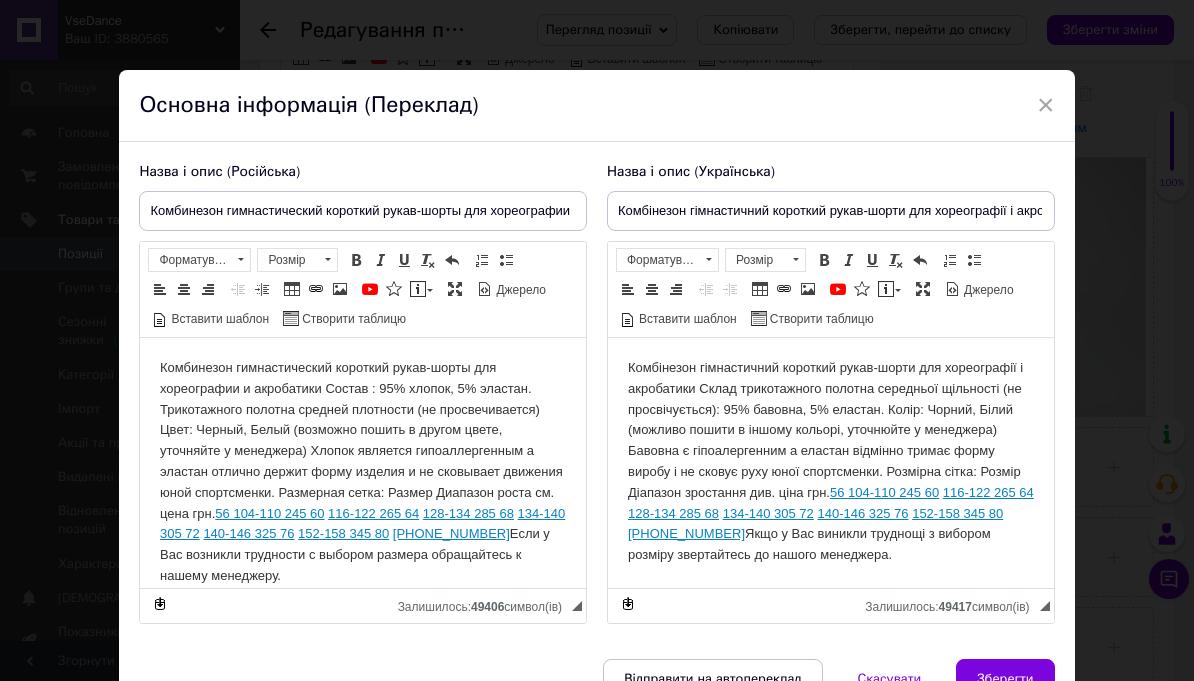 click on "Комбінезон гімнастичний короткий рукав-шорти для хореографії і акробатики Склад трикотажного полотна середньої щільності (не просвічується): 95% бавовна, 5% еластан. Колір: Чорний, Білий (можливо пошити в іншому кольорі, уточнюйте у менеджера) Бавовна є гіпоалергенним а еластан відмінно тримає форму виробу і не сковує руху юної спортсменки. Розмірна сітка: Розмір Діапазон зростання див. ціна грн.  56 104-110 245 60   116-122 265 64   128-134 285 68   134-140 305 72   140-146 325 76   152-158 345 80   158-164 370  Якщо у Вас виникли труднощі з вибором розміру звертайтесь до нашого менеджера." at bounding box center [831, 462] 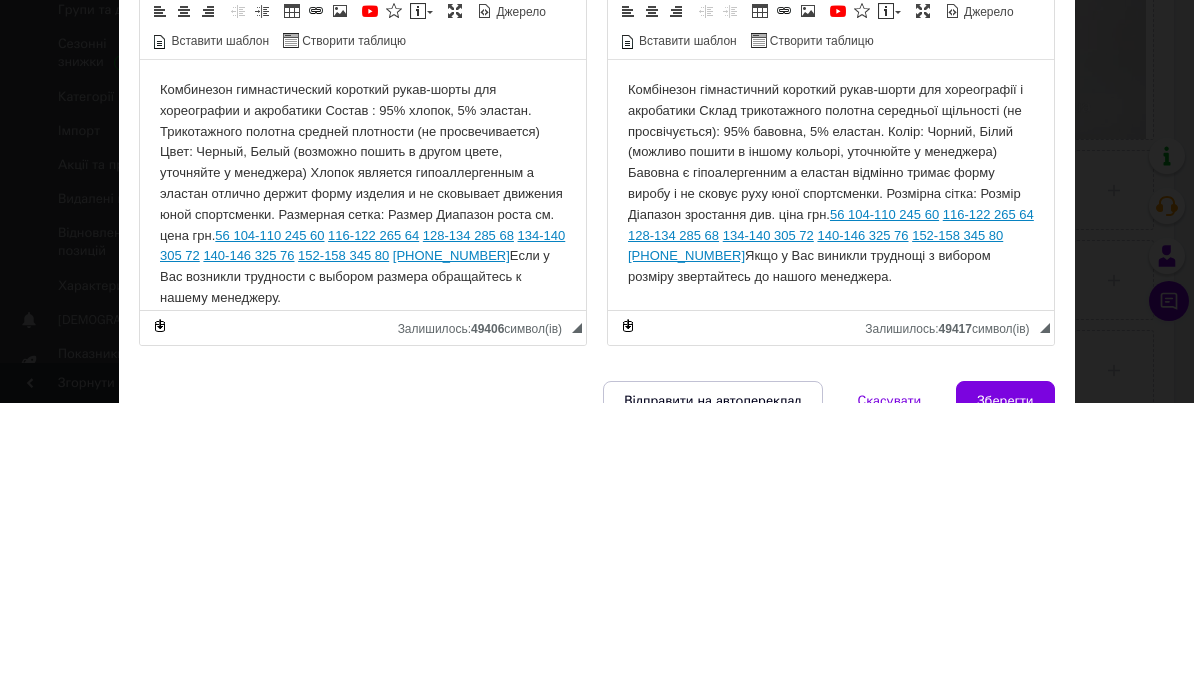 click on "Комбінезон гімнастичний короткий рукав-шорти для хореографії і акробатики Склад трикотажного полотна середньої щільності (не просвічується): 95% бавовна, 5% еластан. Колір: Чорний, Білий (можливо пошити в іншому кольорі, уточнюйте у менеджера) Бавовна є гіпоалергенним а еластан відмінно тримає форму виробу і не сковує руху юної спортсменки. Розмірна сітка: Розмір Діапазон зростання див. ціна грн.  56 104-110 245 60   116-122 265 64   128-134 285 68   134-140 305 72   140-146 325 76   152-158 345 80   158-164 370  Якщо у Вас виникли труднощі з вибором розміру звертайтесь до нашого менеджера." at bounding box center (831, 184) 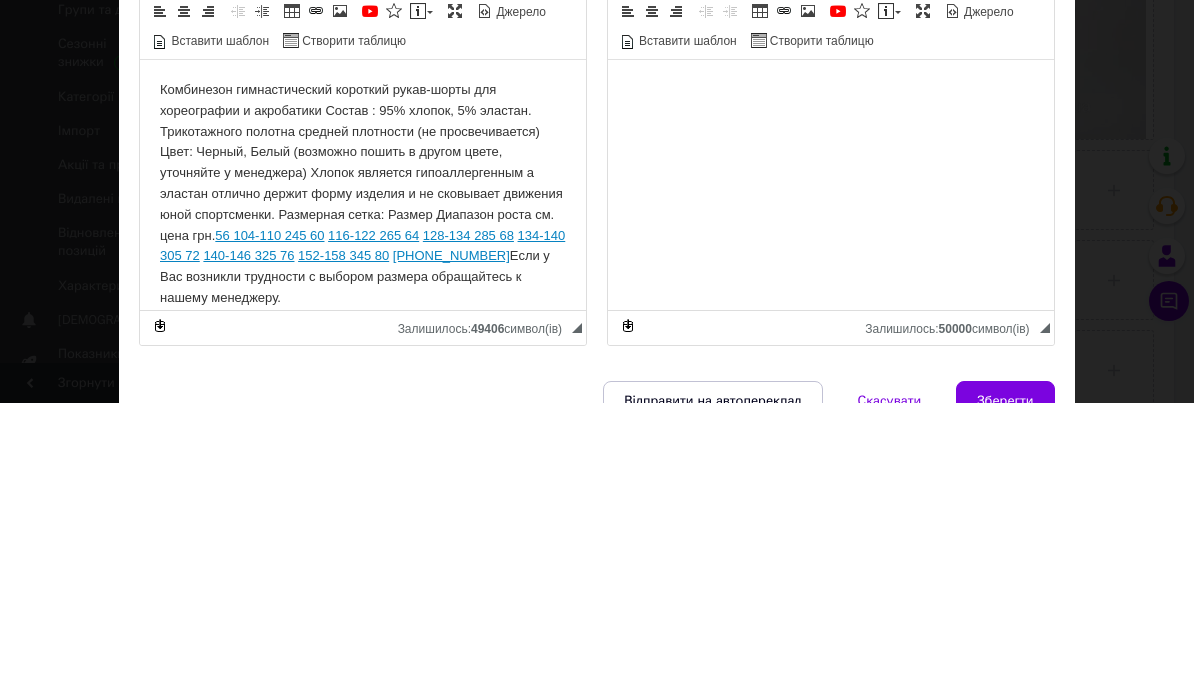 click at bounding box center (831, 90) 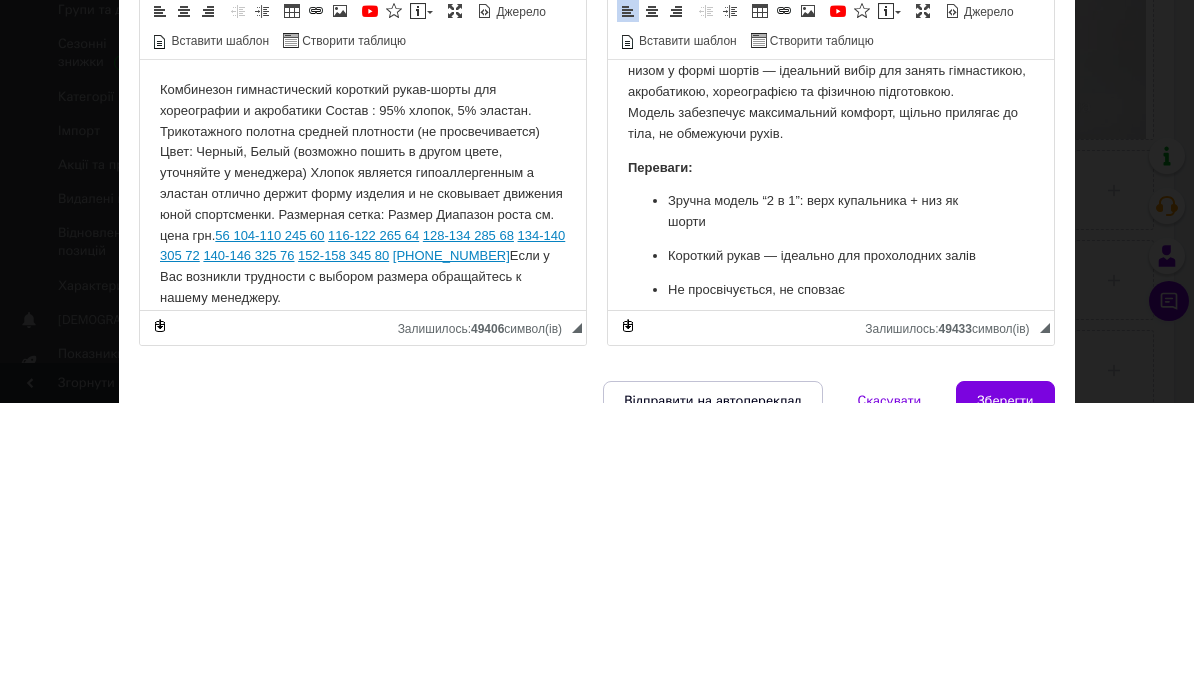 scroll, scrollTop: 130, scrollLeft: 0, axis: vertical 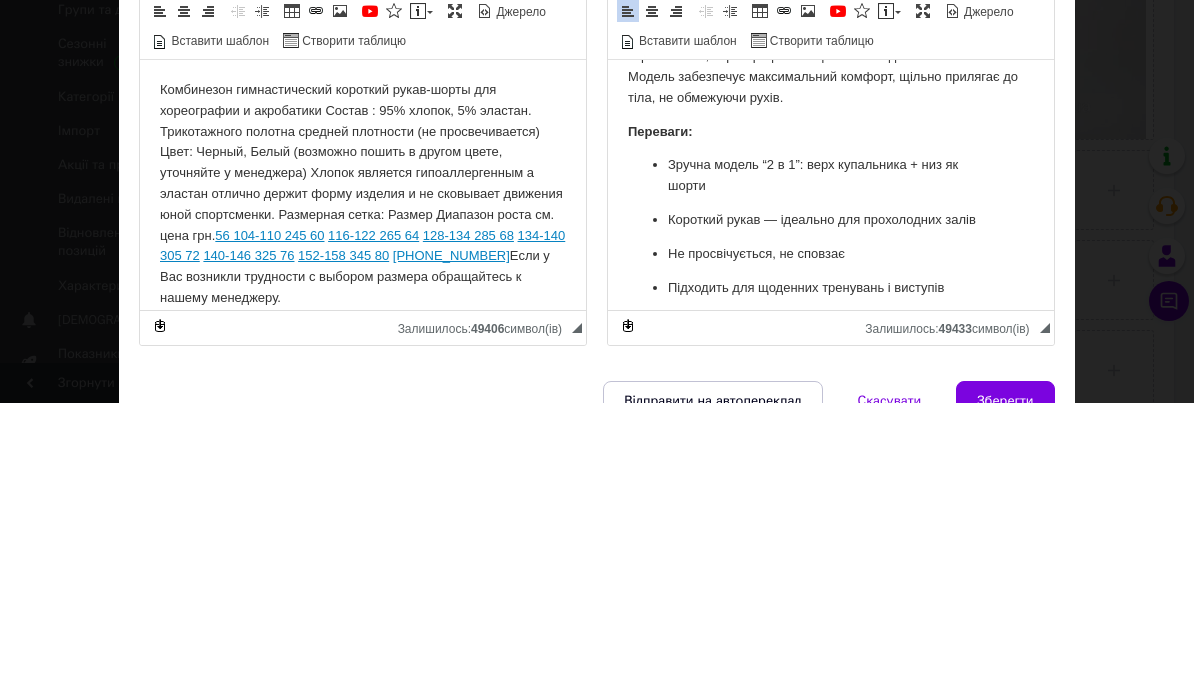 click on "Назва і опис (Українська) Комбінезон гімнастичний короткий рукав-шорти для хореографії і акробатики
Купальник-шорти з коротким рукавом для гімнастики (дитячий)
Функціональний та зручний купальник із коротким рукавом та низом у формі шортів — ідеальний вибір для занять гімнастикою, акробатикою, хореографією та фізичною підготовкою.
Модель забезпечує максимальний комфорт, щільно прилягає до тіла, не обмежуючи рухів.
Переваги:
Зручна модель “2 в 1”: верх купальника + низ як шорти
Короткий рукав — ідеально для прохолодних залів" at bounding box center [831, 393] 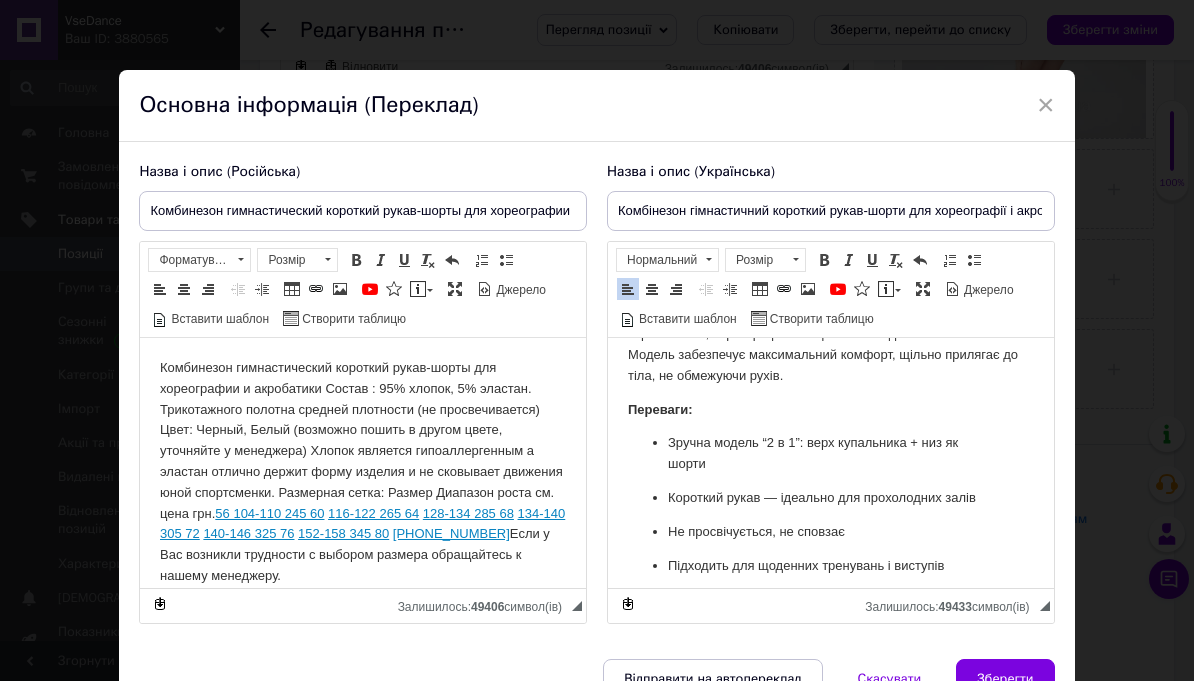 click on "Зберегти" at bounding box center [1005, 679] 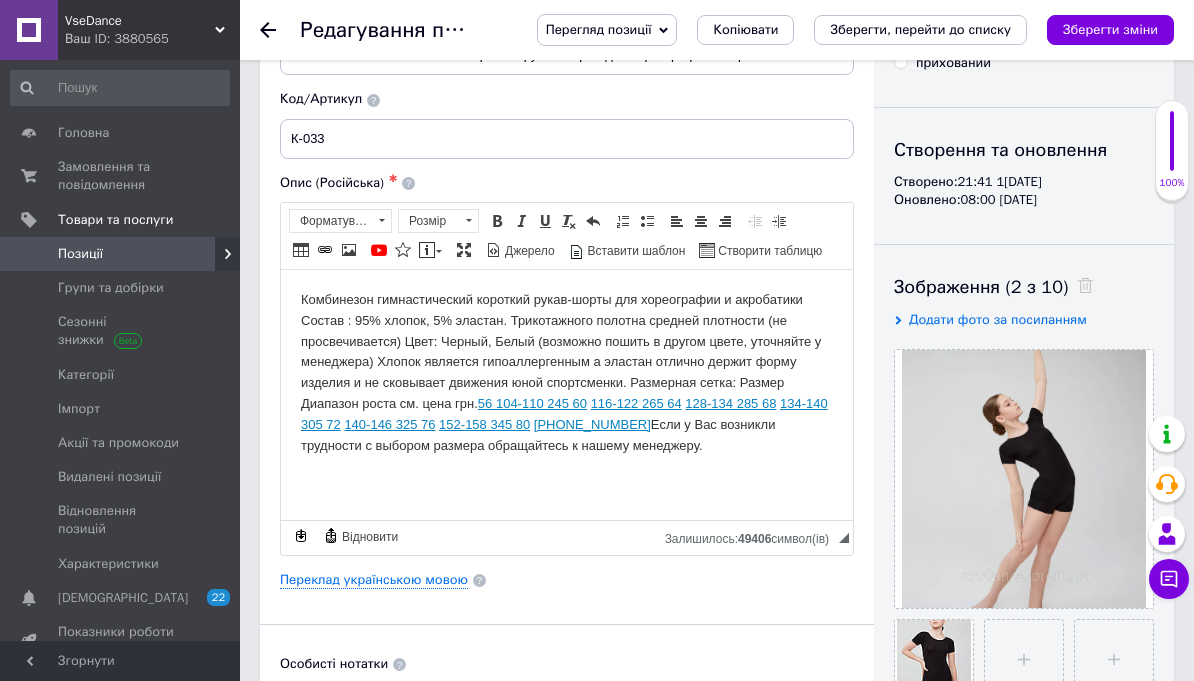 scroll, scrollTop: 125, scrollLeft: 0, axis: vertical 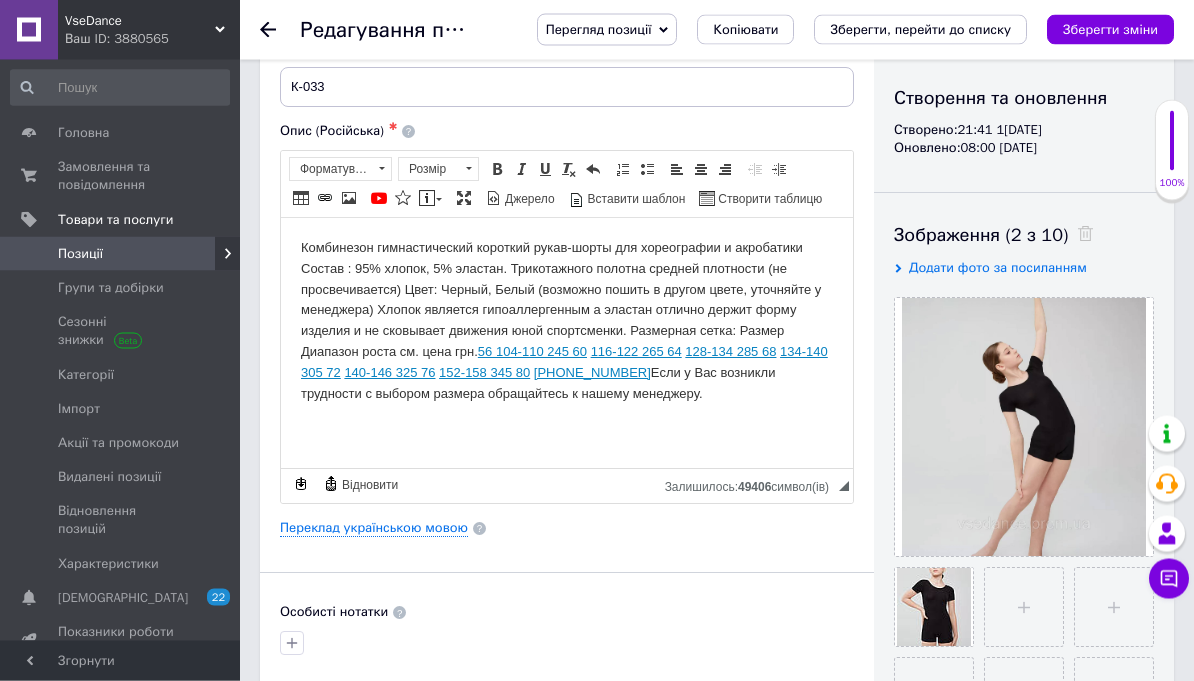 click on "Переклад українською мовою" at bounding box center [374, 529] 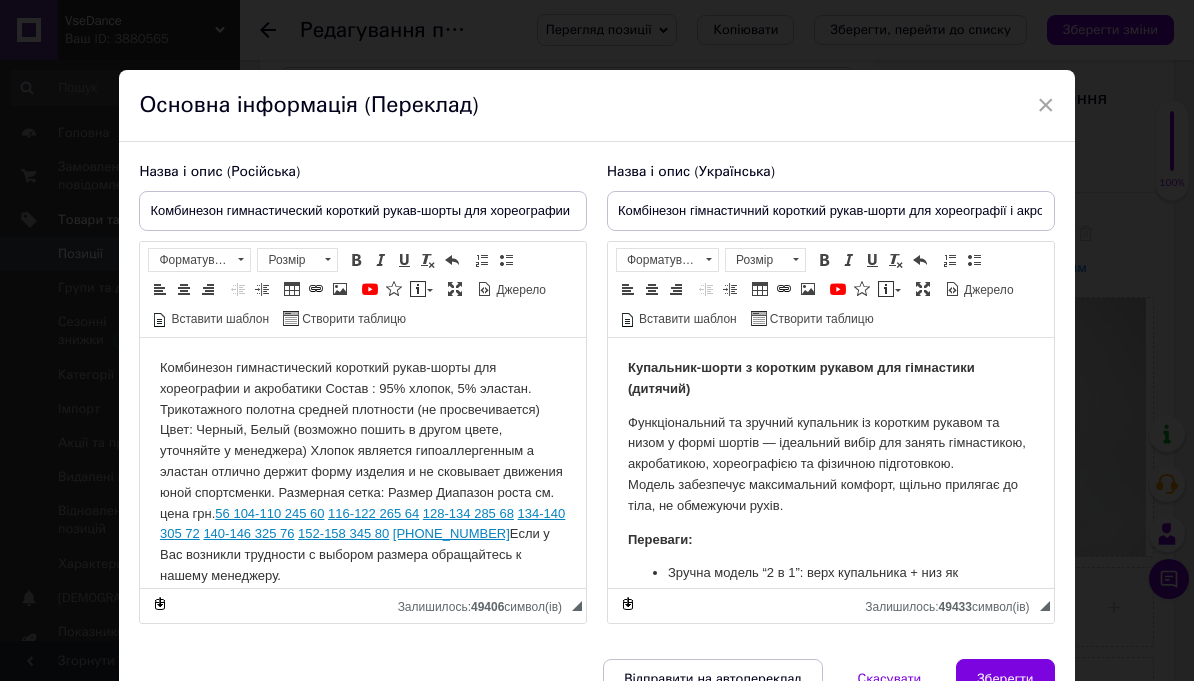 scroll, scrollTop: 0, scrollLeft: 0, axis: both 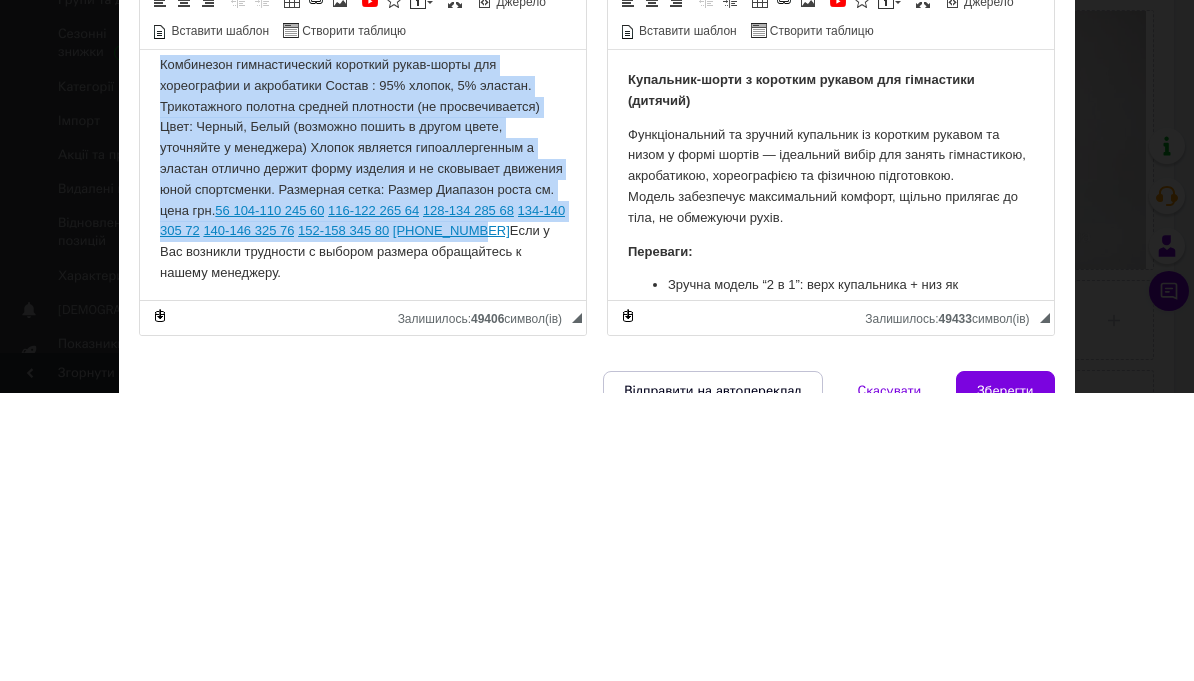 type 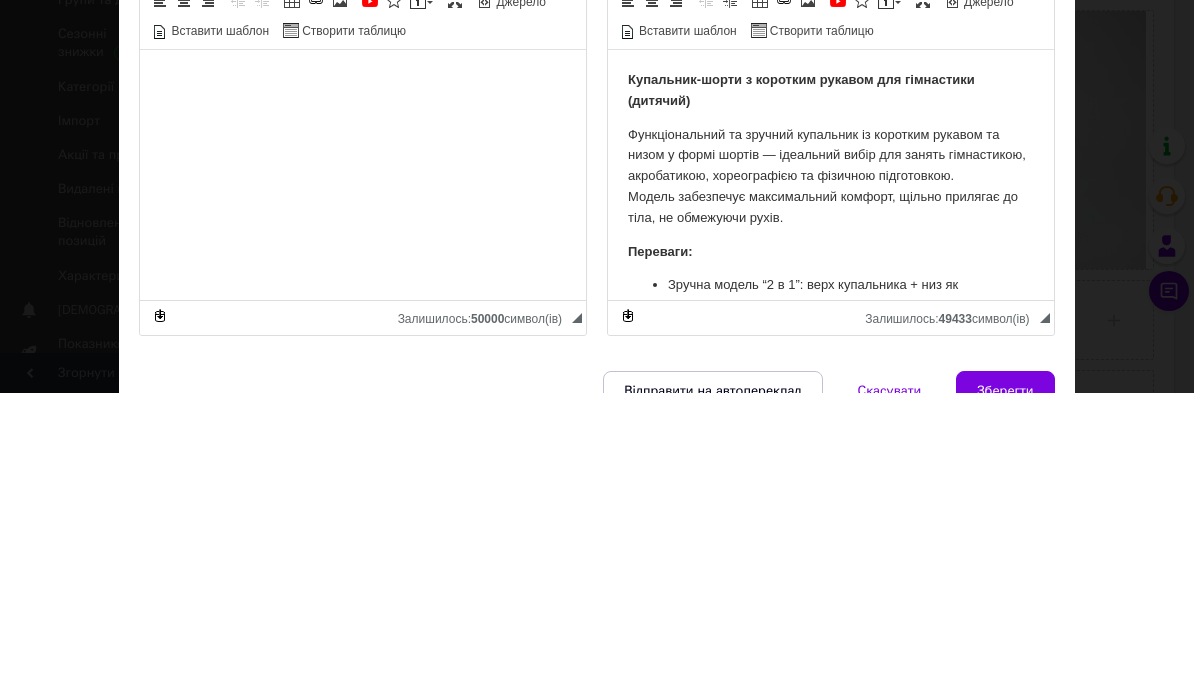 click at bounding box center [363, 75] 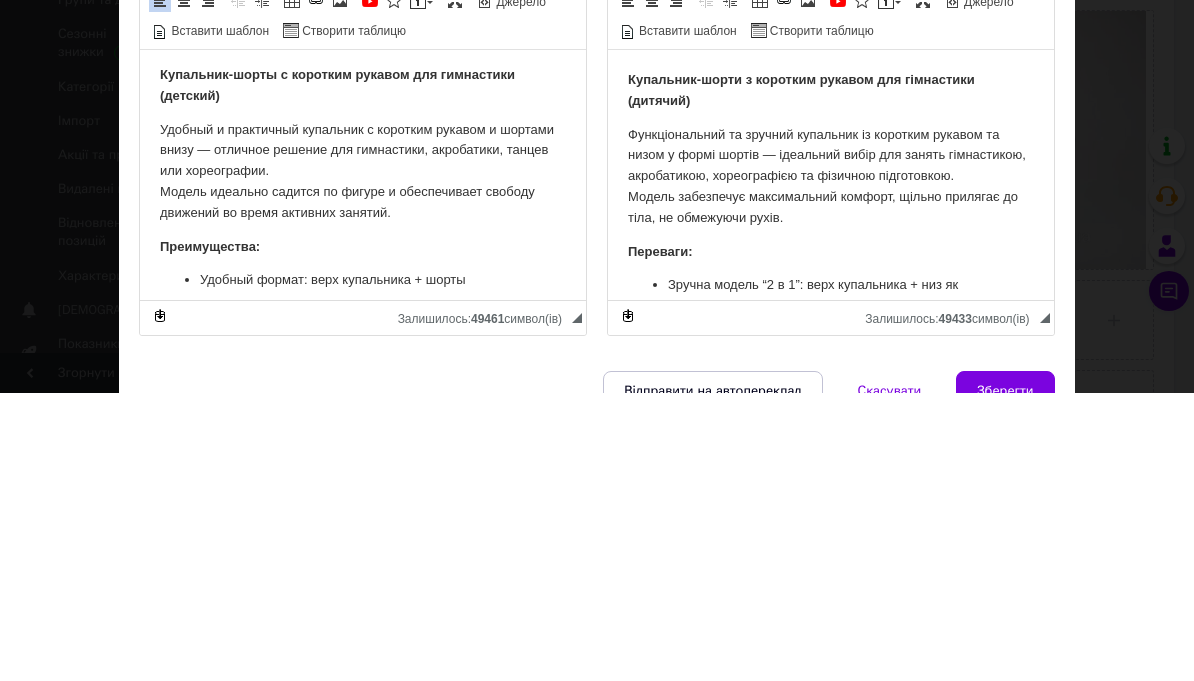 scroll, scrollTop: 0, scrollLeft: 0, axis: both 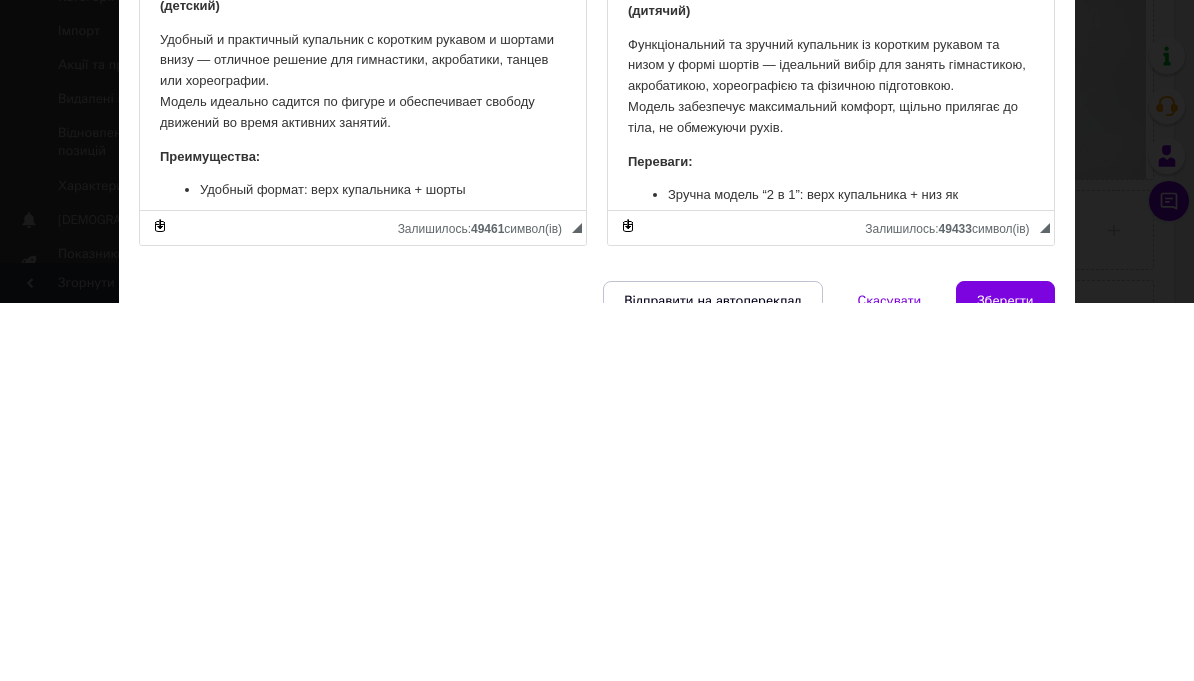 click on "Зберегти" at bounding box center (1005, 679) 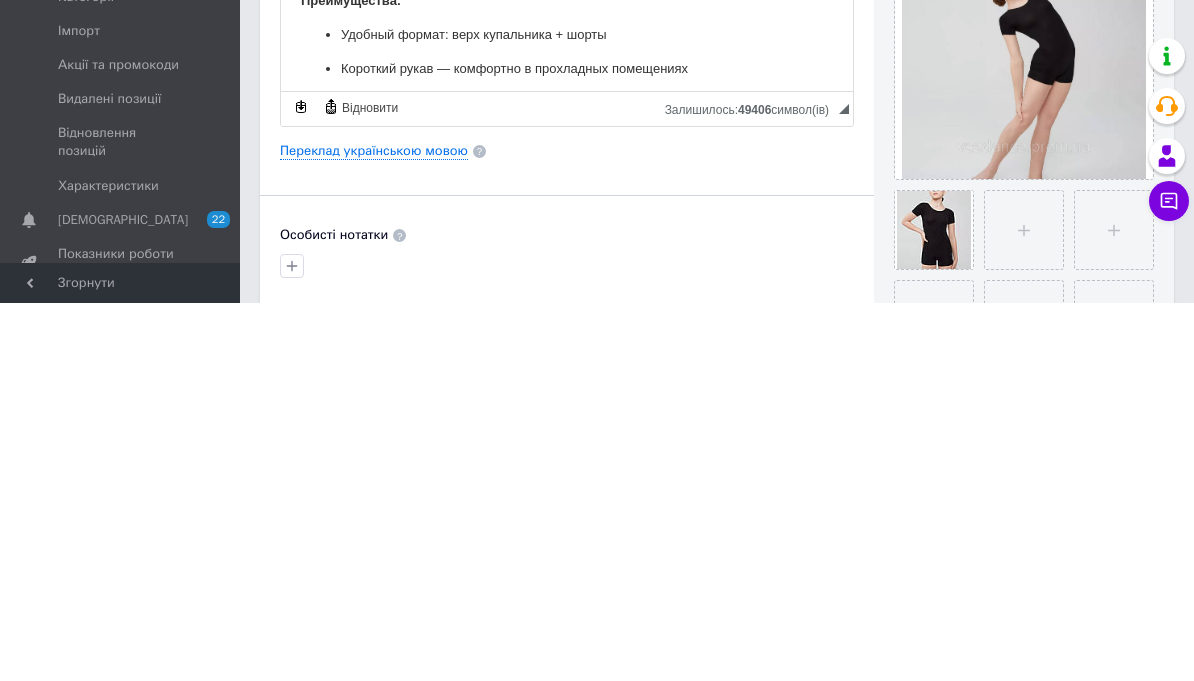 scroll, scrollTop: 578, scrollLeft: 0, axis: vertical 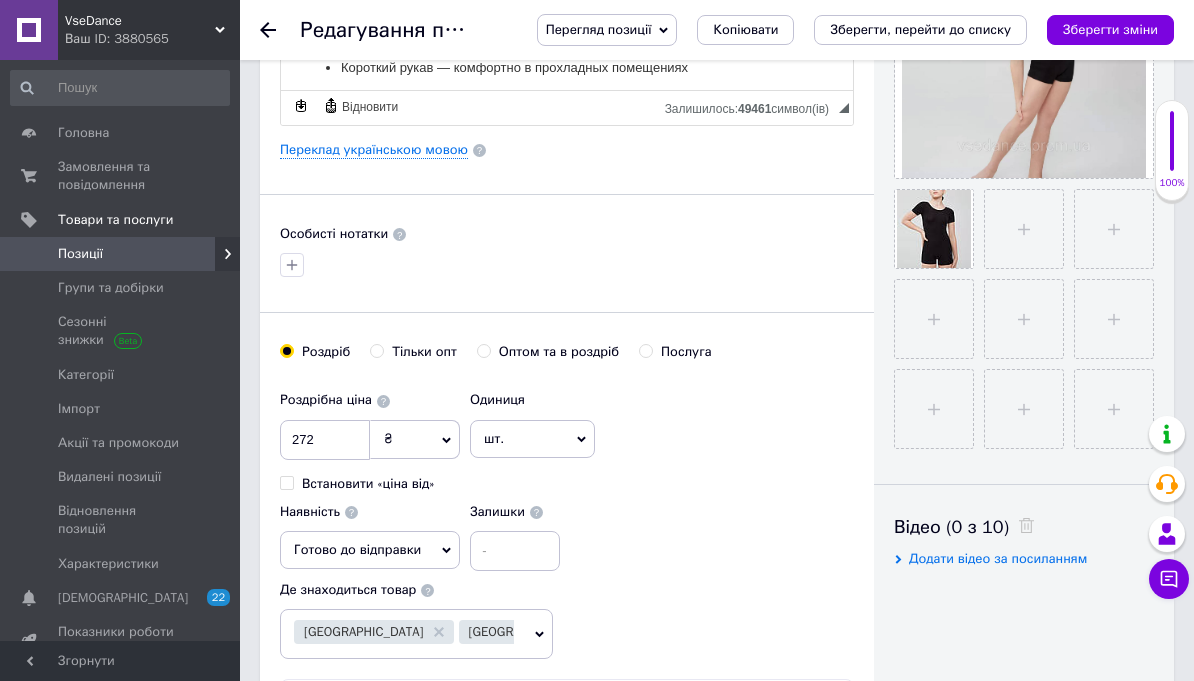 click on "Зберегти зміни" at bounding box center [1110, 29] 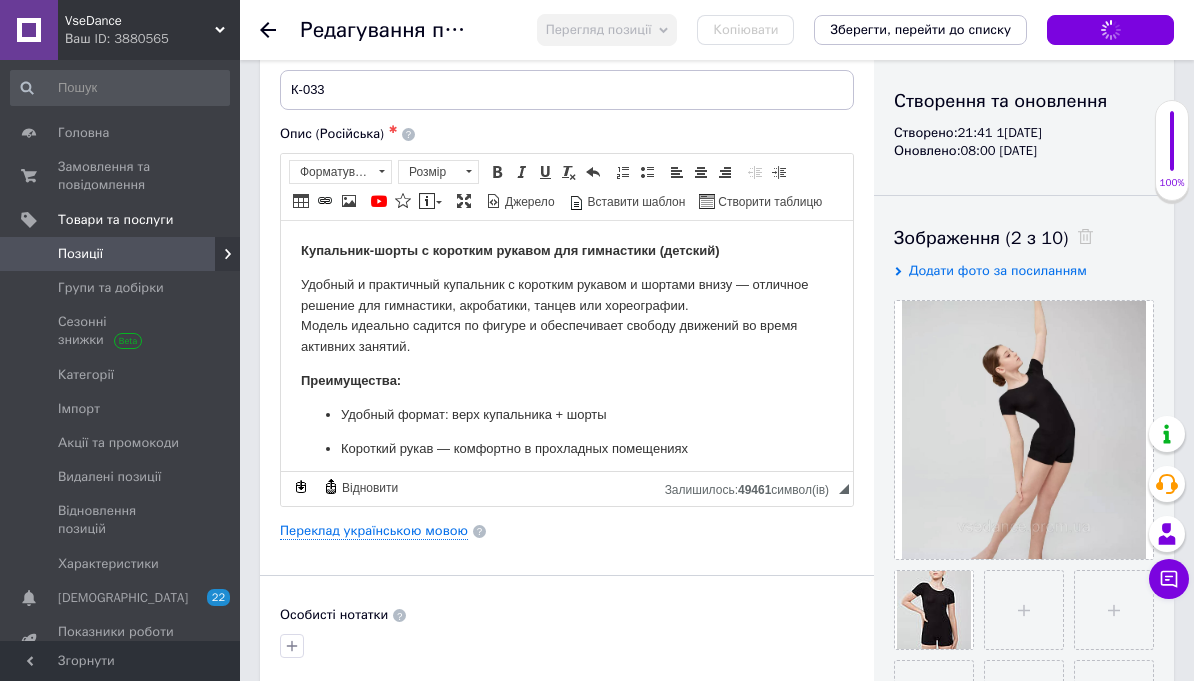 scroll, scrollTop: 0, scrollLeft: 0, axis: both 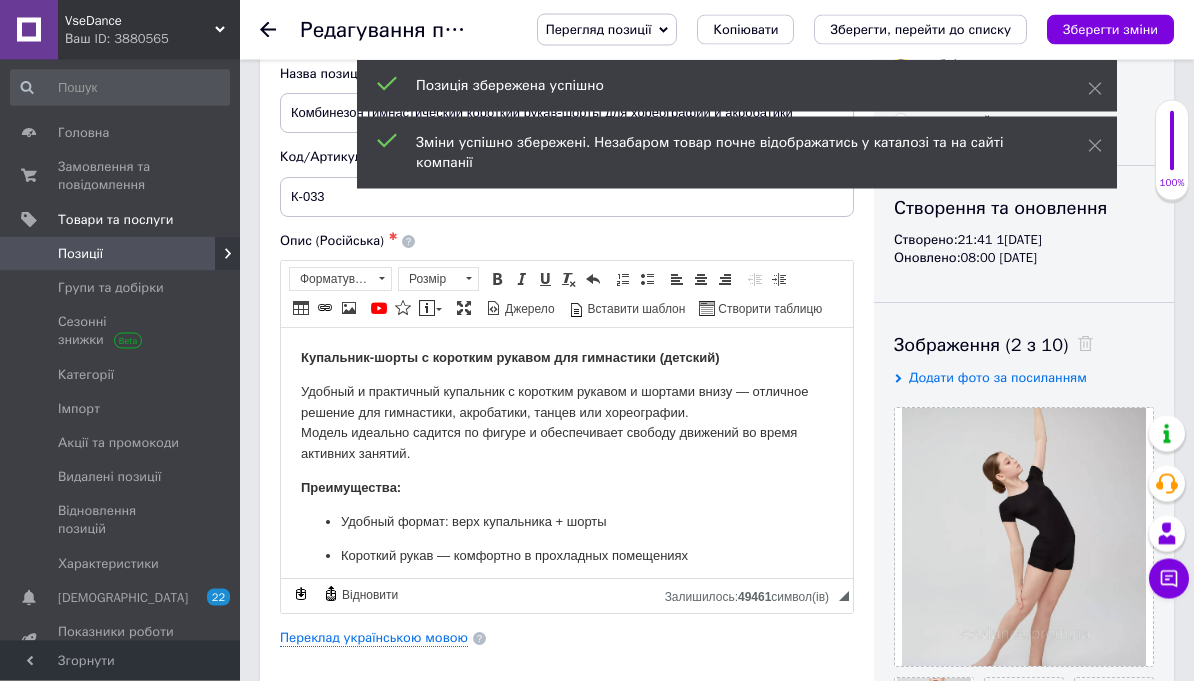 click on "Переклад українською мовою" at bounding box center [374, 639] 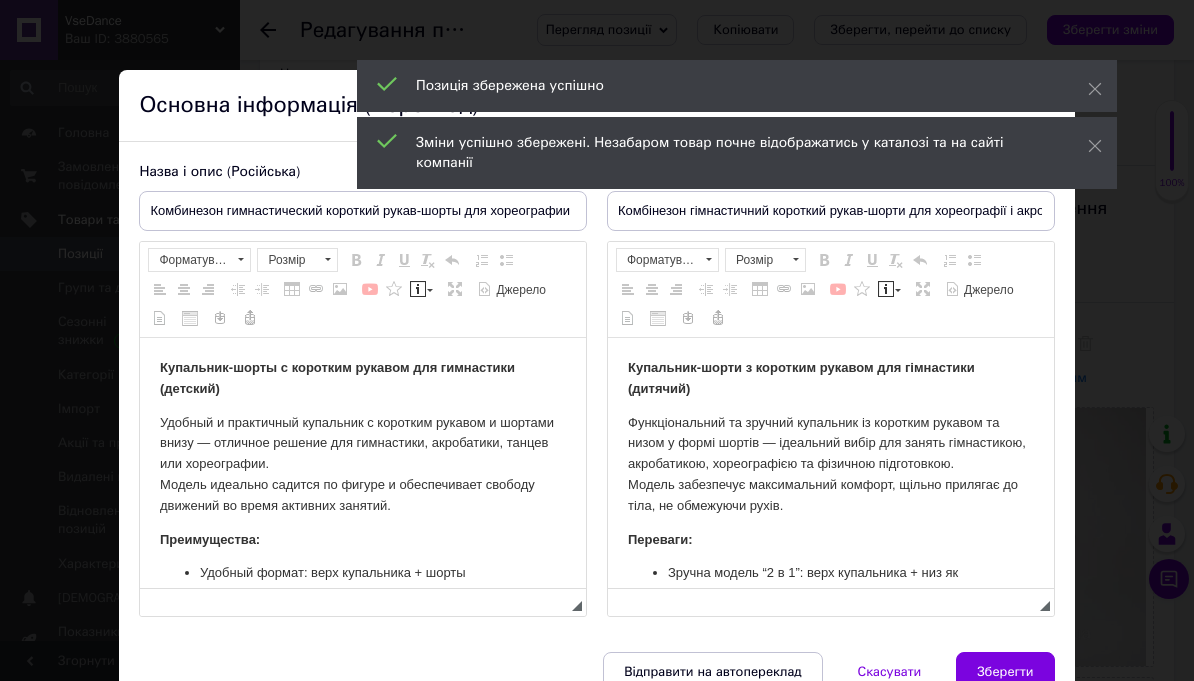 scroll, scrollTop: 0, scrollLeft: 0, axis: both 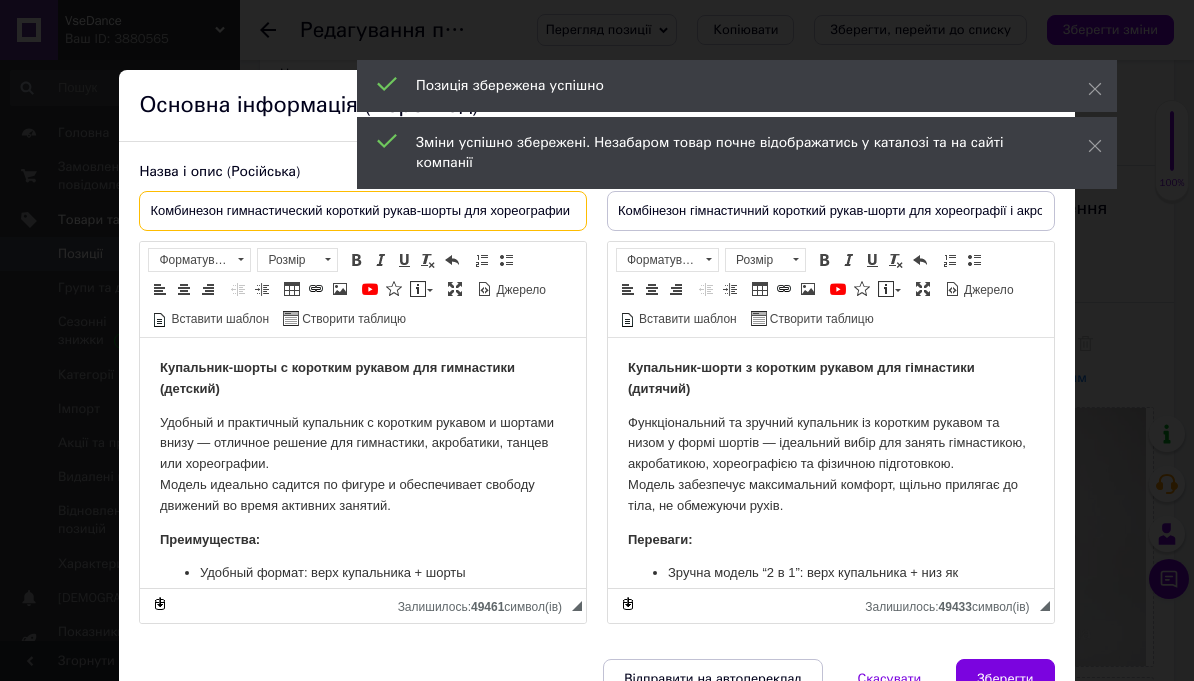click on "Комбинезон гимнастический короткий рукав-шорты для хореографии и акробатики" at bounding box center (363, 211) 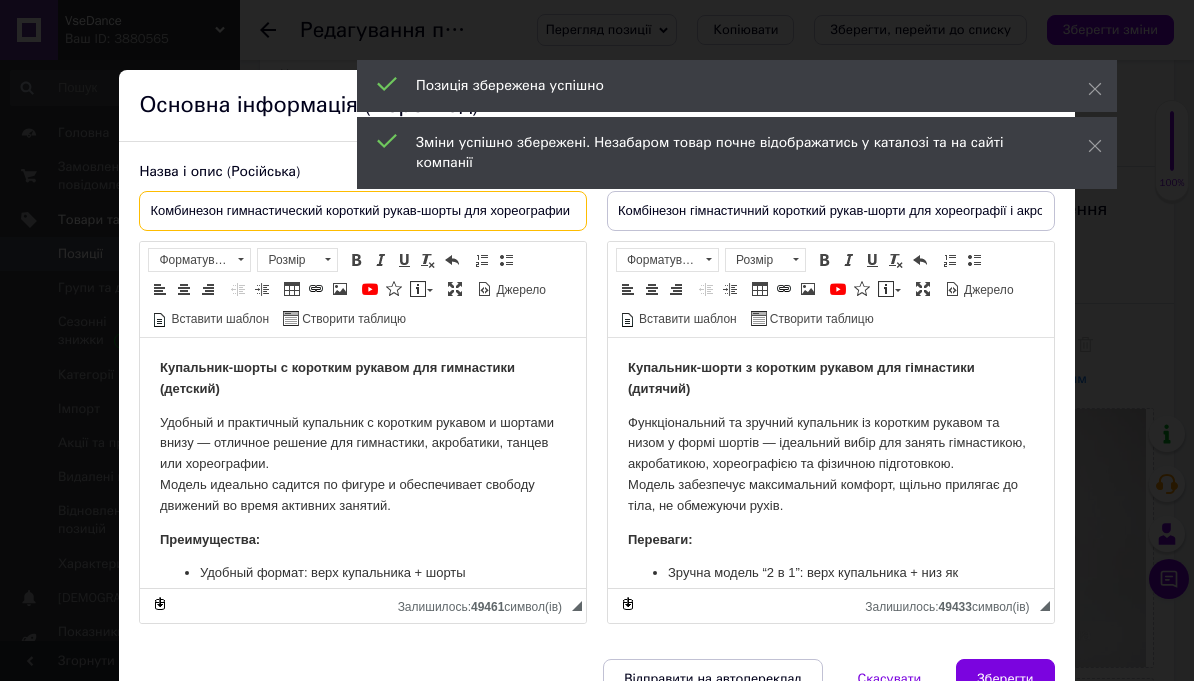 click on "Комбинезон гимнастический короткий рукав-шорты для хореографии и акробатики" at bounding box center [363, 211] 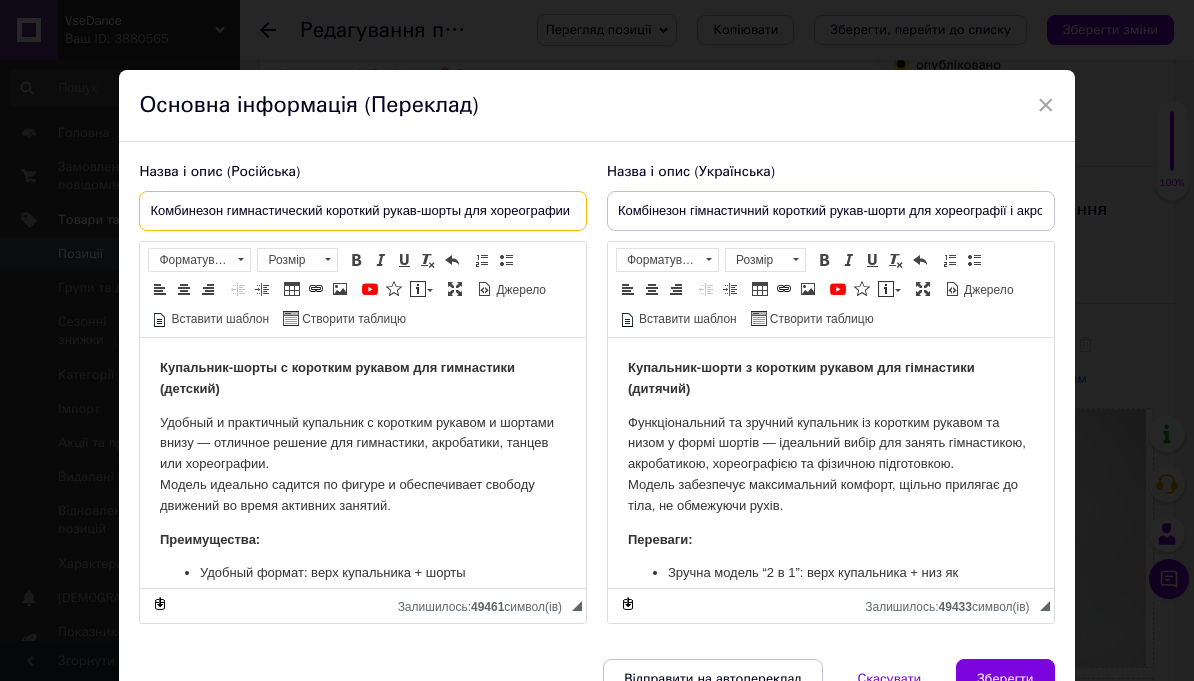 click on "Комбинезон гимнастический короткий рукав-шорты для хореографии и акробатики" at bounding box center (363, 211) 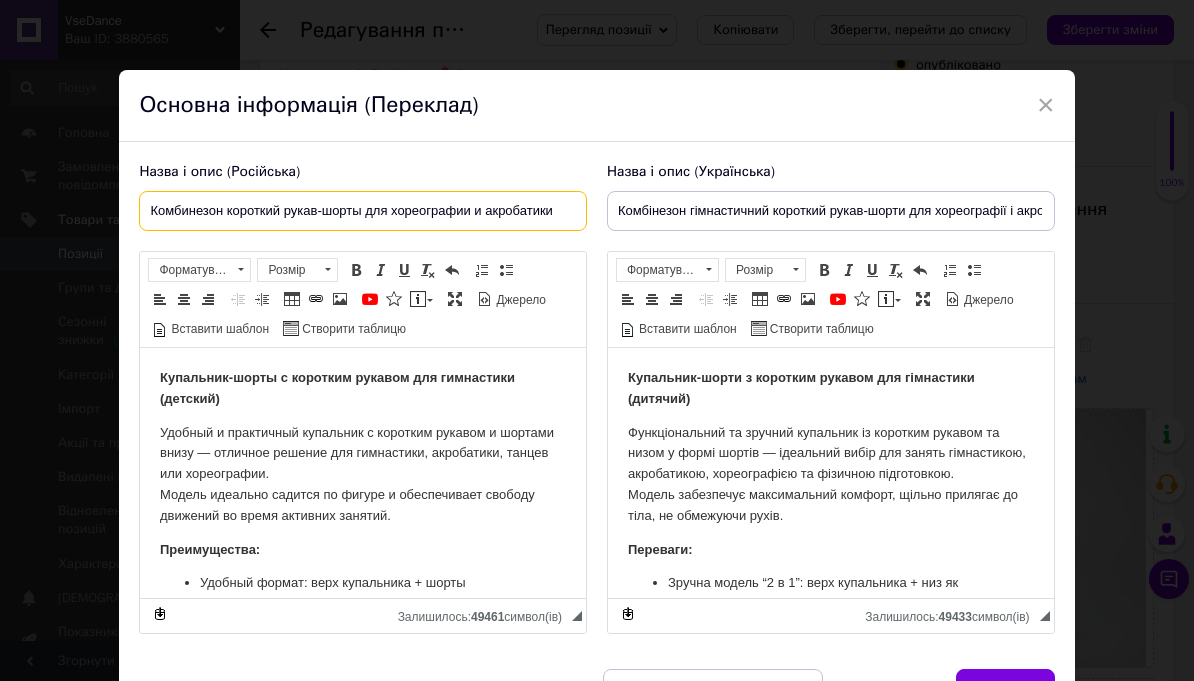 click on "Комбинезон короткий рукав-шорты для хореографии и акробатики" at bounding box center [363, 211] 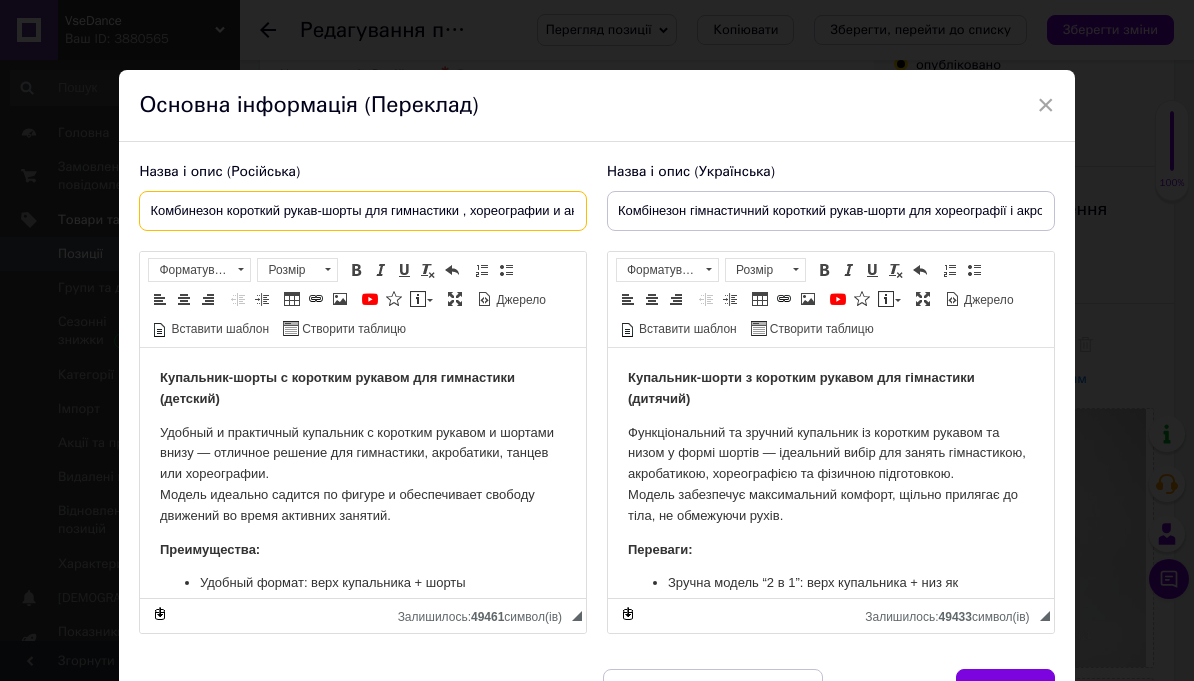 click on "Комбинезон короткий рукав-шорты для гимнастики , хореографии и акробатики" at bounding box center (363, 211) 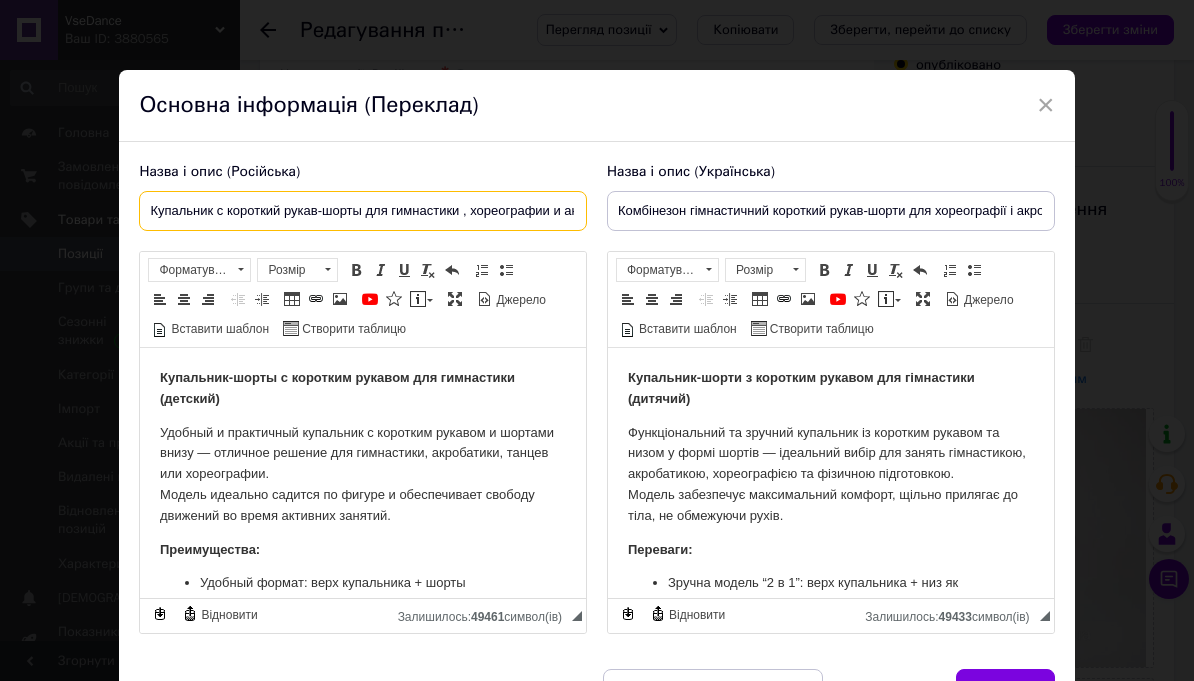 click on "Купальник с короткий рукав-шорты для гимнастики , хореографии и акробатики" at bounding box center (363, 211) 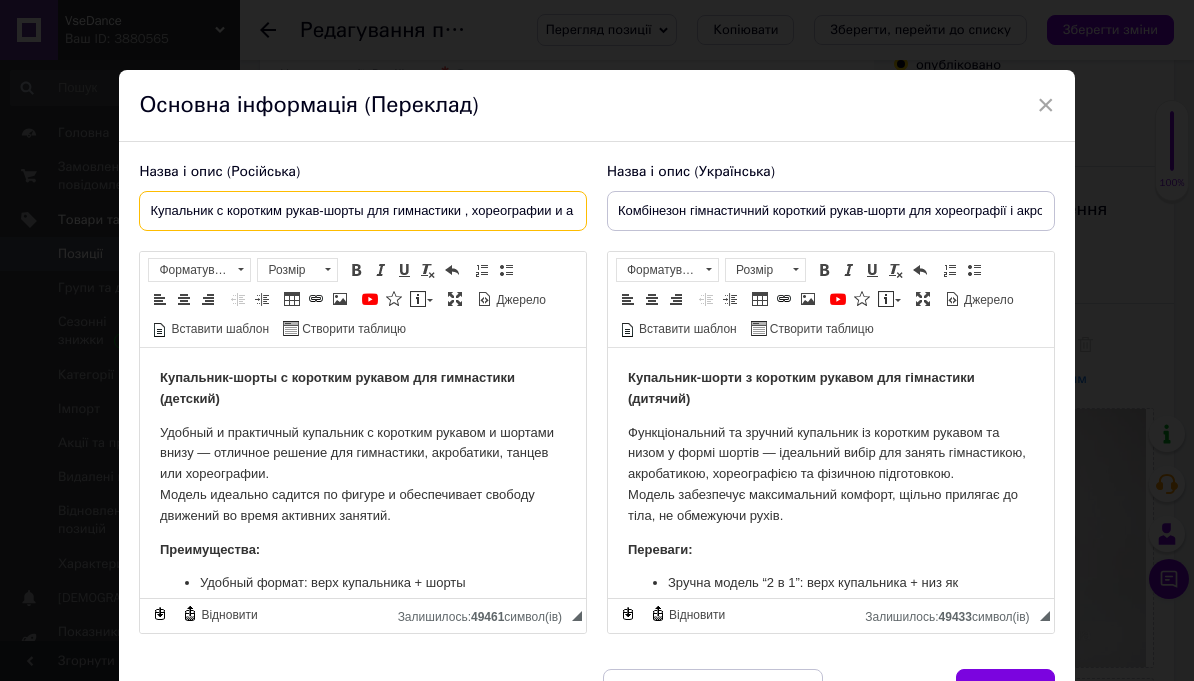 click on "Купальник с коротким рукав-шорты для гимнастики , хореографии и акробатики" at bounding box center [363, 211] 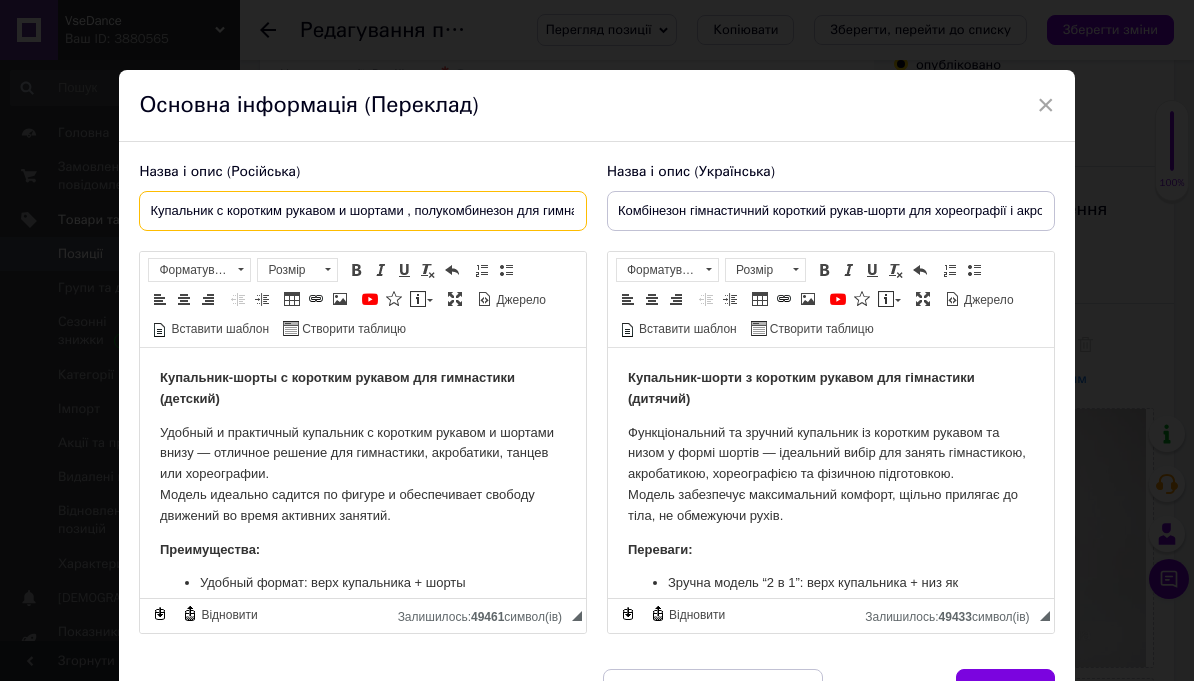 type on "Купальник с коротким рукавом и шортами , полукомбинезон для гимнастики , хореографии и акробатики" 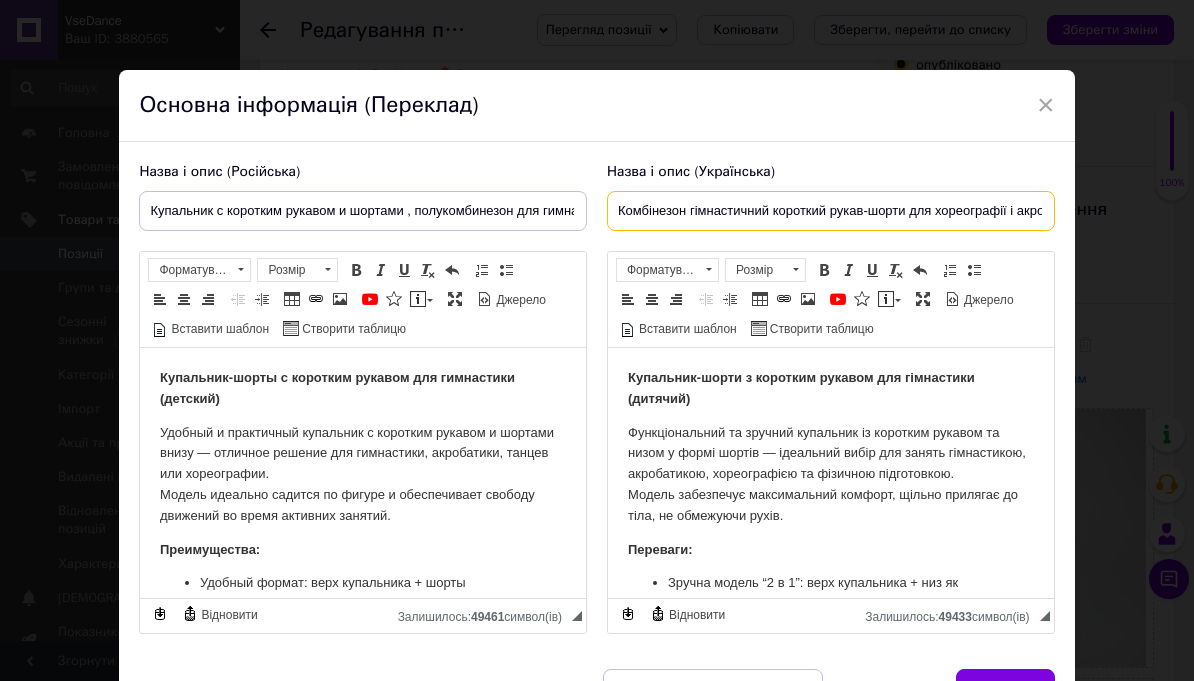 click on "Комбінезон гімнастичний короткий рукав-шорти для хореографії і акробатики" at bounding box center (831, 211) 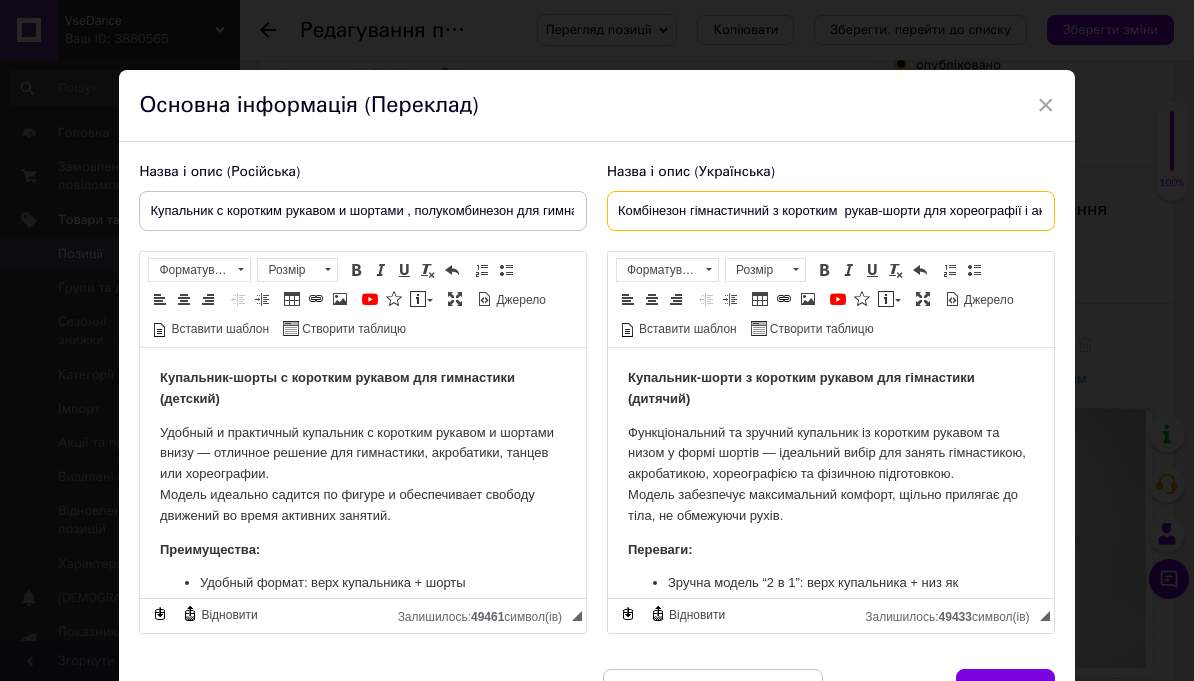 click on "Комбінезон гімнастичний з коротким  рукав-шорти для хореографії і акробатики" at bounding box center (831, 211) 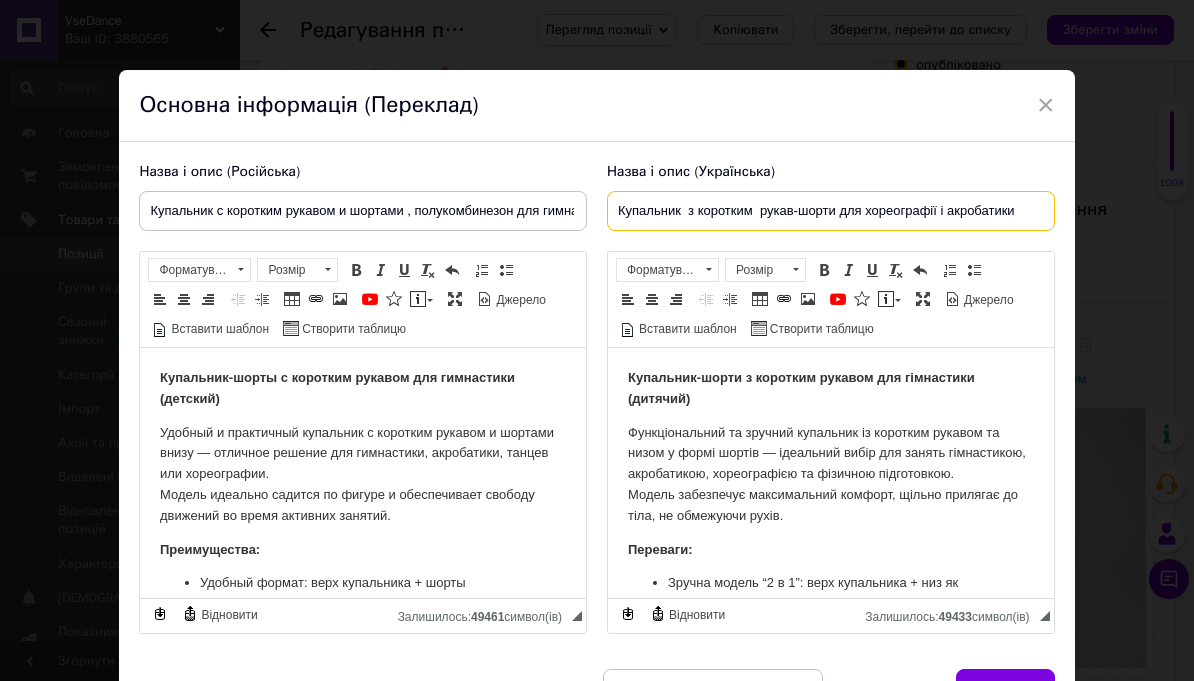 click on "Купальник  з коротким  рукав-шорти для хореографії і акробатики" at bounding box center [831, 211] 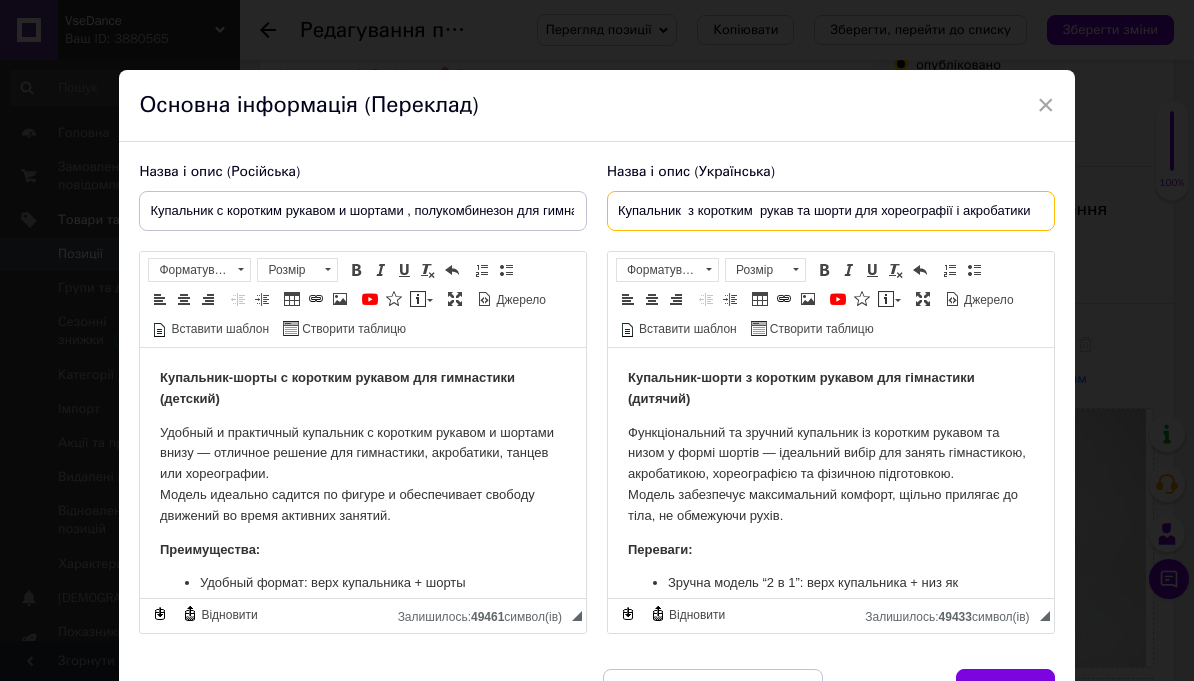 click on "Купальник  з коротким  рукав та шорти для хореографії і акробатики" at bounding box center (831, 211) 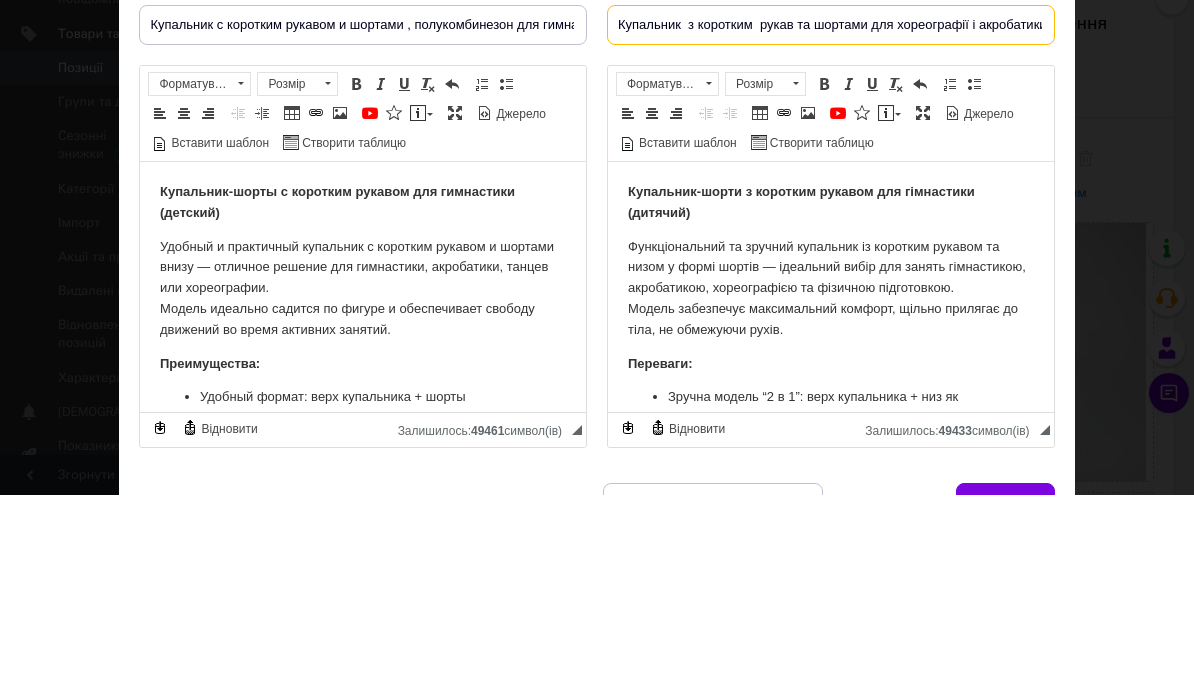 click on "Купальник  з коротким  рукав та шортами для хореографії і акробатики" at bounding box center (831, 211) 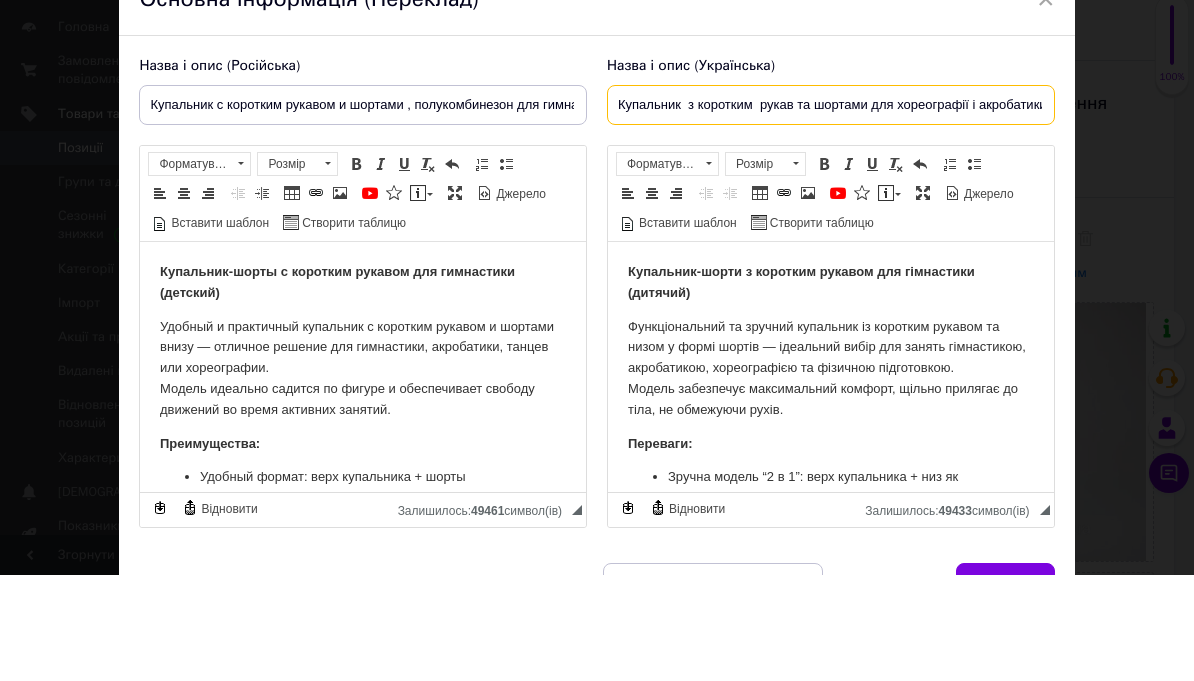 click on "Купальник  з коротким  рукав та шортами для хореографії і акробатики" at bounding box center (831, 211) 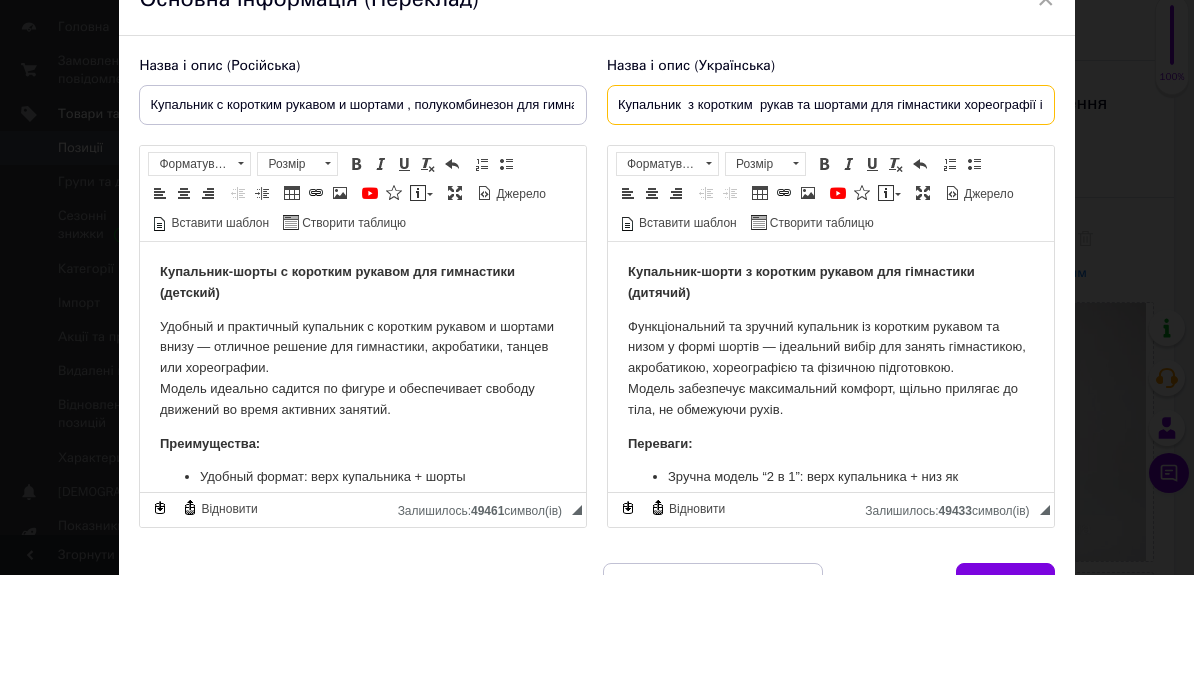 click on "Купальник  з коротким  рукав та шортами для гімнастики хореографії і акробатики" at bounding box center [831, 211] 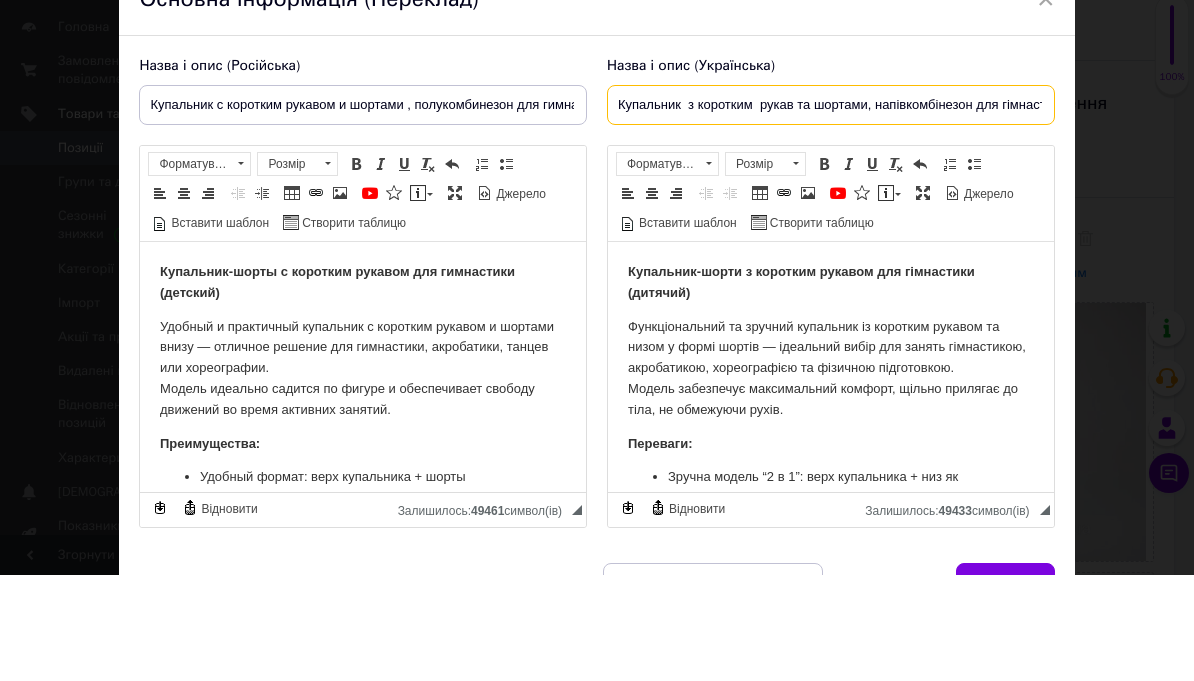 type on "Купальник  з коротким  рукав та шортами, напівкомбінезон для гімнастики хореографії і акробатики" 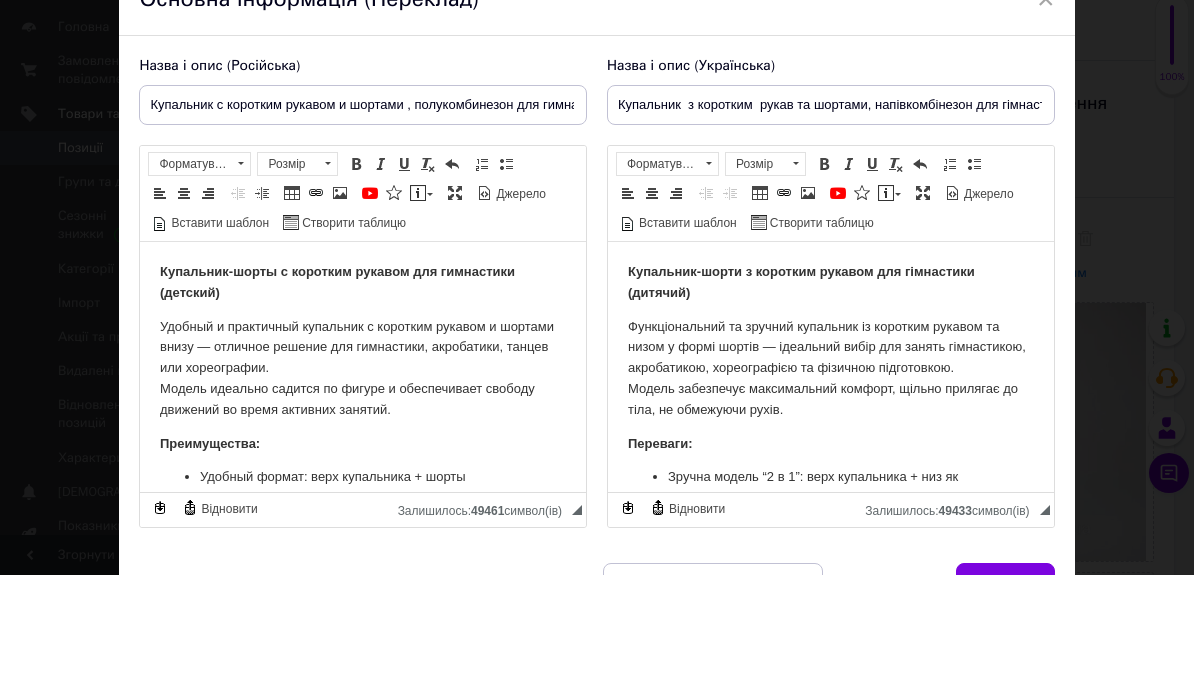 click on "Назва і опис (Українська) Купальник  з коротким  рукав та шортами, напівкомбінезон для гімнастики хореографії і акробатики
Купальник-шорти з коротким рукавом для гімнастики (дитячий)
Функціональний та зручний купальник із коротким рукавом та низом у формі шортів — ідеальний вибір для занять гімнастикою, акробатикою, хореографією та фізичною підготовкою.
Модель забезпечує максимальний комфорт, щільно прилягає до тіла, не обмежуючи рухів.
Переваги:
Зручна модель “2 в 1”: верх купальника + низ як шорти
Не просвічується, не сповзає" at bounding box center [831, 398] 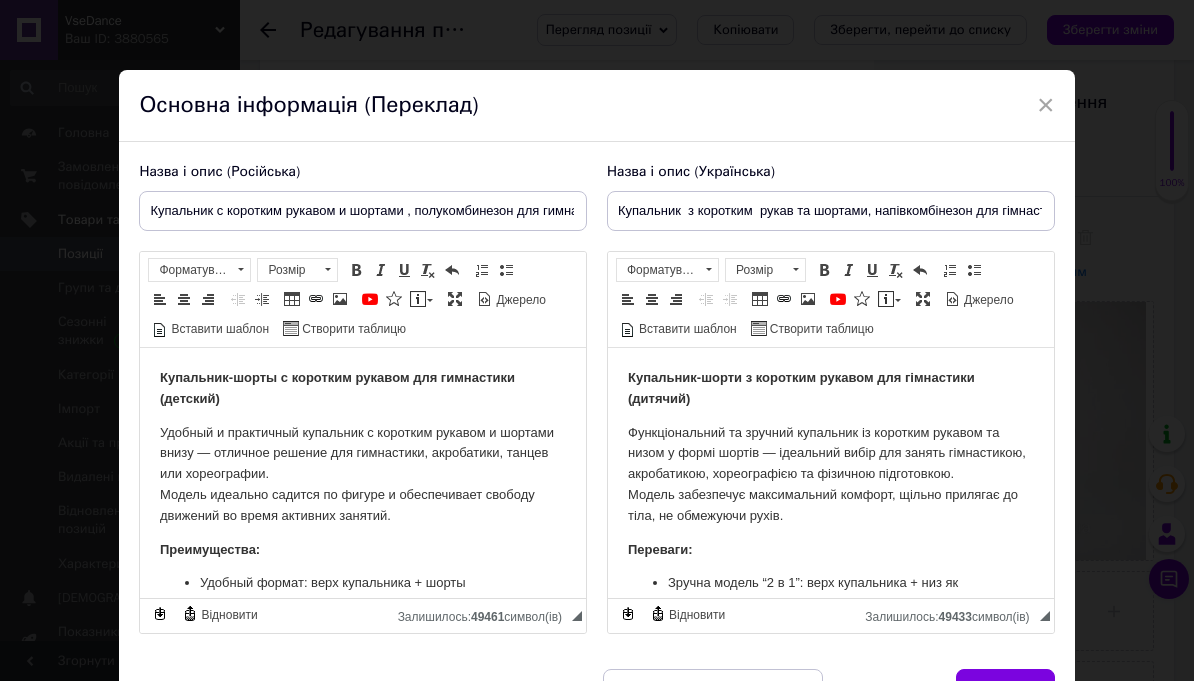 click on "Зберегти" at bounding box center (1005, 689) 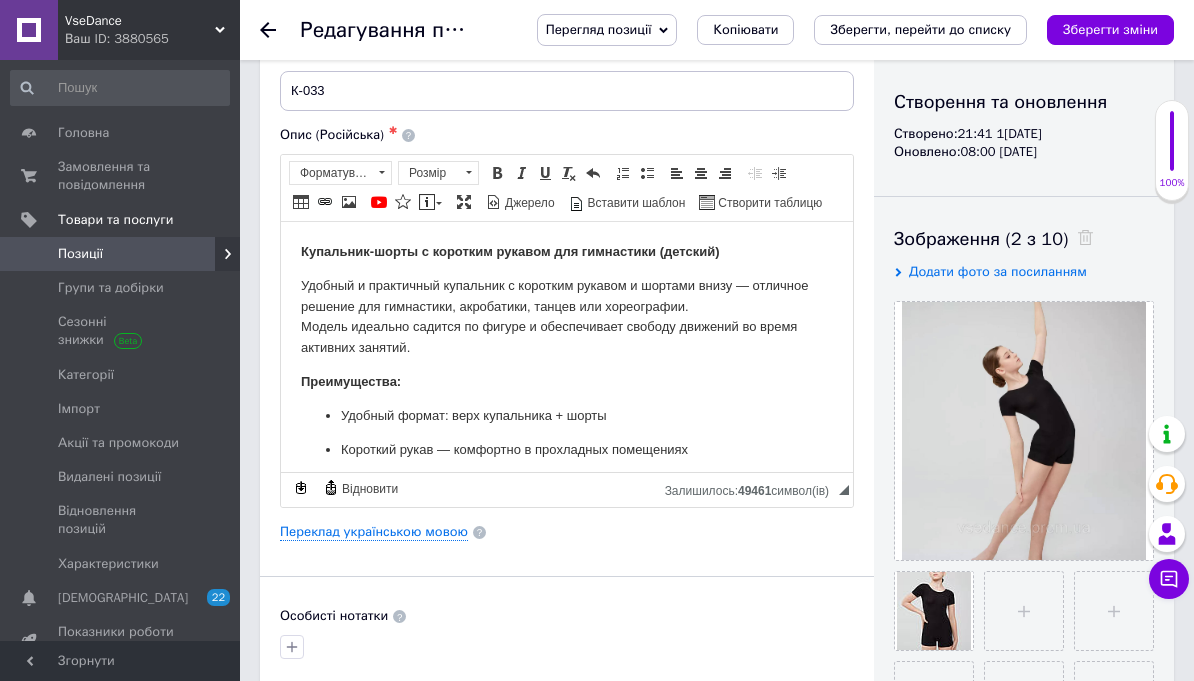 click on "Зберегти зміни" at bounding box center (1110, 29) 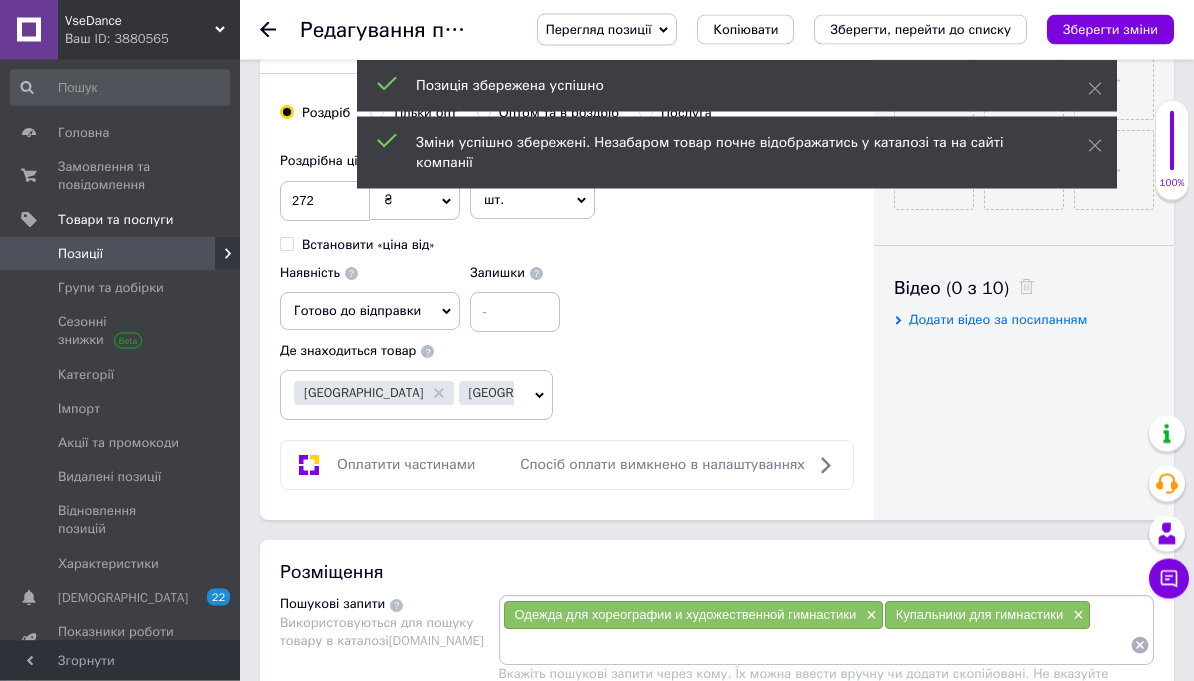 scroll, scrollTop: 797, scrollLeft: 0, axis: vertical 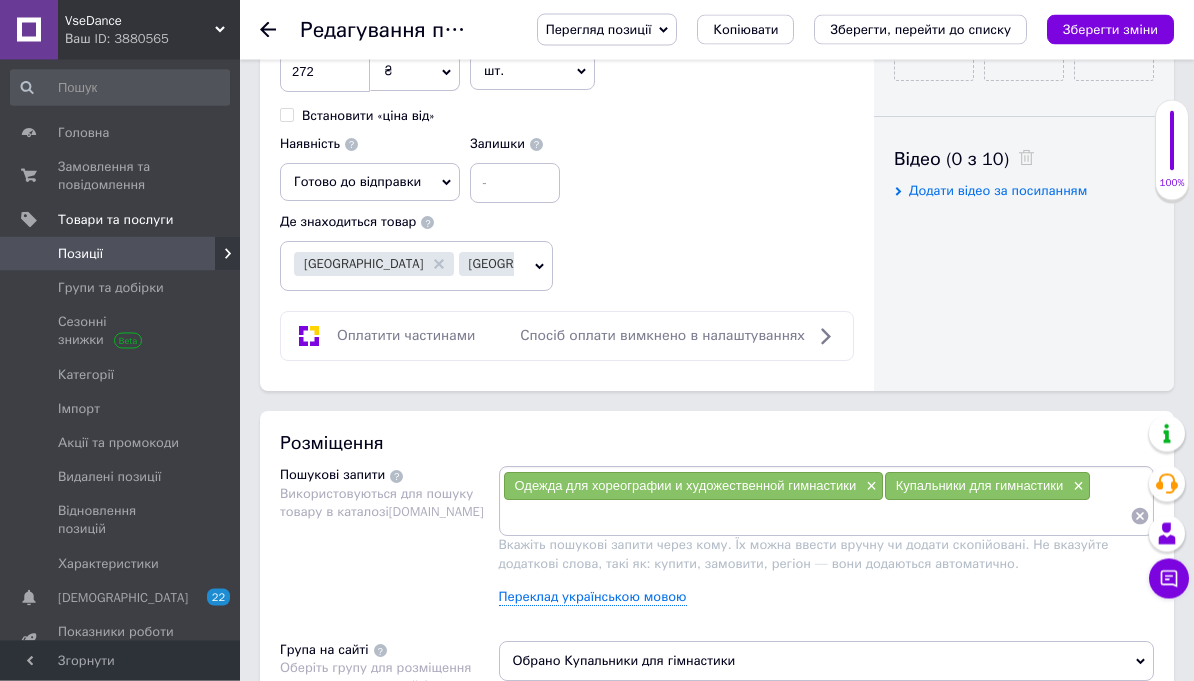 click on "Переклад українською мовою" at bounding box center [593, 598] 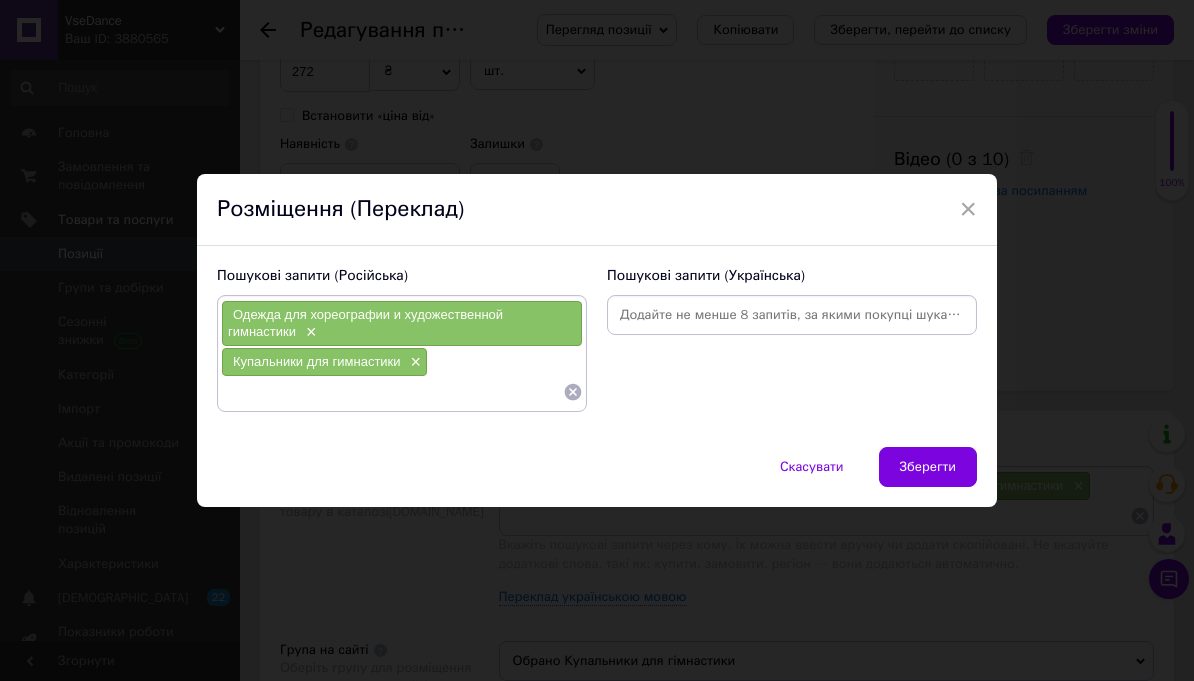 click at bounding box center (792, 315) 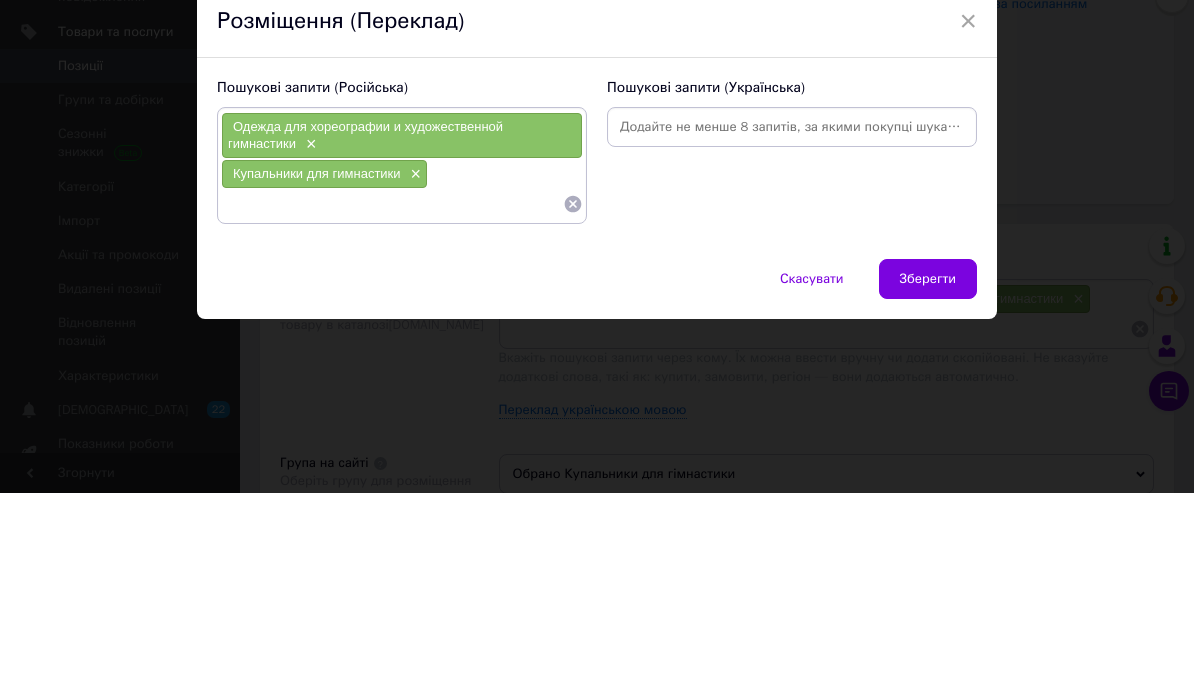 click at bounding box center (792, 315) 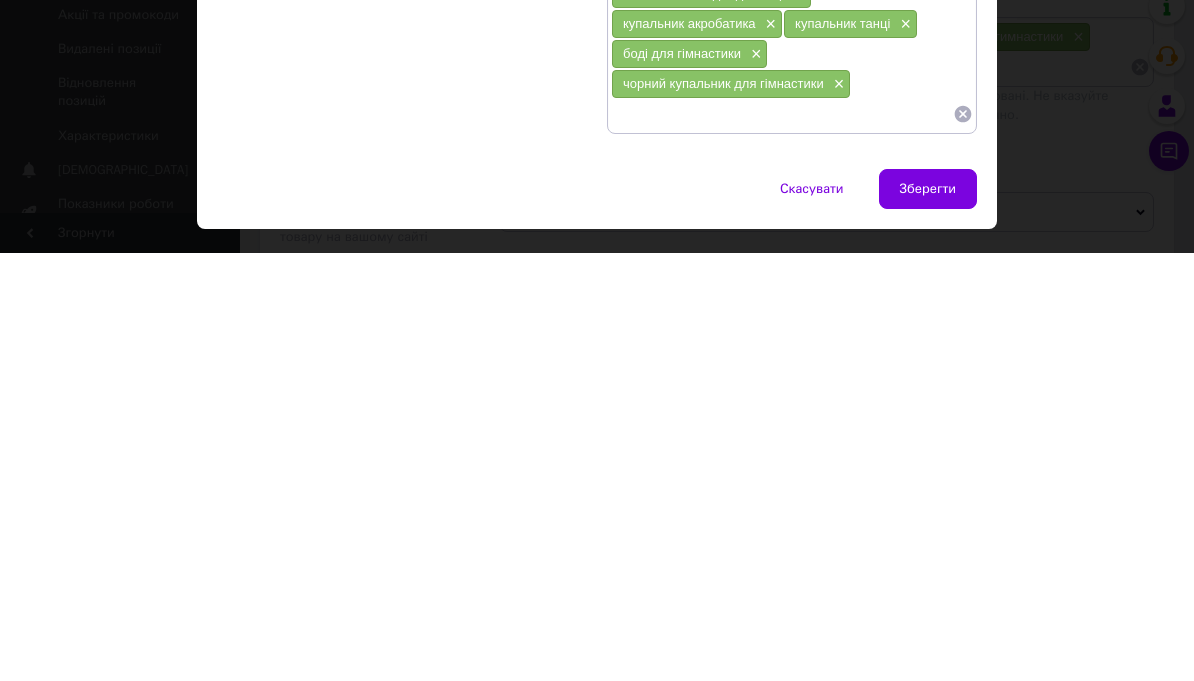 scroll, scrollTop: 968, scrollLeft: 0, axis: vertical 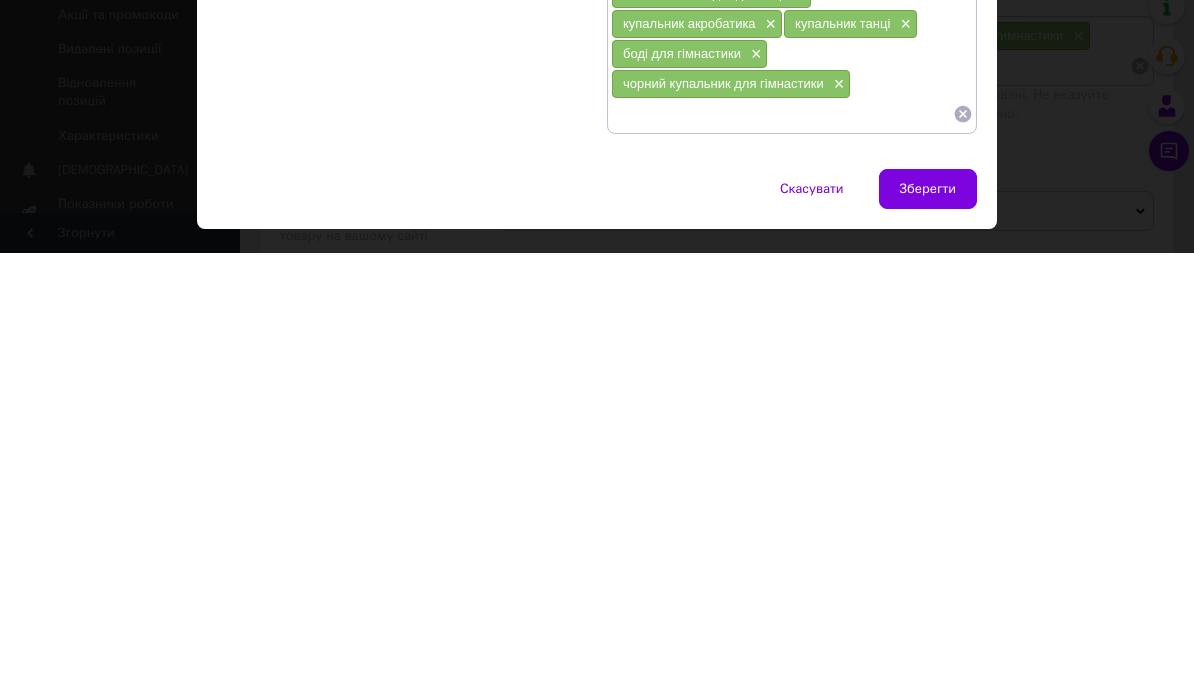 click at bounding box center [782, 542] 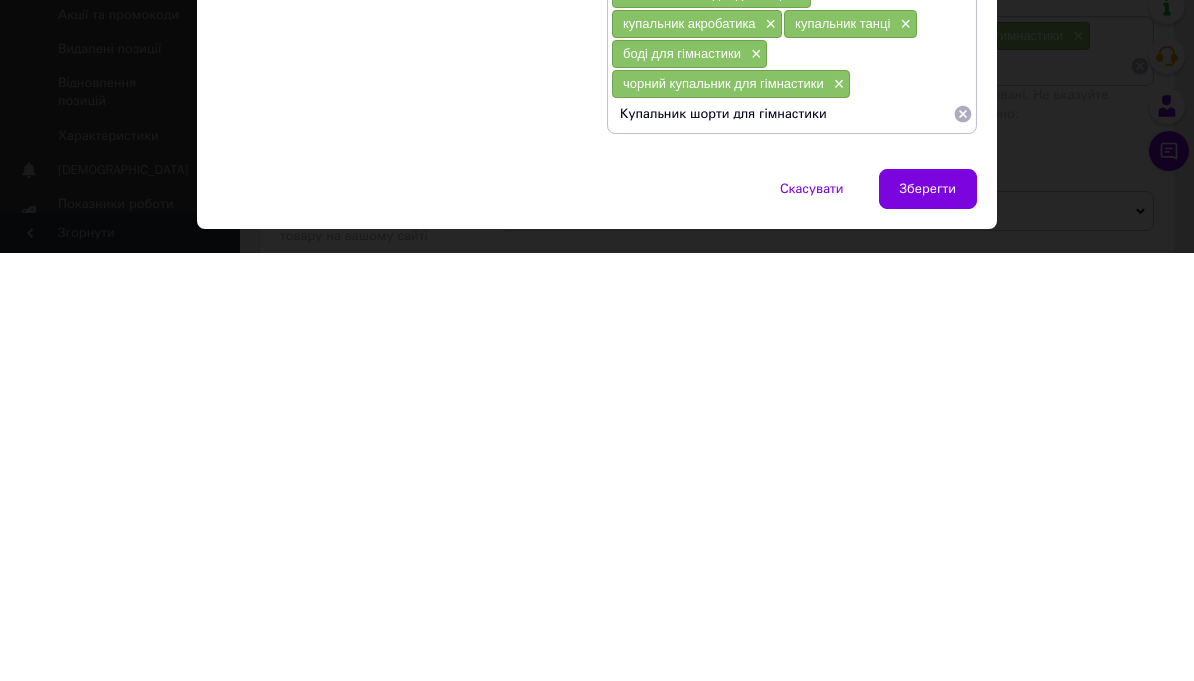 type on "Купальник шорти для гімнастики" 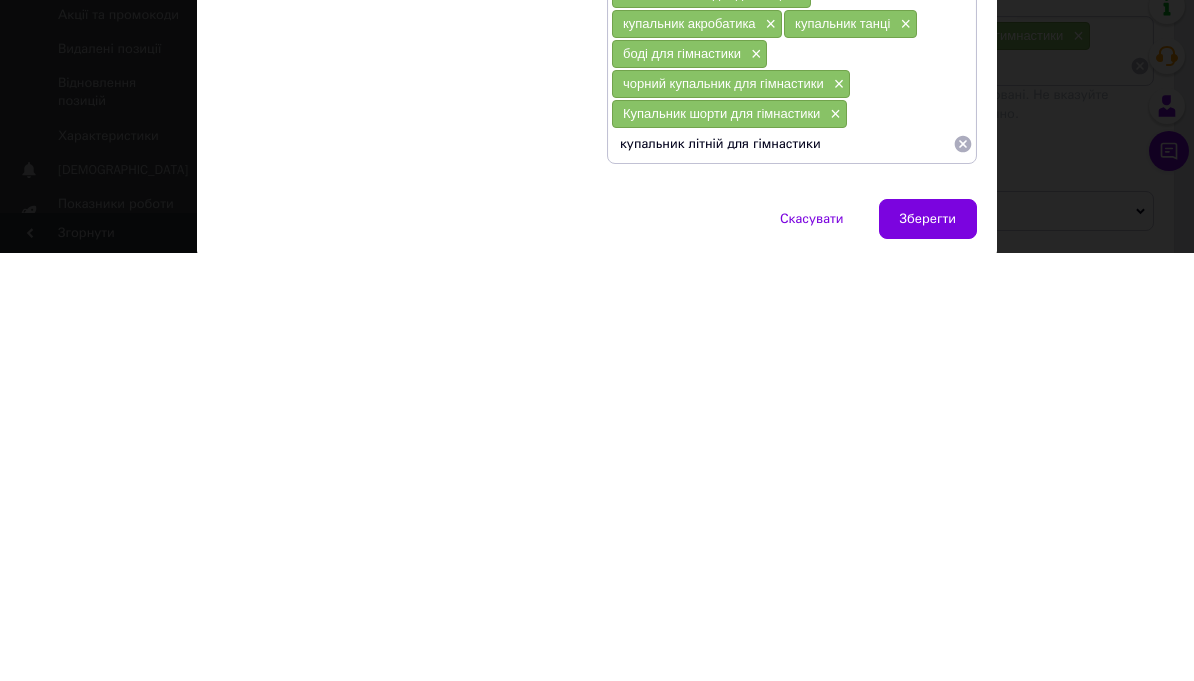 type on "купальник літній для гімнастики" 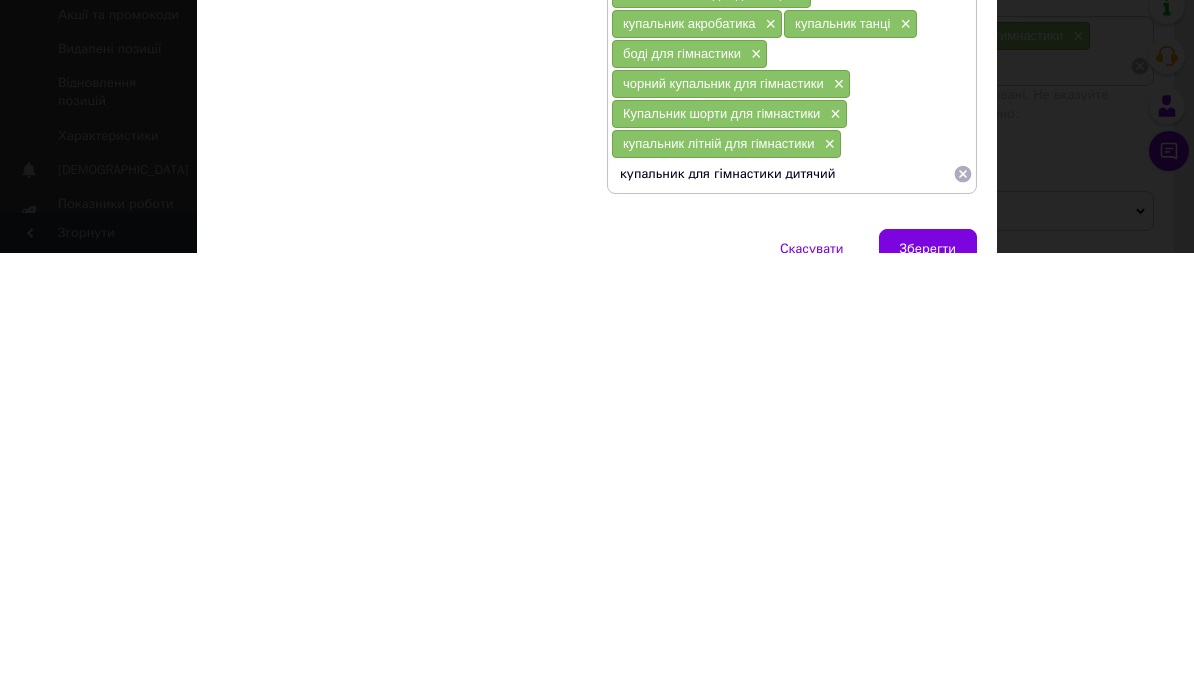 type on "купальник для гімнастики дитячий" 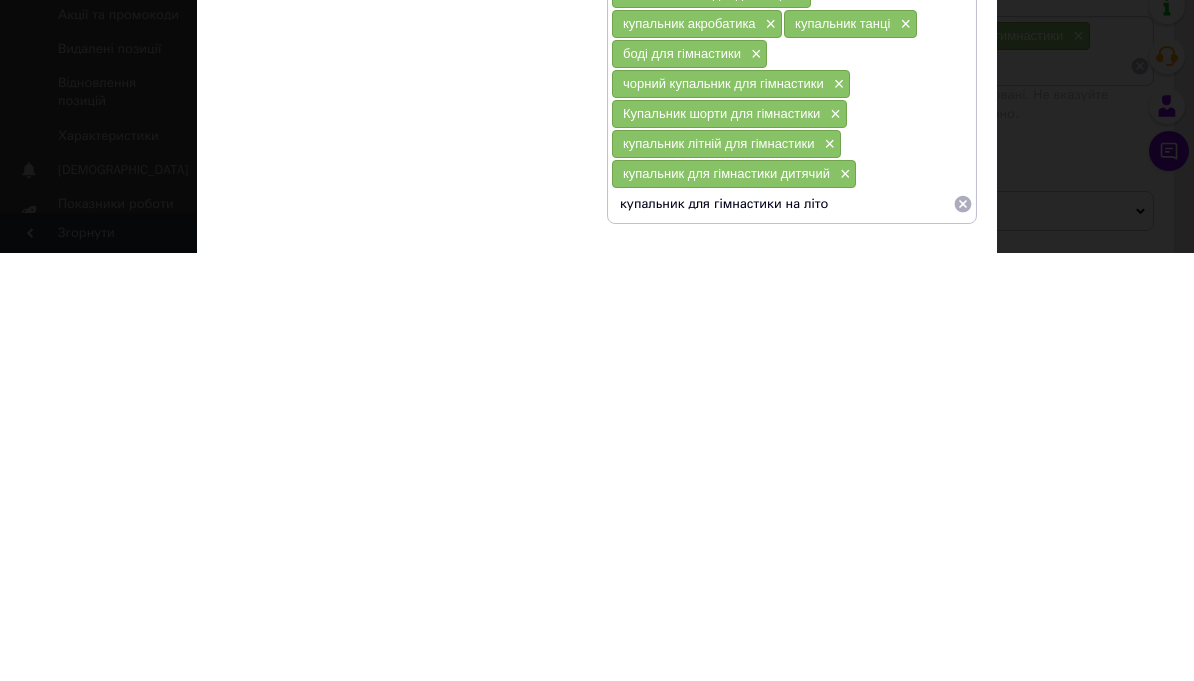 type on "купальник для гімнастики на літо" 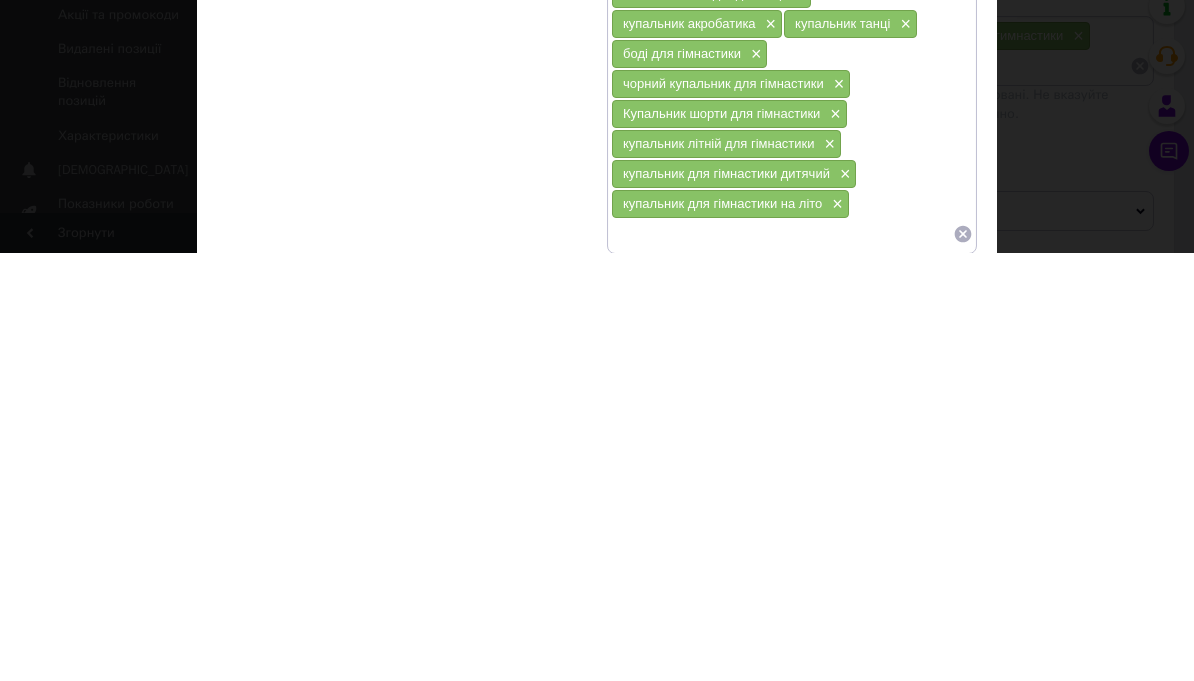 click on "Зберегти" at bounding box center (928, 737) 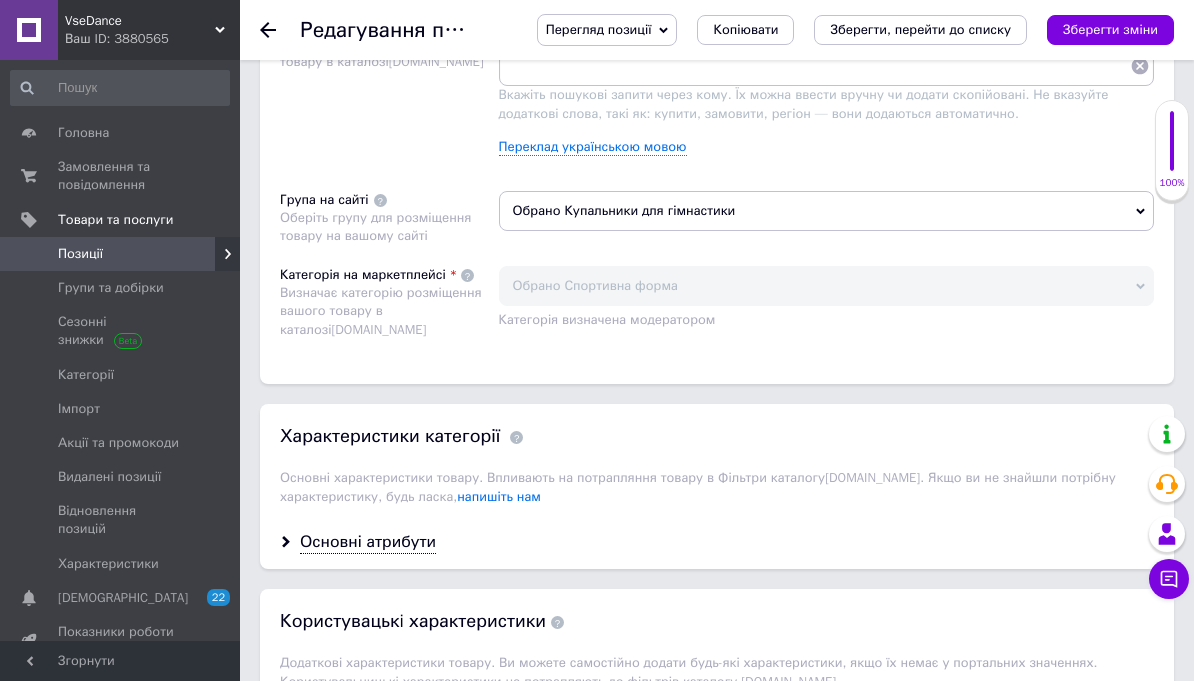 click on "Зберегти зміни" at bounding box center (1110, 30) 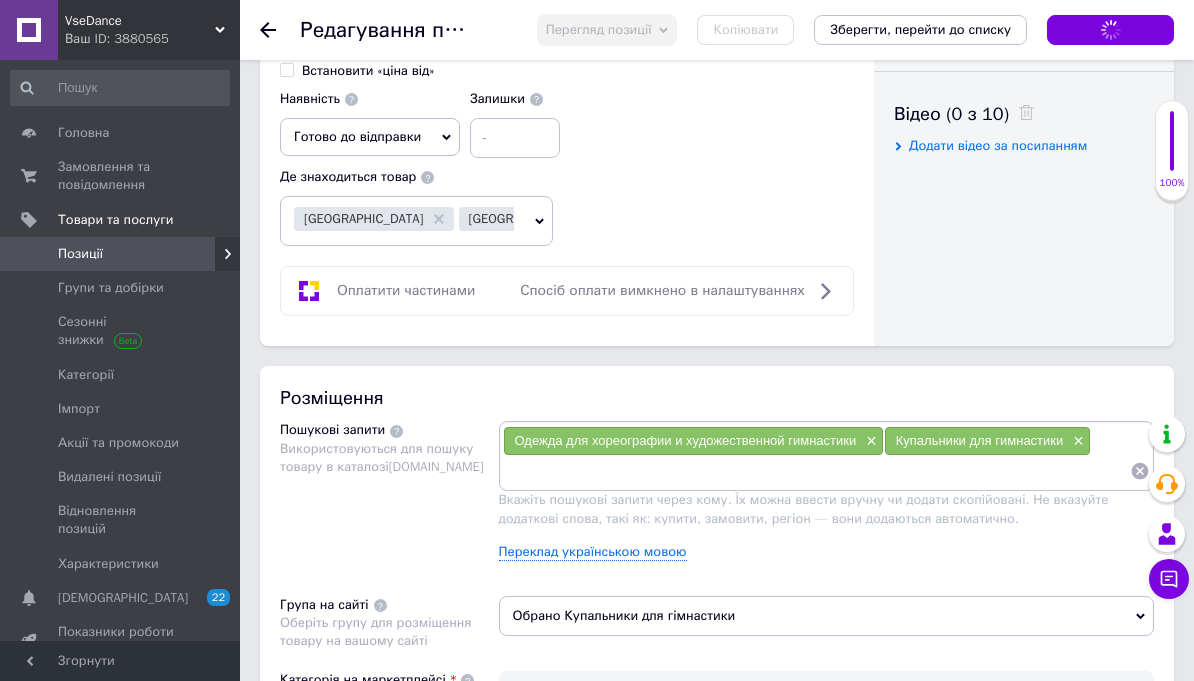 scroll, scrollTop: 986, scrollLeft: 0, axis: vertical 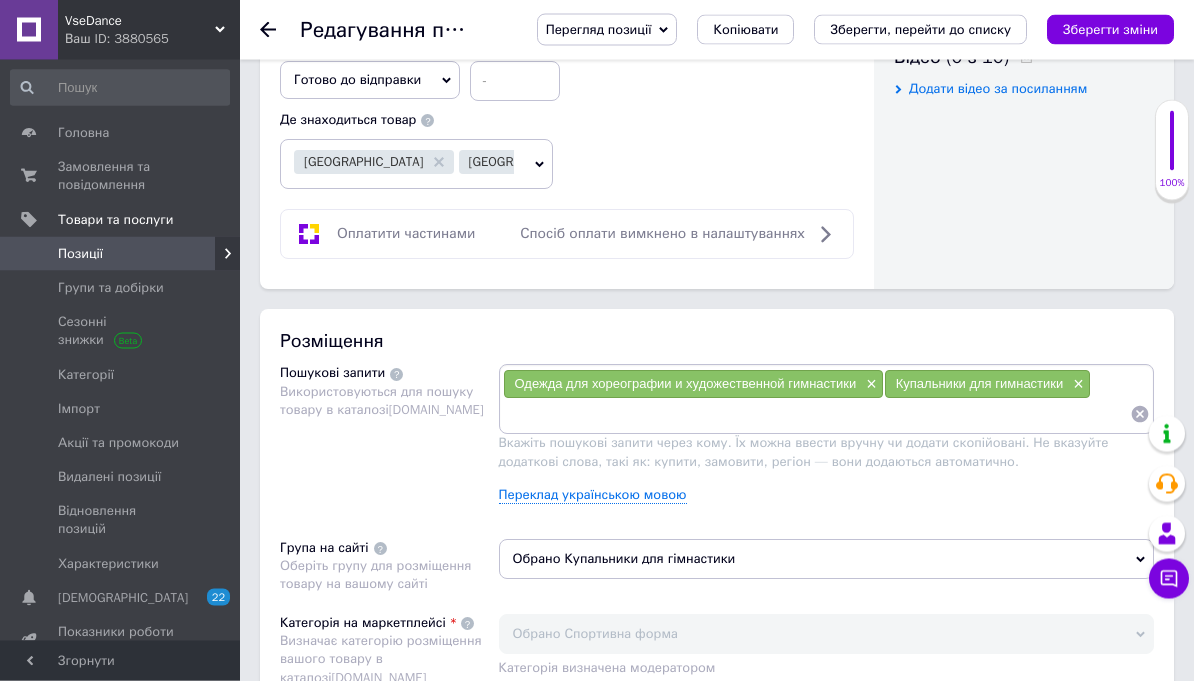 click on "Переклад українською мовою" at bounding box center (593, 496) 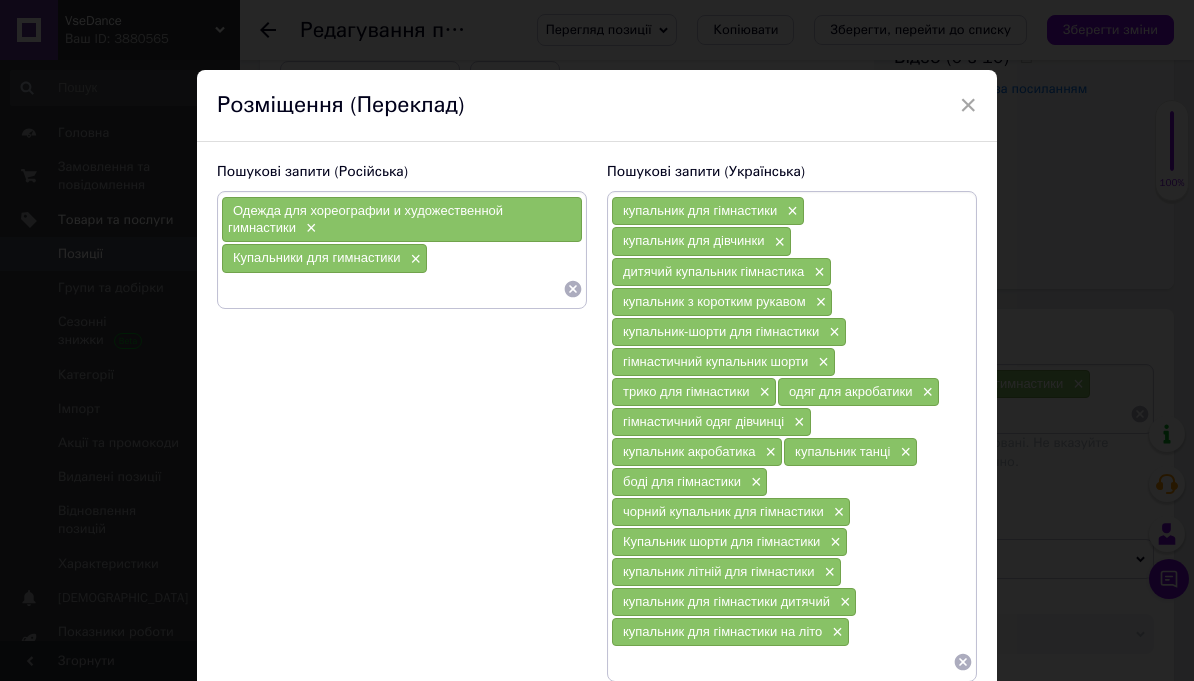click 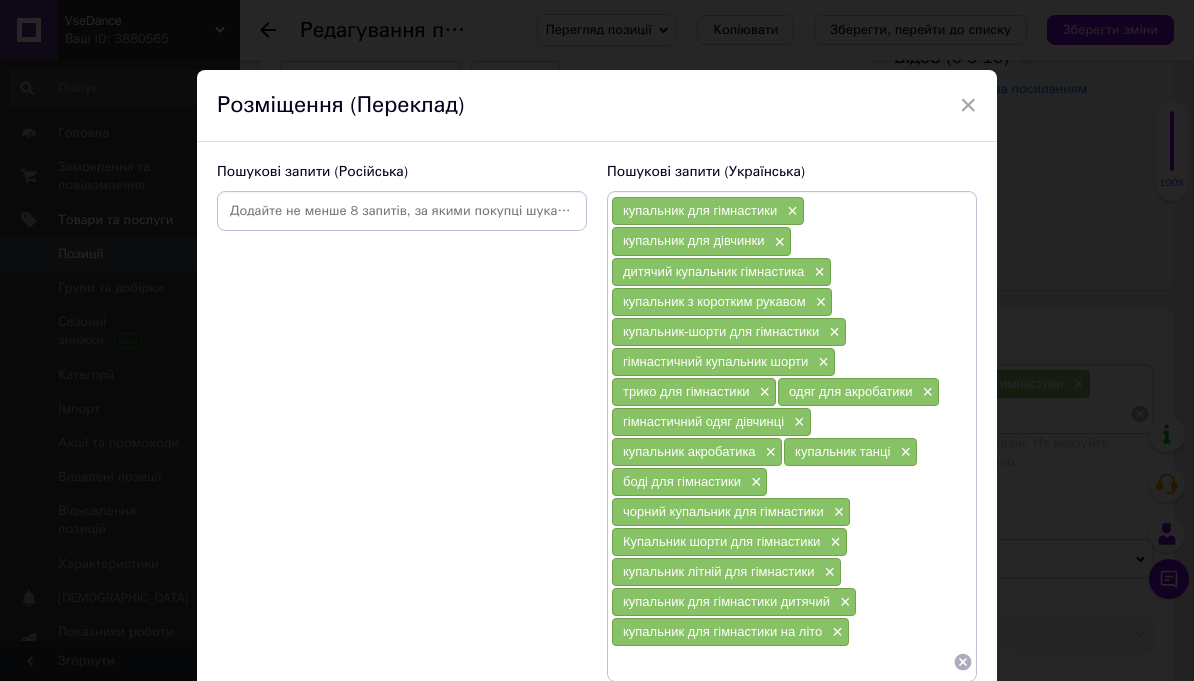 click at bounding box center (402, 211) 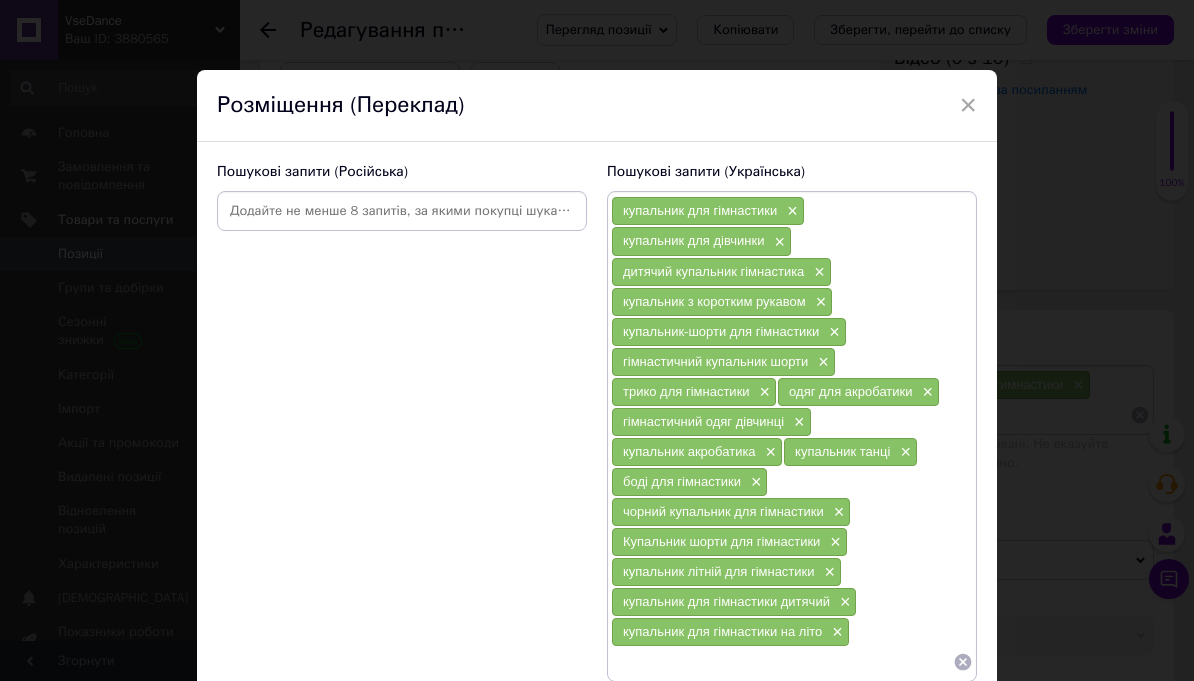 click at bounding box center [402, 211] 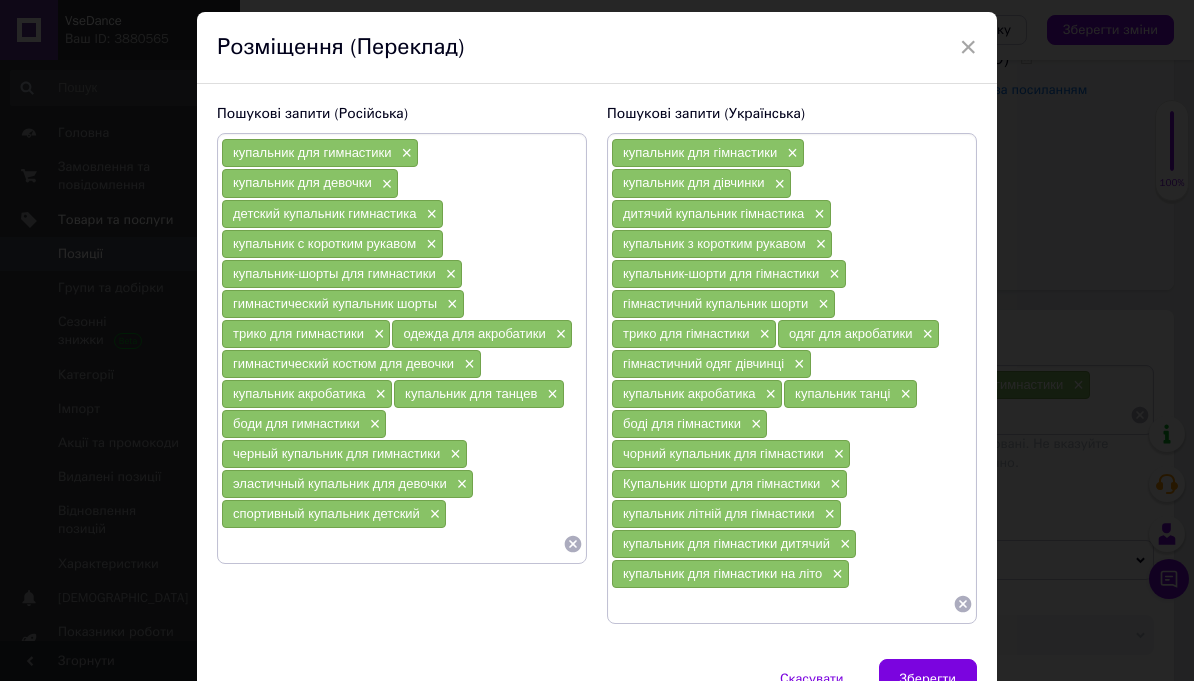 scroll, scrollTop: 57, scrollLeft: 0, axis: vertical 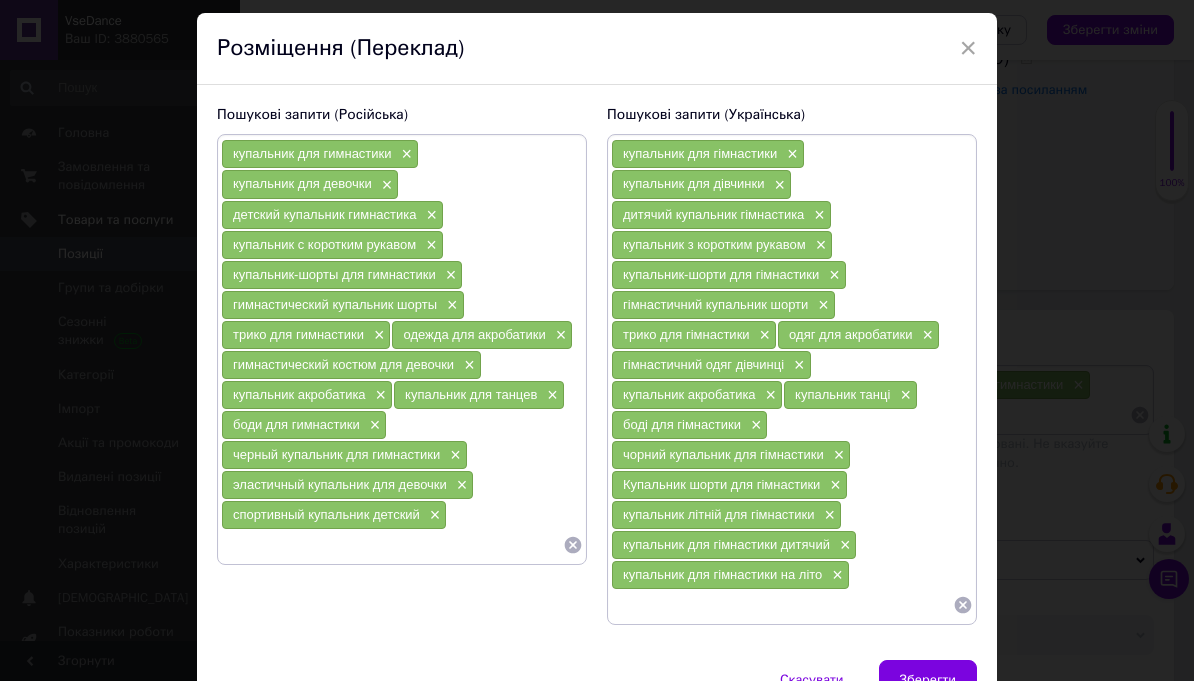 click on "Пошукові запити (Російська) купальник для гимнастики × купальник для девочки × детский купальник гимнастика × купальник с коротким рукавом × купальник-шорты для гимнастики × гимнастический купальник шорты × трико для гимнастики × одежда для акробатики × гимнастический костюм для девочки × купальник акробатика × купальник для танцев × боди для гимнастики × черный купальник для гимнастики × эластичный купальник для девочки × спортивный купальник детский ×" at bounding box center [402, 365] 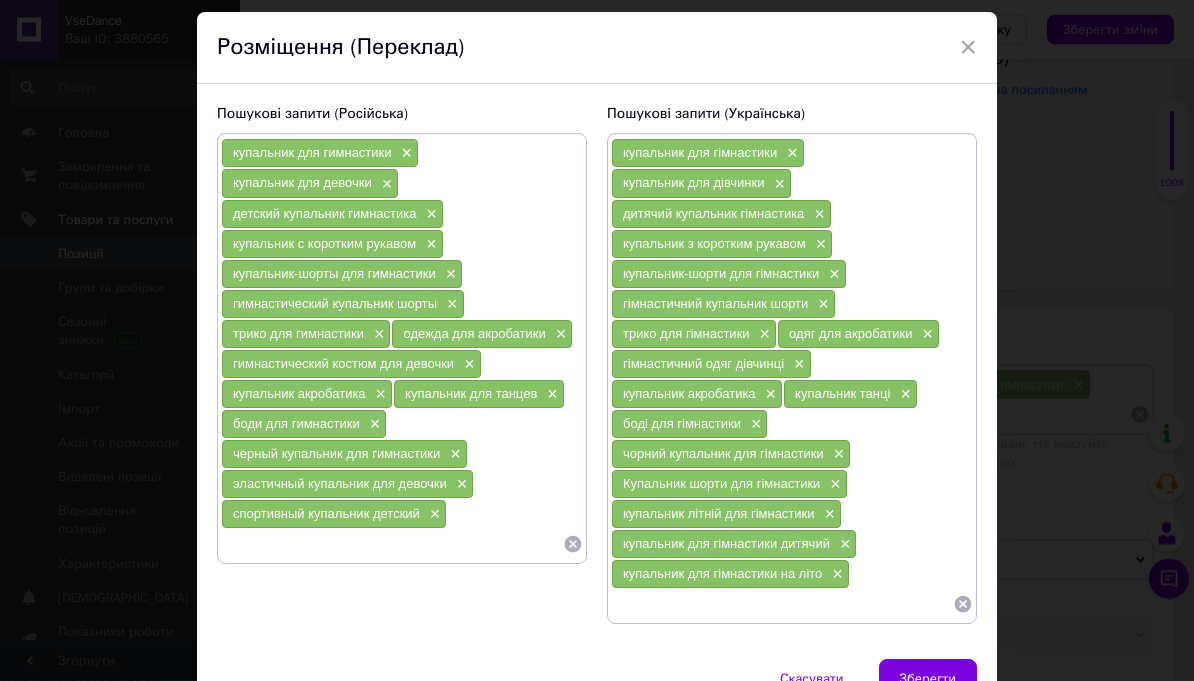 click at bounding box center [392, 545] 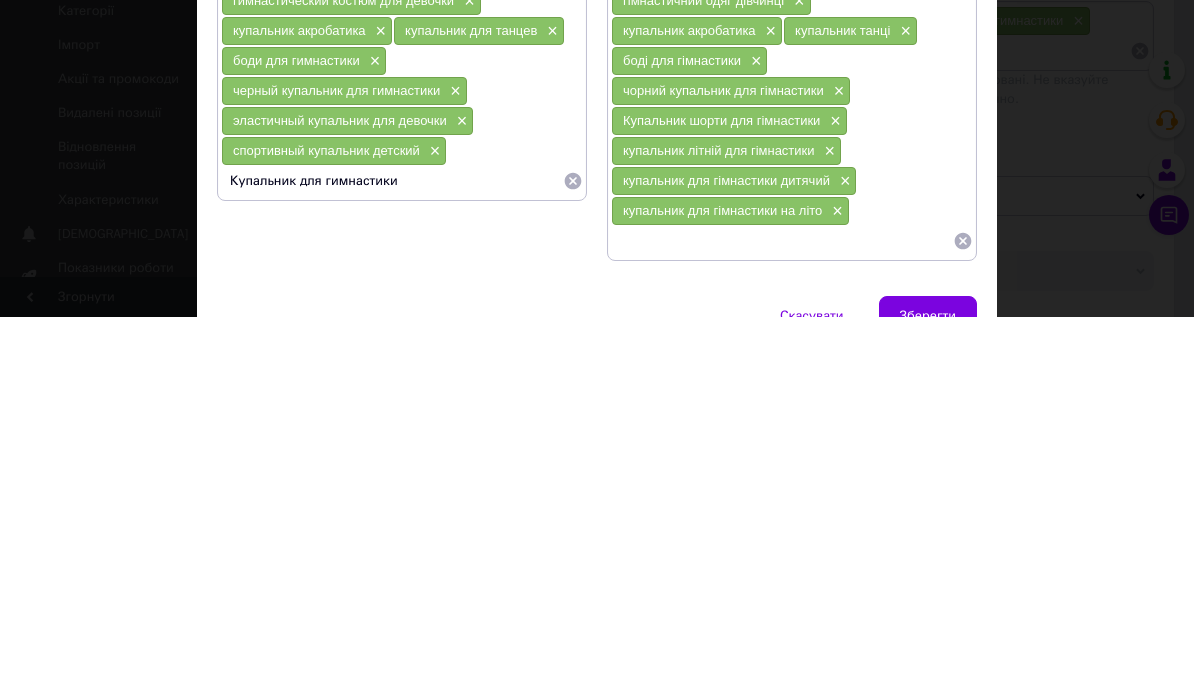 type on "Купальник для гимнастики" 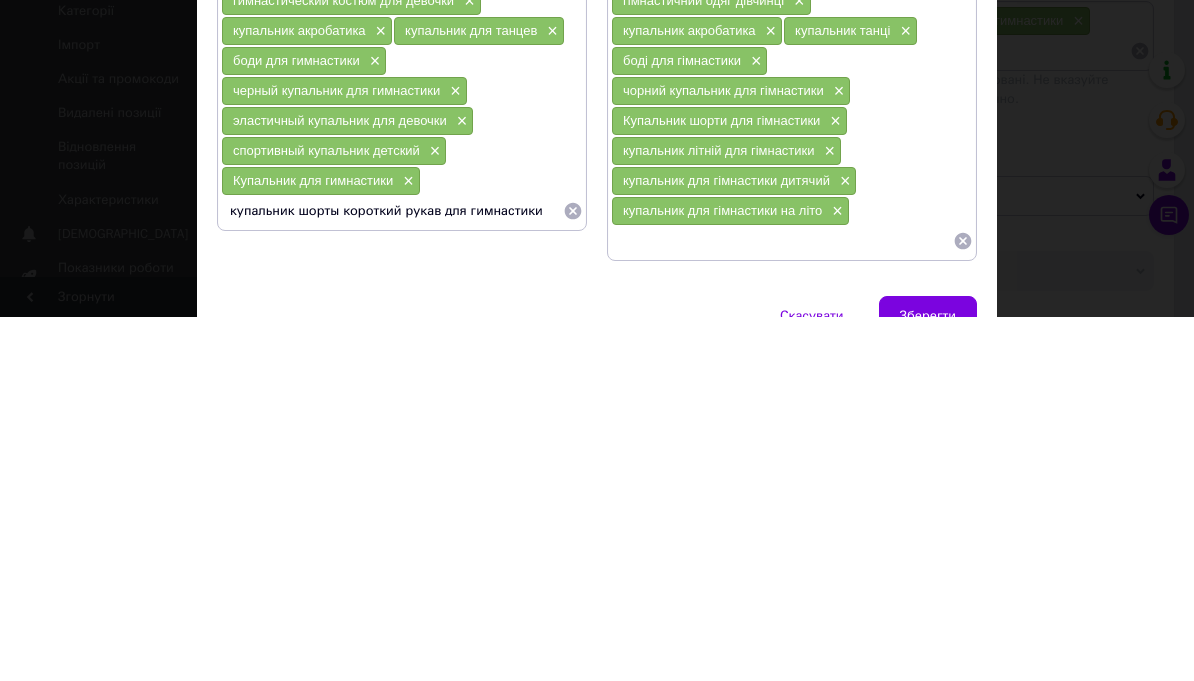 type on "купальник шорты короткий рукав для гимнастики" 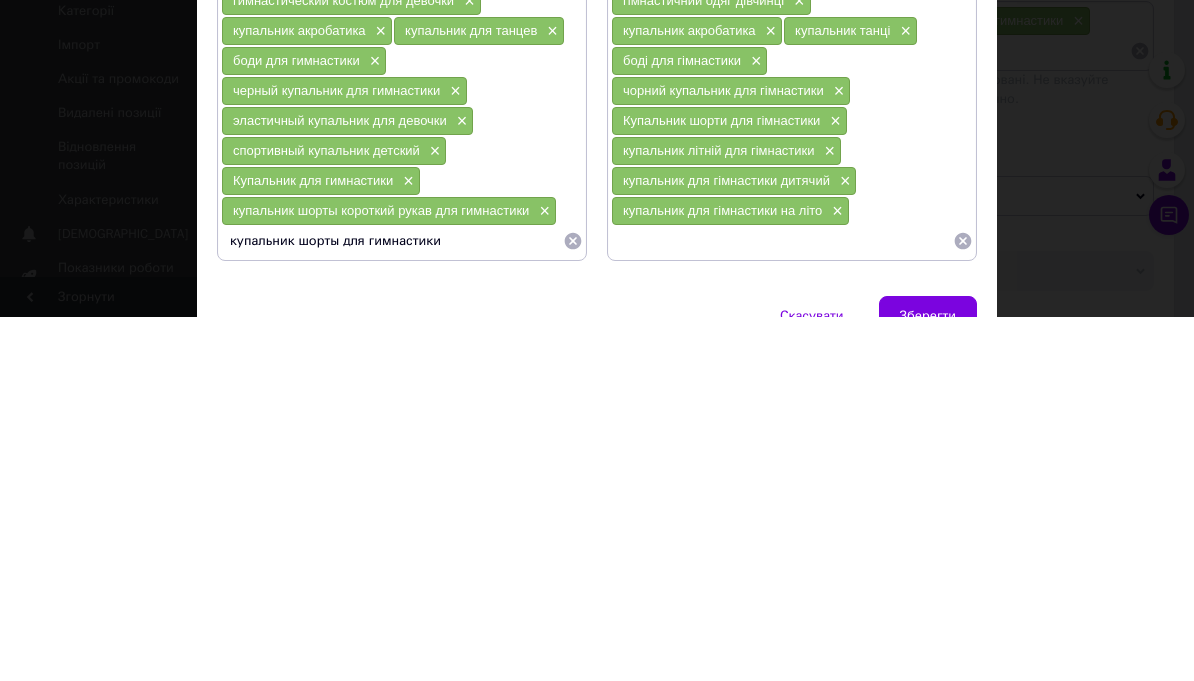 type on "купальник шорты для гимнастики" 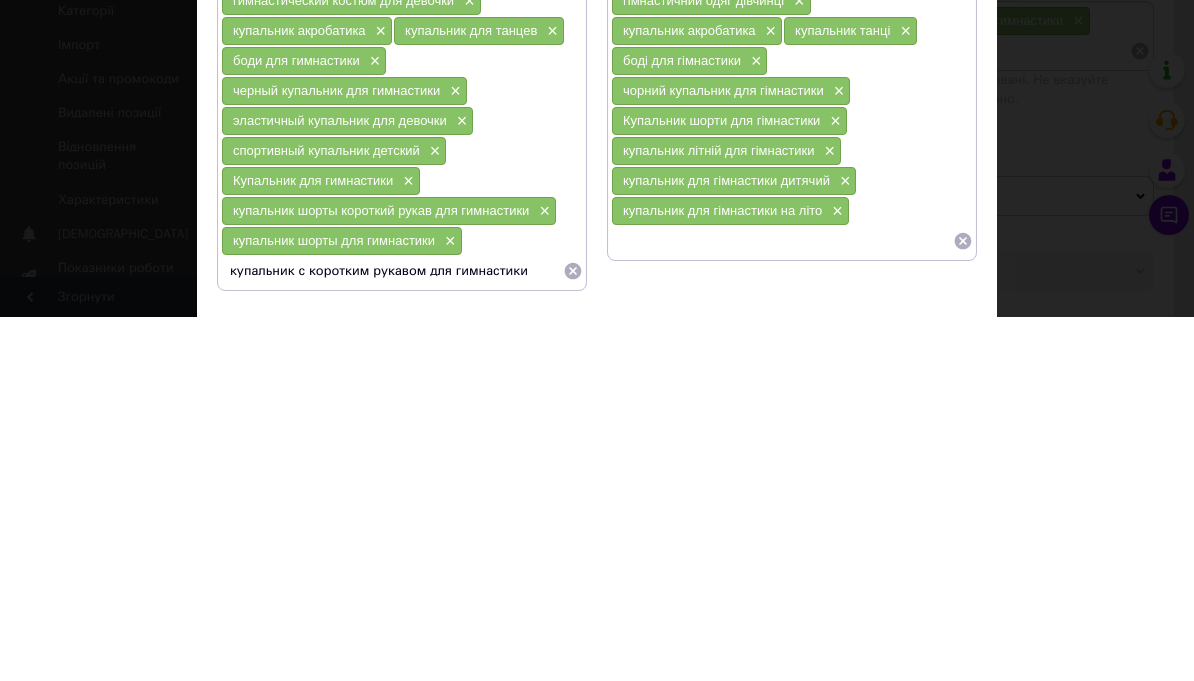type on "купальник с коротким рукавом для гимнастики" 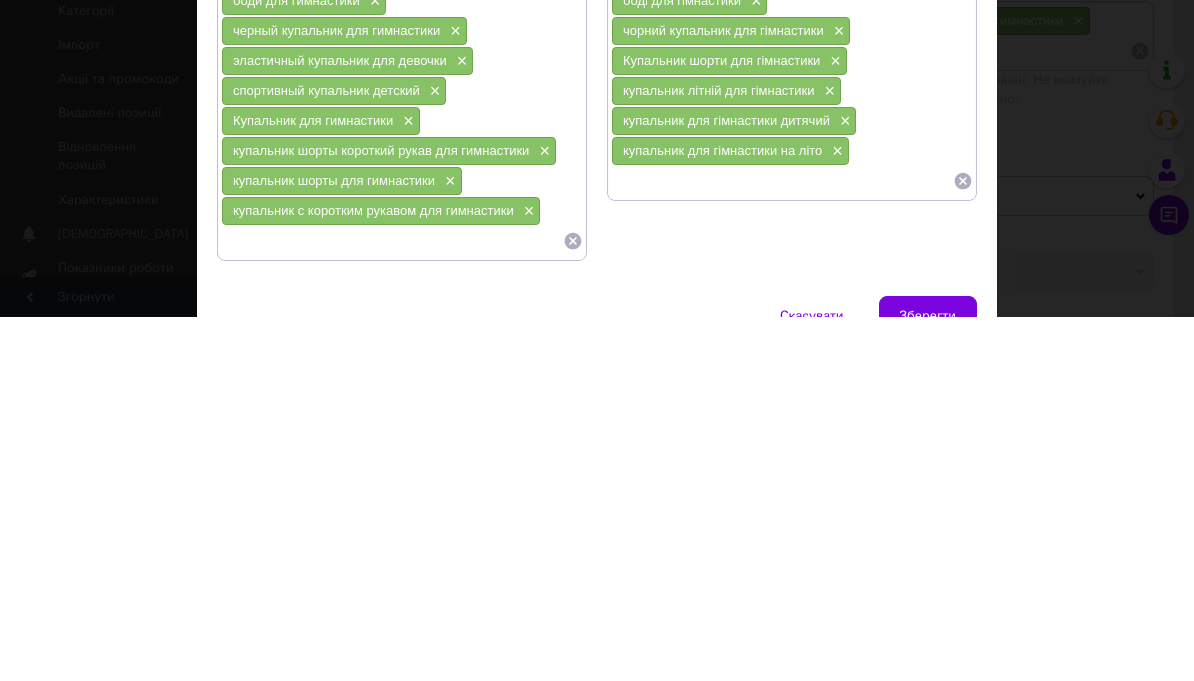 scroll, scrollTop: 117, scrollLeft: 0, axis: vertical 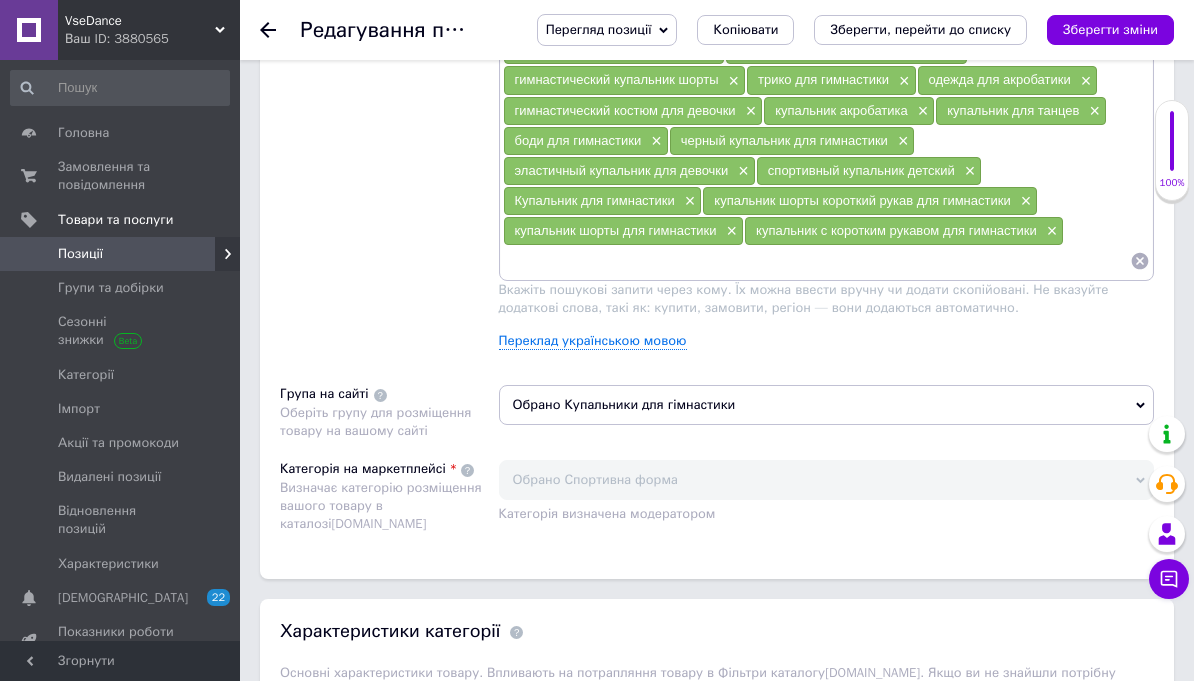 click on "Зберегти зміни" at bounding box center (1110, 29) 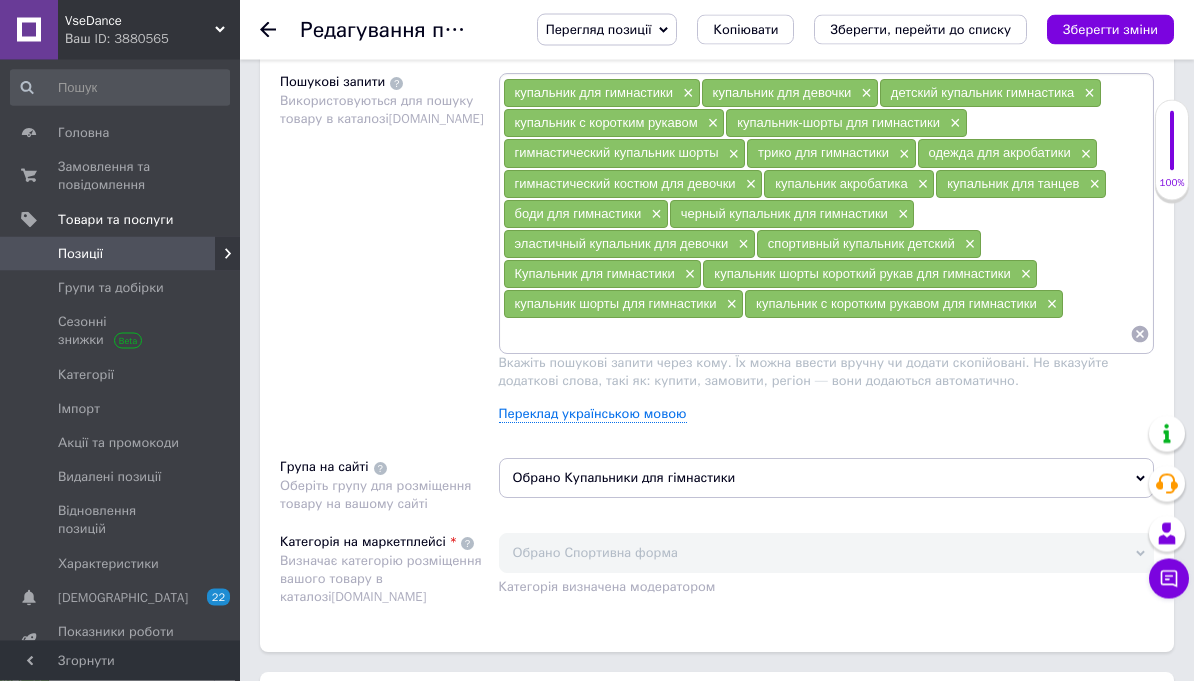 scroll, scrollTop: 1323, scrollLeft: 0, axis: vertical 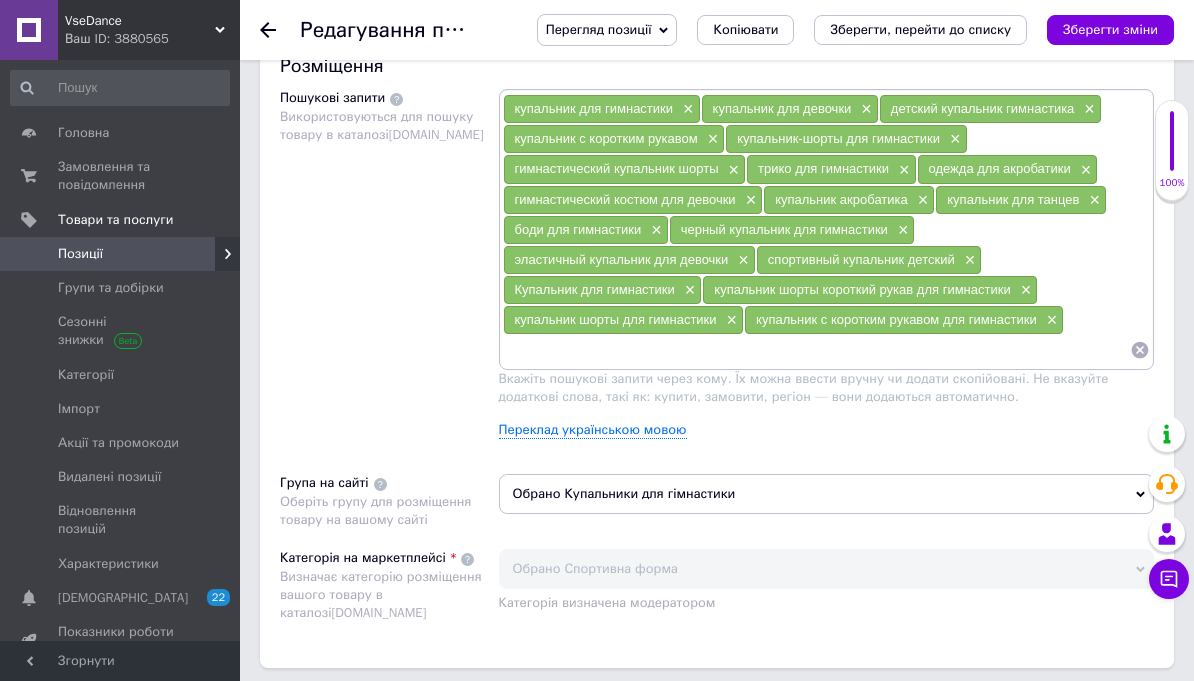 click on "купальник для гимнастики × купальник для девочки × детский купальник гимнастика × купальник с коротким рукавом × купальник-шорты для гимнастики × гимнастический купальник шорты × трико для гимнастики × одежда для акробатики × гимнастический костюм для девочки × купальник акробатика × купальник для танцев × боди для гимнастики × черный купальник для гимнастики × эластичный купальник для девочки × спортивный купальник детский × Купальник для гимнастики × купальник шорты короткий рукав для гимнастики × купальник шорты для гимнастики × ×" at bounding box center [827, 271] 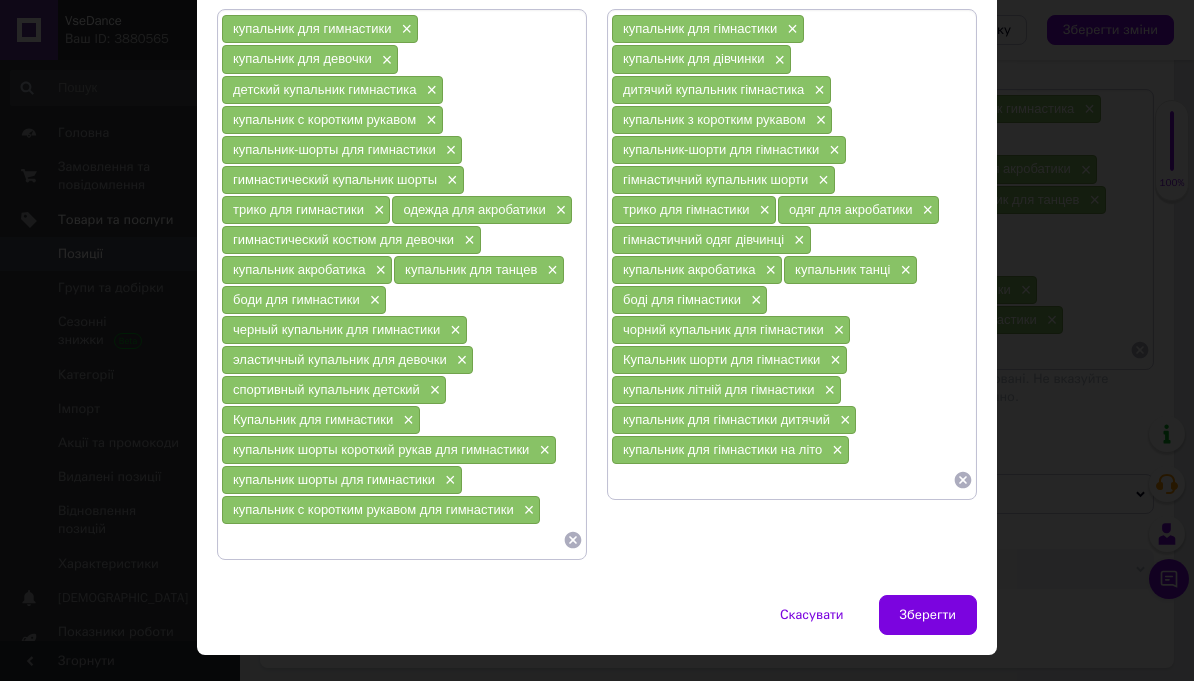 scroll, scrollTop: 181, scrollLeft: 0, axis: vertical 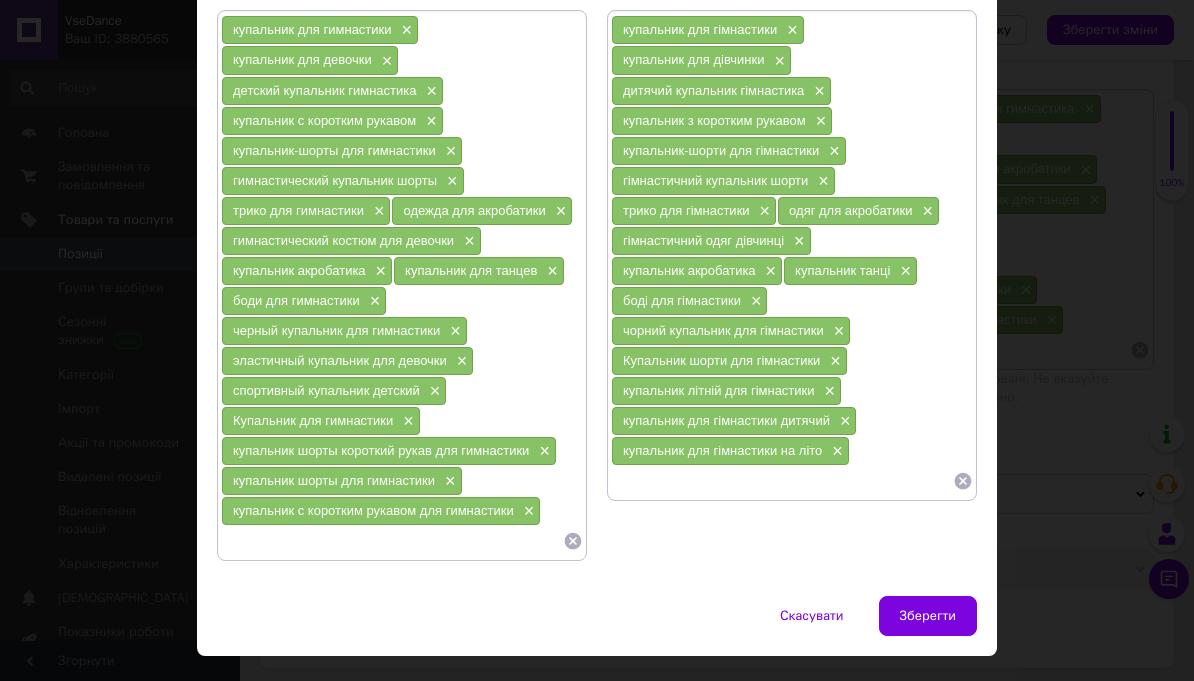 click at bounding box center [782, 481] 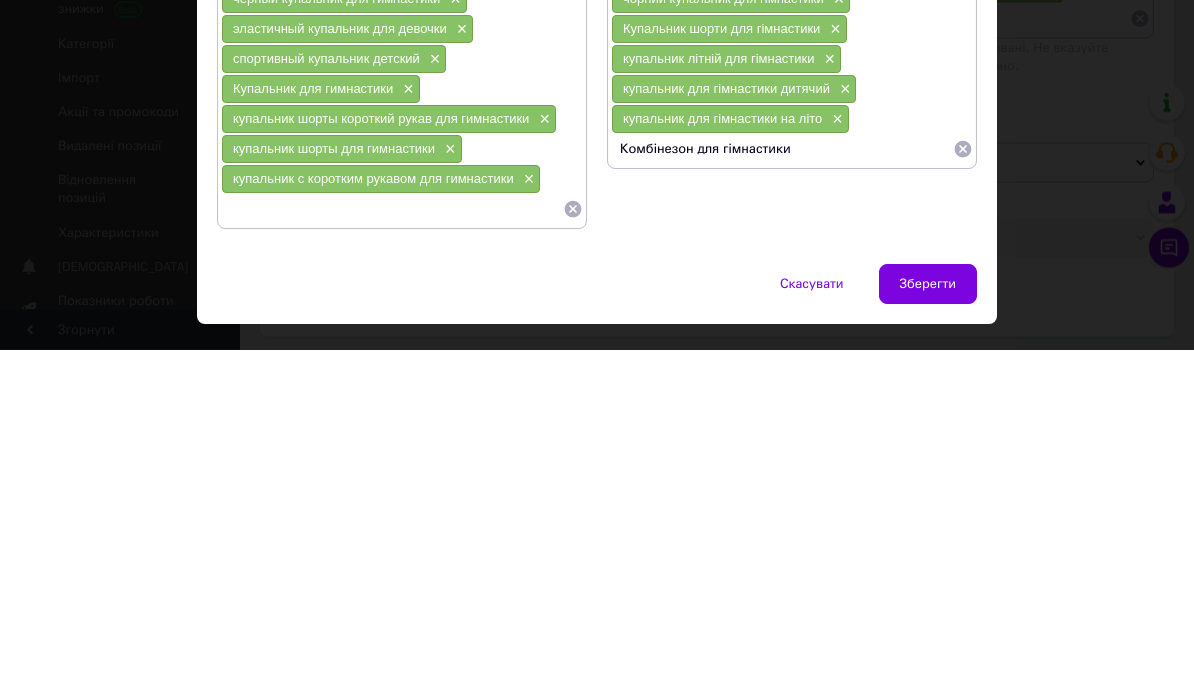 type on "Комбінезон для гімнастики" 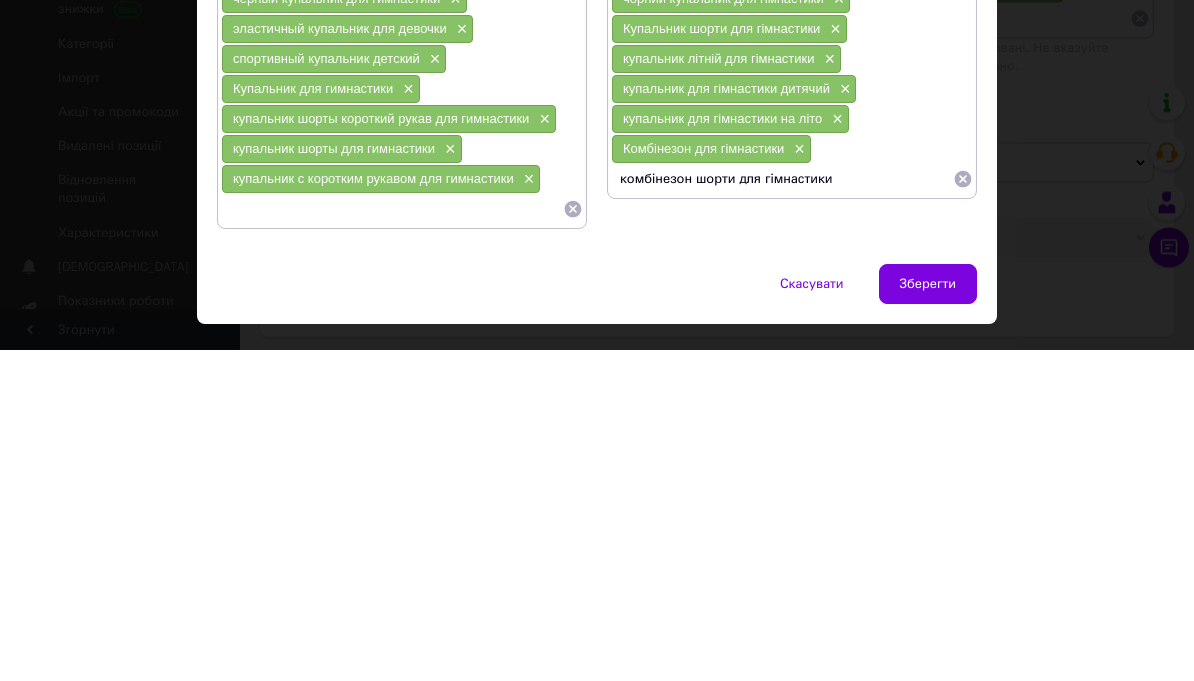 type on "комбінезон шорти для гімнастики" 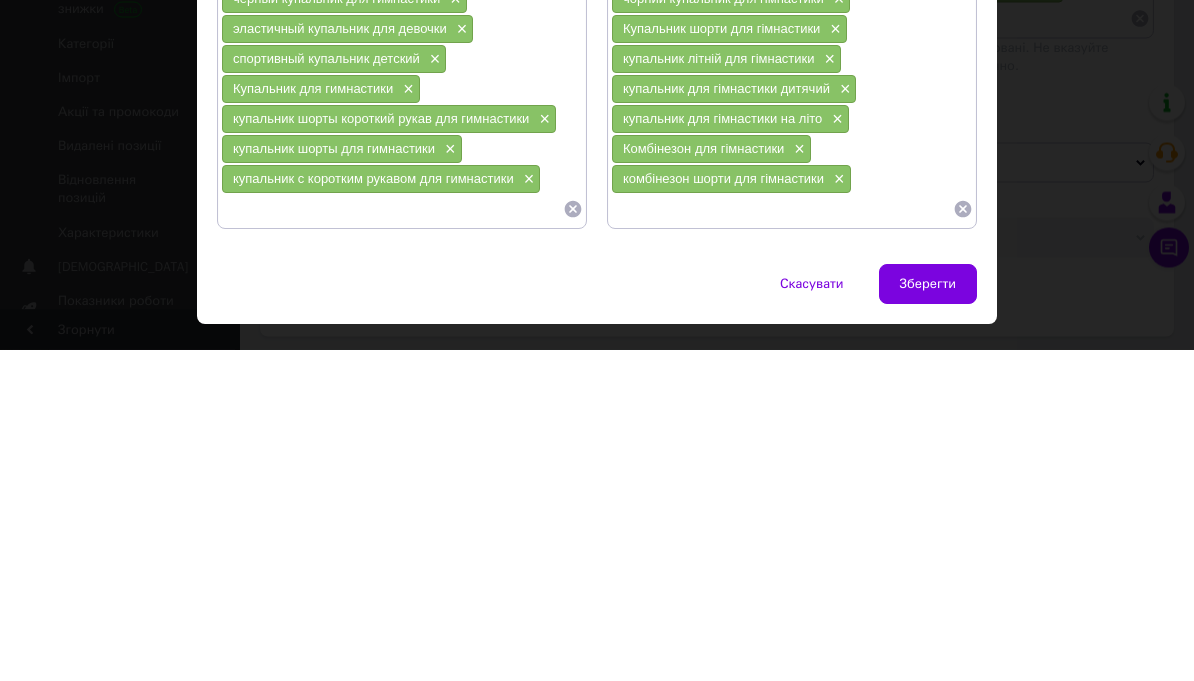 click at bounding box center [392, 541] 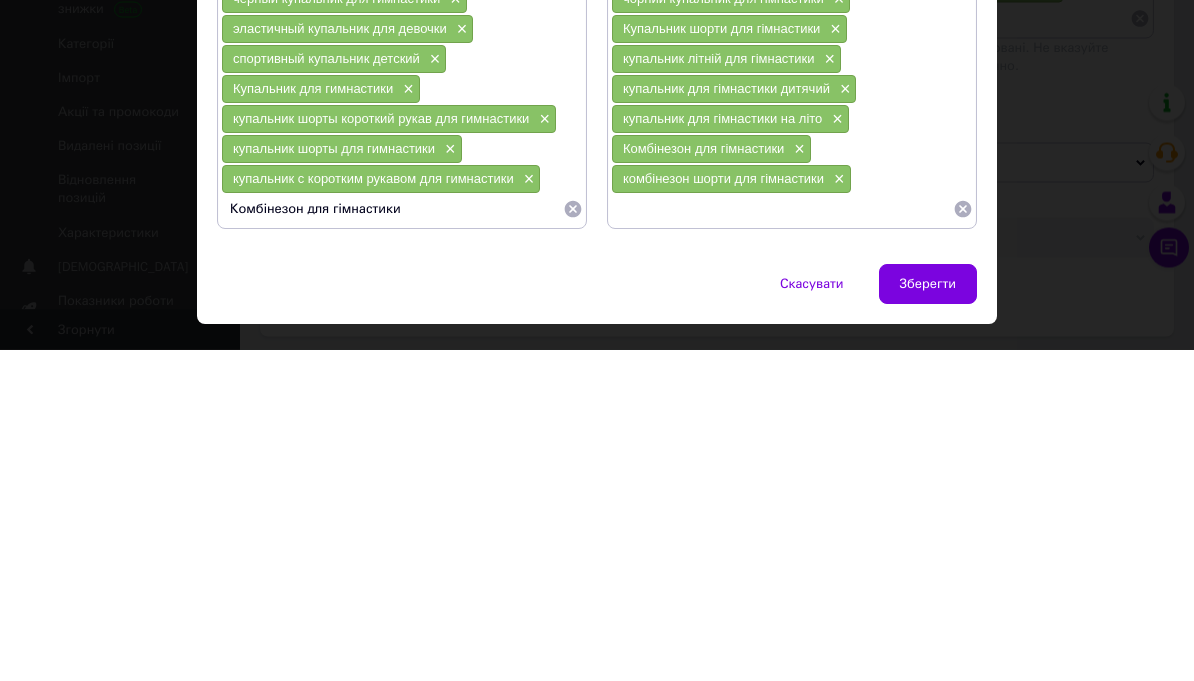 type on "Комбінезон для гімнастики" 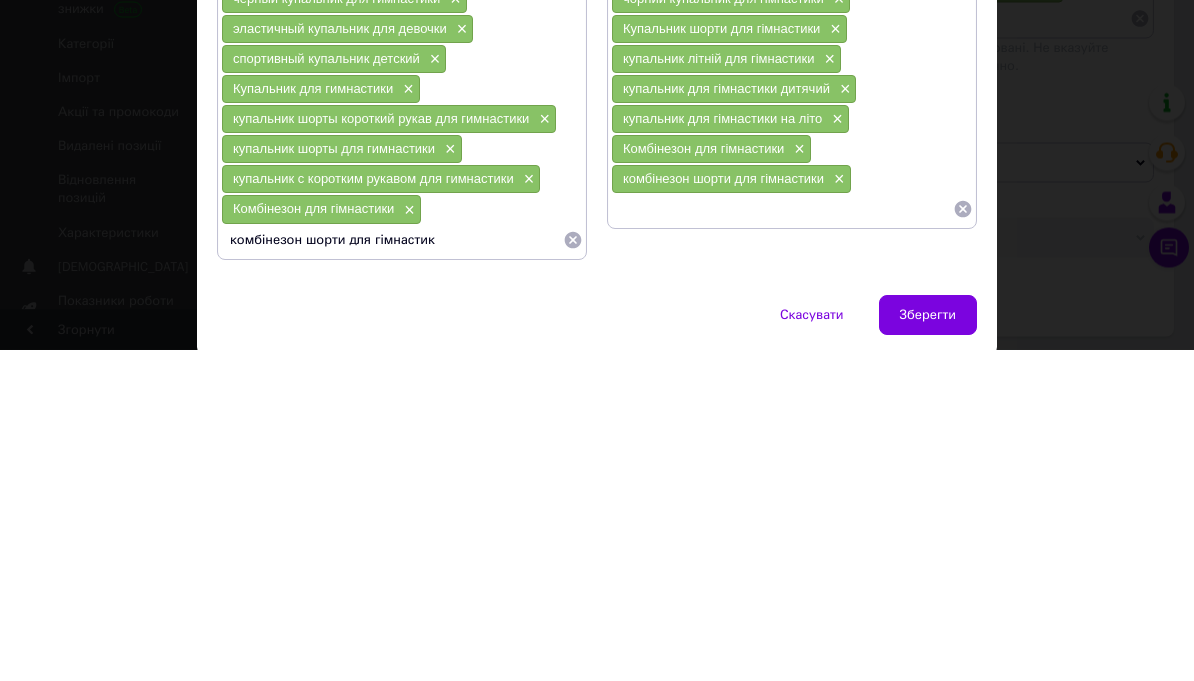 type on "комбінезон шорти для гімнастики" 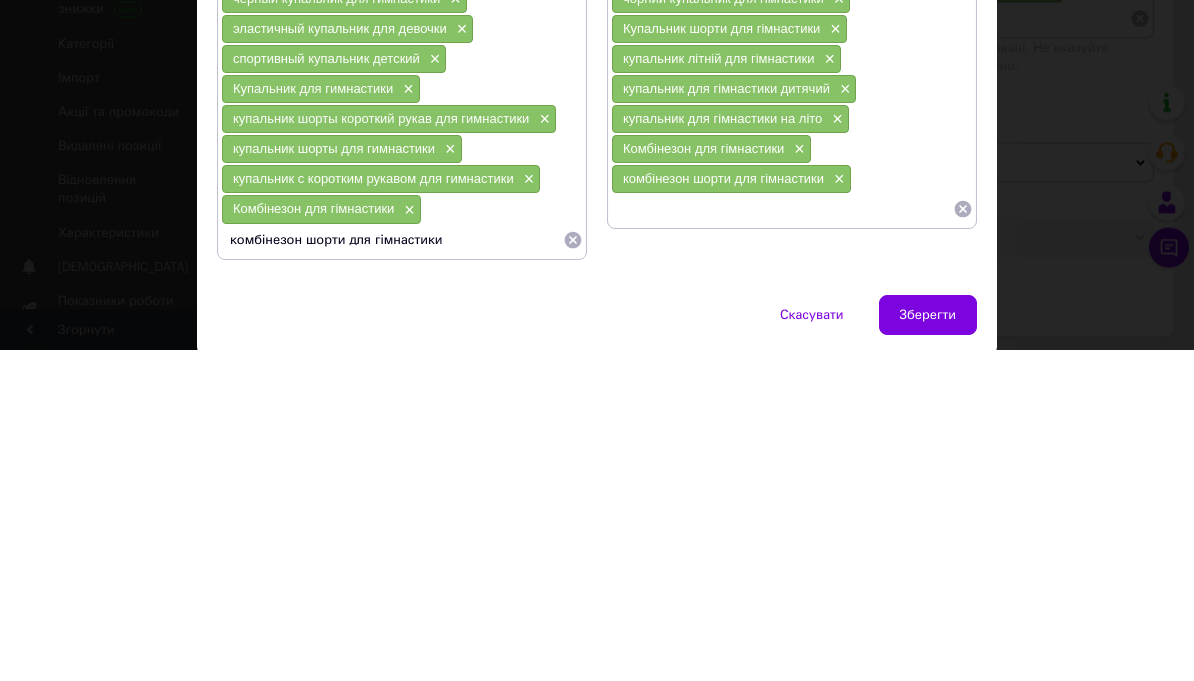 type 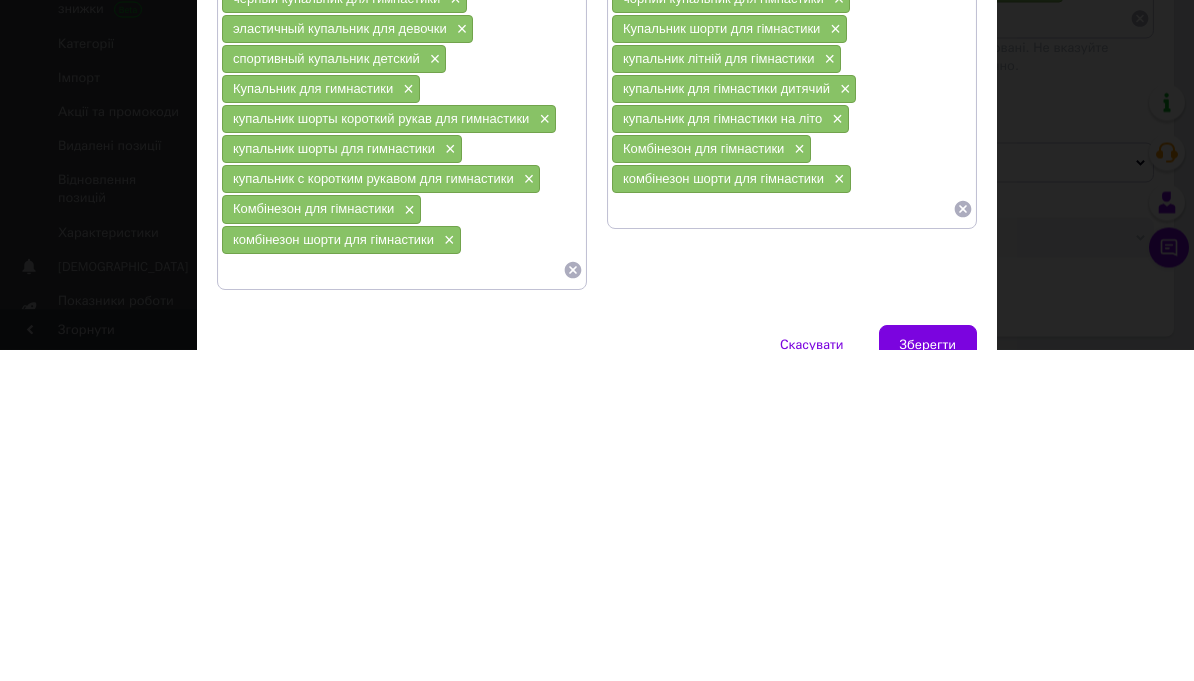 click on "Пошукові запити (Українська) купальник для гімнастики × купальник для дівчинки × дитячий купальник гімнастика × купальник з коротким рукавом × купальник-шорти для гімнастики × гімнастичний купальник шорти × трико для гімнастики × одяг для акробатики × гімнастичний одяг дівчинці × купальник акробатика × купальник танці × боді для гімнастики × чорний купальник для гімнастики × Купальник шорти для гімнастики × купальник літній для гімнастики × купальник для гімнастики дитячий × купальник для гімнастики на літо × Комбінезон для гімнастики × ×" at bounding box center [792, 301] 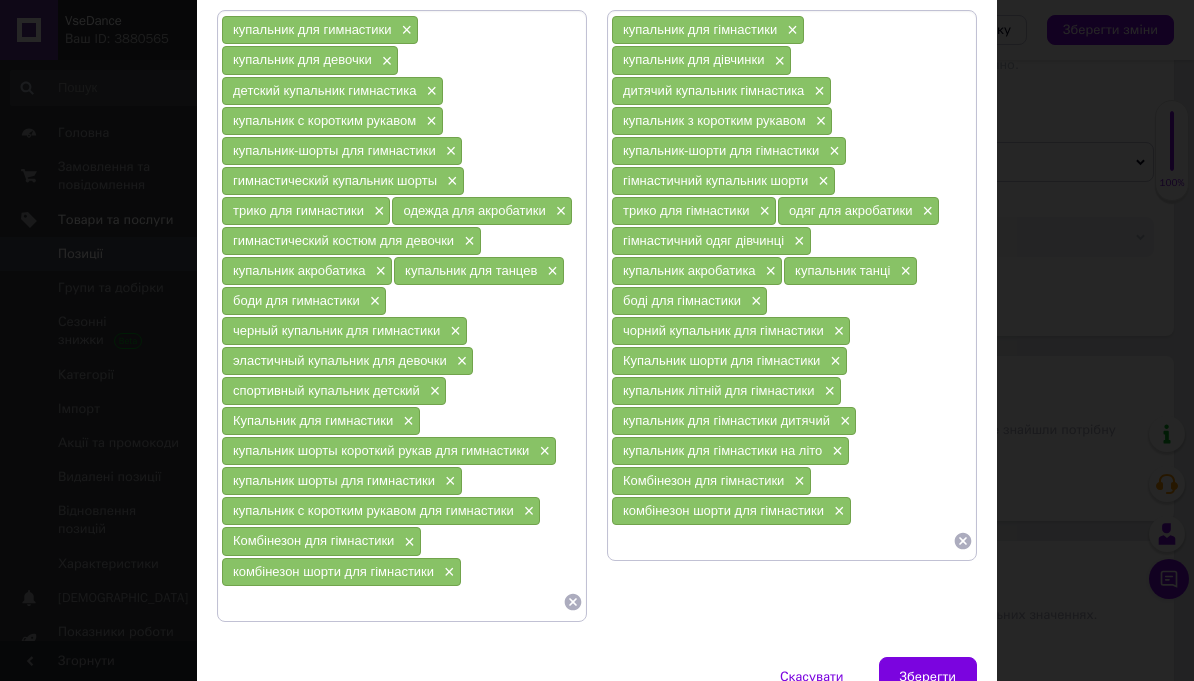 click on "Зберегти" at bounding box center (928, 677) 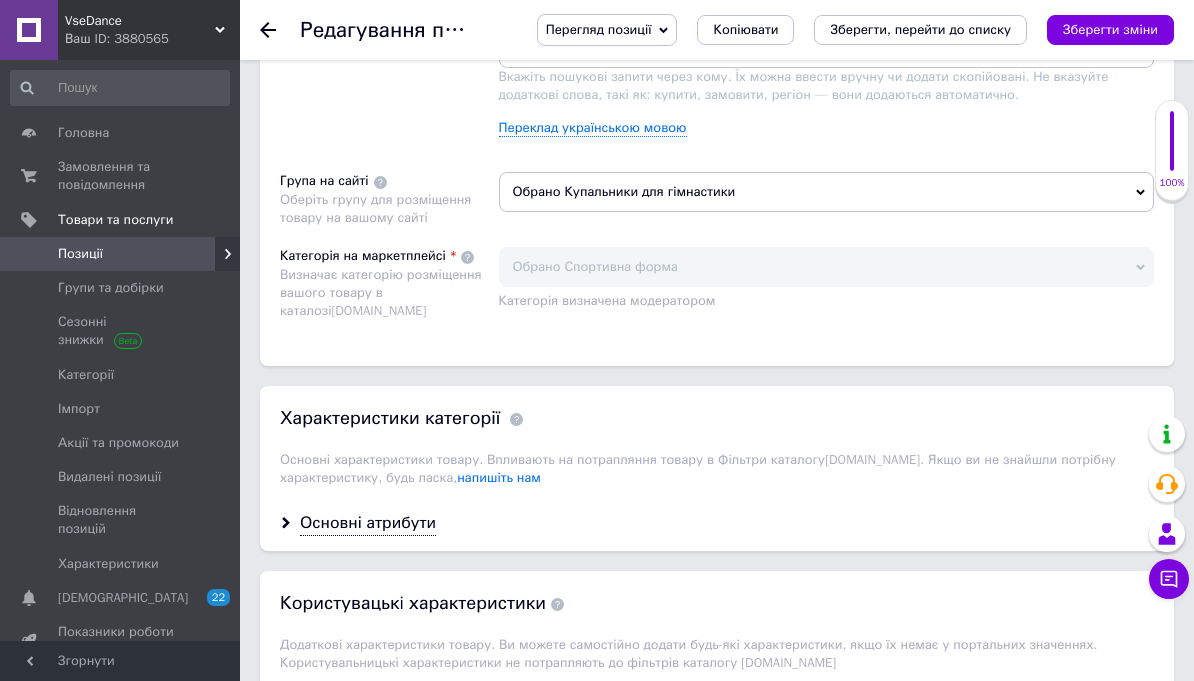 click on "Зберегти зміни" at bounding box center [1110, 30] 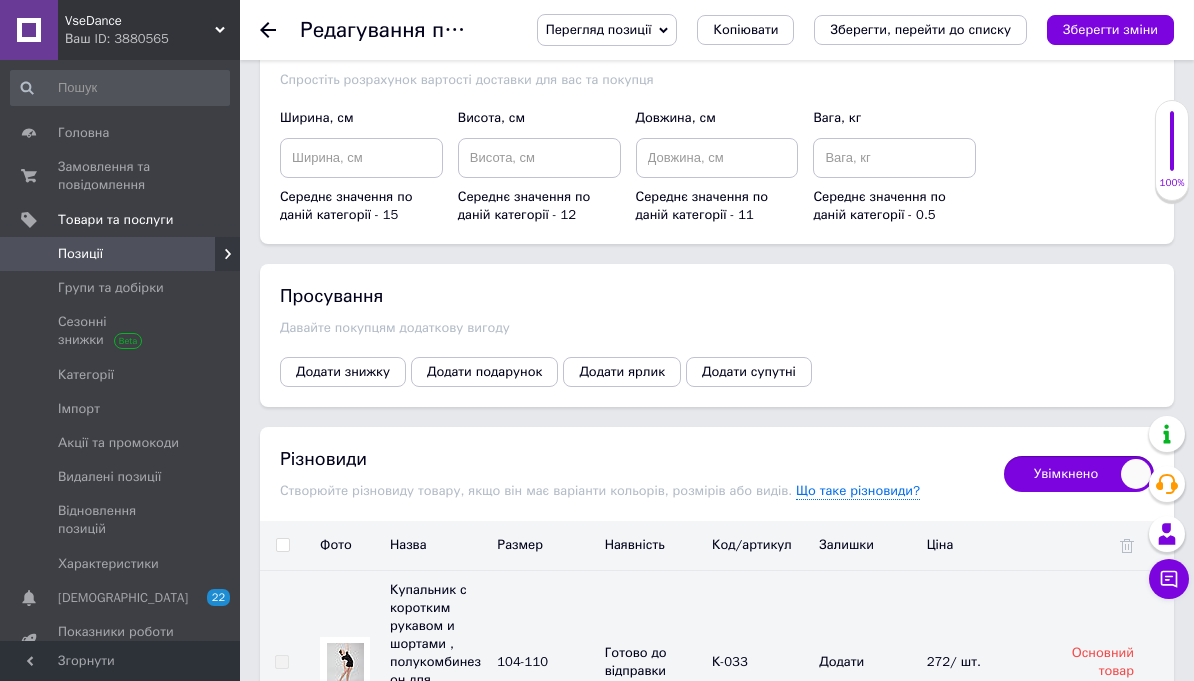scroll, scrollTop: 2505, scrollLeft: 0, axis: vertical 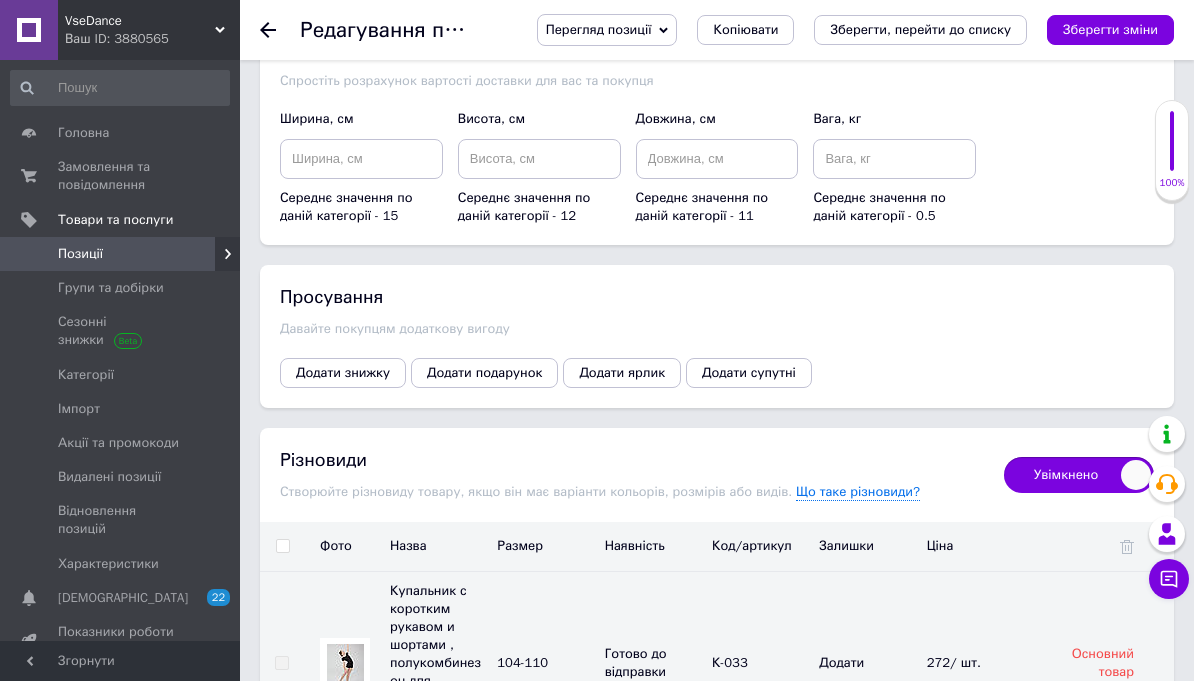 click on "Зберегти зміни" at bounding box center [1110, 29] 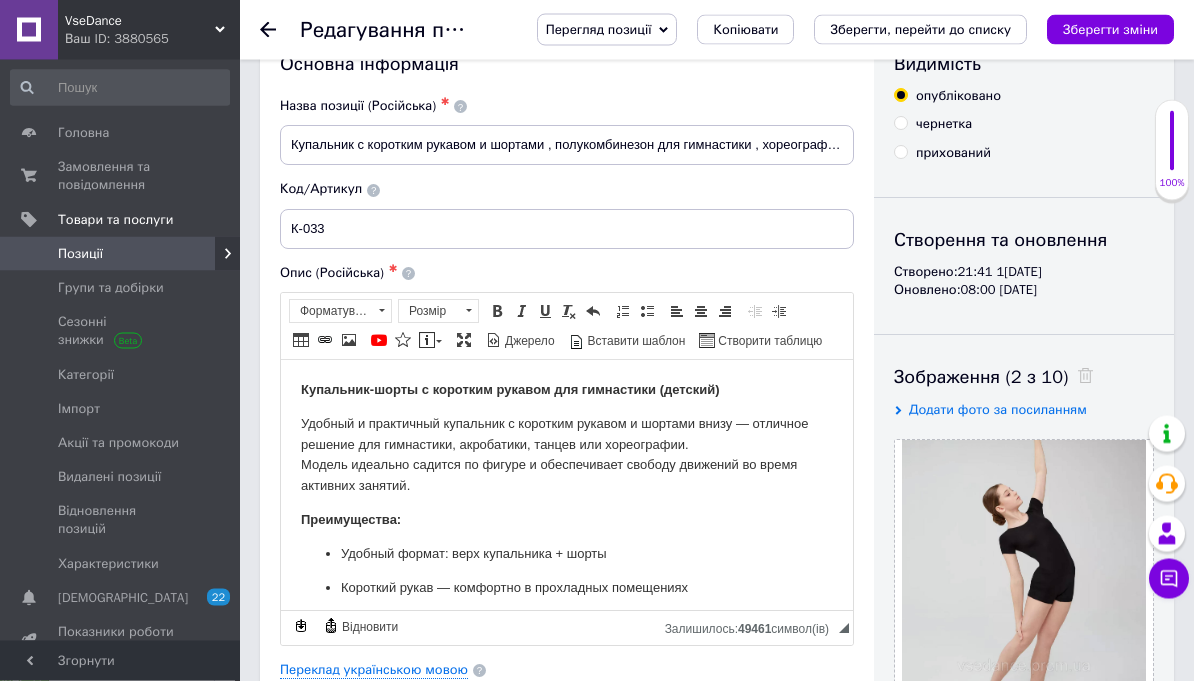 scroll, scrollTop: 60, scrollLeft: 0, axis: vertical 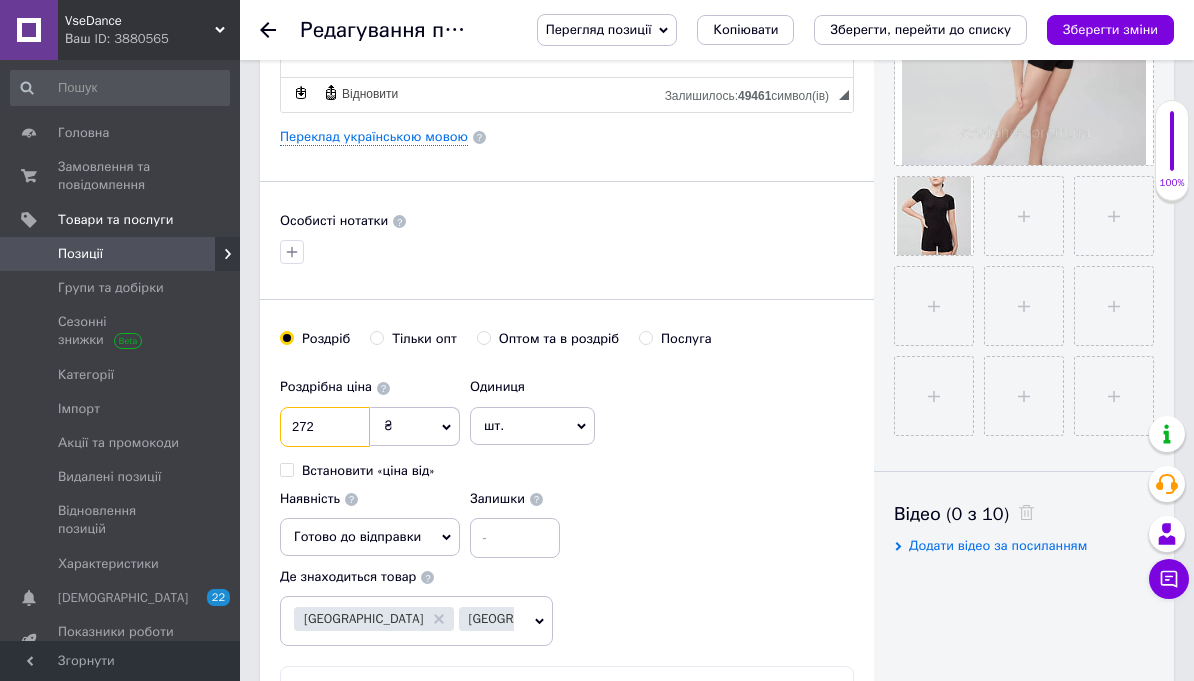 click on "272" at bounding box center (325, 427) 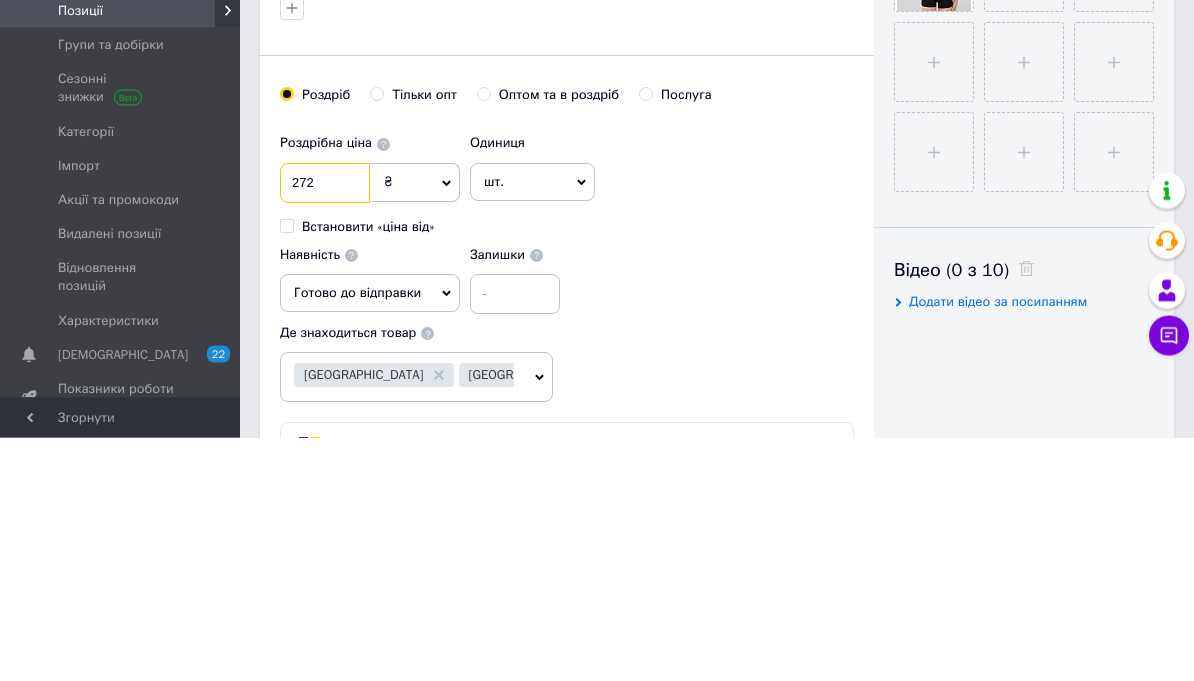 click on "272" at bounding box center (325, 427) 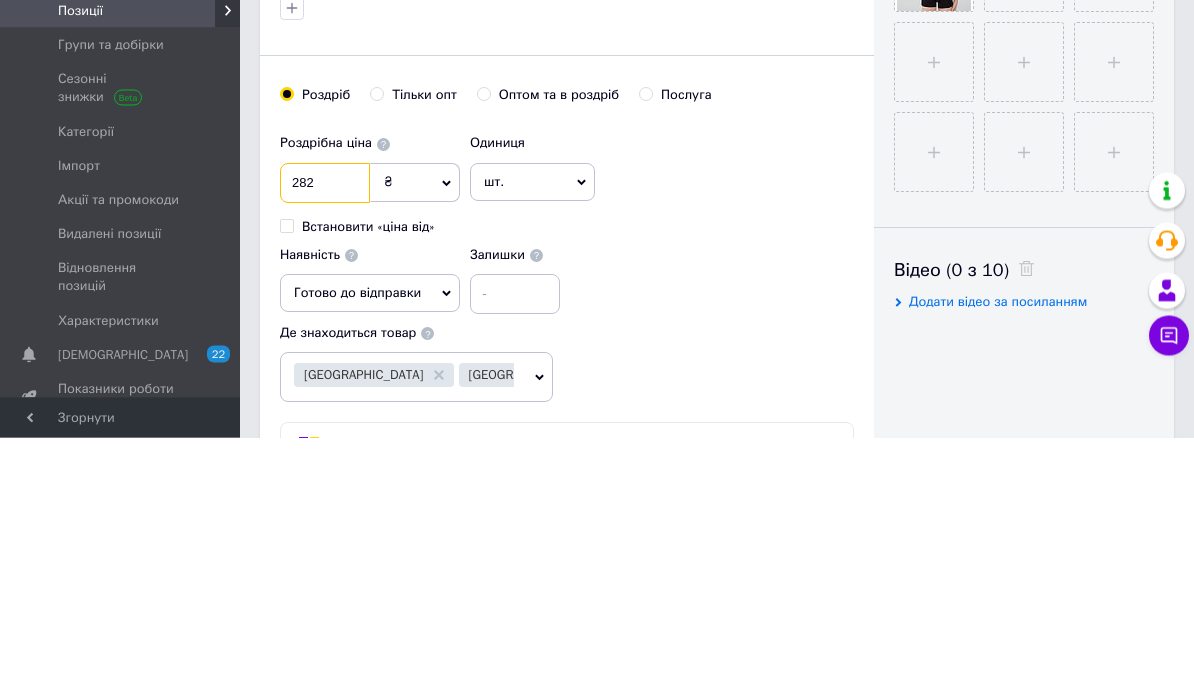 type on "282" 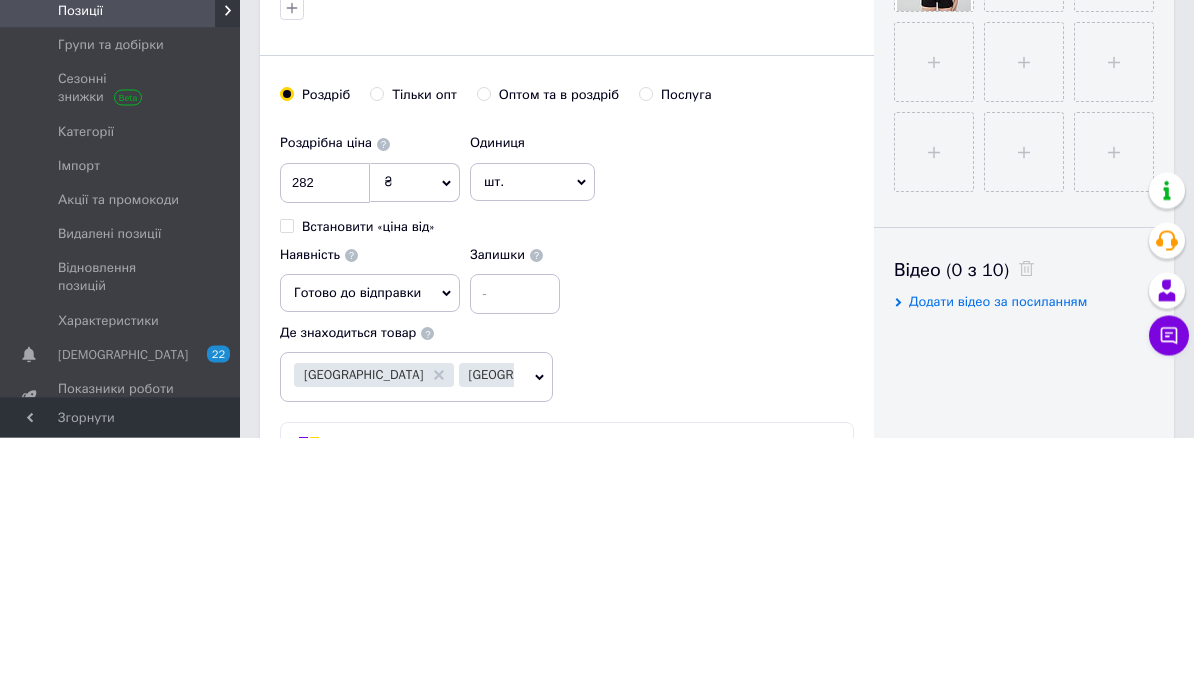 click on "Роздрібна ціна 282 ₴ $ EUR CHF GBP ¥ PLN ₸ MDL HUF KGS CNY TRY KRW lei Встановити «ціна від» Одиниця шт. Популярне комплект упаковка кв.м пара м кг пог.м послуга т а автоцистерна ампула б балон банка блістер бобіна бочка бут бухта в ват виїзд відро г г га година гр/кв.м гігакалорія д дав два місяці день доба доза є єврокуб з зміна к кВт каністра карат кв.дм кв.м кв.см кв.фут квартал кг кг/кв.м км колесо комплект коробка куб.дм куб.м л л лист м м мВт мл мм моток місяць мішок н набір номер о об'єкт од. п палетомісце пара партія пач пог.м послуга посівна одиниця птахомісце півроку пігулка" at bounding box center [567, 463] 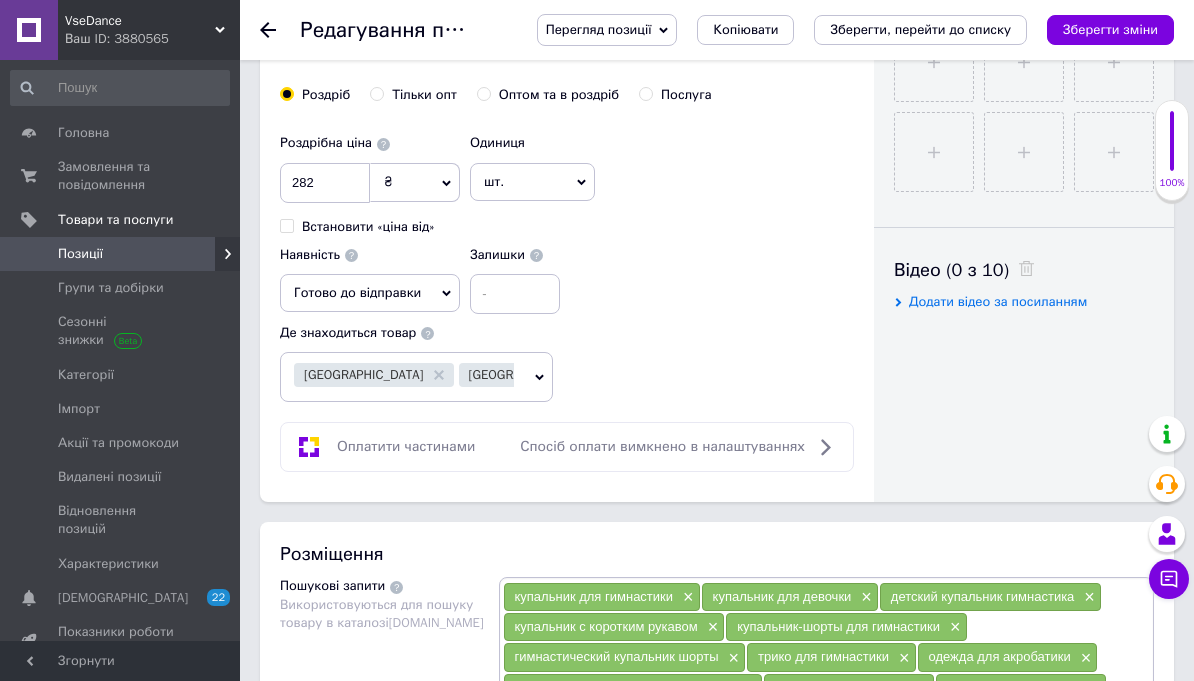 click on "Зберегти зміни" at bounding box center (1110, 29) 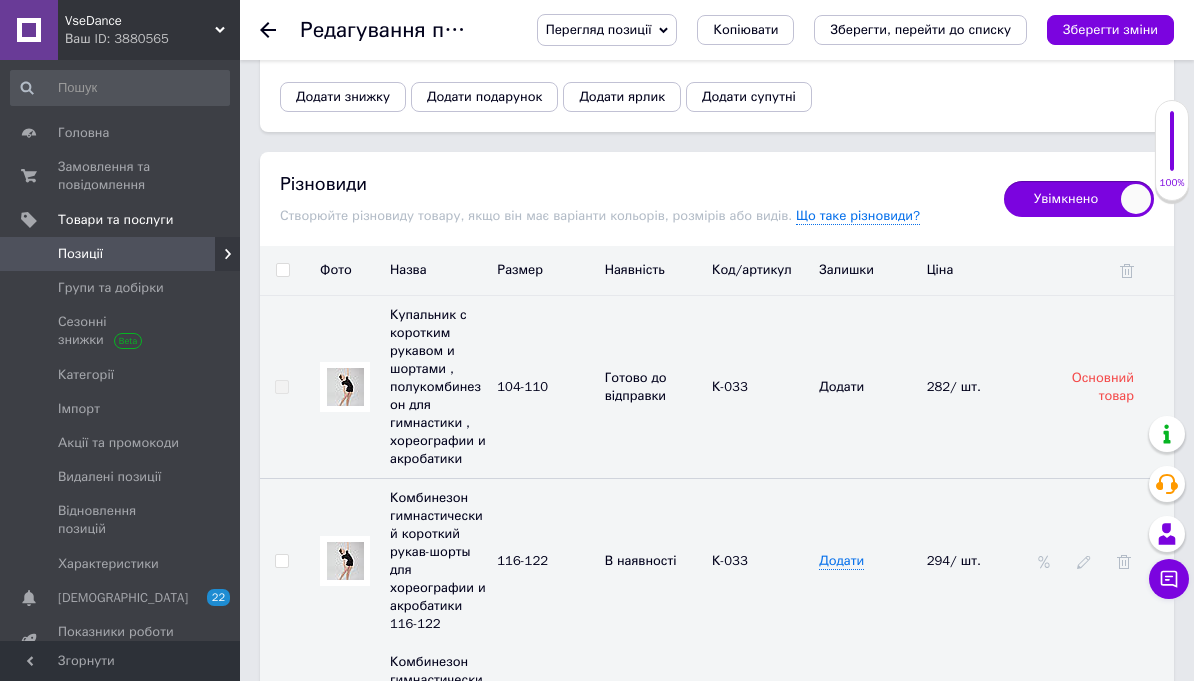 scroll, scrollTop: 2799, scrollLeft: 0, axis: vertical 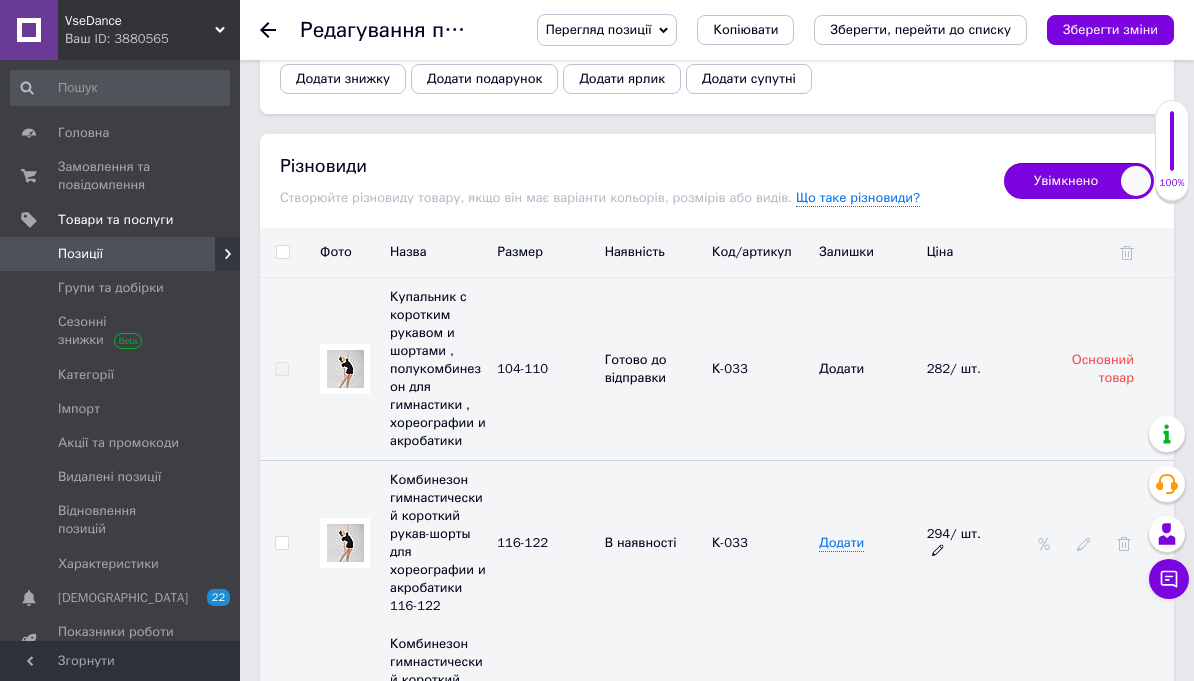 click on "294/
шт." at bounding box center [975, 543] 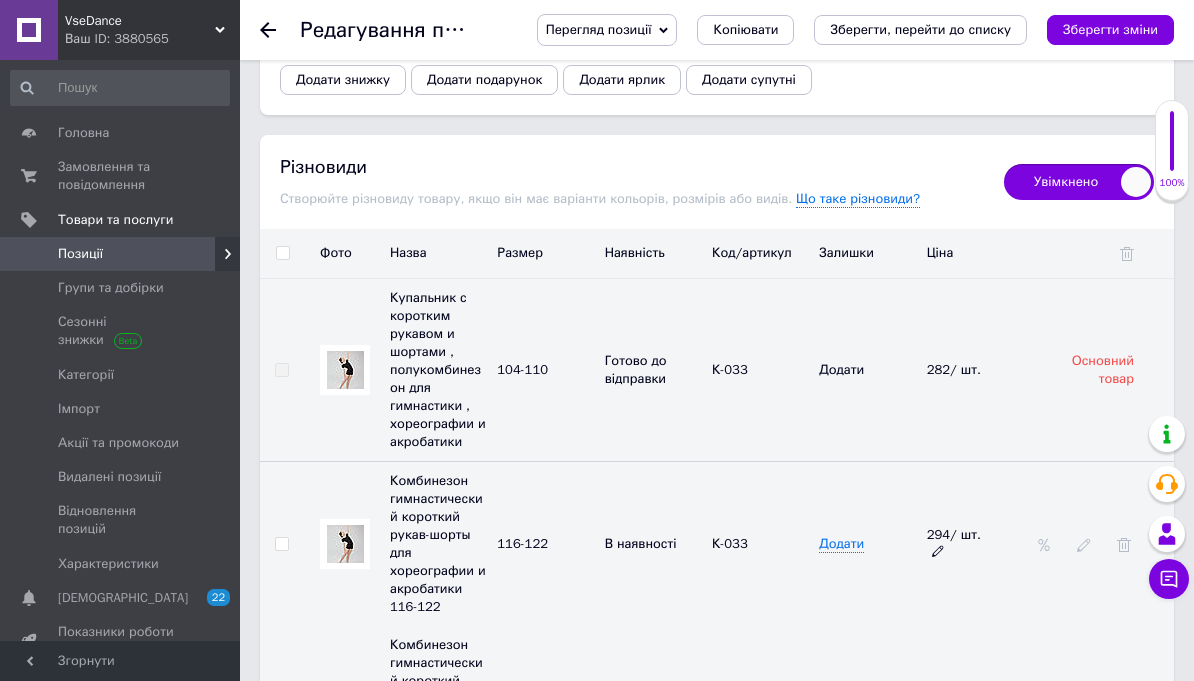 scroll, scrollTop: 2795, scrollLeft: 0, axis: vertical 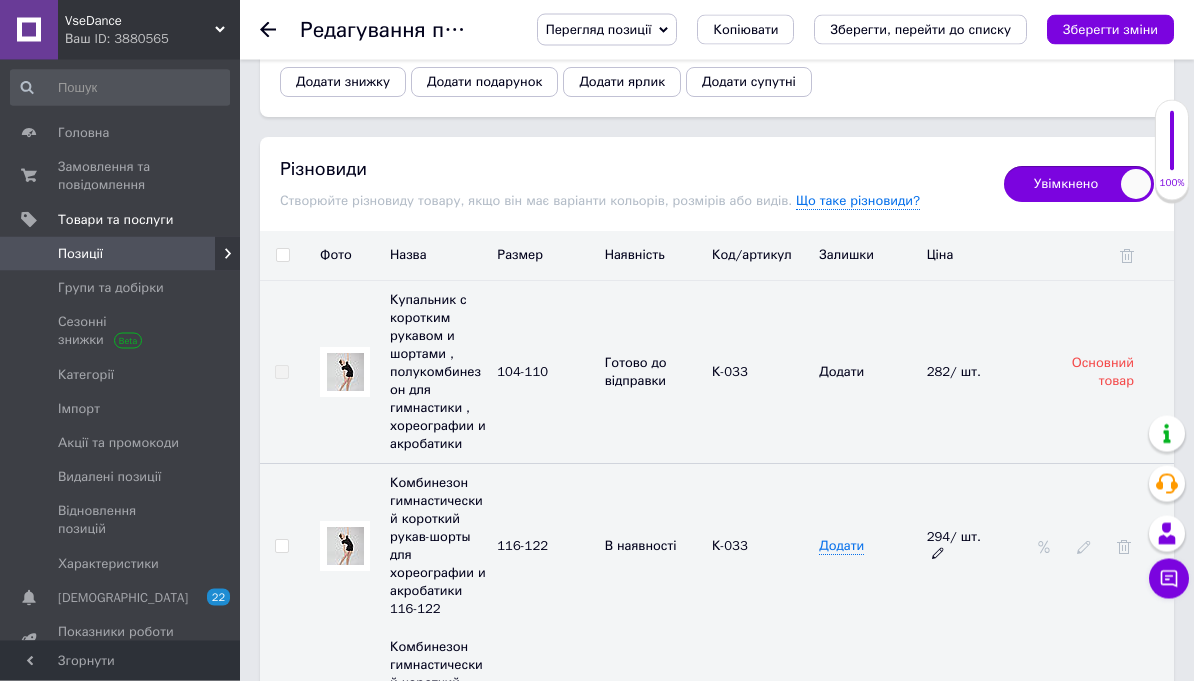 click on "294/
шт." at bounding box center [968, 547] 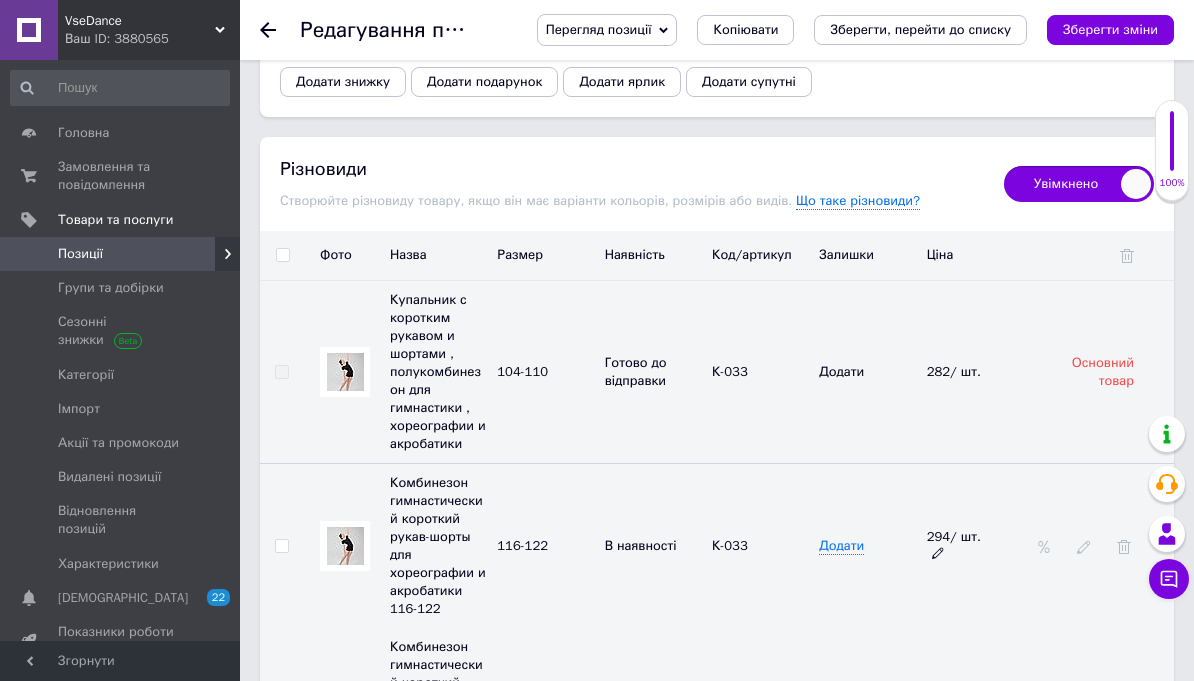 click on "Додати" at bounding box center [867, 546] 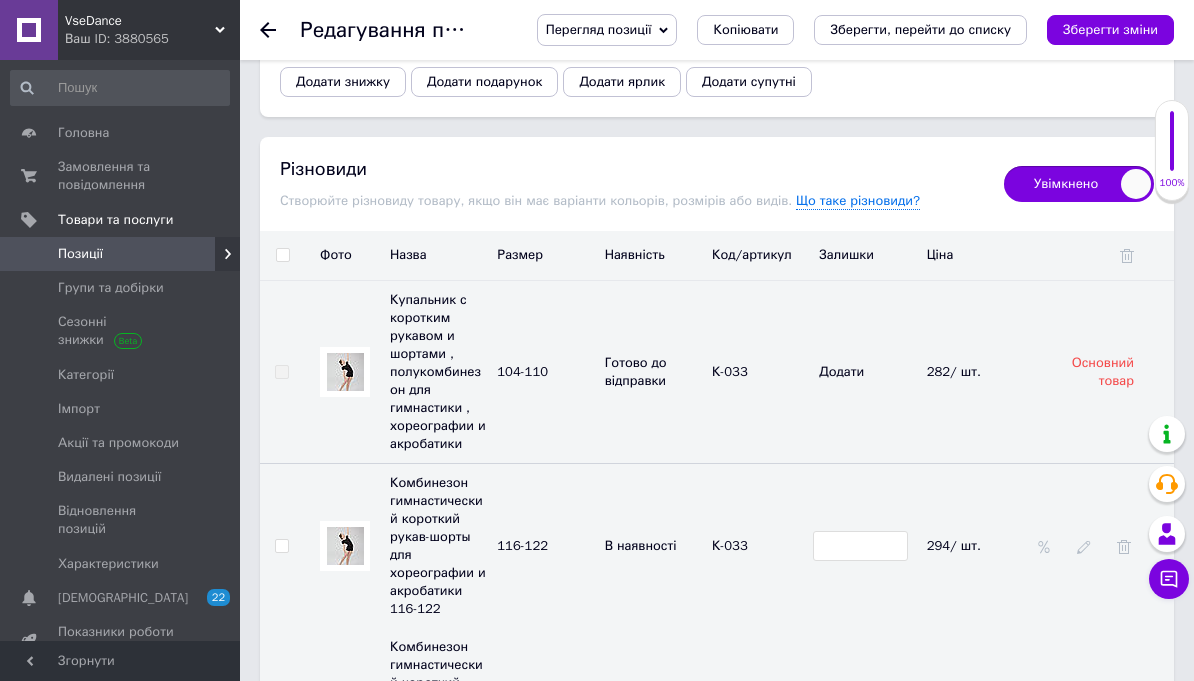 scroll, scrollTop: 2795, scrollLeft: 0, axis: vertical 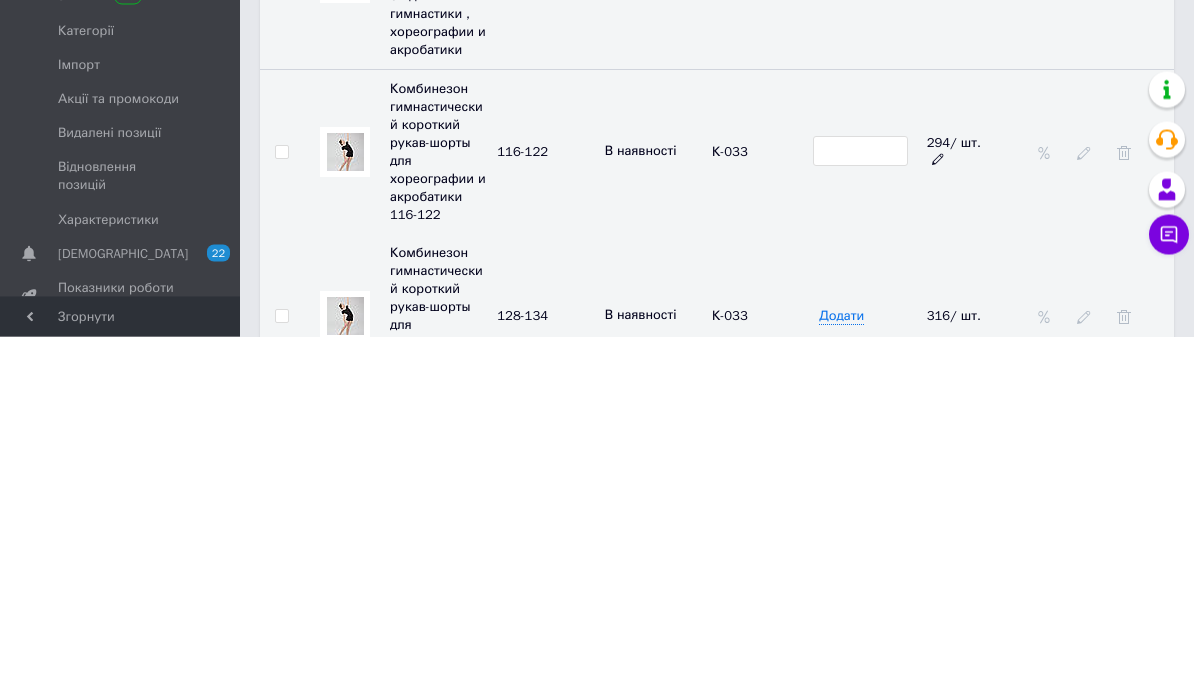 click on "294/
шт." at bounding box center [954, 496] 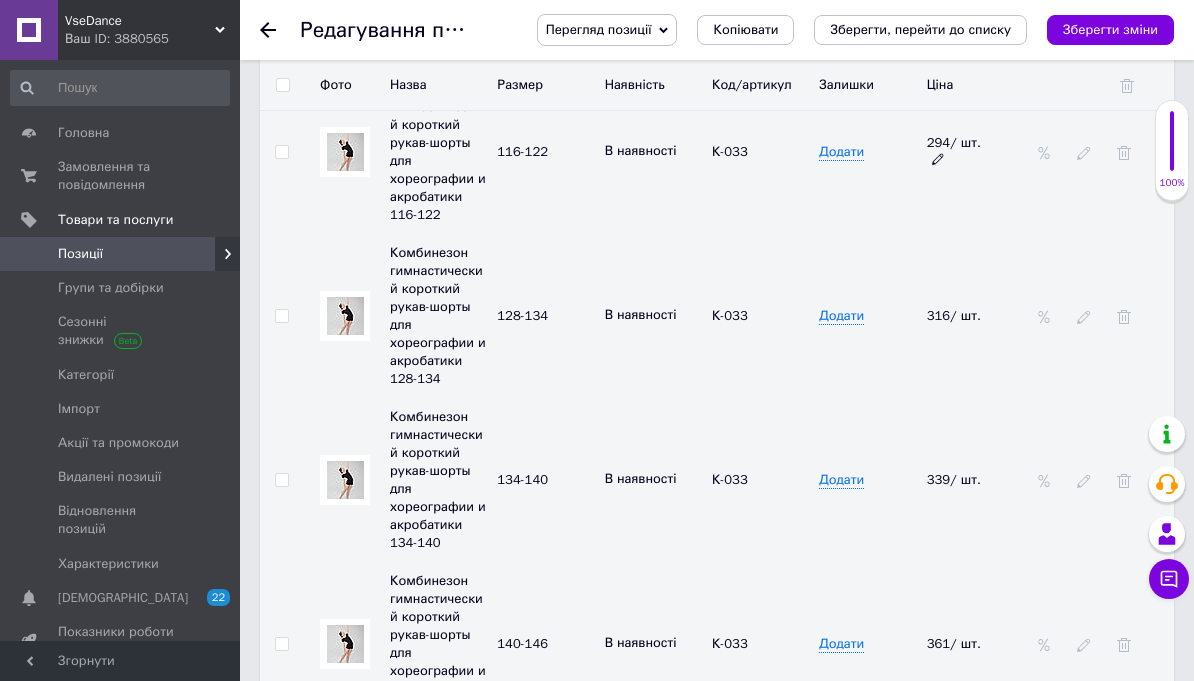click 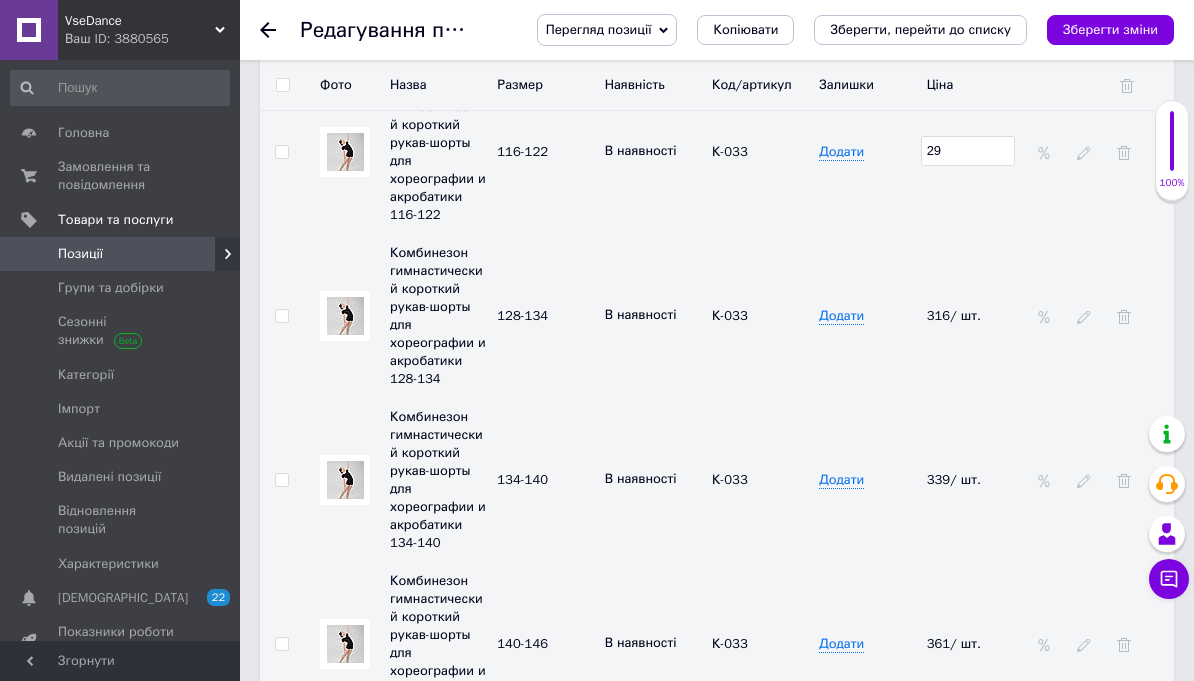 type on "2" 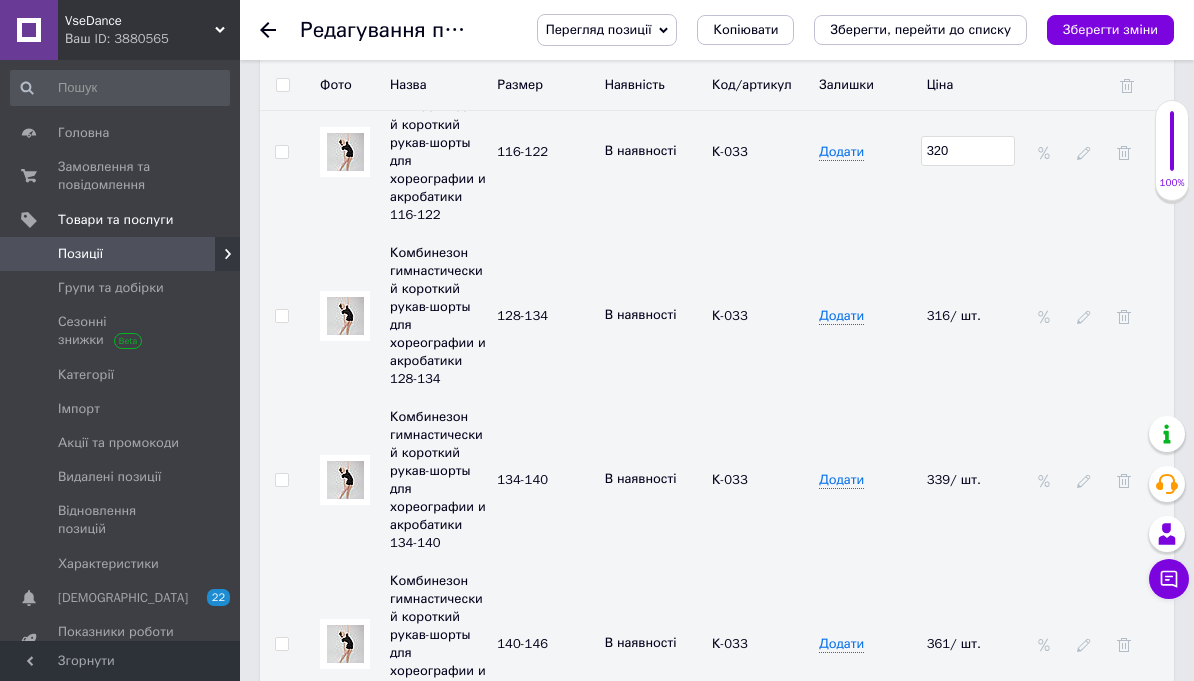 type on "320" 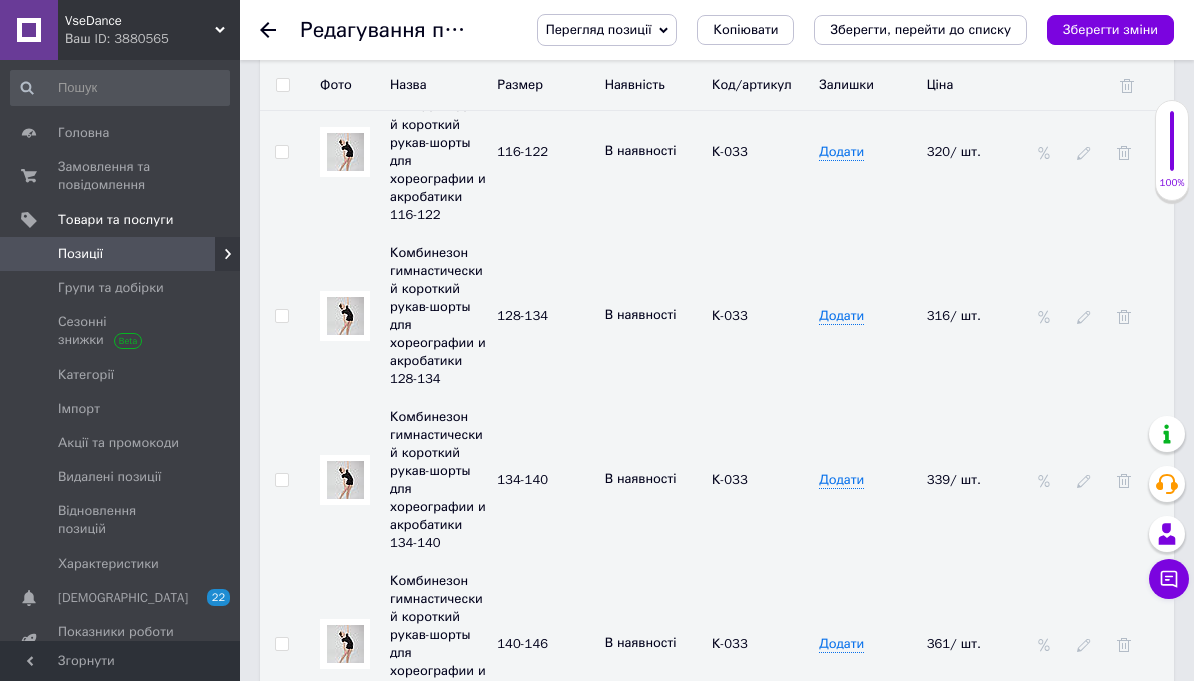 scroll, scrollTop: 3599, scrollLeft: 0, axis: vertical 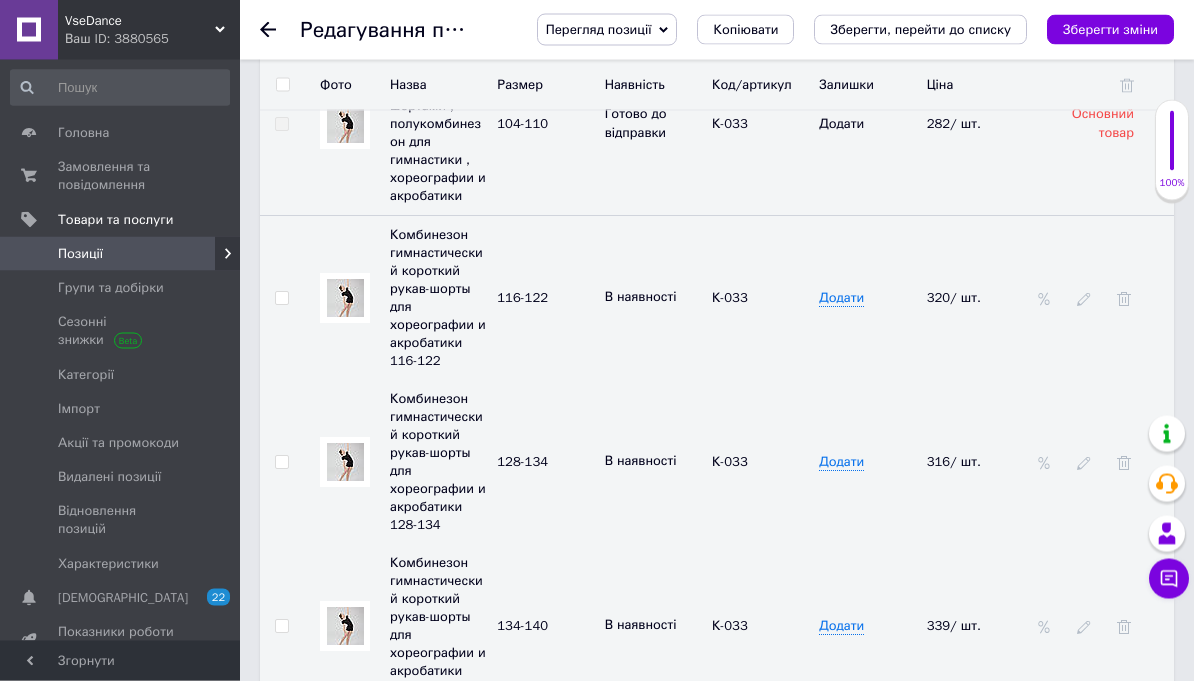 click on "316/
шт." at bounding box center [975, 463] 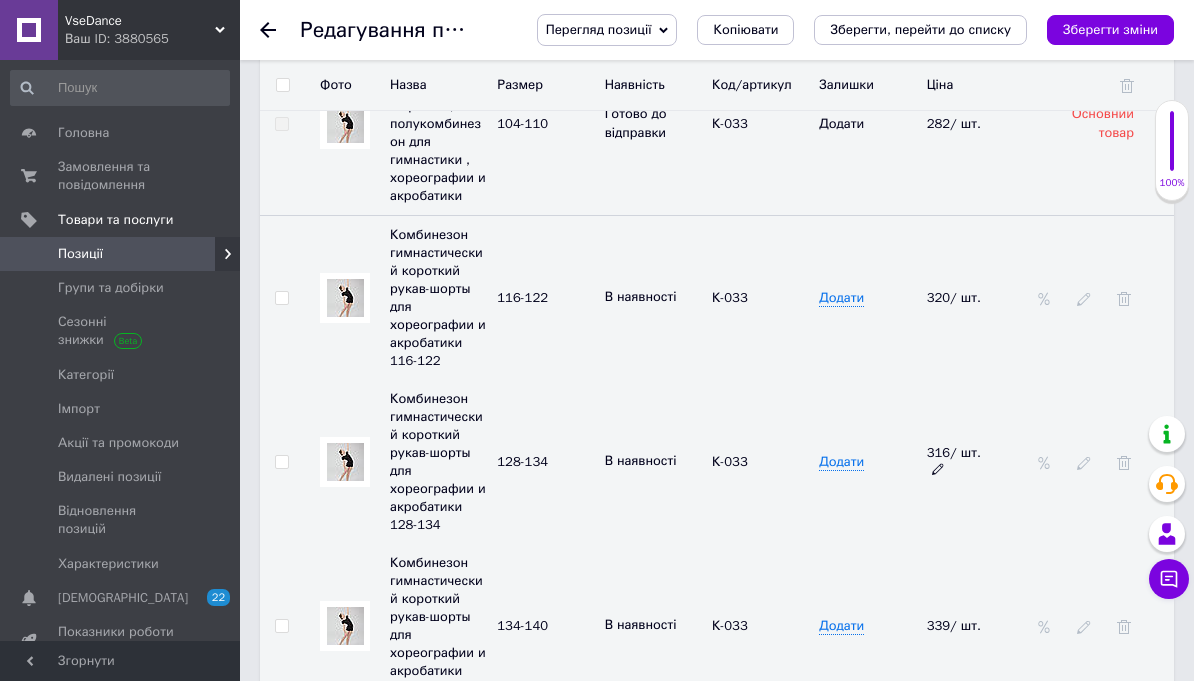 click 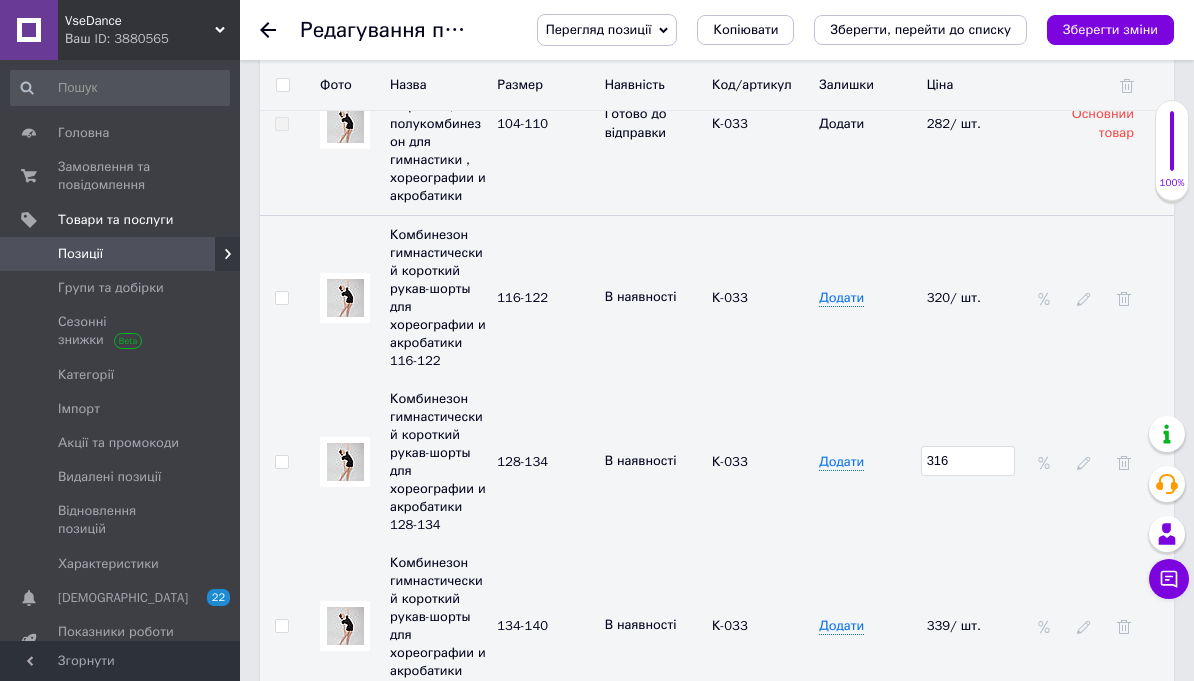 scroll, scrollTop: 2993, scrollLeft: 0, axis: vertical 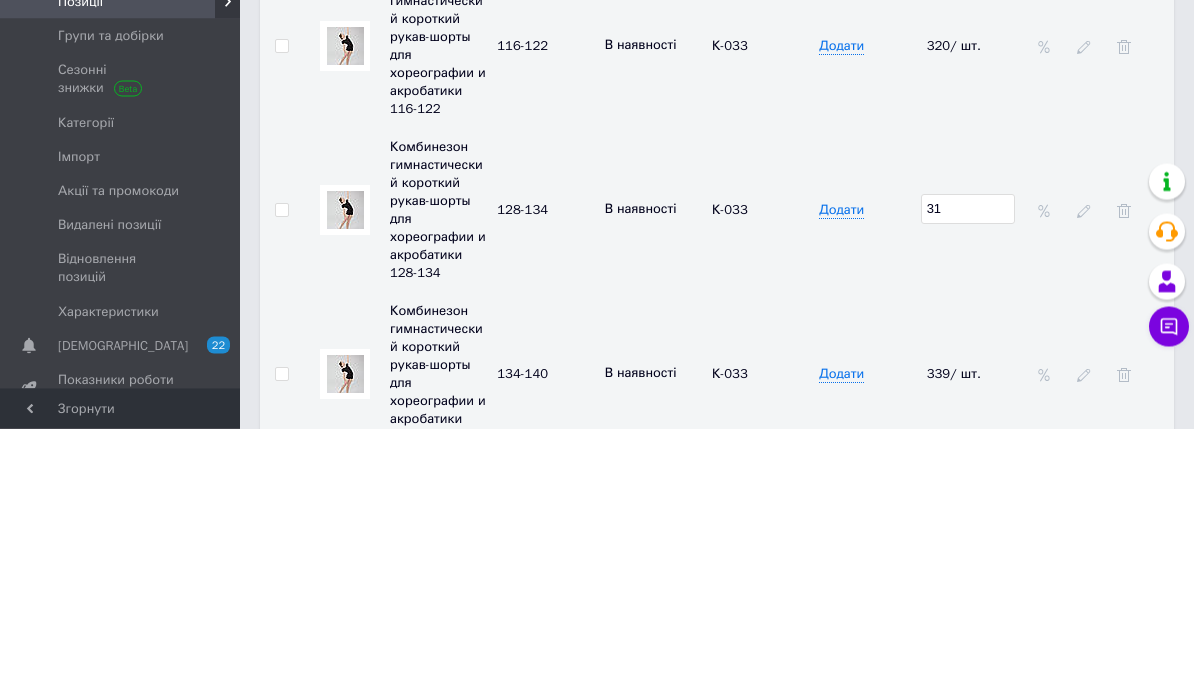type on "3" 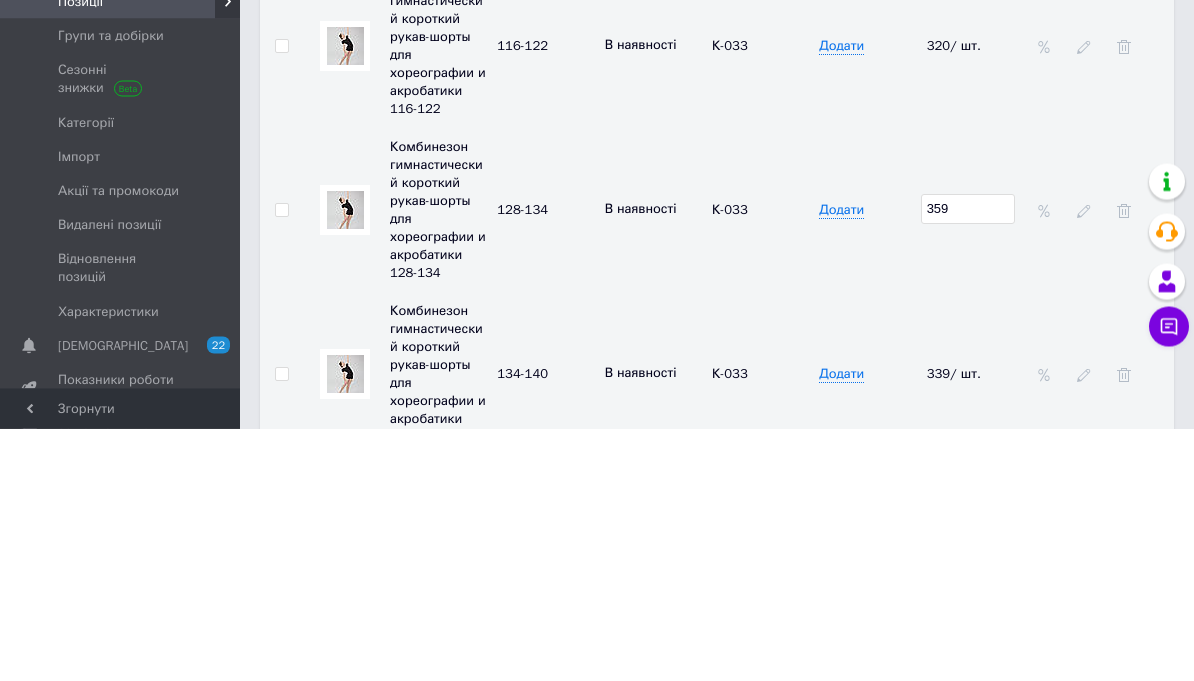 type on "359" 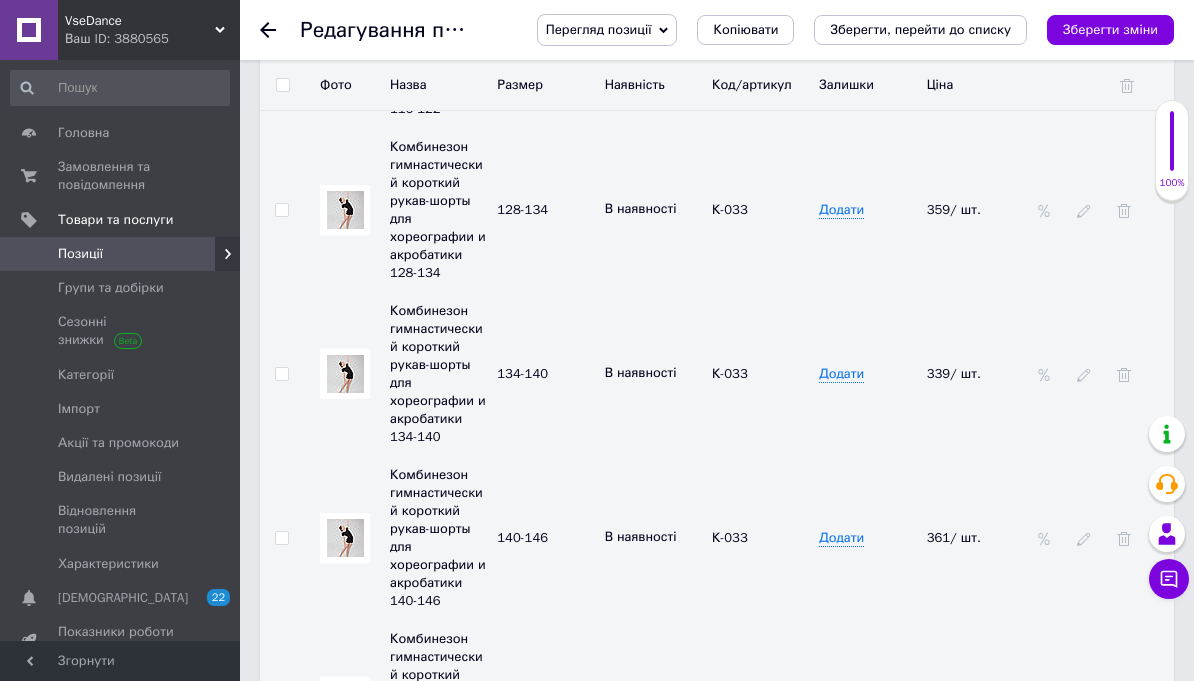 click on "Зберегти зміни" at bounding box center [1110, 30] 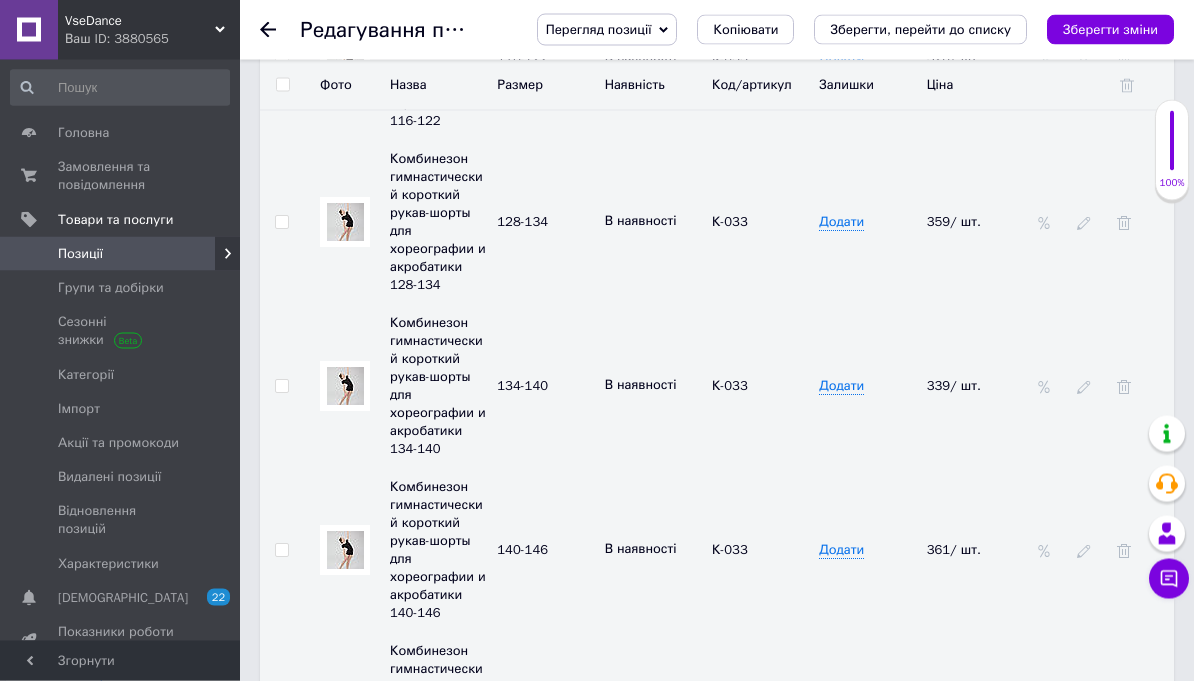 scroll, scrollTop: 3213, scrollLeft: 0, axis: vertical 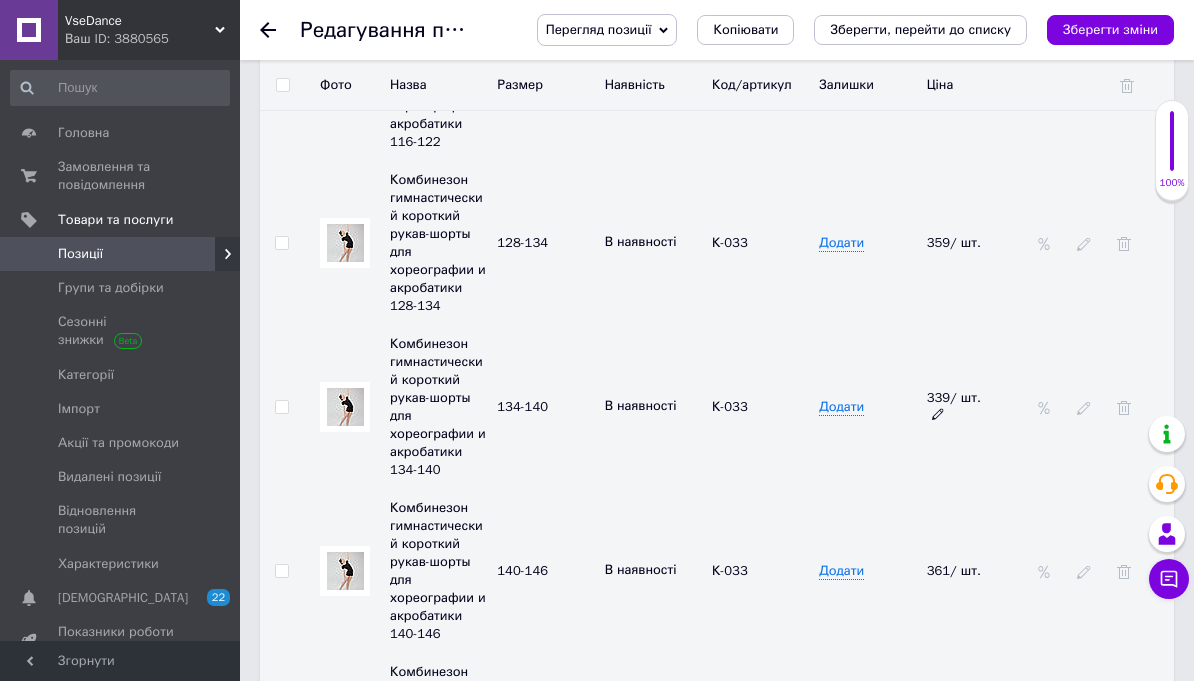 click 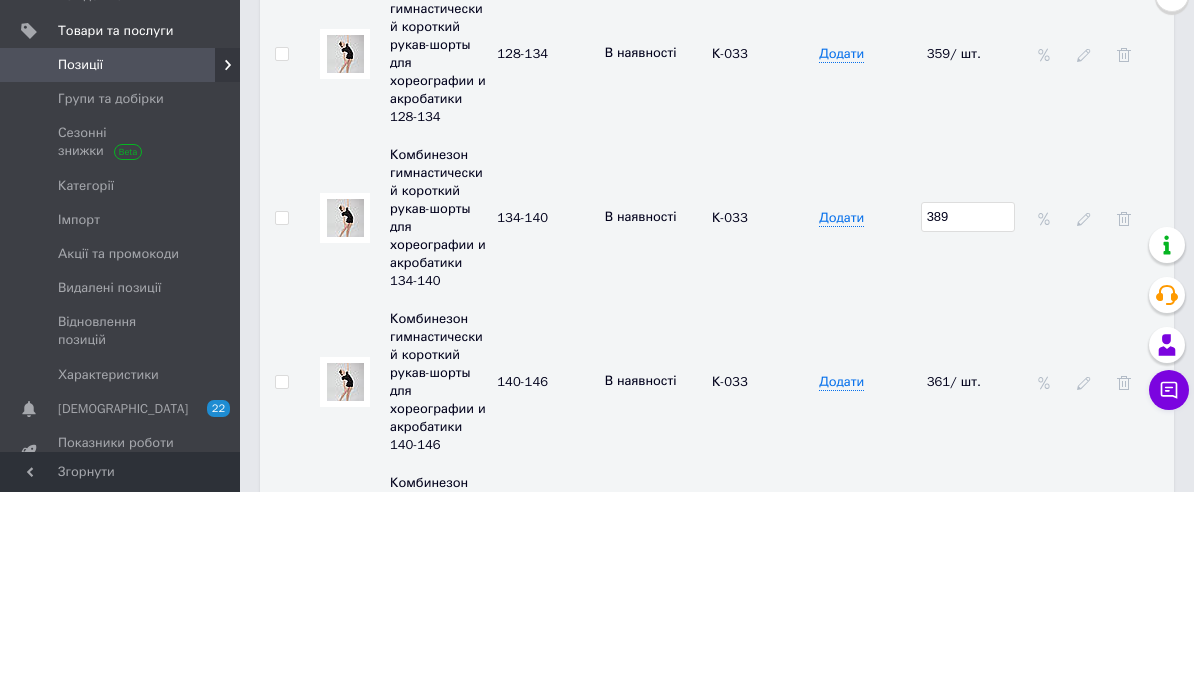 type on "389" 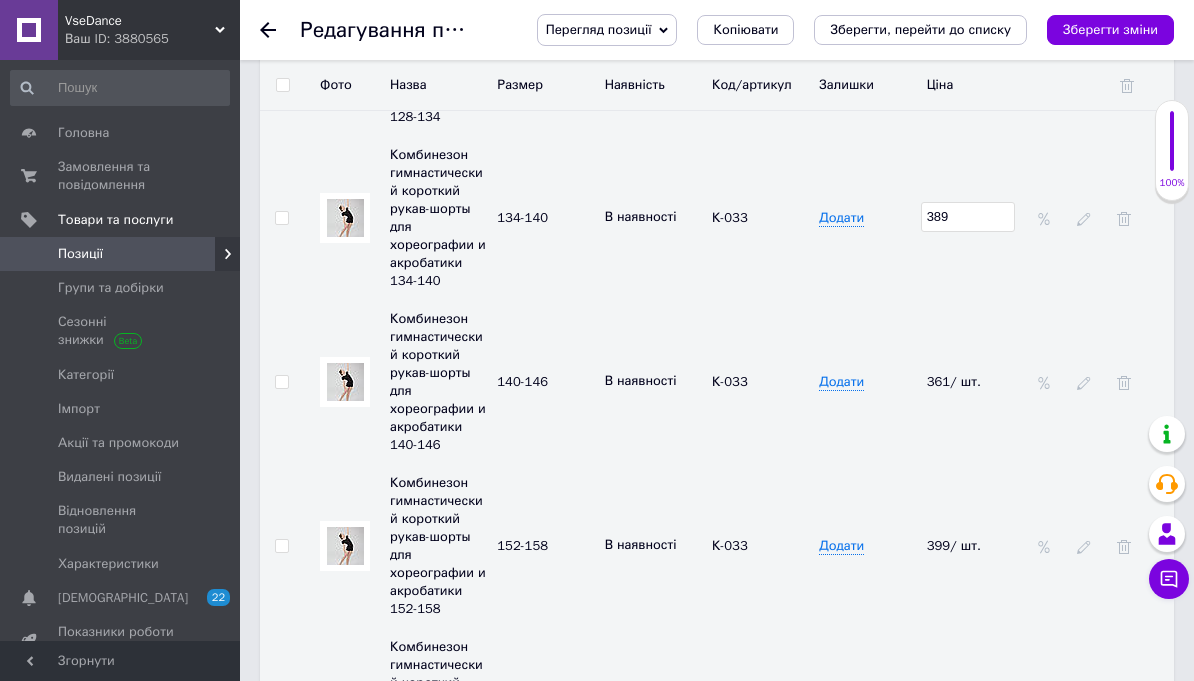 click on "Зберегти зміни" at bounding box center (1110, 29) 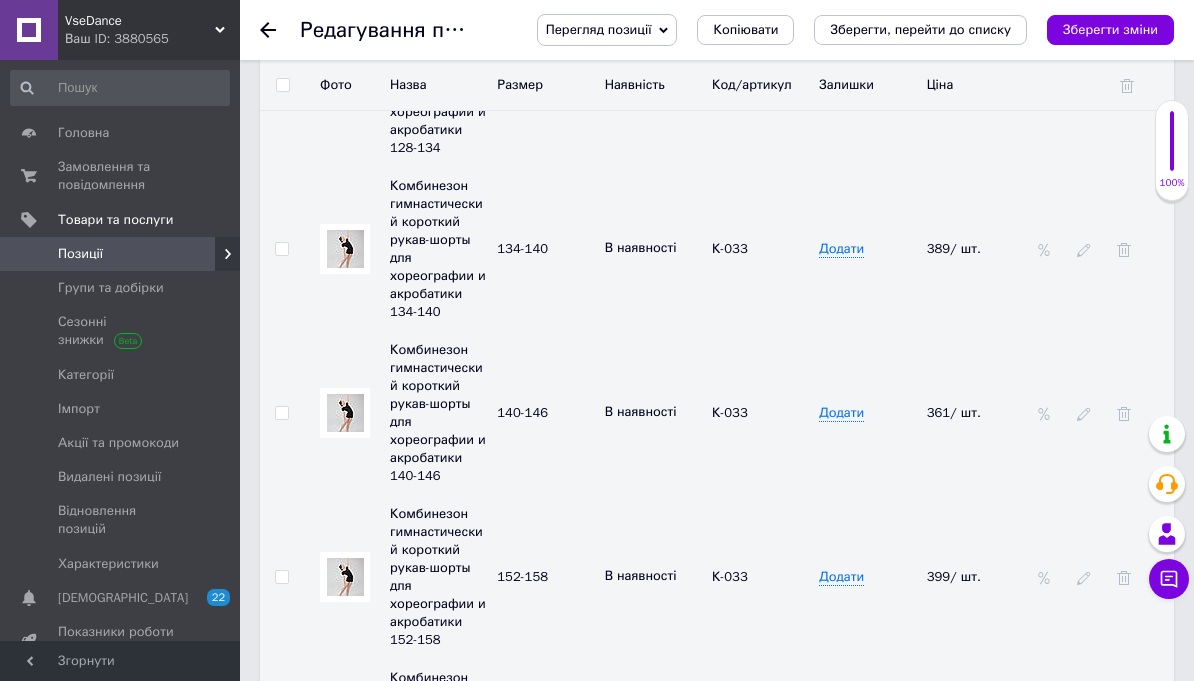 scroll, scrollTop: 3364, scrollLeft: 0, axis: vertical 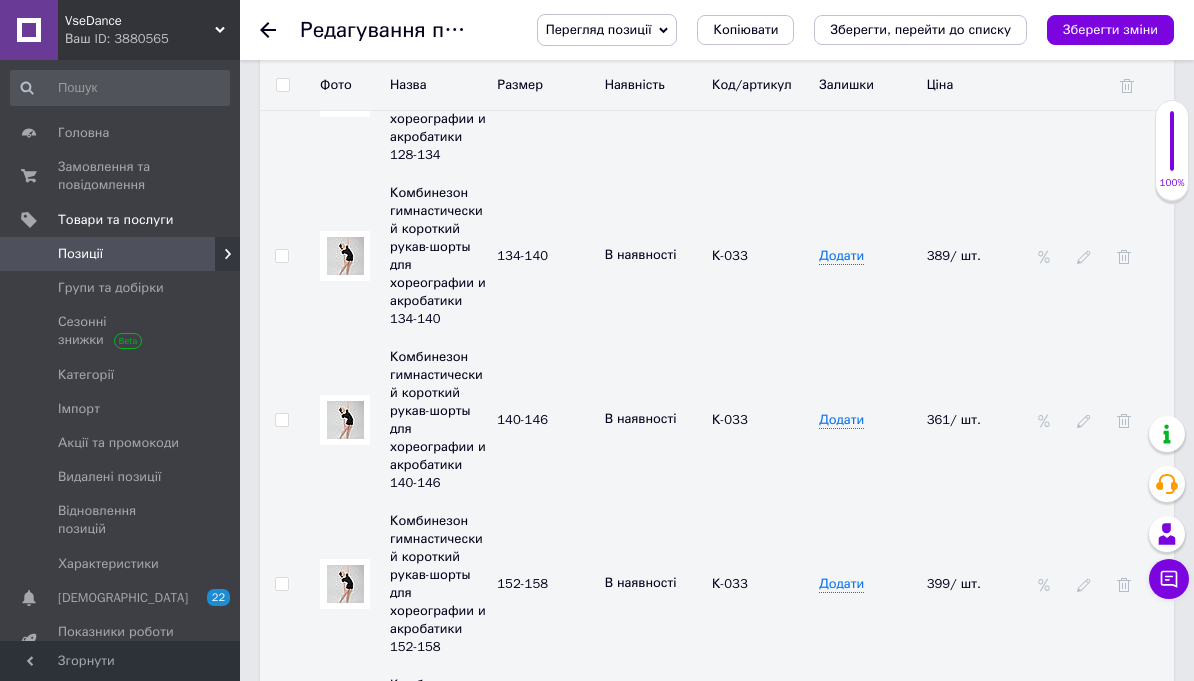 click on "361/
шт." at bounding box center (975, 420) 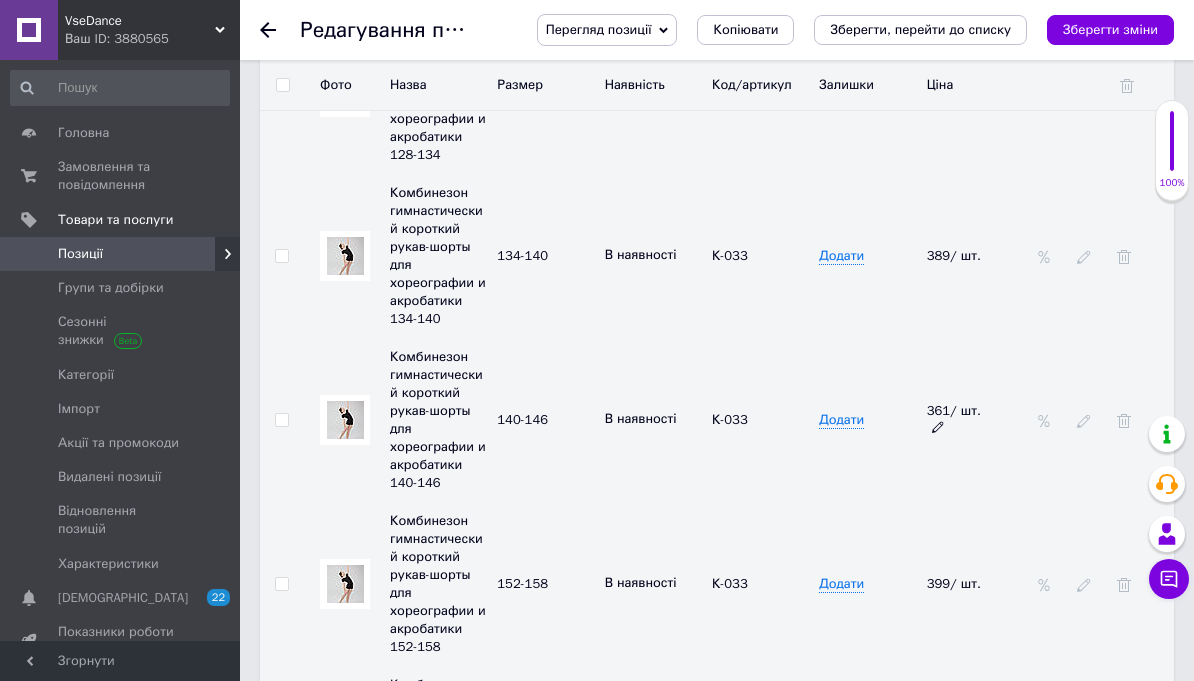 click 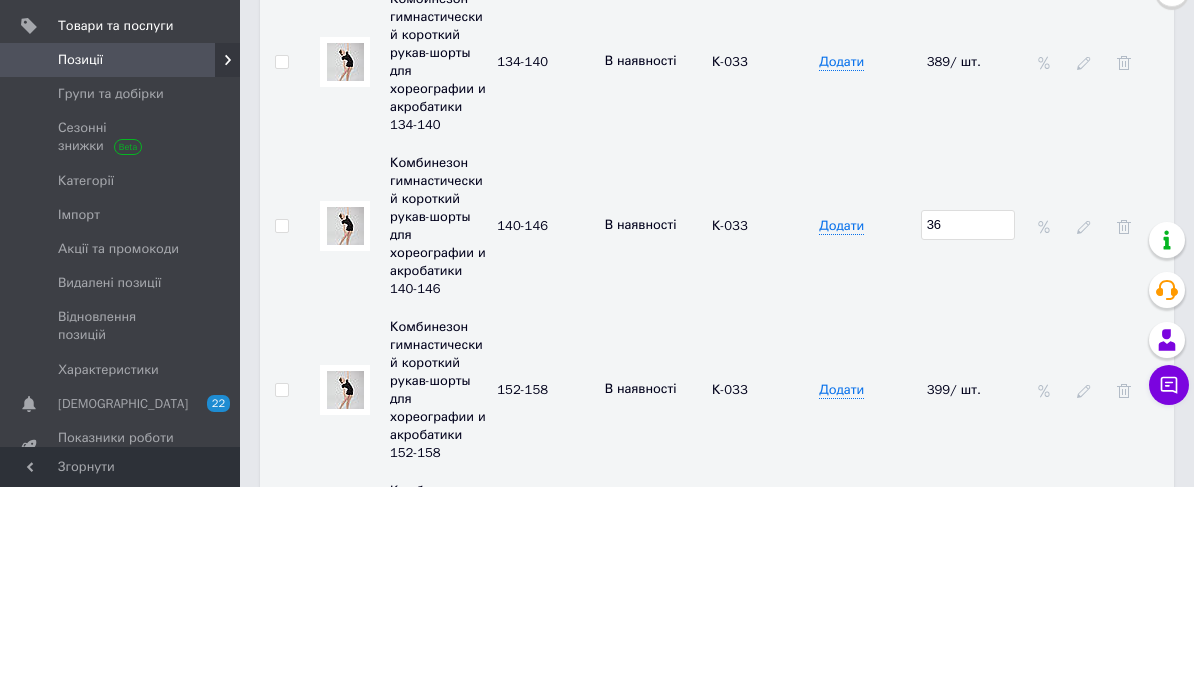 type on "3" 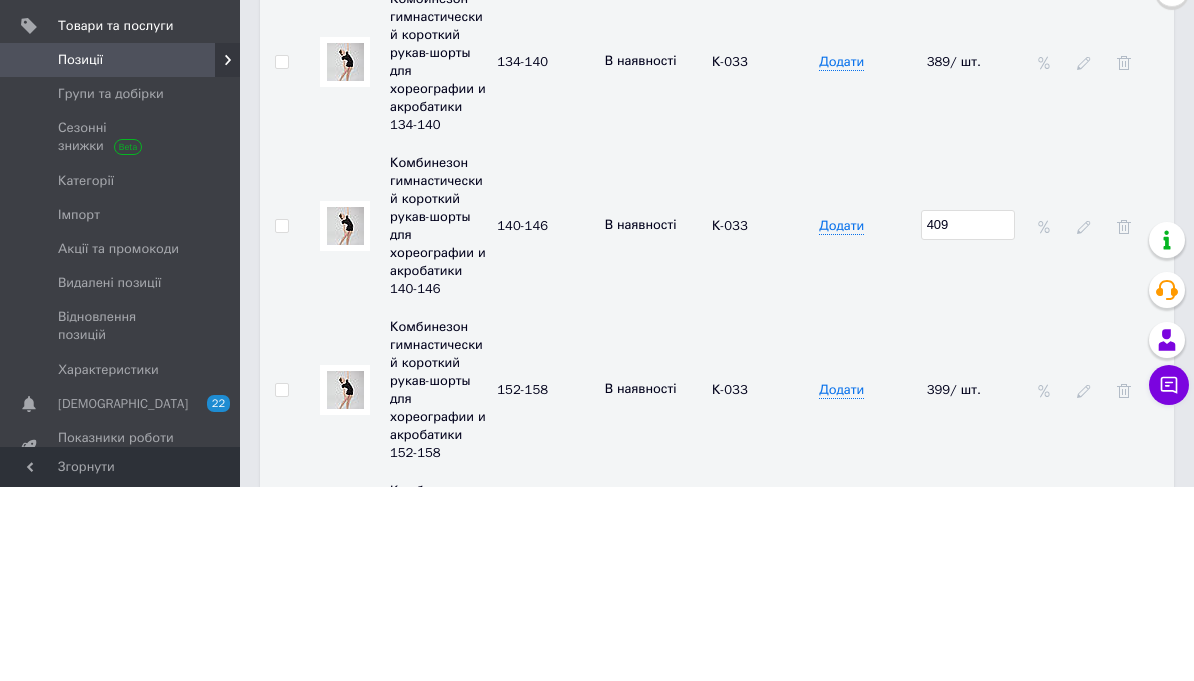 type on "409" 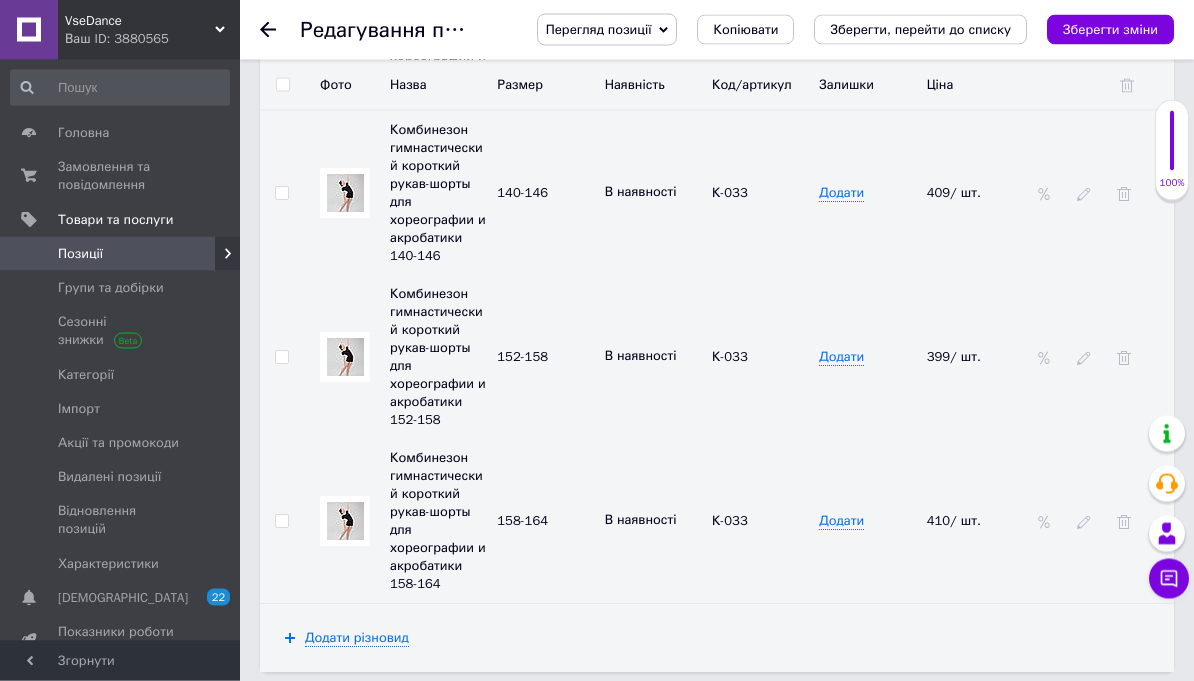 scroll, scrollTop: 3591, scrollLeft: 0, axis: vertical 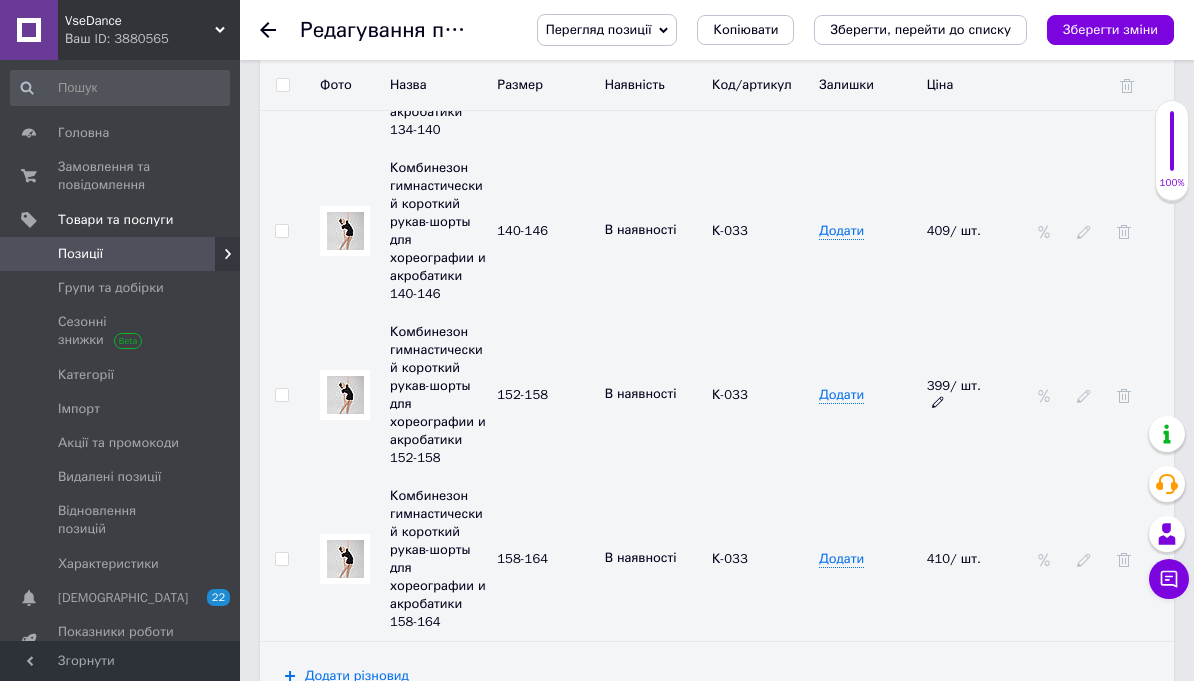 click 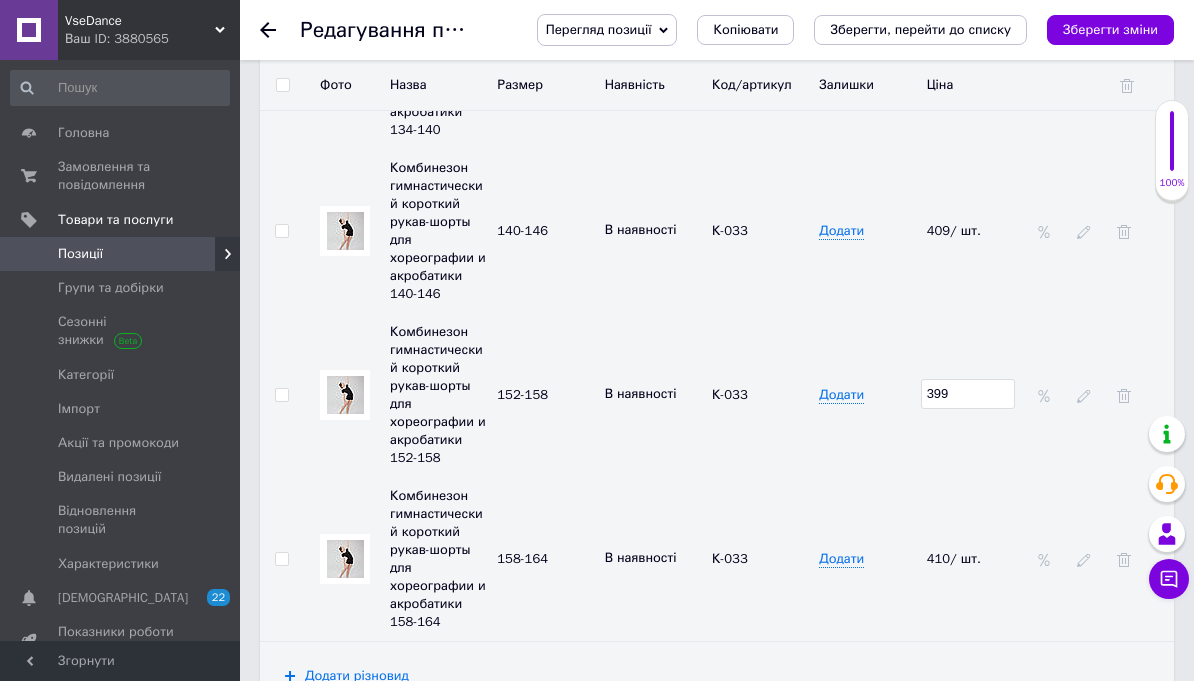 scroll, scrollTop: 3552, scrollLeft: 0, axis: vertical 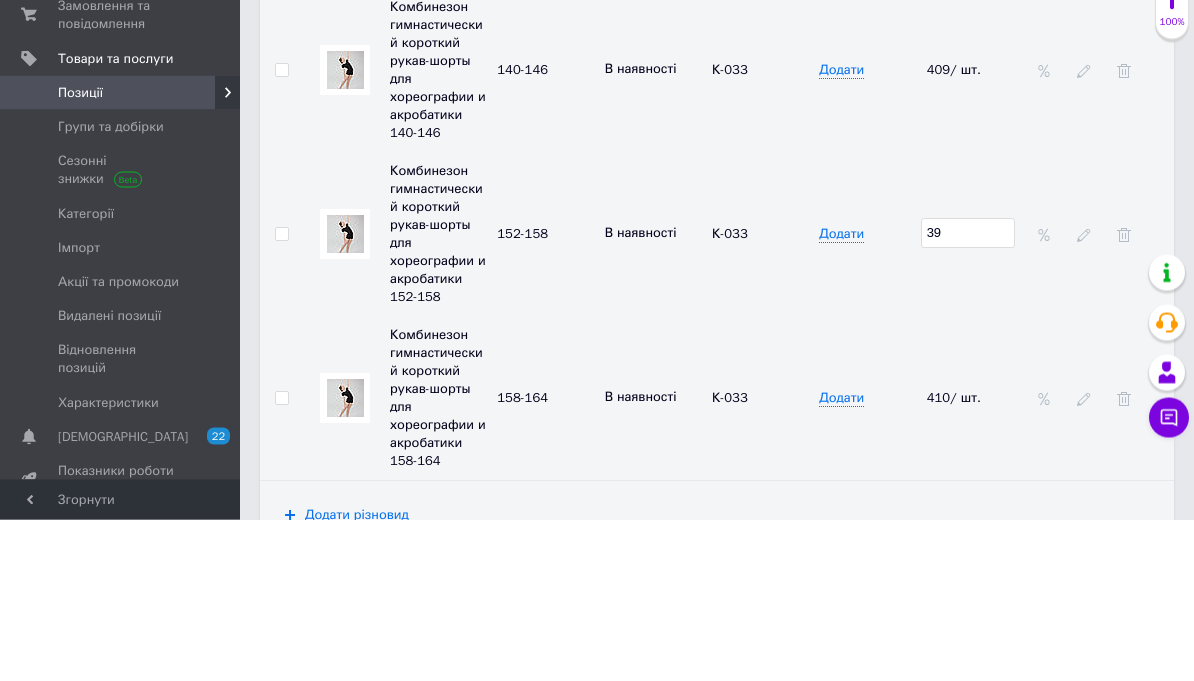type on "3" 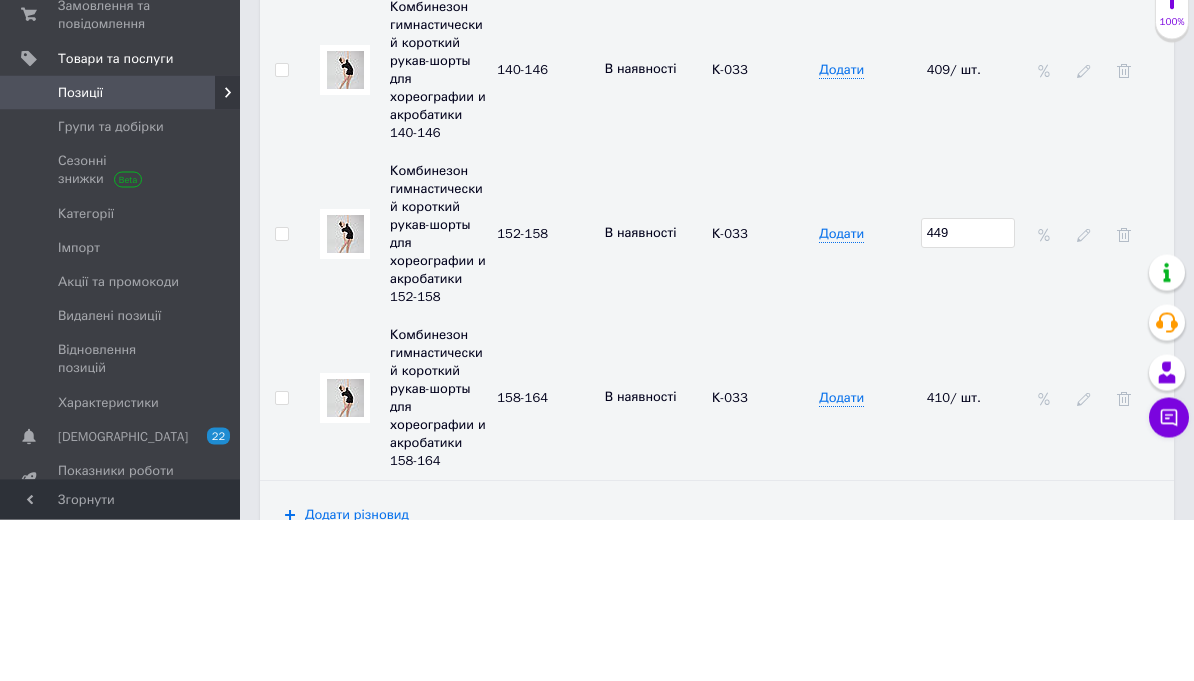 type on "449" 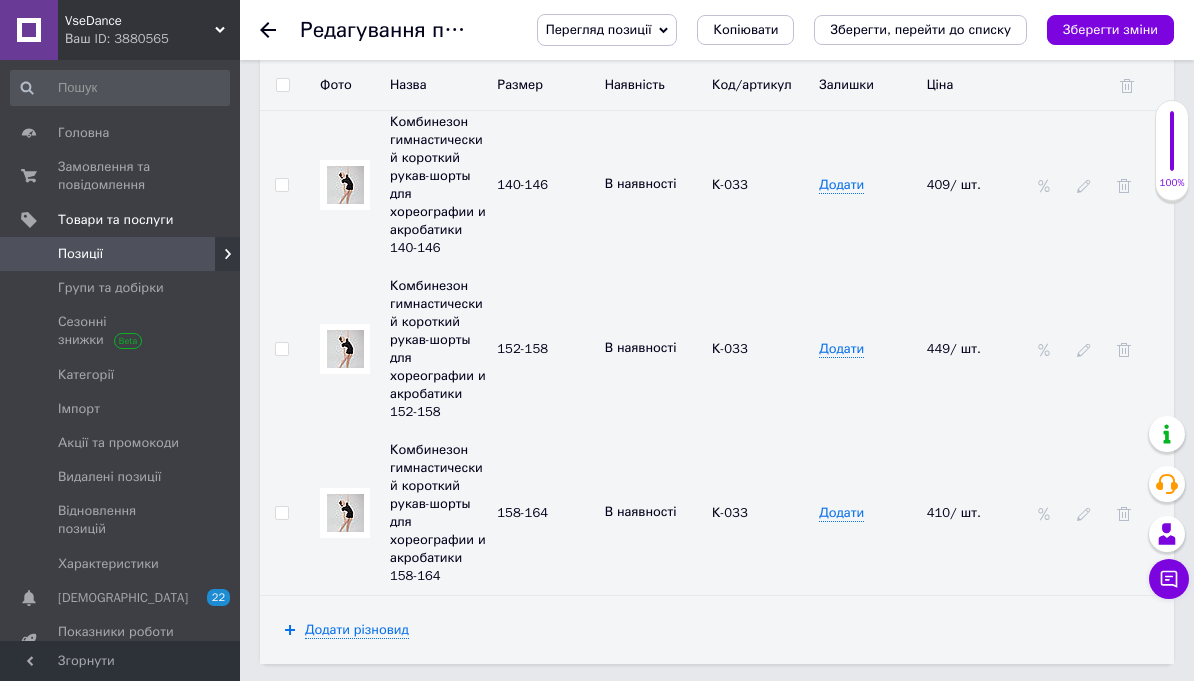 click on "410/
шт." at bounding box center (975, 513) 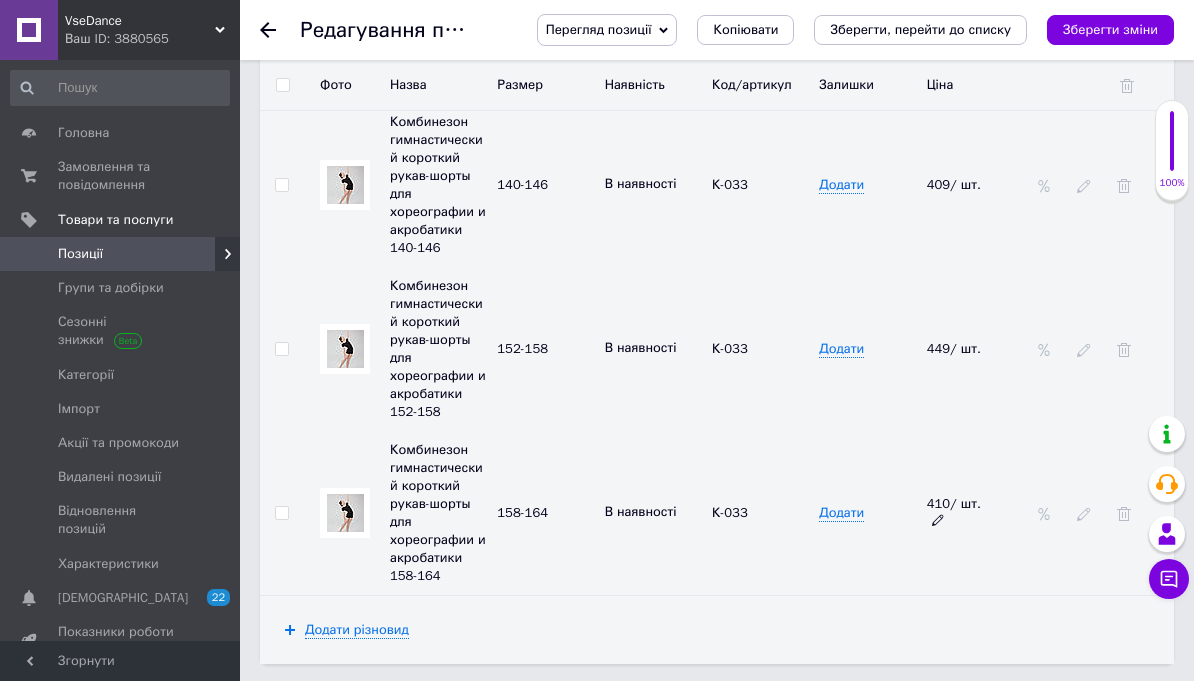 click 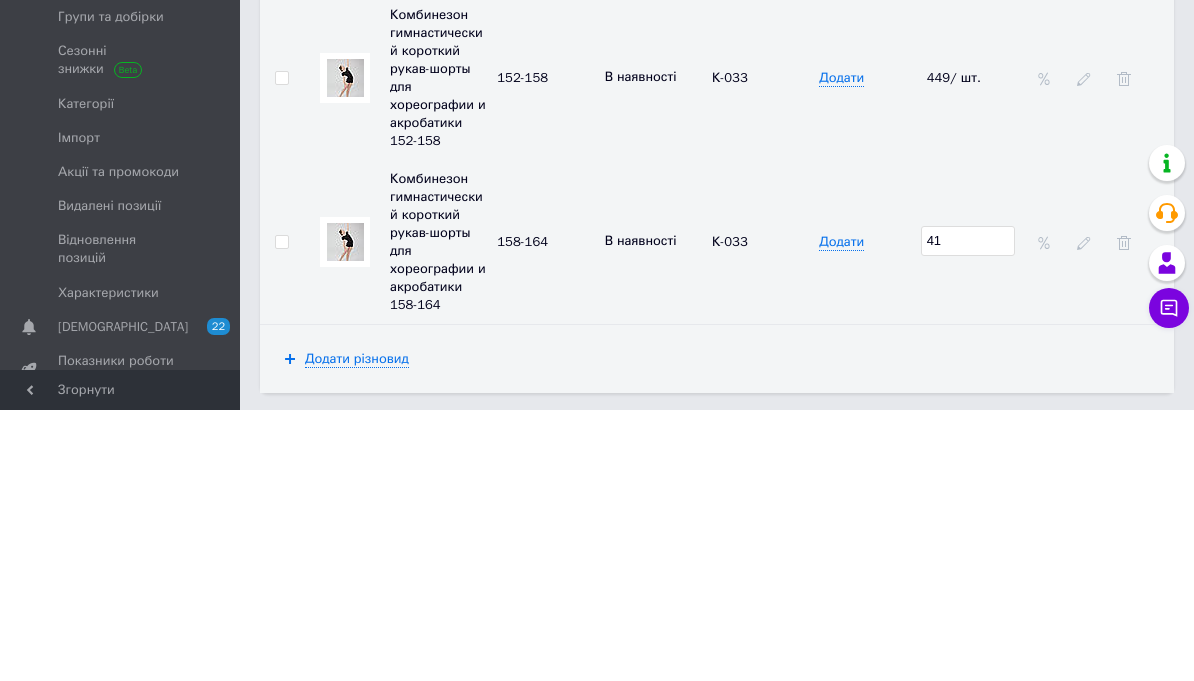 type on "4" 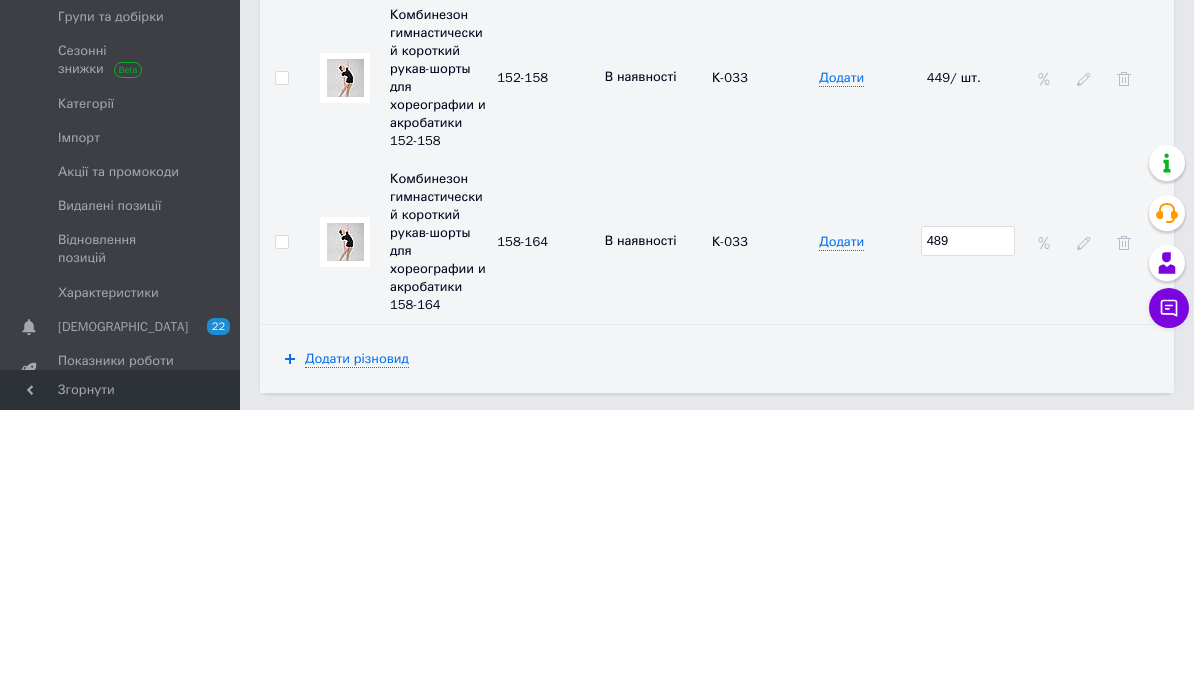 type on "489" 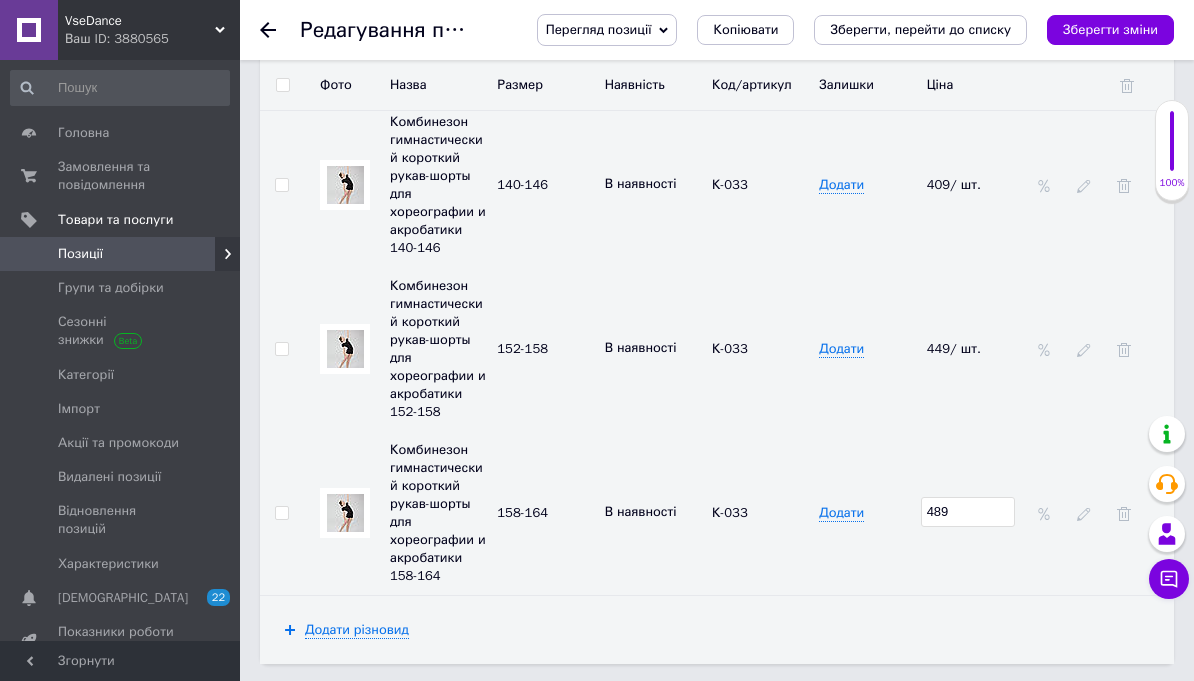 click on "Зберегти зміни" at bounding box center (1110, 29) 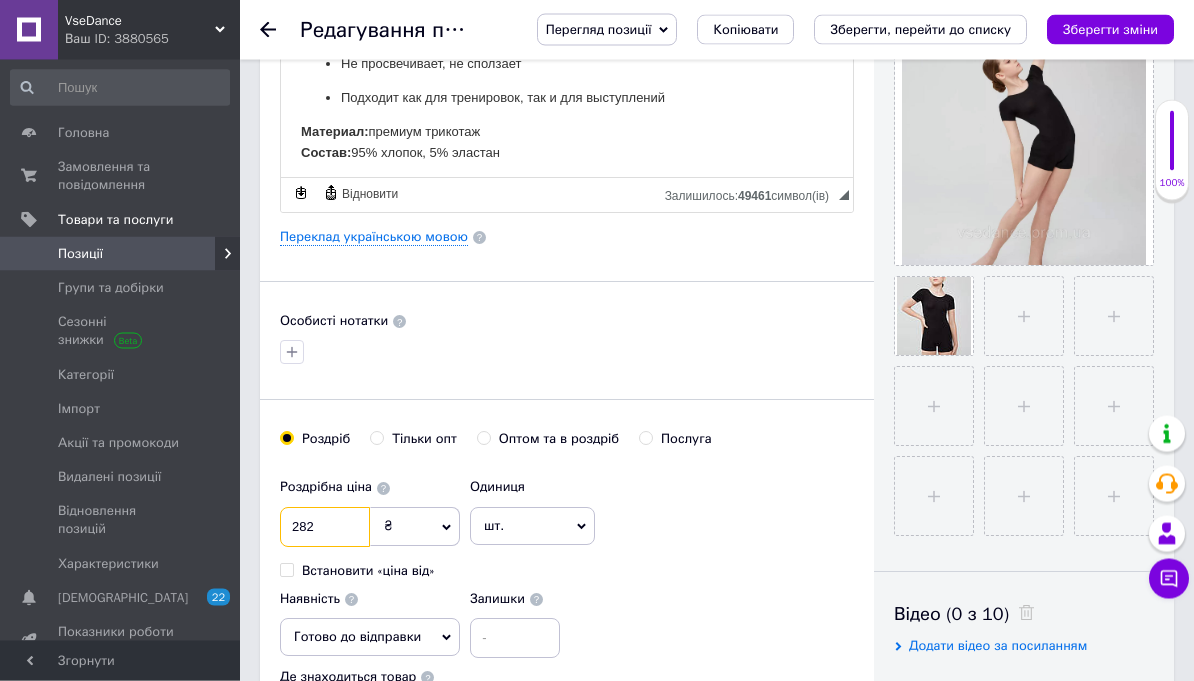 click on "282" at bounding box center (325, 528) 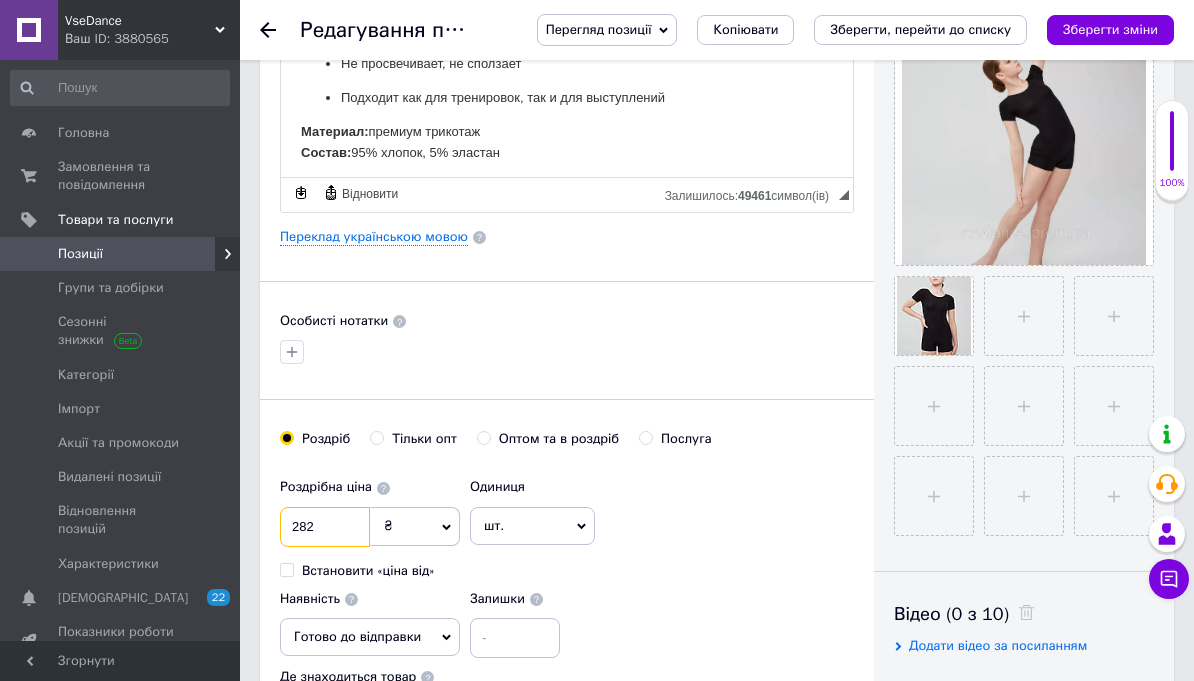 scroll, scrollTop: 490, scrollLeft: 0, axis: vertical 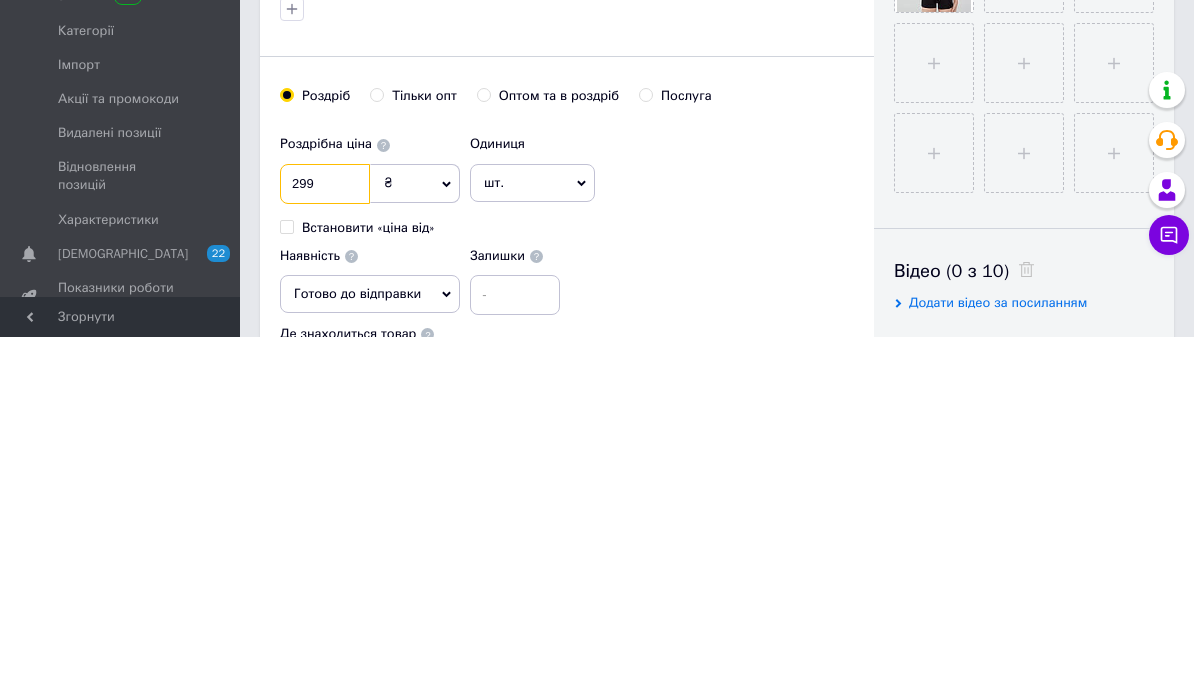 type on "299" 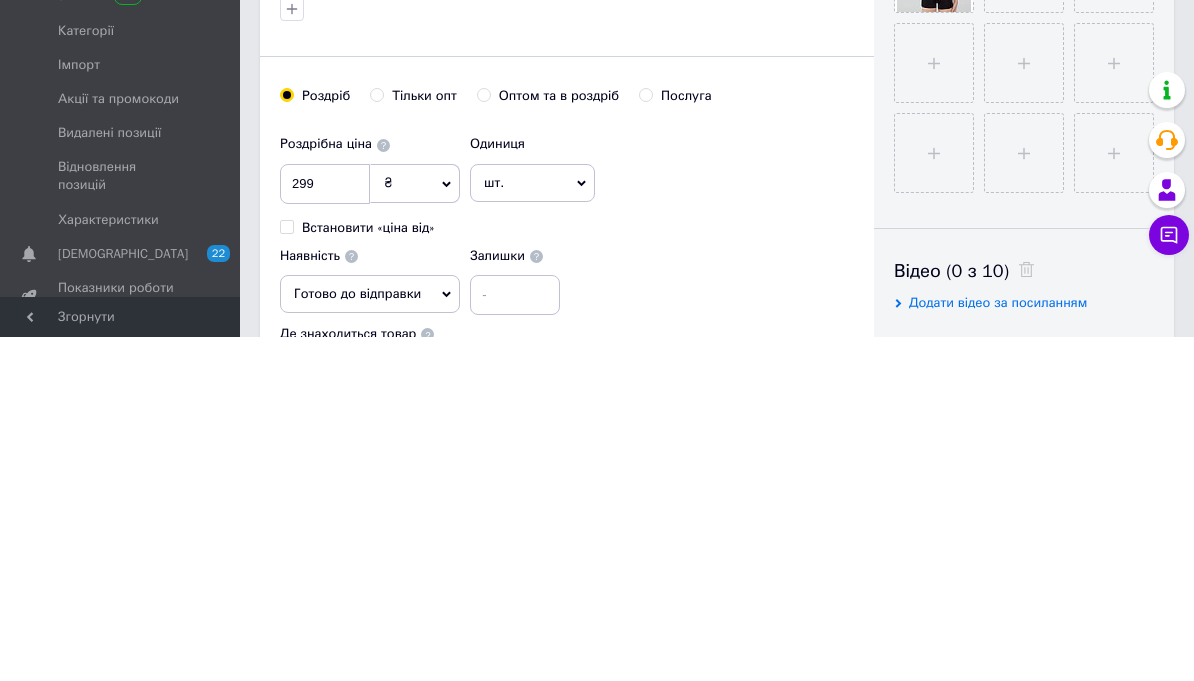 click on "Роздрібна ціна 299 ₴ $ EUR CHF GBP ¥ PLN ₸ MDL HUF KGS CNY TRY KRW lei Встановити «ціна від» Одиниця шт. Популярне комплект упаковка кв.м пара м кг пог.м послуга т а автоцистерна ампула б балон банка блістер бобіна бочка бут бухта в ват виїзд відро г г га година гр/кв.м гігакалорія д дав два місяці день доба доза є єврокуб з зміна к кВт каністра карат кв.дм кв.м кв.см кв.фут квартал кг кг/кв.м км колесо комплект коробка куб.дм куб.м л л лист м м мВт мл мм моток місяць мішок н набір номер о об'єкт од. п палетомісце пара партія пач пог.м послуга посівна одиниця птахомісце півроку пігулка" at bounding box center [567, 564] 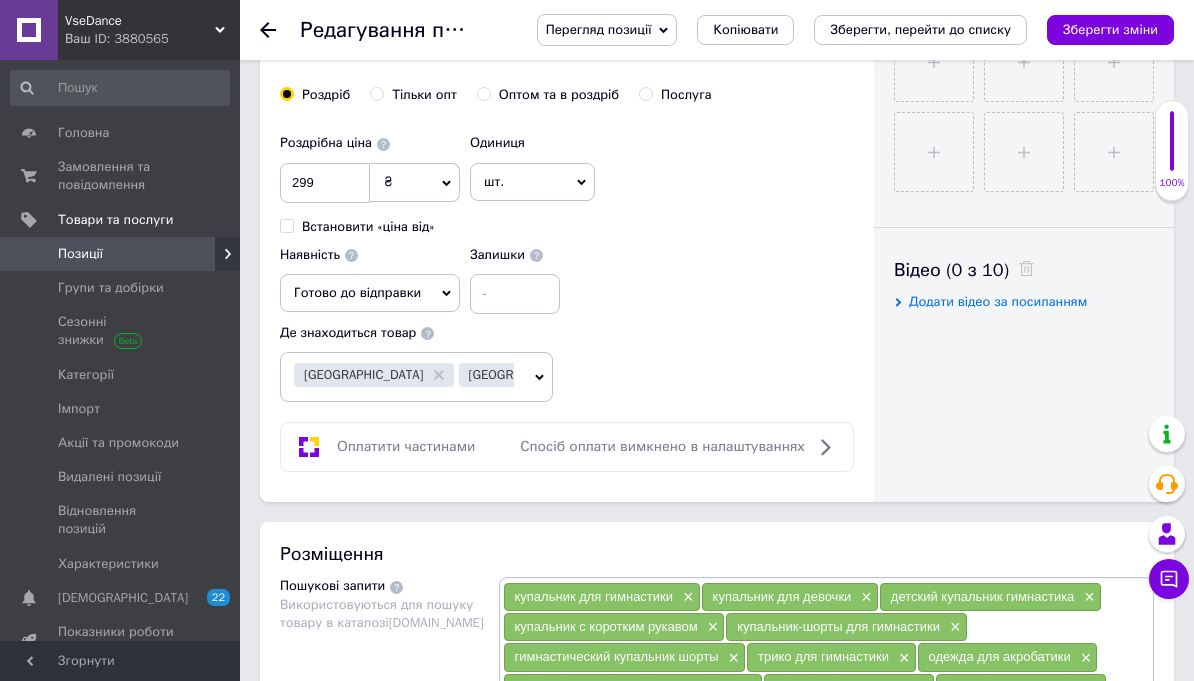 click on "Зберегти зміни" at bounding box center [1110, 29] 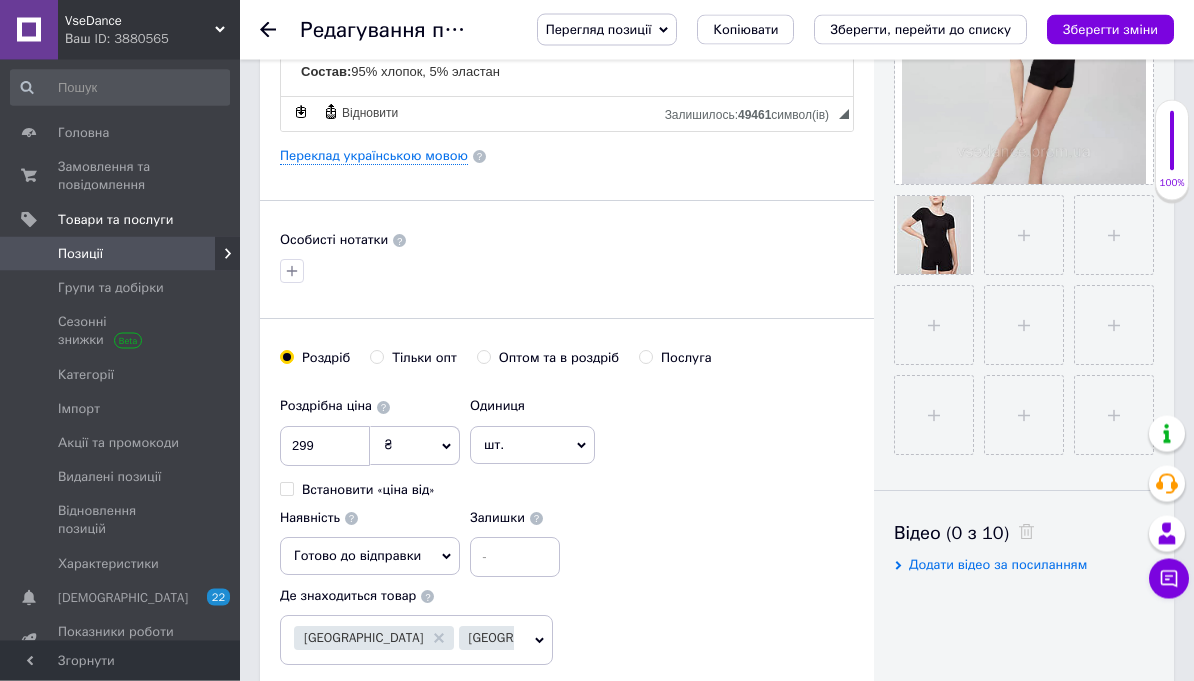 scroll, scrollTop: 570, scrollLeft: 0, axis: vertical 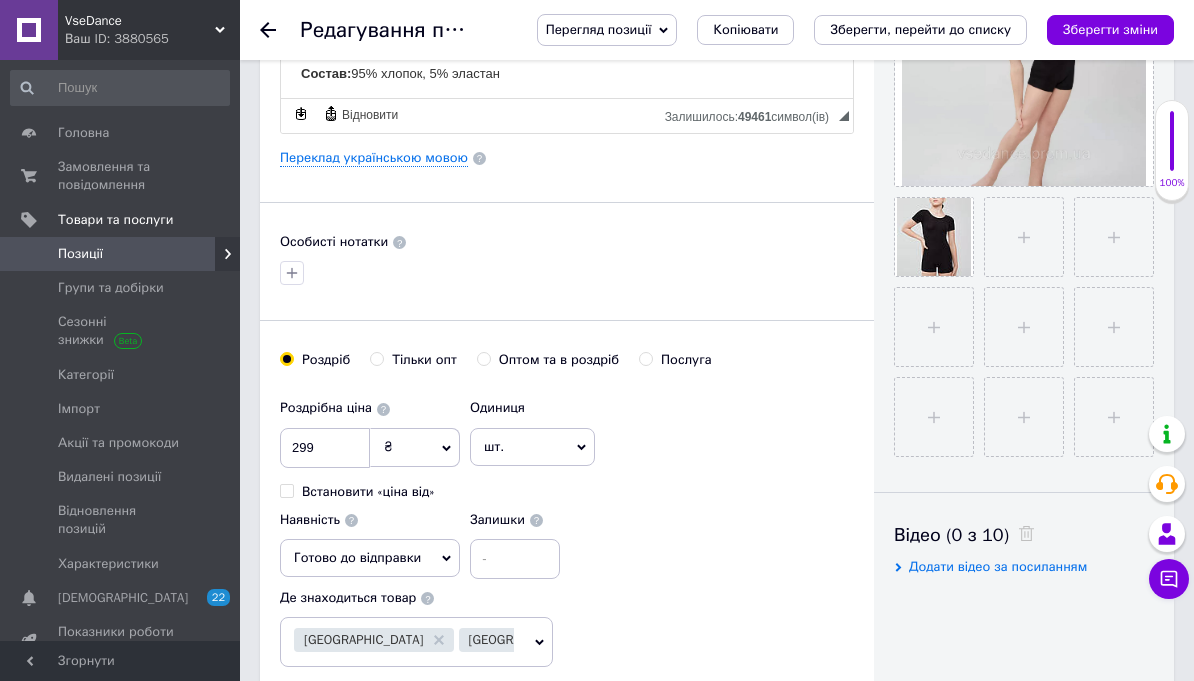 click on "Зберегти зміни" at bounding box center (1110, 29) 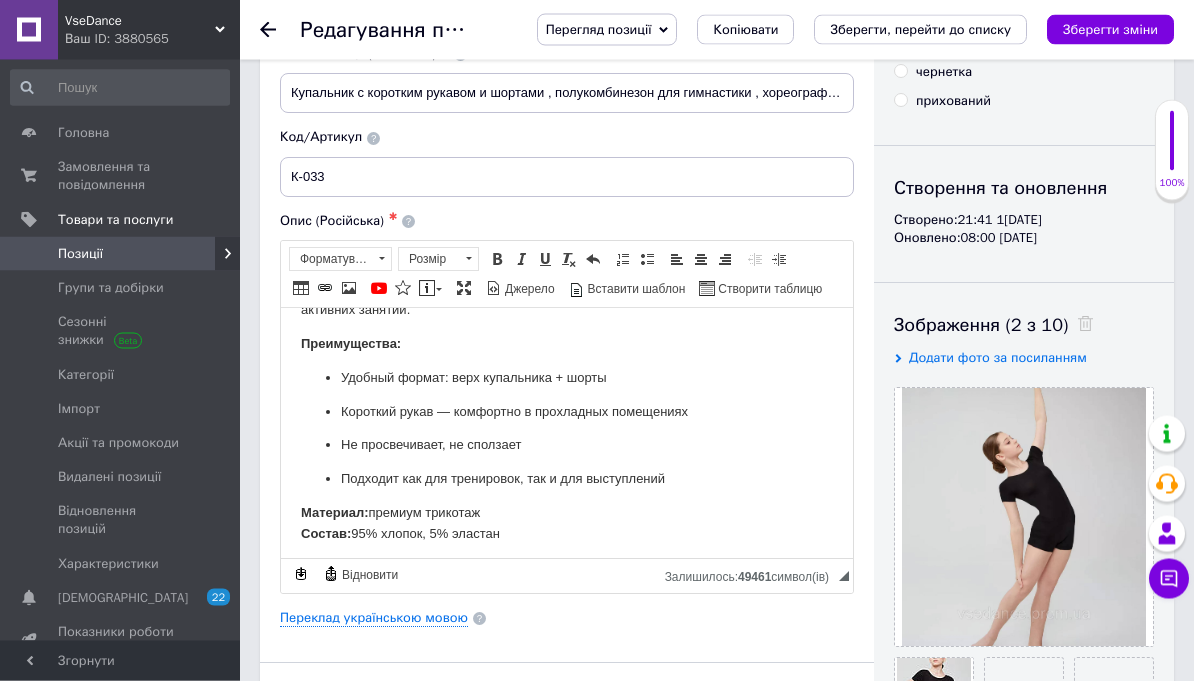 scroll, scrollTop: 0, scrollLeft: 0, axis: both 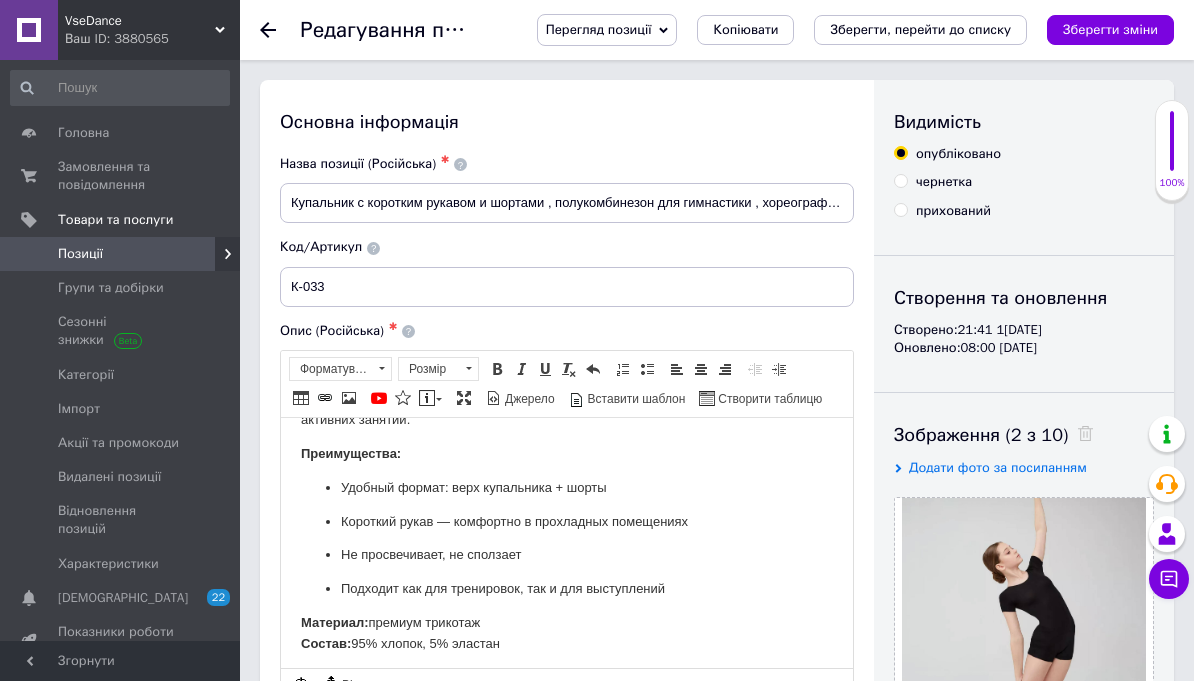 click on "◢ Залишилось:  49461  символ(iв)   {label}   Відновити" at bounding box center [567, 685] 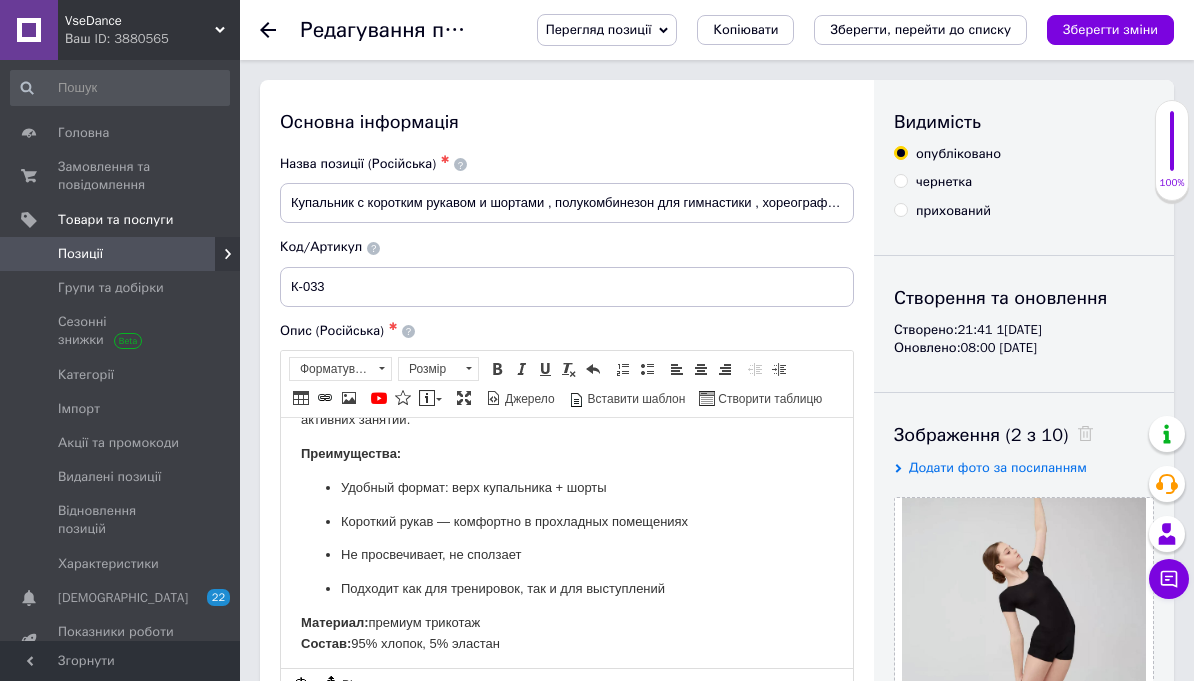 click 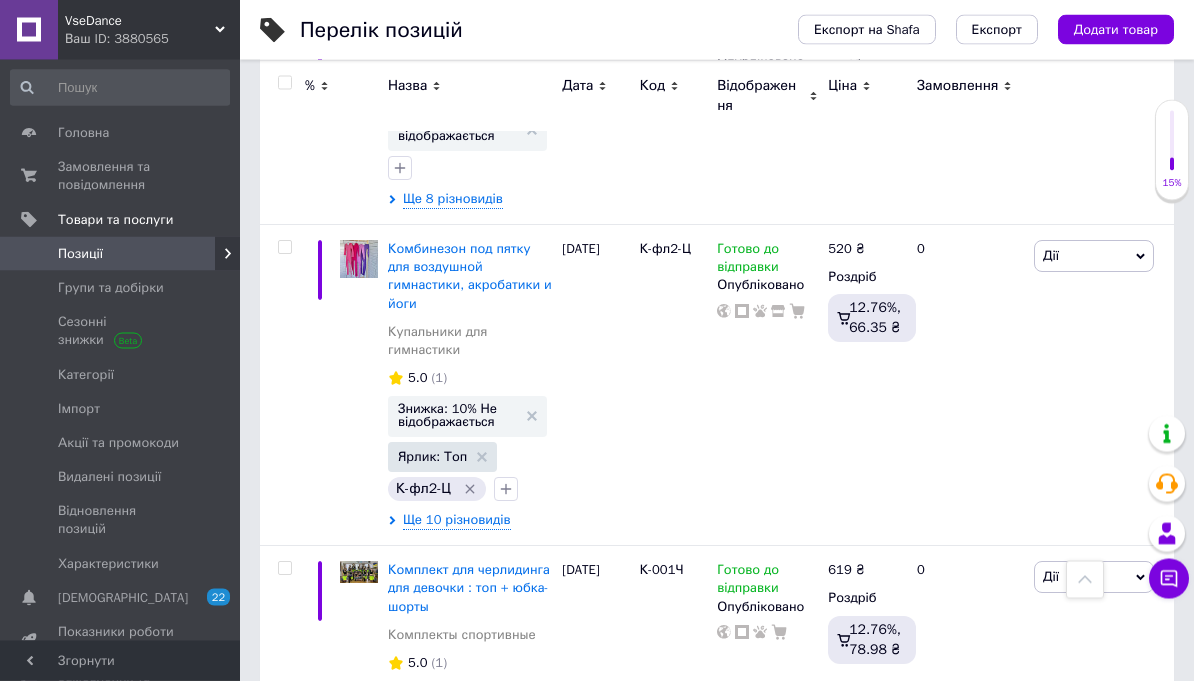 scroll, scrollTop: 677, scrollLeft: 0, axis: vertical 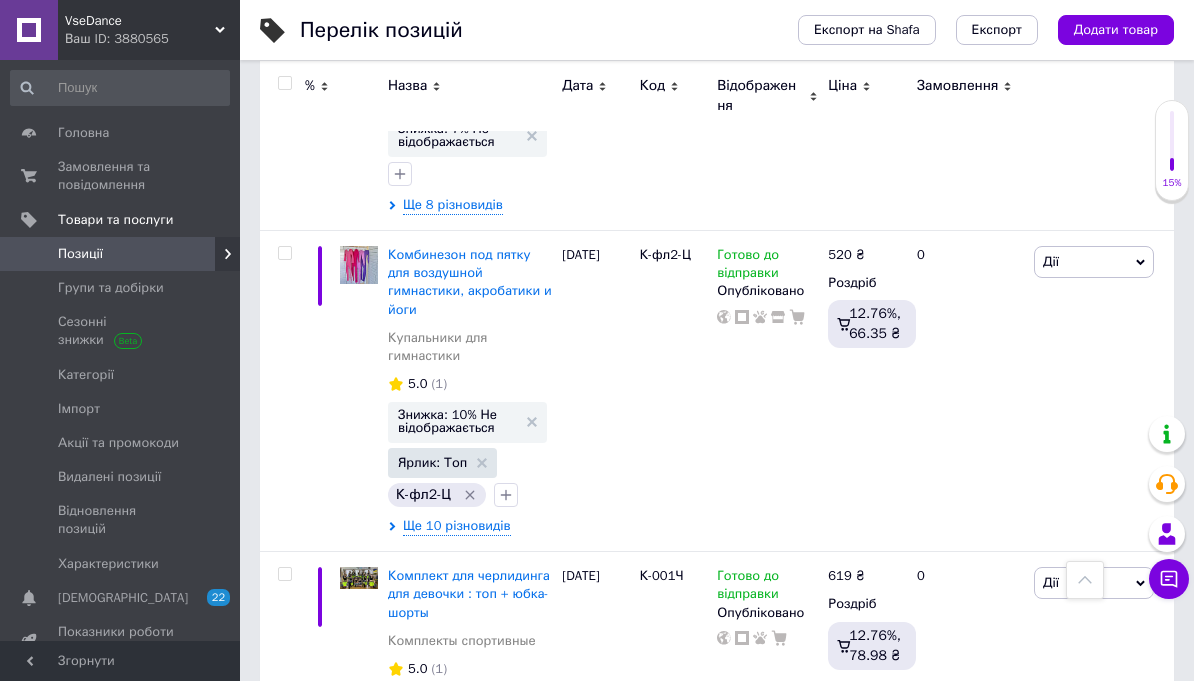 click on "Знижка: 10% Не відображається" at bounding box center [457, 421] 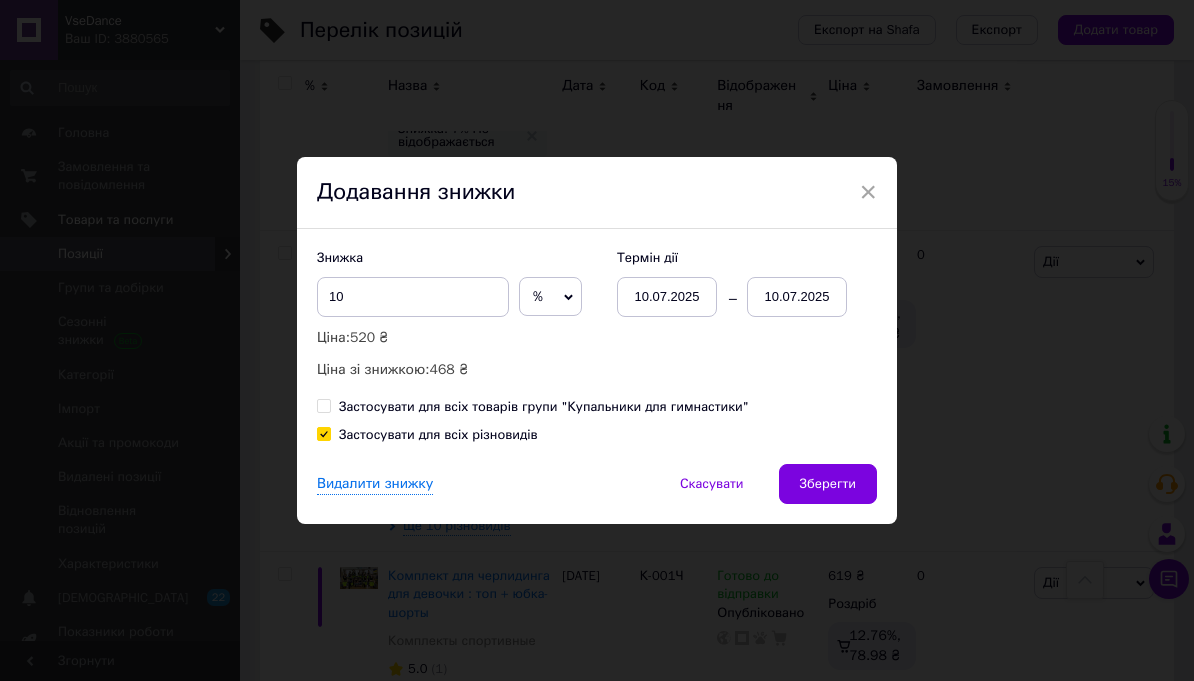 click on "Зберегти" at bounding box center (828, 484) 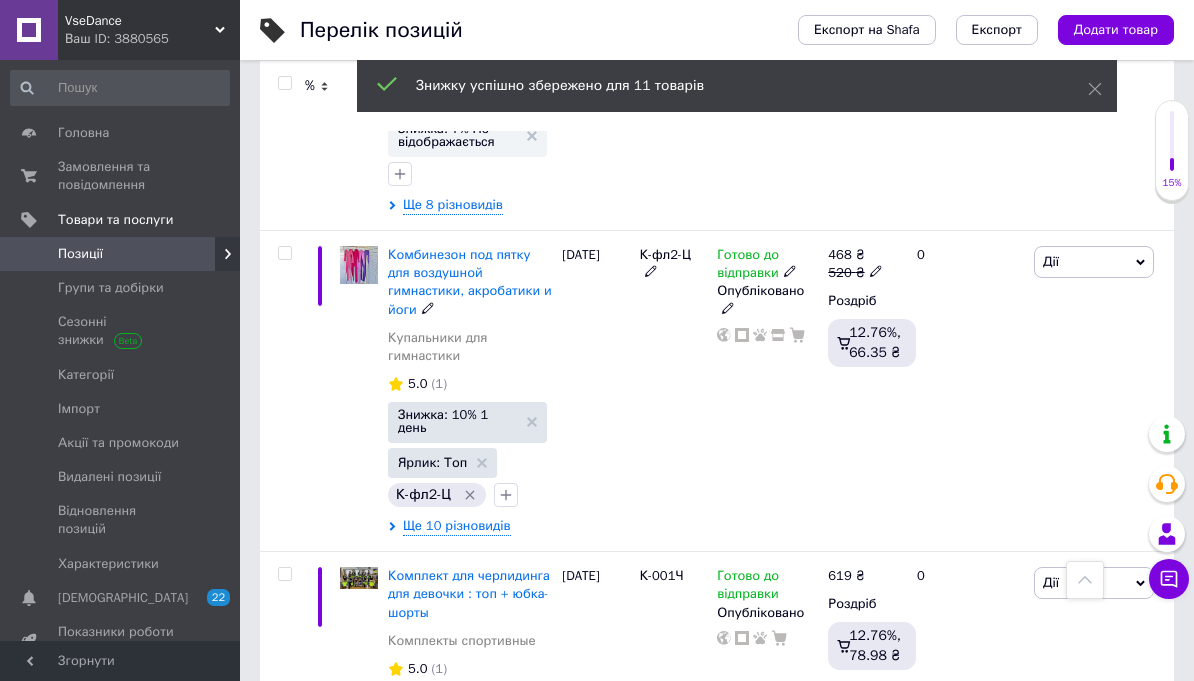 click on "Знижка: 10% 1 день" at bounding box center [457, 421] 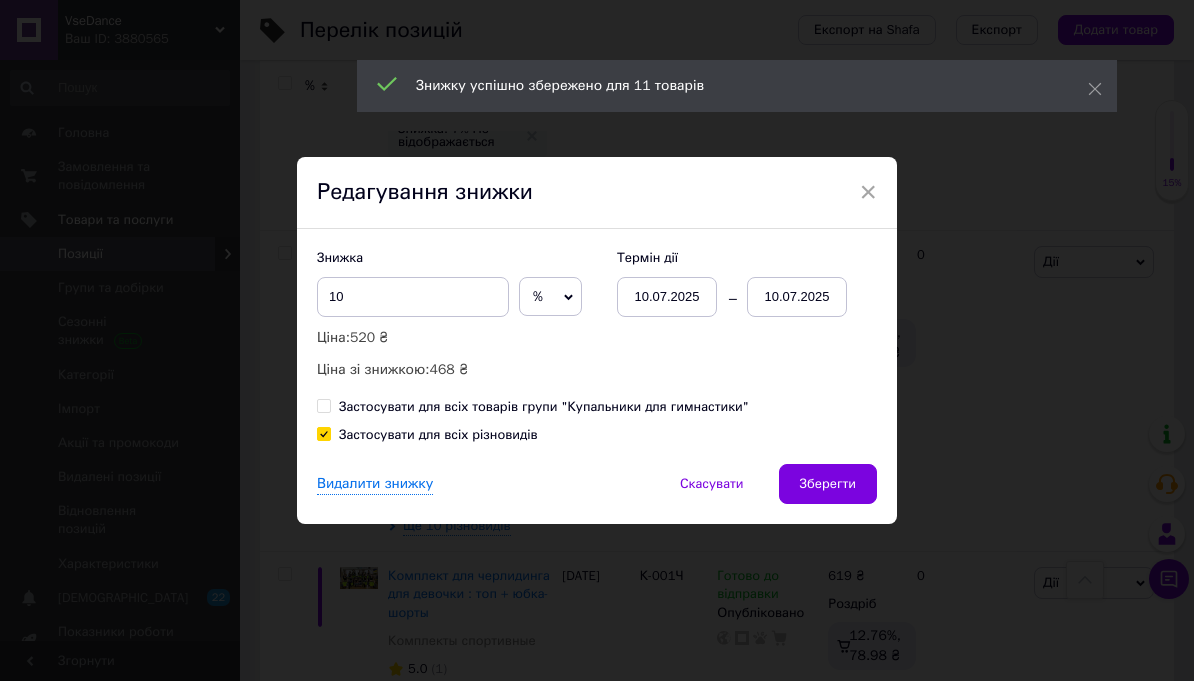 click on "10.07.2025" at bounding box center [797, 297] 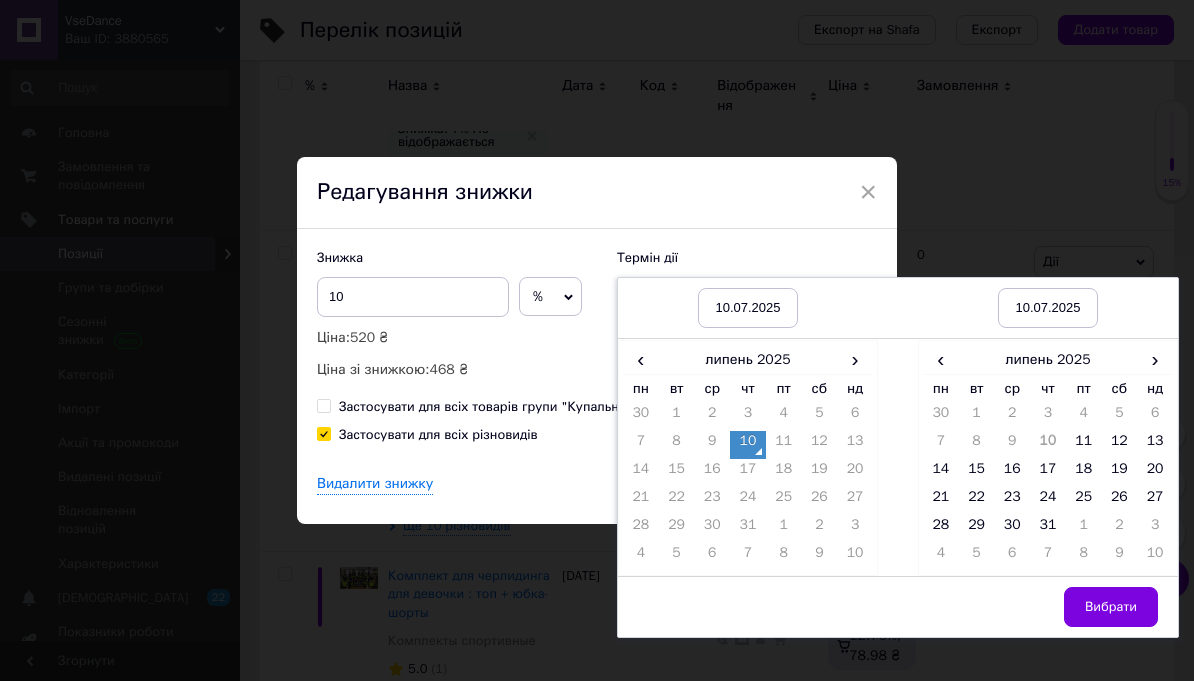 click on "31" at bounding box center [1048, 529] 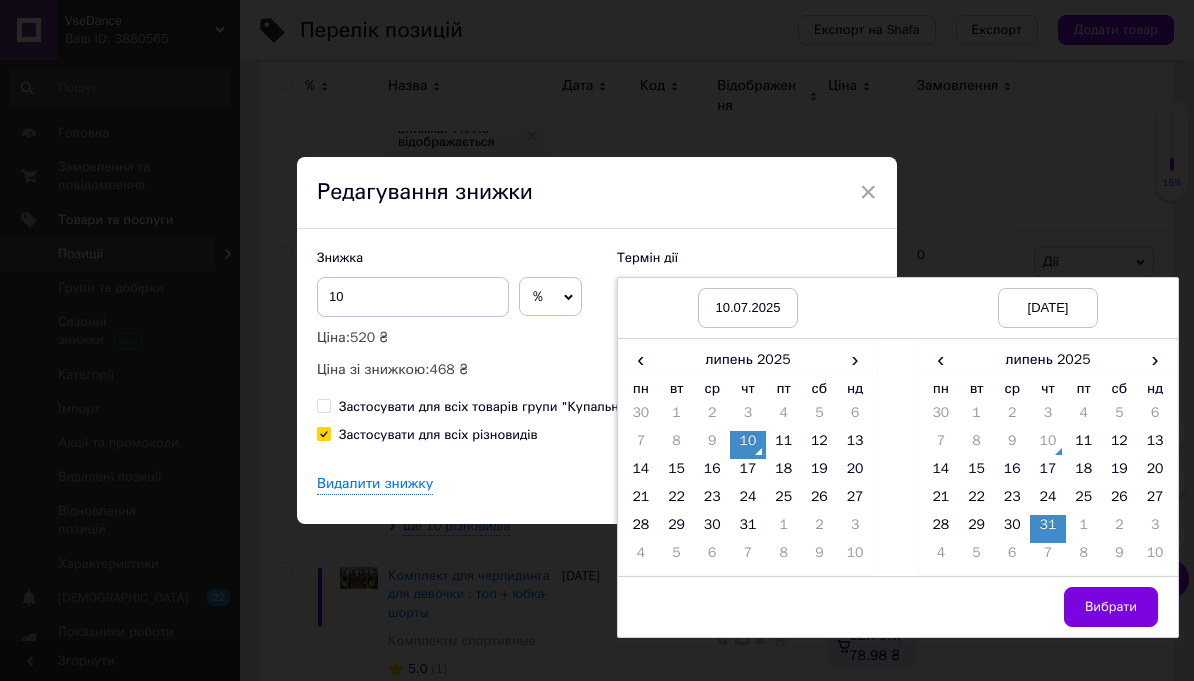 click on "Вибрати" at bounding box center (1111, 607) 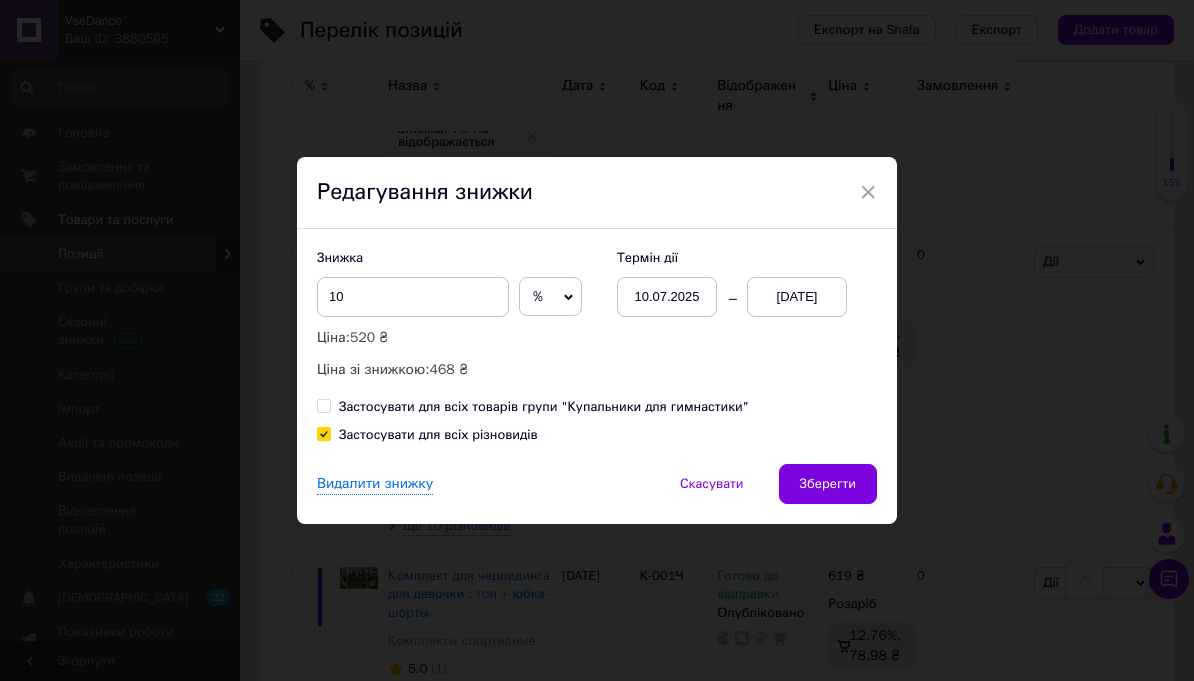 click on "Зберегти" at bounding box center (828, 484) 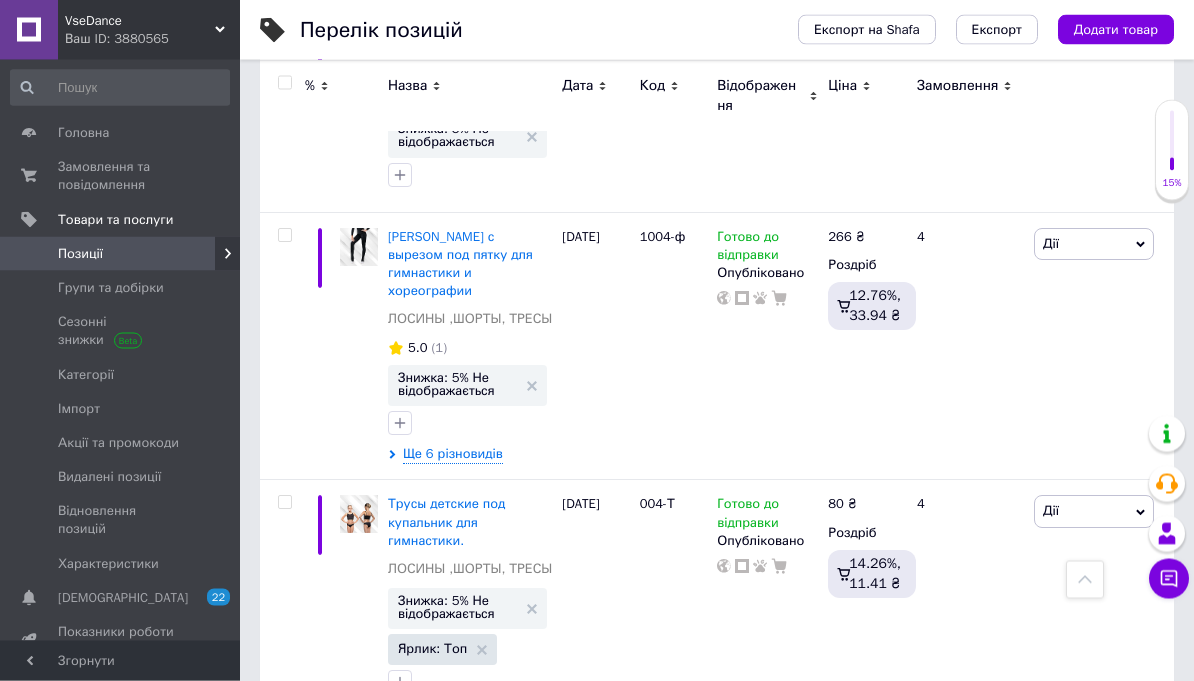 scroll, scrollTop: 7484, scrollLeft: 0, axis: vertical 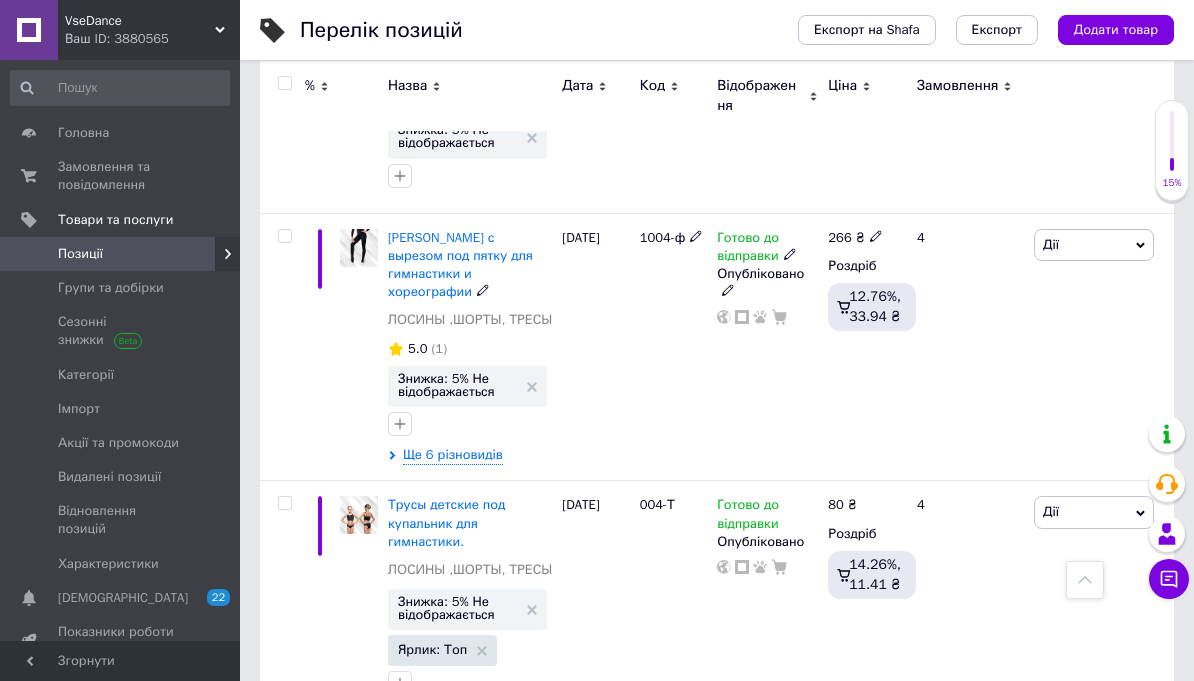 click on "[PERSON_NAME] с вырезом под пятку для гимнастики и хореографии" at bounding box center (460, 265) 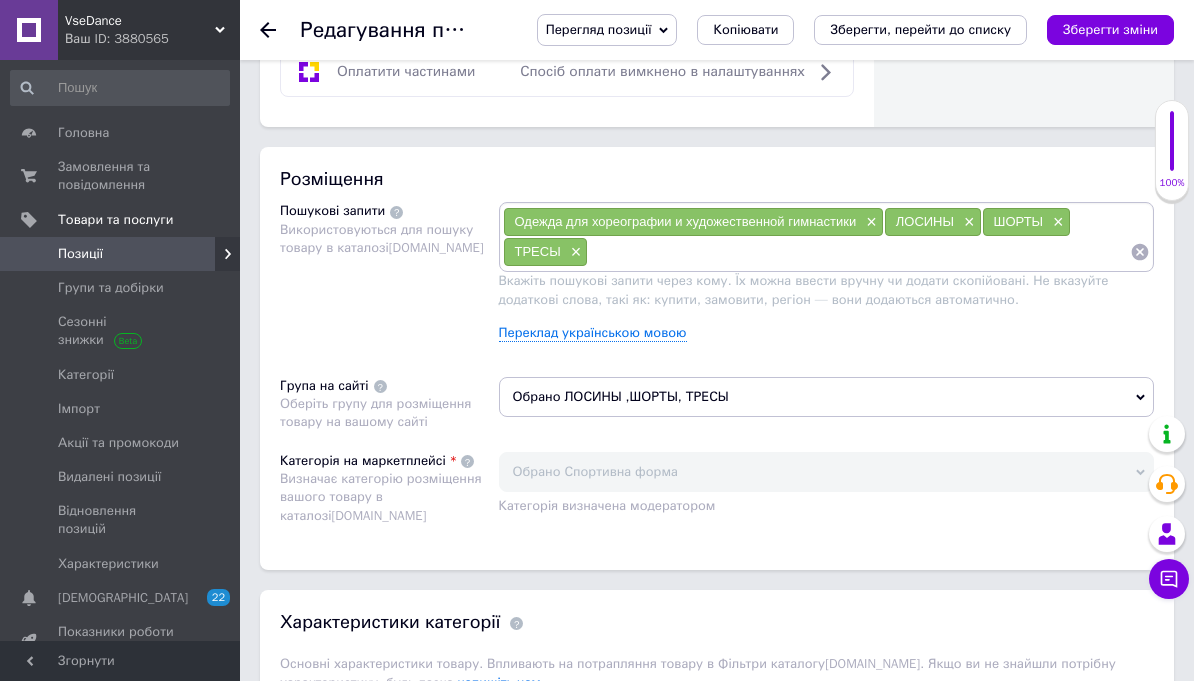 scroll, scrollTop: 1219, scrollLeft: 0, axis: vertical 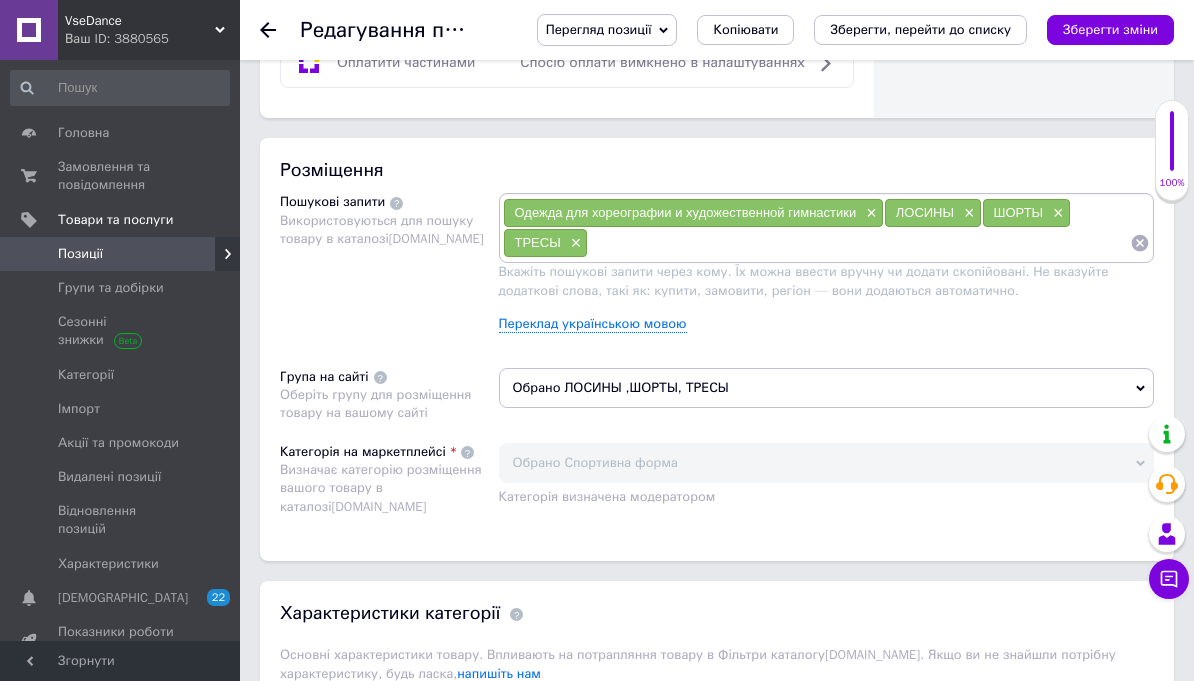 click on "Вкажіть пошукові запити через кому. Їх можна ввести вручну чи додати скопійовані. Не вказуйте додаткові слова, такі як: купити, замовити, регіон — вони додаються автоматично." at bounding box center (804, 280) 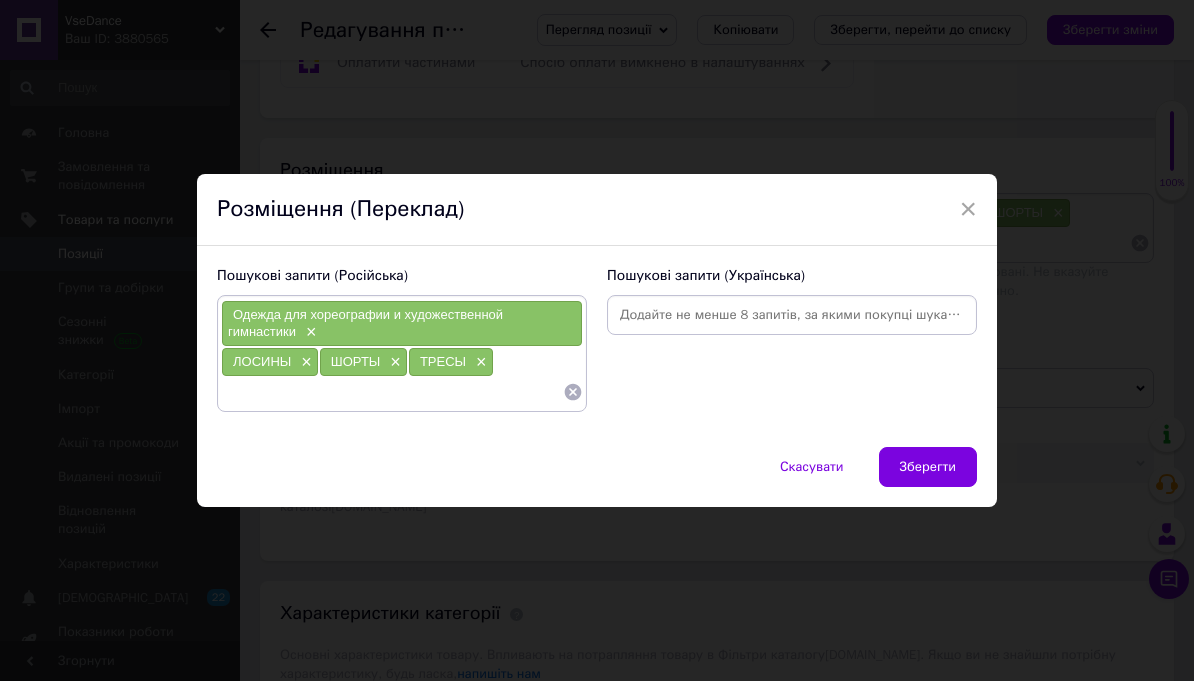 click at bounding box center [792, 315] 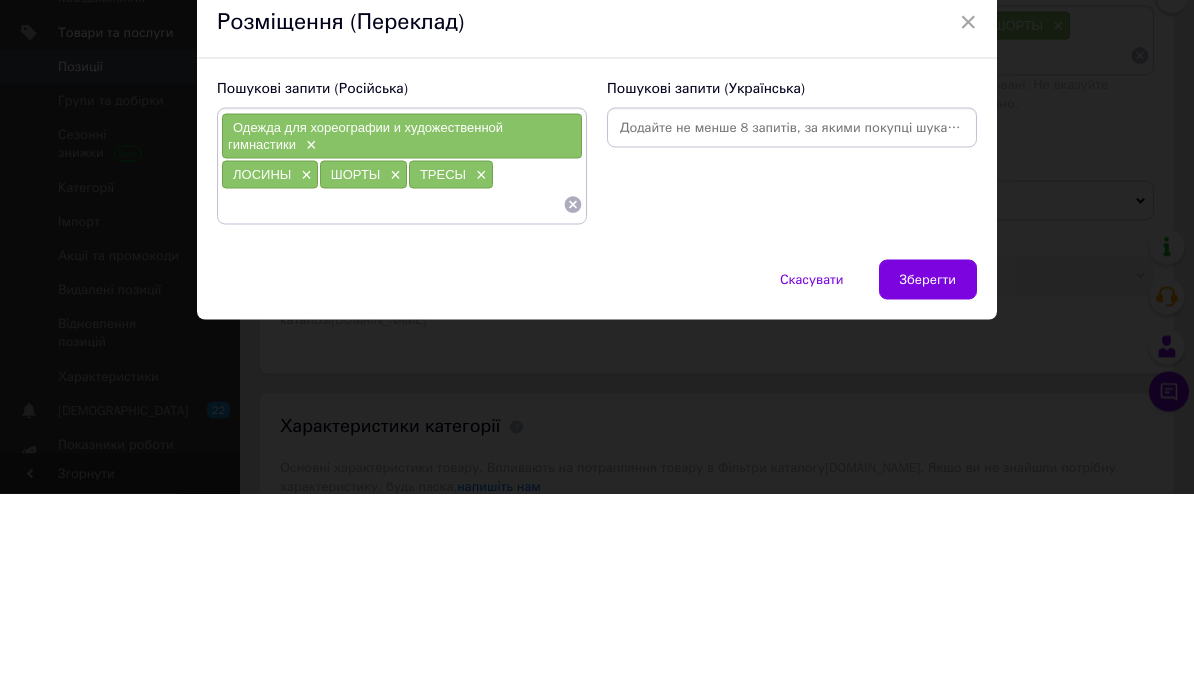 click at bounding box center [792, 315] 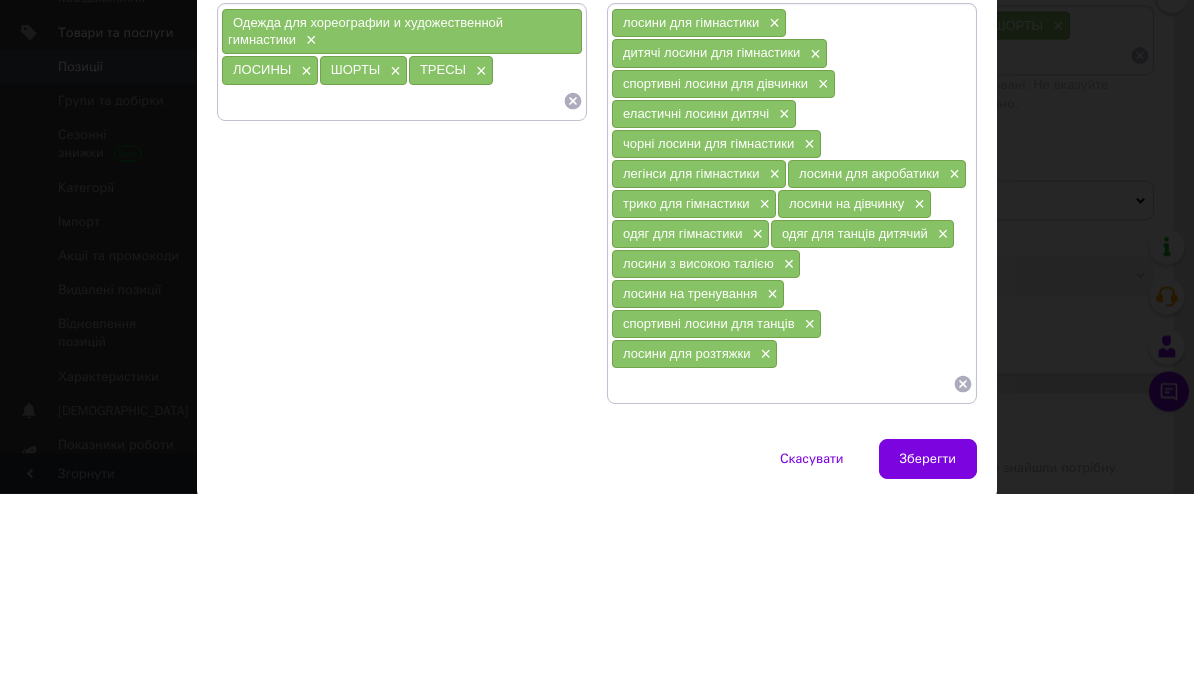 click on "Пошукові запити (Російська) Одежда для хореографии и художественной гимнастики × ЛОСИНЫ × ШОРТЫ × ТРЕСЫ ×" at bounding box center [402, 377] 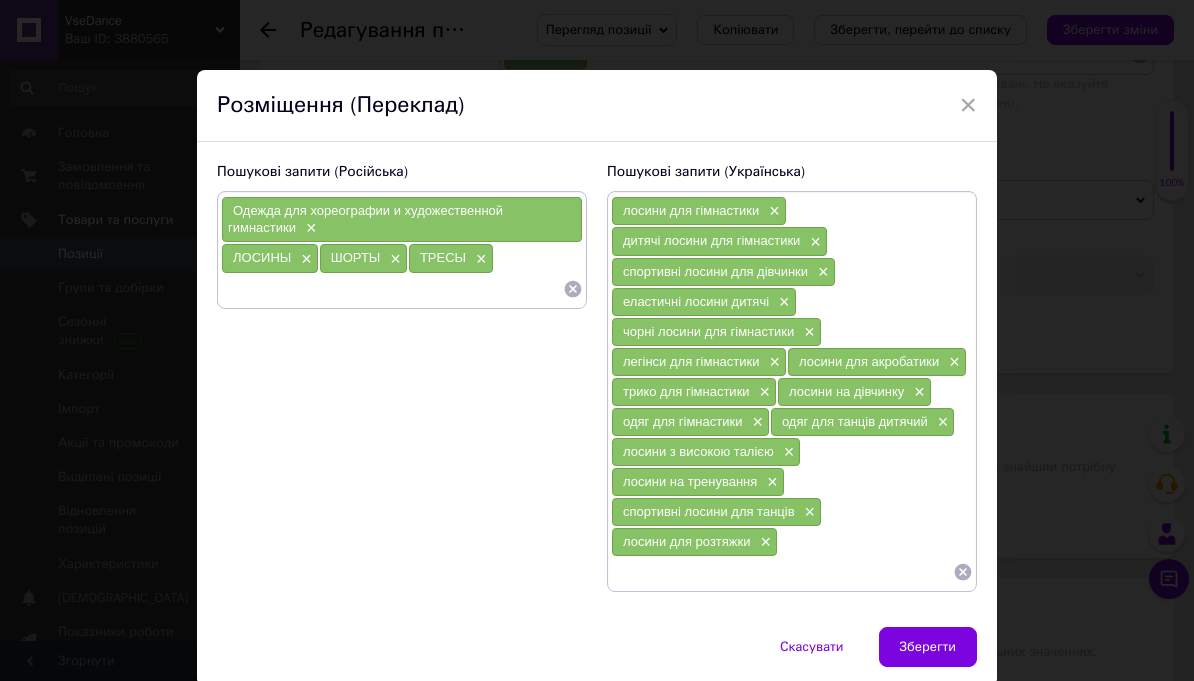 click on "×" at bounding box center [772, 362] 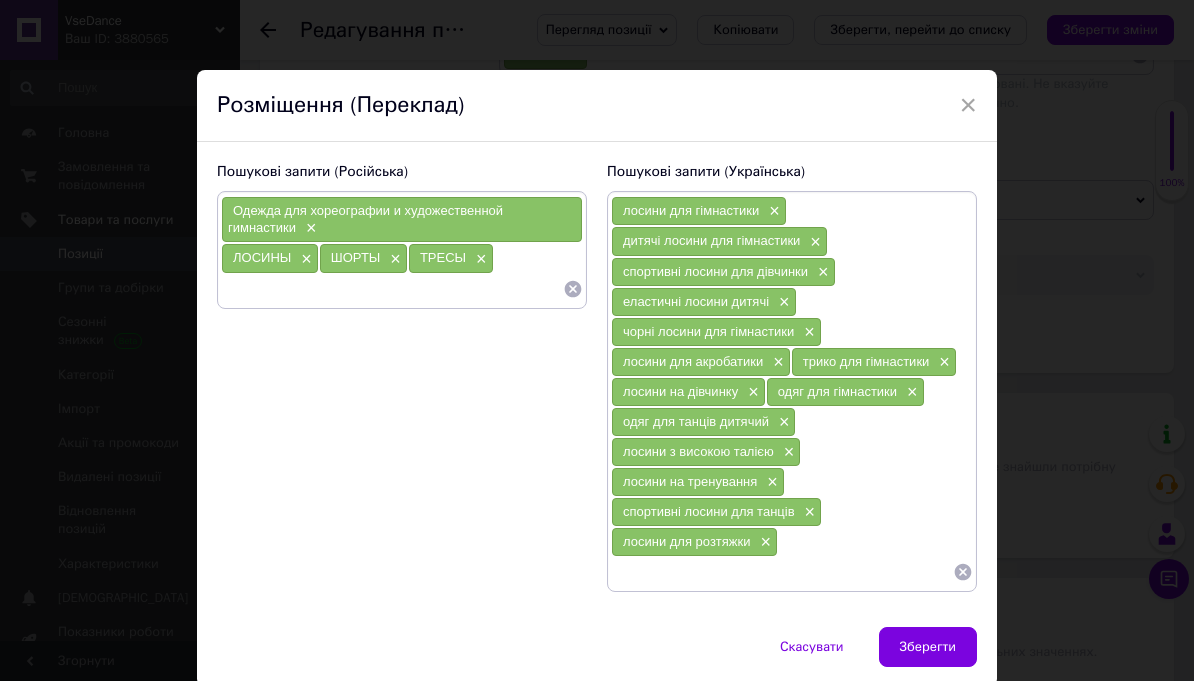 click on "×" at bounding box center [942, 362] 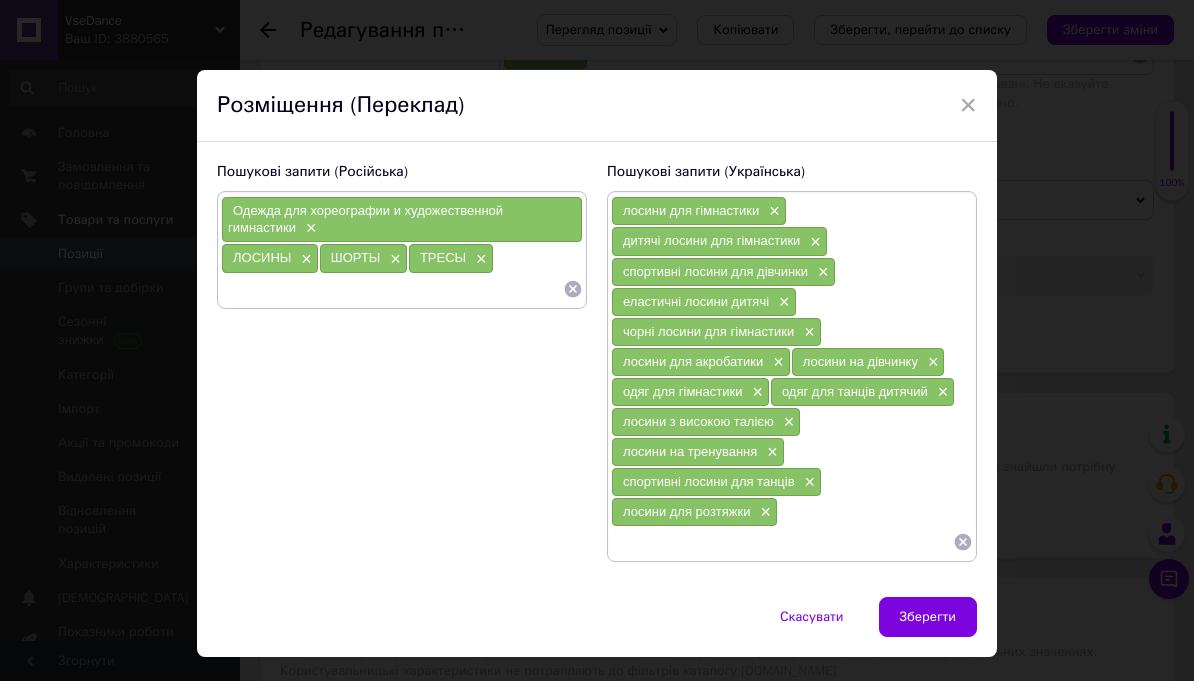click on "Зберегти" at bounding box center [928, 617] 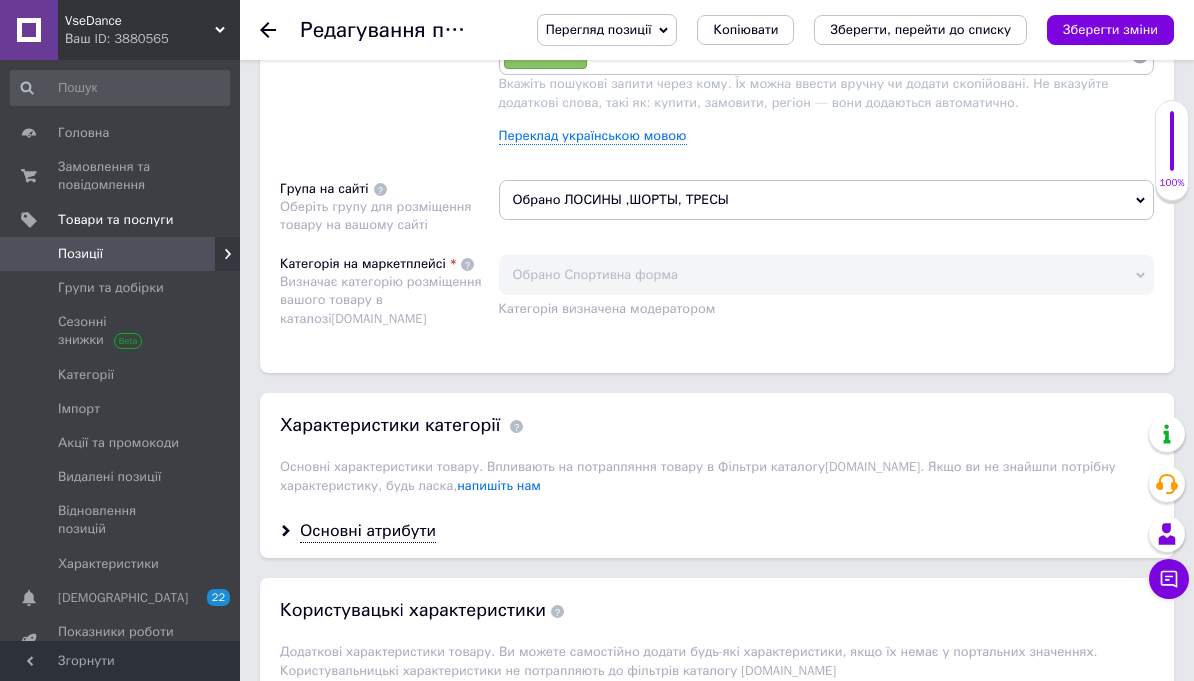 click on "Зберегти зміни" at bounding box center [1110, 29] 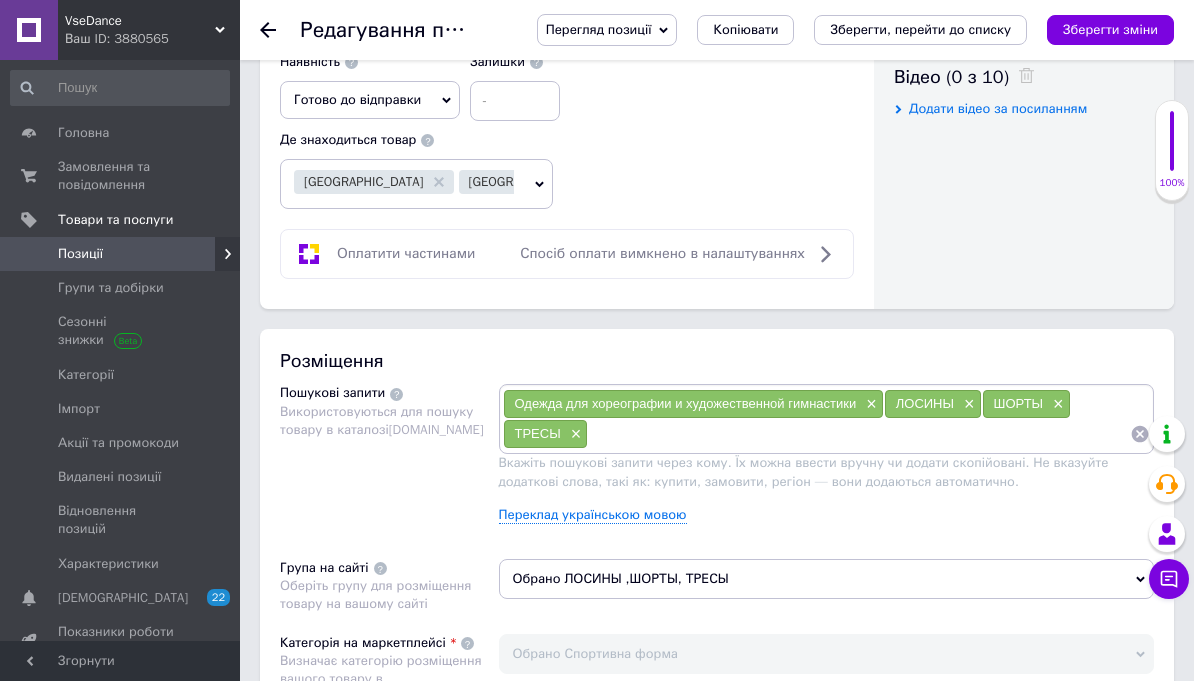 scroll, scrollTop: 1035, scrollLeft: 0, axis: vertical 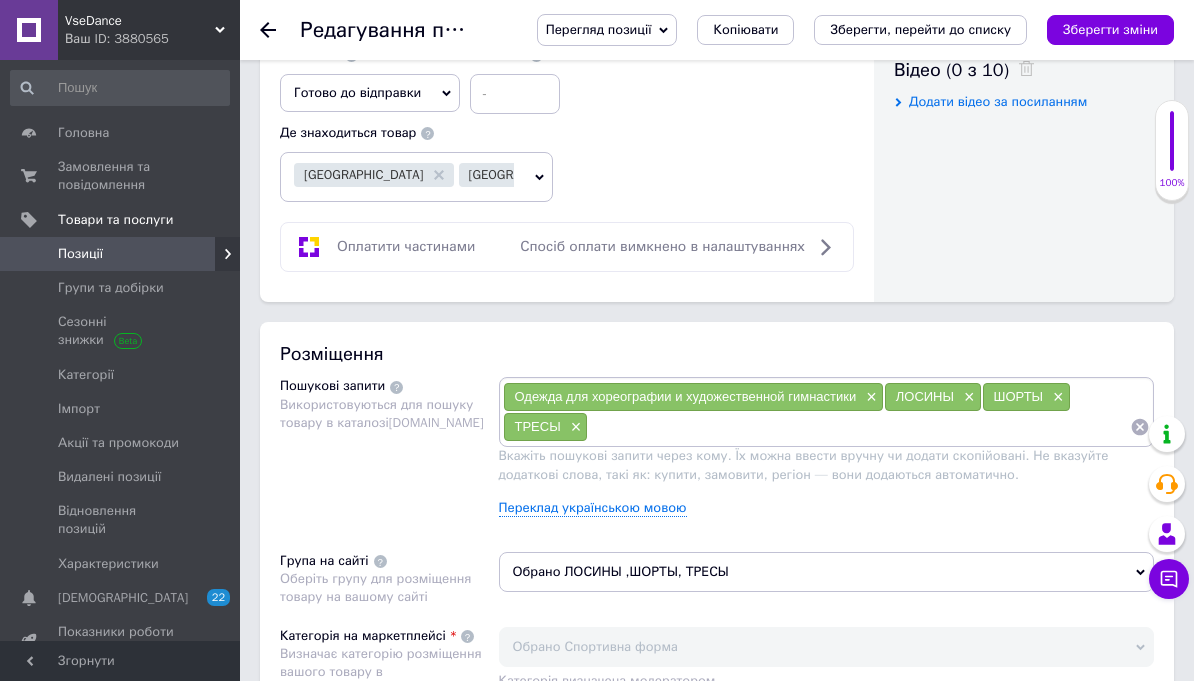 click on "Одежда для хореографии и художественной гимнастики × ЛОСИНЫ × ШОРТЫ × ТРЕСЫ × Вкажіть пошукові запити через кому. Їх можна ввести вручну чи додати скопійовані. Не вказуйте додаткові слова, такі як: купити, замовити, регіон — вони додаються автоматично. Переклад українською мовою" at bounding box center (827, 454) 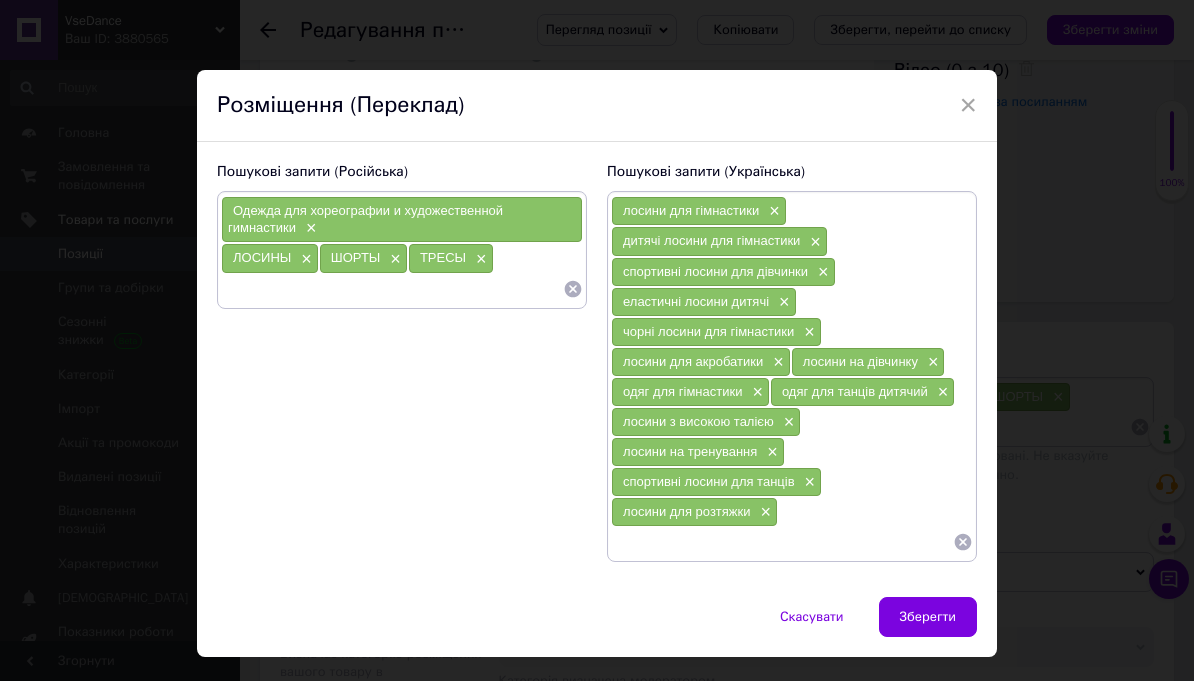 click on "Пошукові запити (Російська) Одежда для хореографии и художественной гимнастики × ЛОСИНЫ × ШОРТЫ × ТРЕСЫ ×" at bounding box center (402, 362) 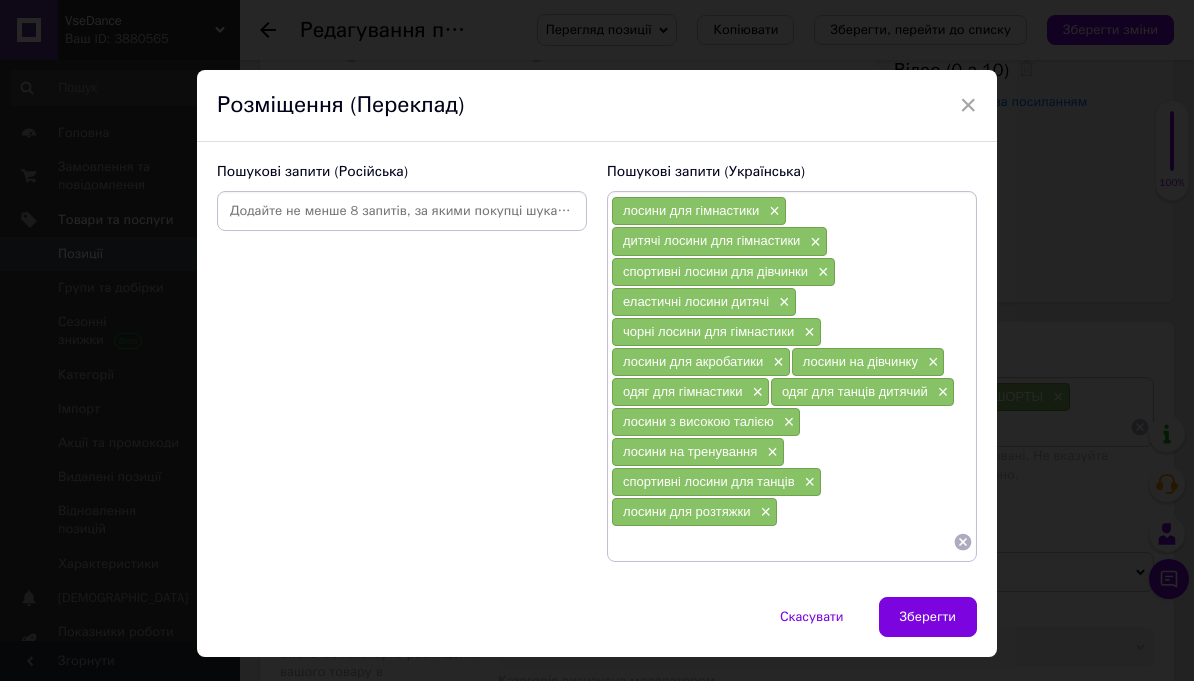 click at bounding box center (402, 211) 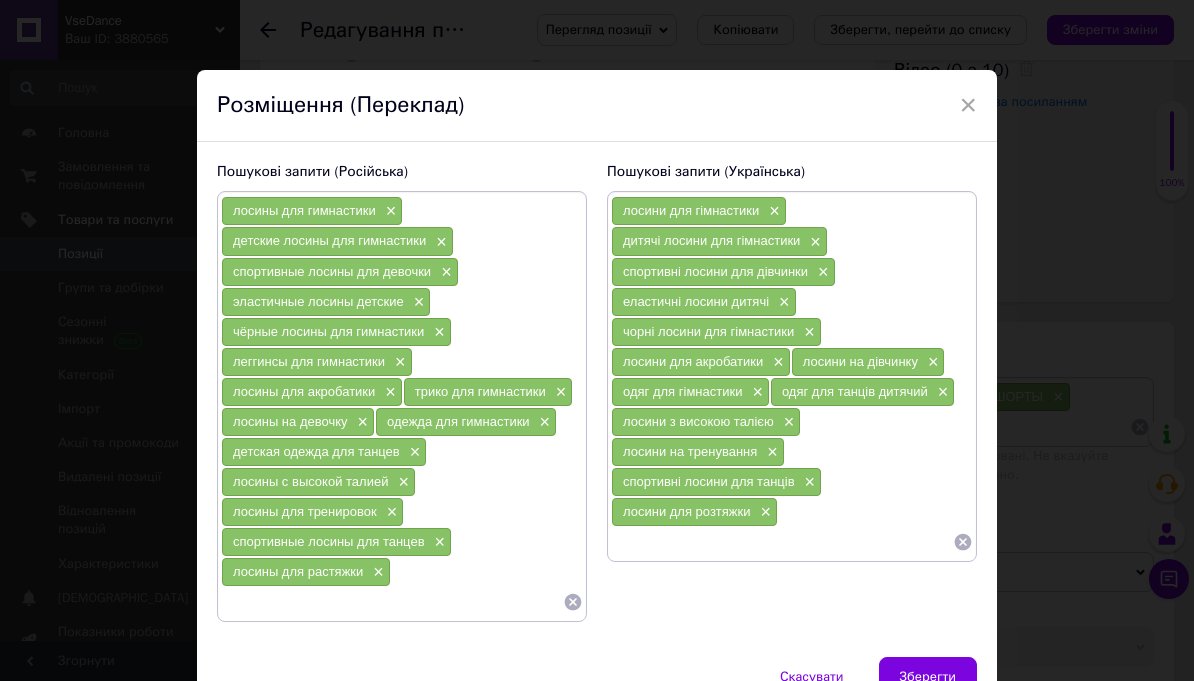 click on "Пошукові запити (Російська) лосины для гимнастики × детские лосины для гимнастики × спортивные лосины для девочки × эластичные лосины детские × чёрные лосины для гимнастики × леггинсы для гимнастики × лосины для акробатики × трико для гимнастики × лосины на девочку × одежда для гимнастики × детская одежда для танцев × лосины с высокой талией × лосины для тренировок × спортивные лосины для танцев × лосины для растяжки ×" at bounding box center (402, 392) 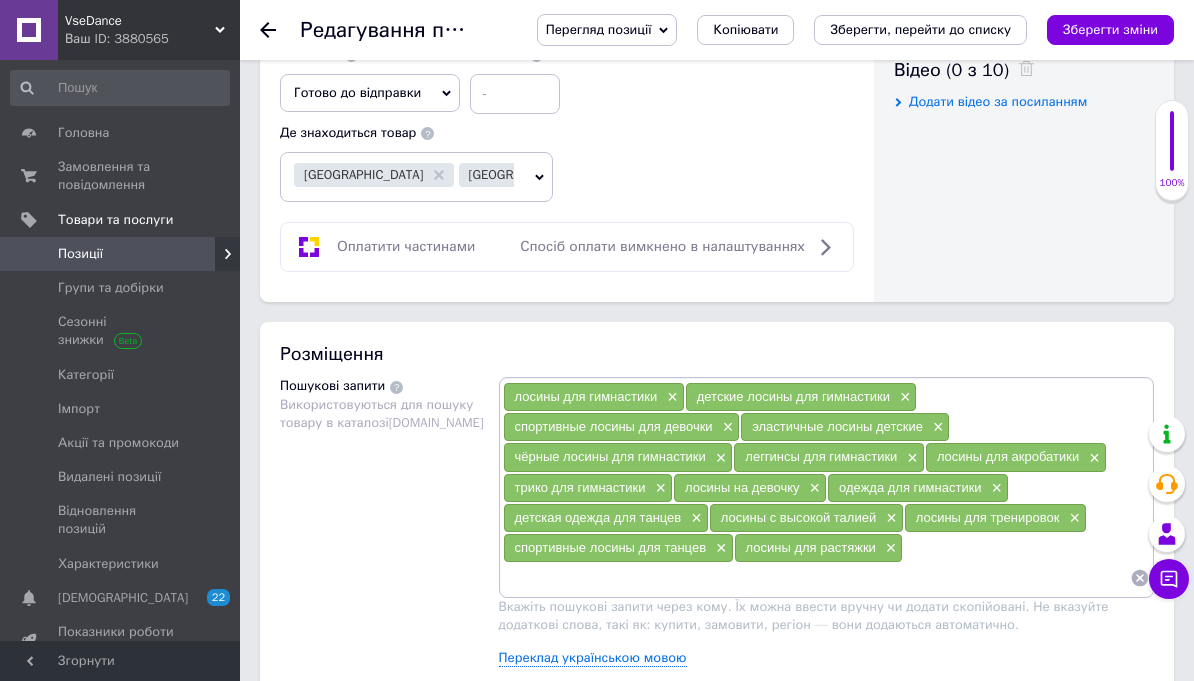 click on "Зберегти зміни" at bounding box center [1110, 29] 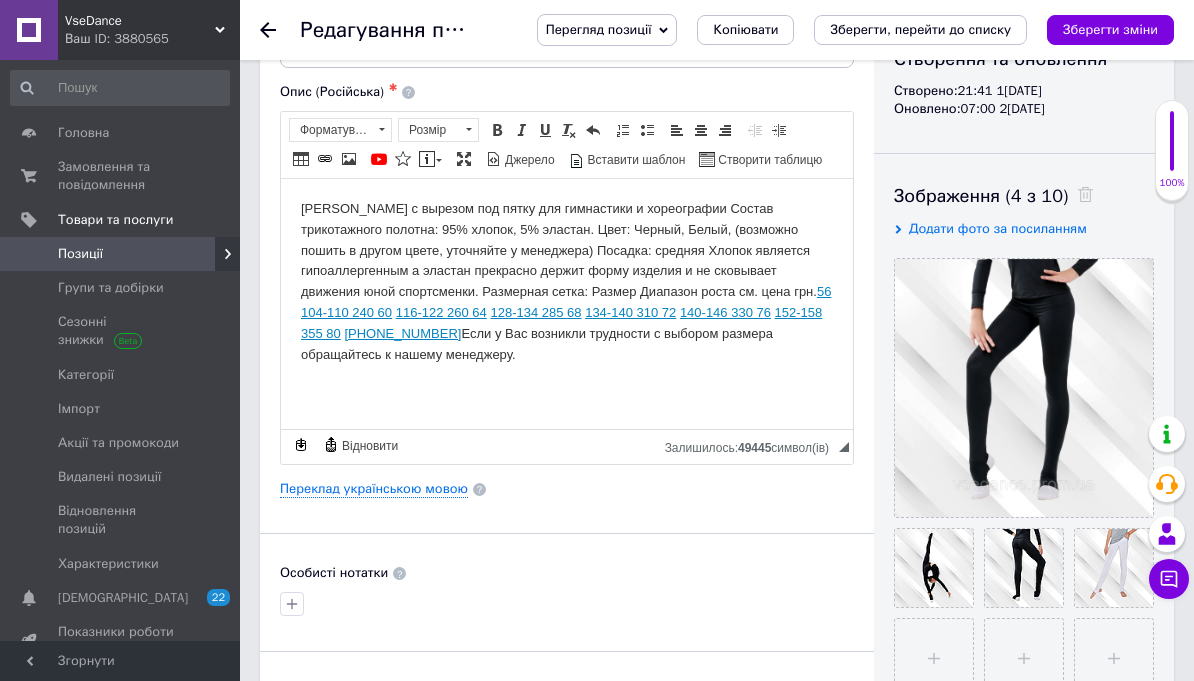 scroll, scrollTop: 264, scrollLeft: 0, axis: vertical 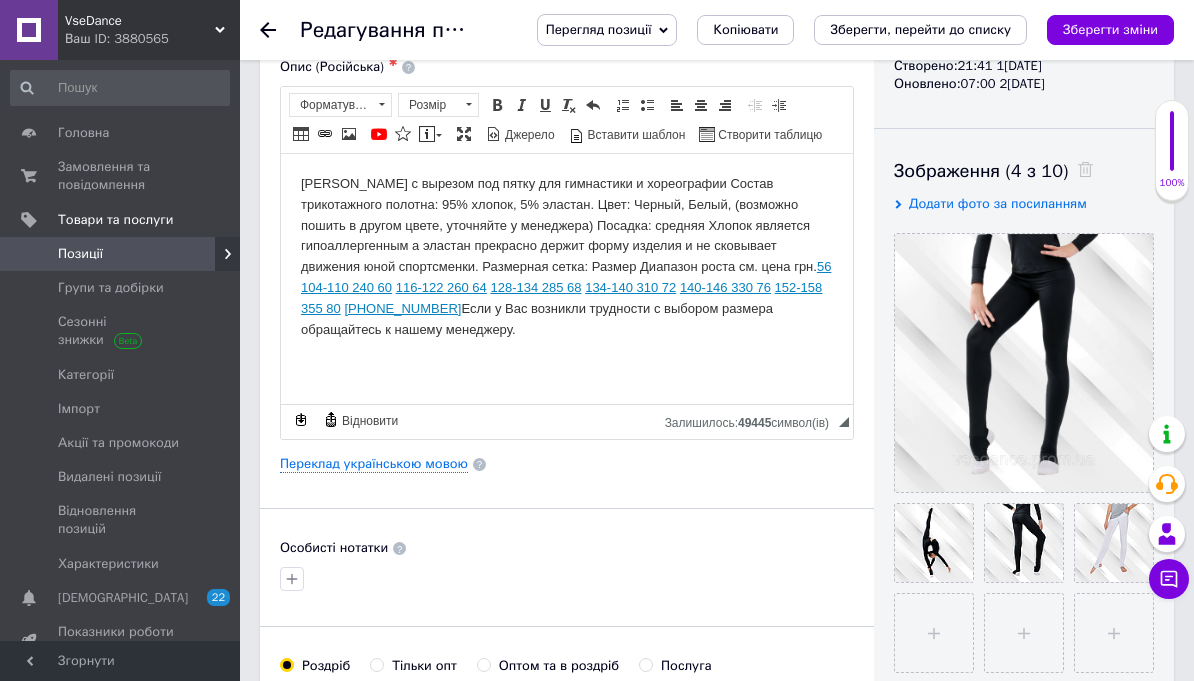 click on "Переклад українською мовою" at bounding box center (374, 464) 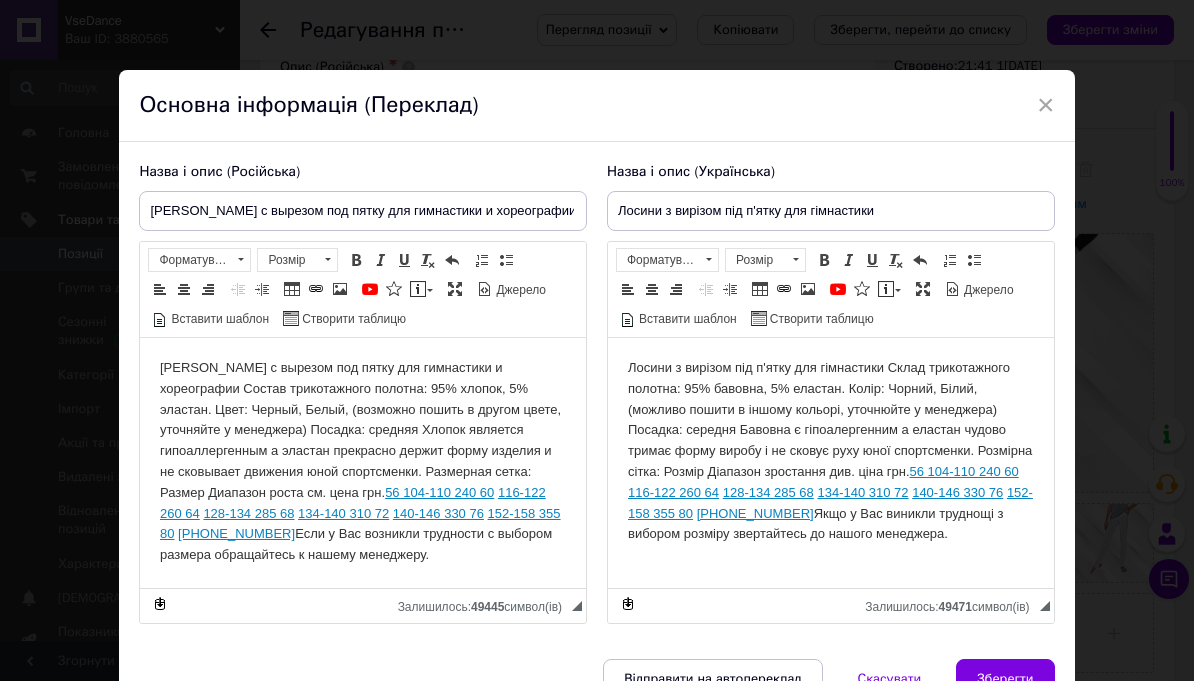 scroll, scrollTop: 0, scrollLeft: 0, axis: both 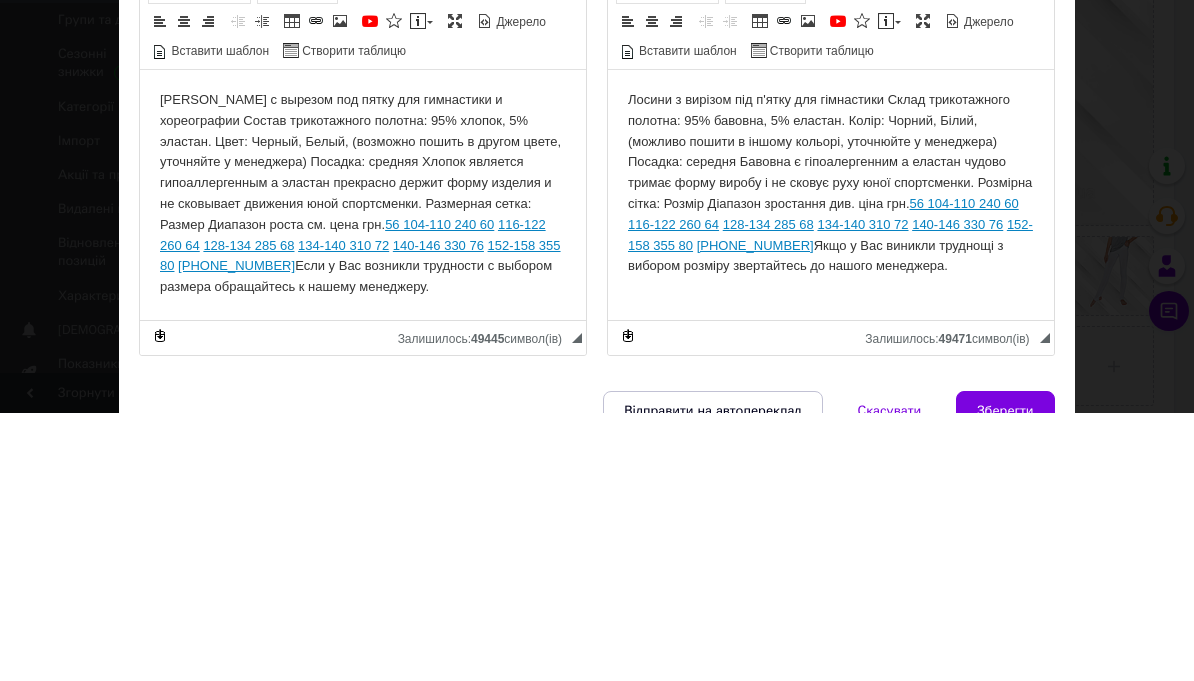 click on "Лосини з вирізом під п'ятку для гімнастики Склад трикотажного полотна: 95% бавовна, 5% еластан. Колір: Чорний, Білий, (можливо пошити в іншому кольорі, уточнюйте у менеджера) Посадка: середня Бавовна є гіпоалергенним а еластан чудово тримає форму виробу і не сковує руху юної спортсменки. Розмірна сітка: Розмір Діапазон зростання див. ціна грн.  56 104-110 240 60   116-122 260 64   128-134 285 68   134-140 310 72   140-146 330 76   152-158 355 80   158-164 385  Якщо у Вас виникли труднощі з вибором розміру звертайтесь до нашого менеджера." at bounding box center [831, 183] 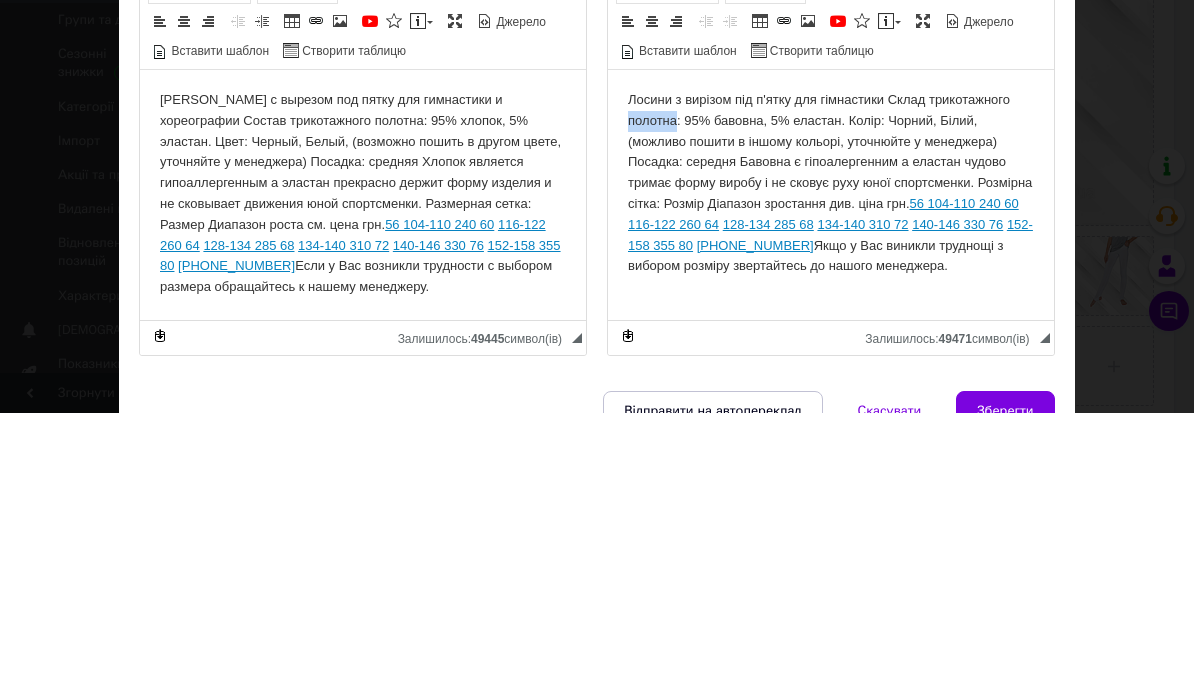click on "Лосини з вирізом під п'ятку для гімнастики Склад трикотажного полотна: 95% бавовна, 5% еластан. Колір: Чорний, Білий, (можливо пошити в іншому кольорі, уточнюйте у менеджера) Посадка: середня Бавовна є гіпоалергенним а еластан чудово тримає форму виробу і не сковує руху юної спортсменки. Розмірна сітка: Розмір Діапазон зростання див. ціна грн.  56 104-110 240 60   116-122 260 64   128-134 285 68   134-140 310 72   140-146 330 76   152-158 355 80   158-164 385  Якщо у Вас виникли труднощі з вибором розміру звертайтесь до нашого менеджера." at bounding box center (831, 183) 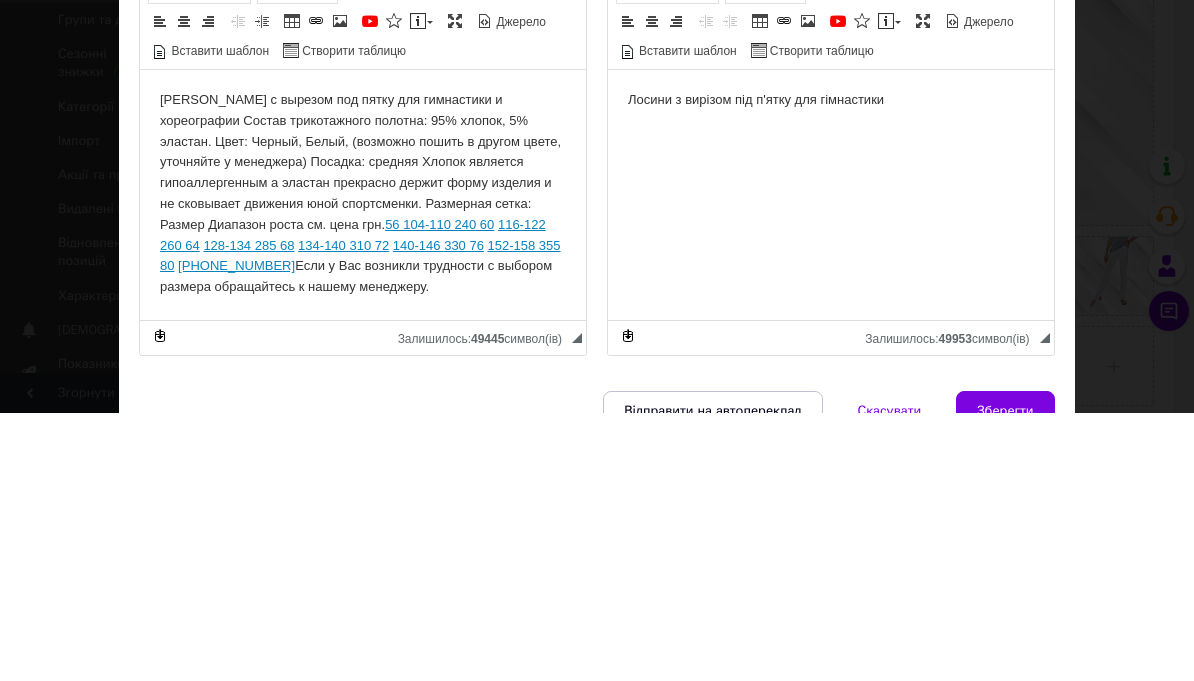 click on "Лосини з вирізом під п'ятку для гімнастики" at bounding box center (831, 100) 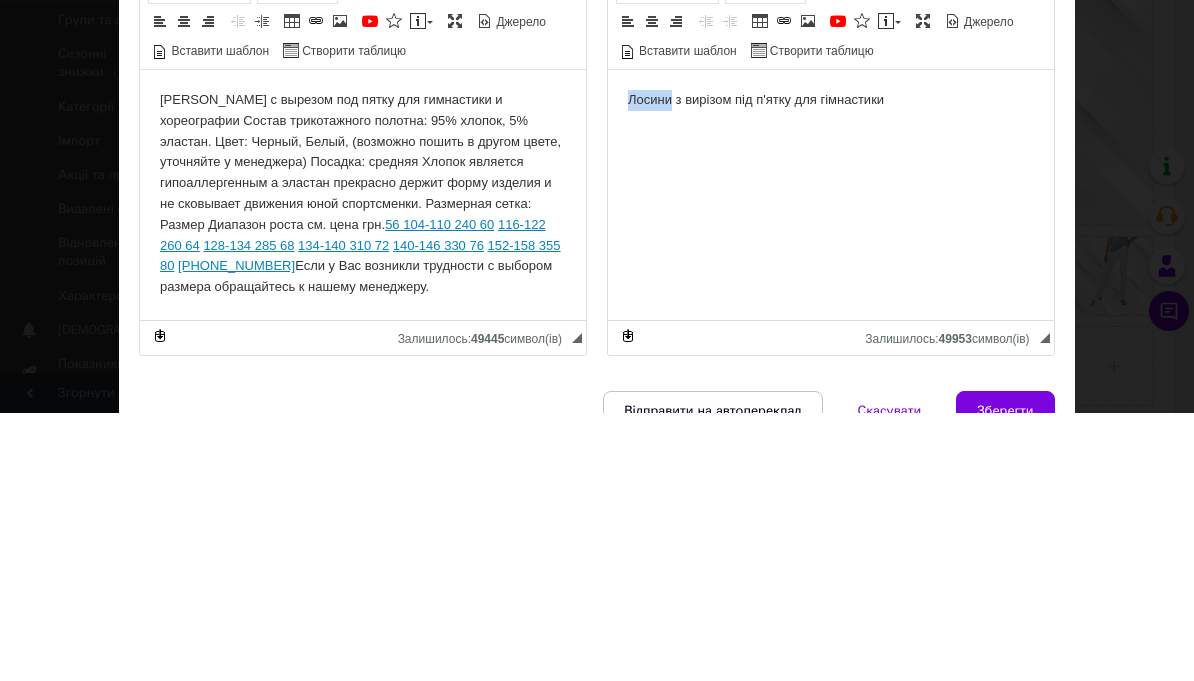 click on "Лосини з вирізом під п'ятку для гімнастики" at bounding box center (831, 100) 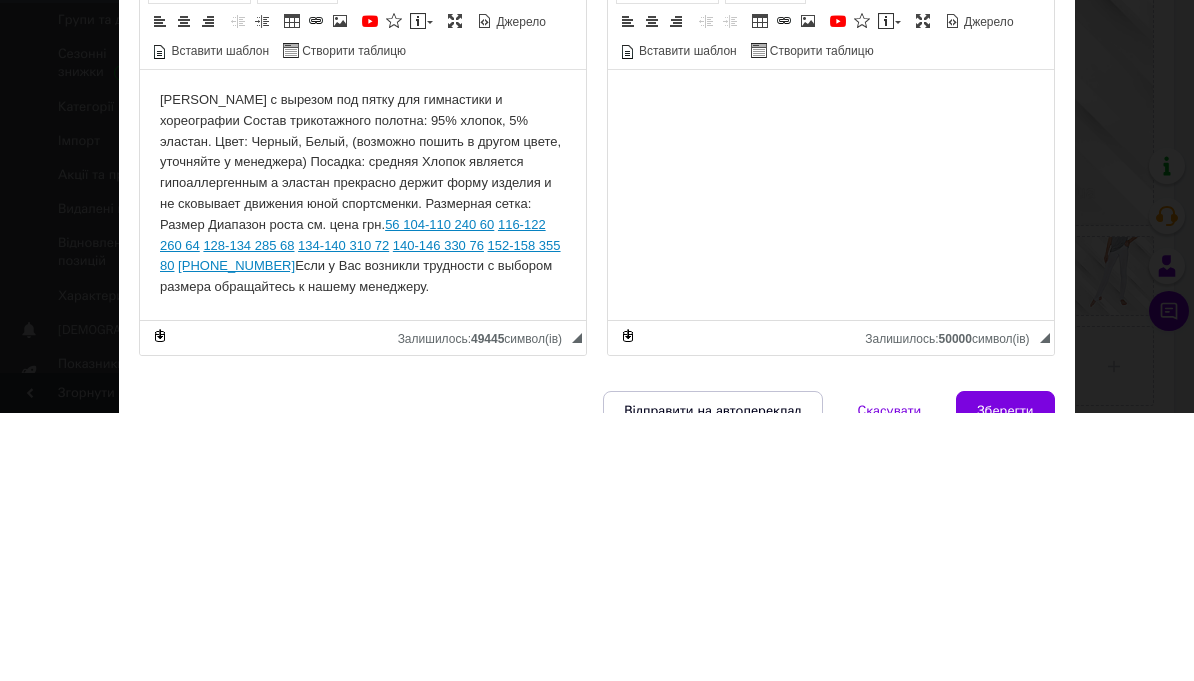 click at bounding box center (831, 100) 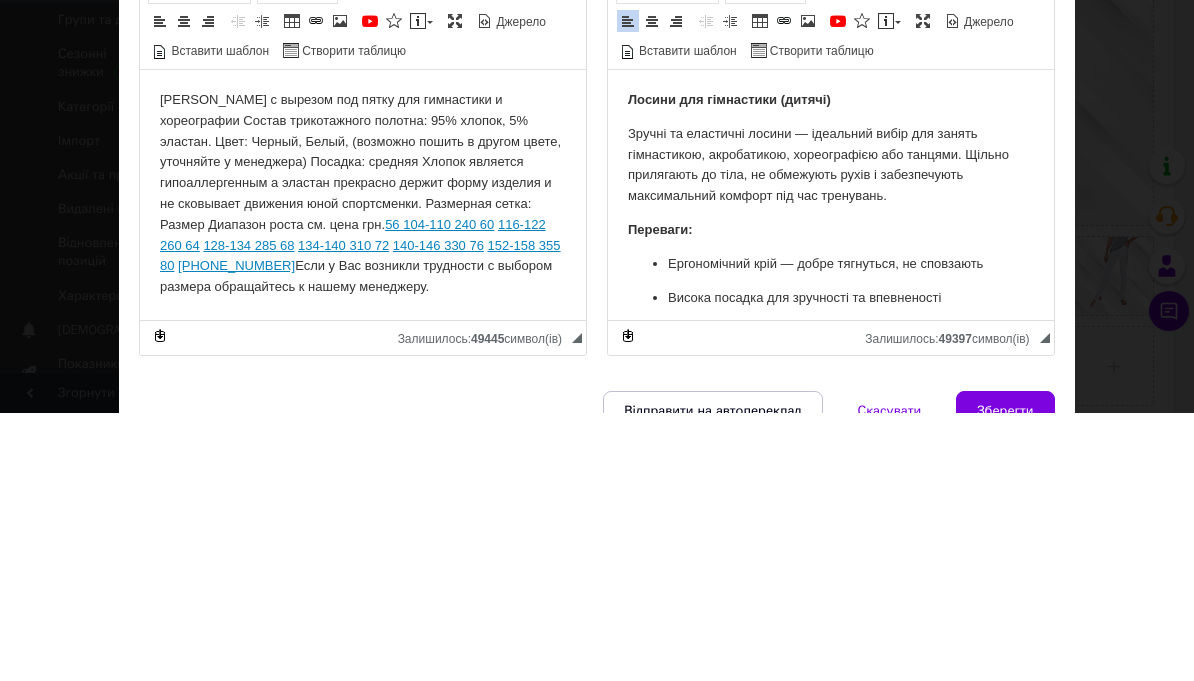 scroll, scrollTop: 0, scrollLeft: 0, axis: both 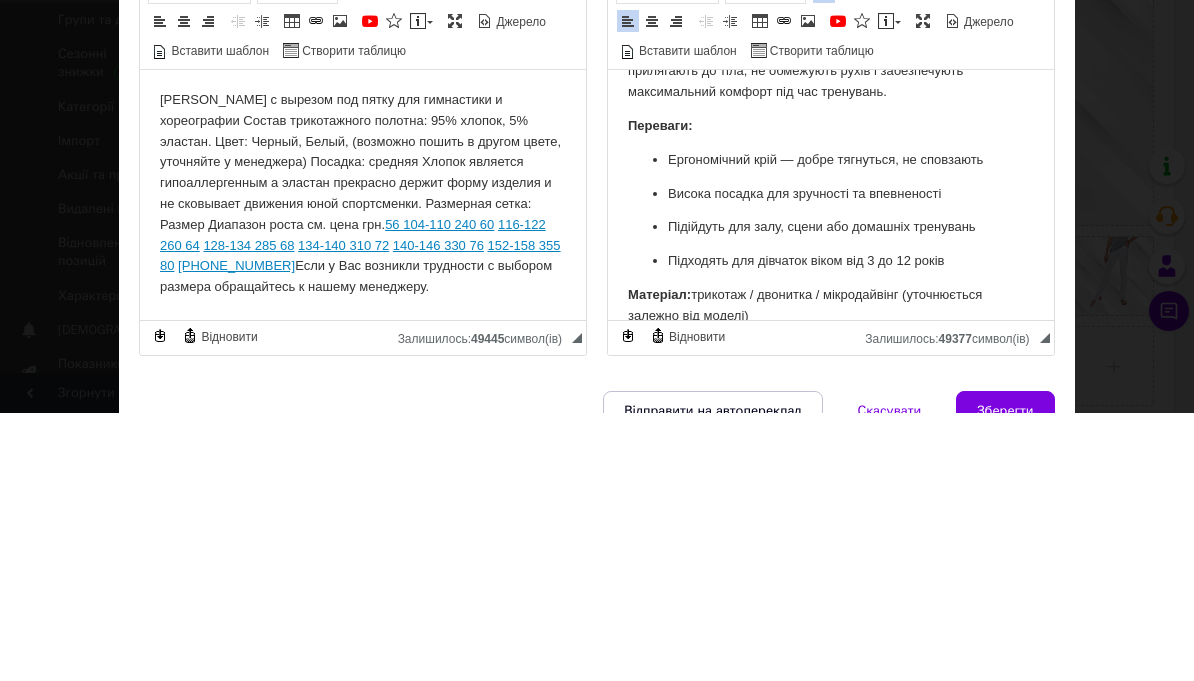 click on "Висока посадка для зручності та впевненості" at bounding box center (831, 194) 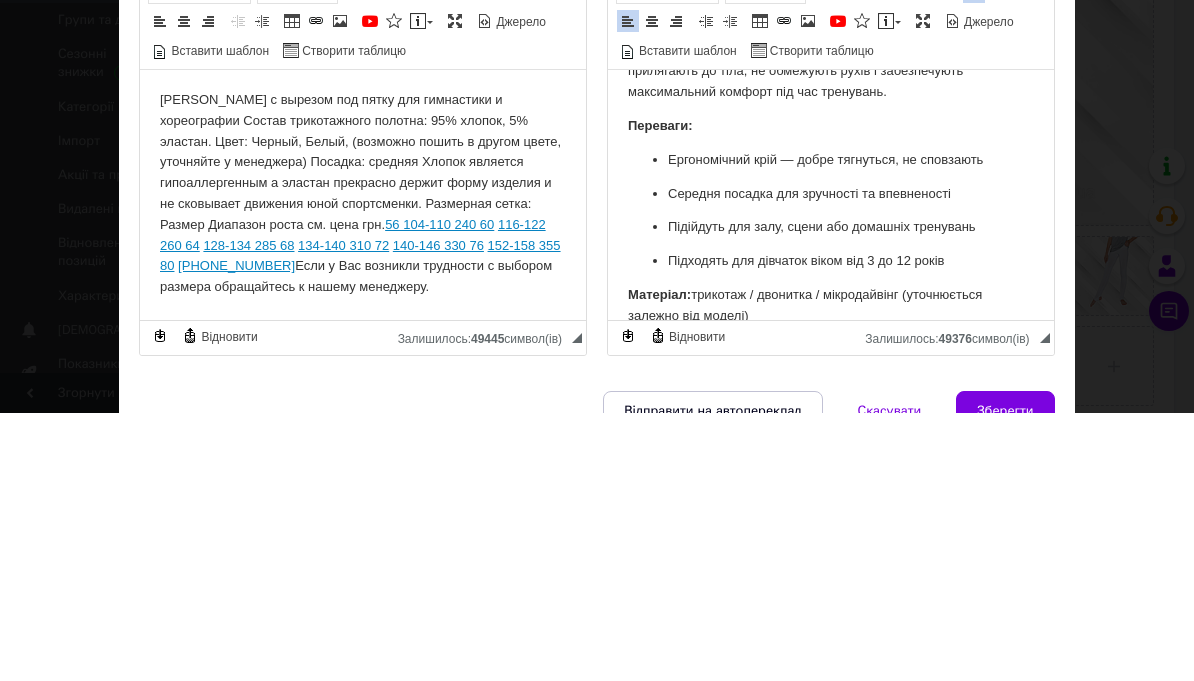 click on "Підходять для дівчаток віком від 3 до 12 років" at bounding box center [831, 261] 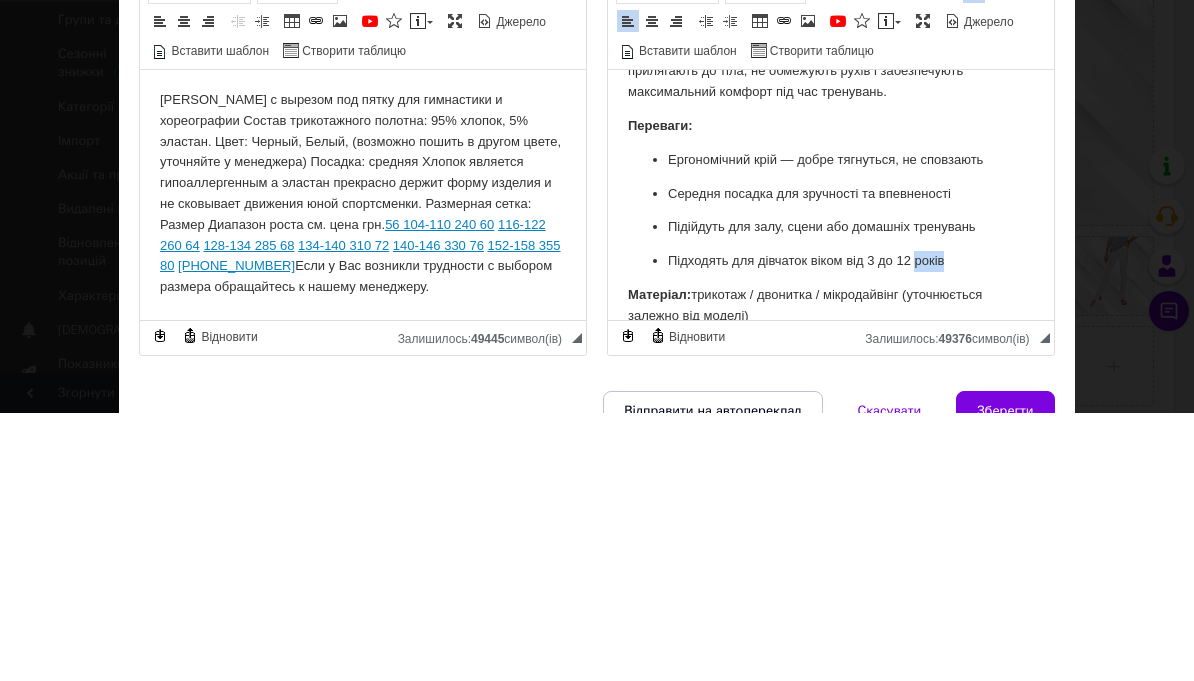 click on "Підходять для дівчаток віком від 3 до 12 років" at bounding box center [831, 261] 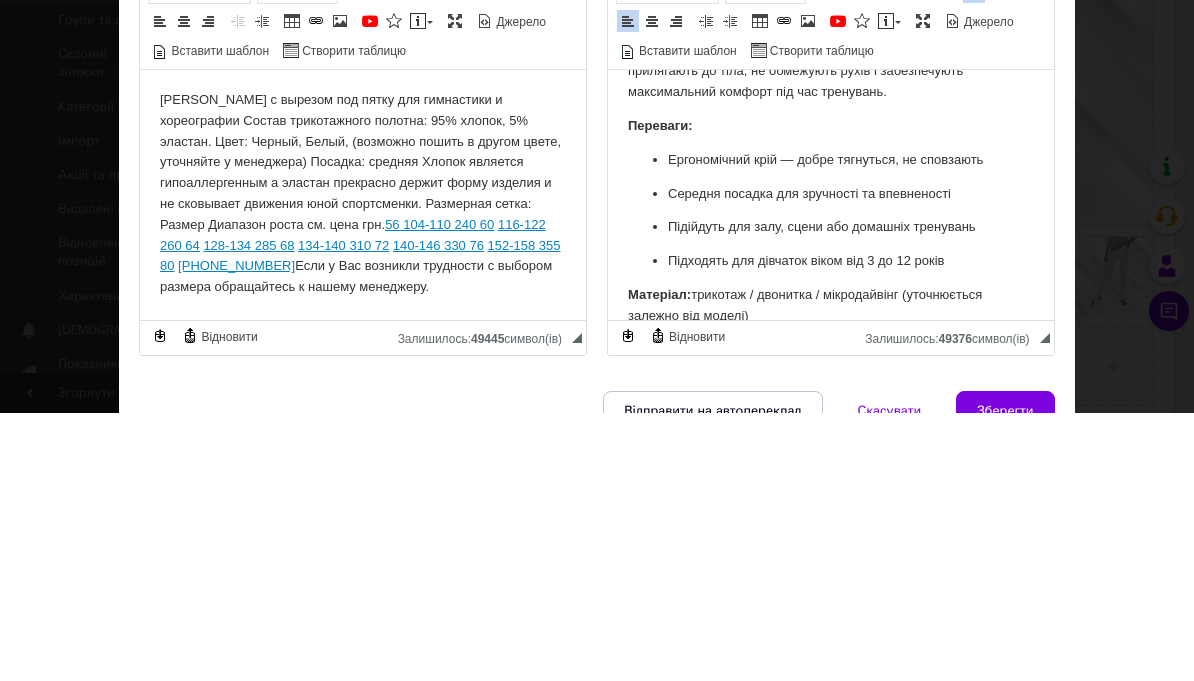 click on "Підходять для дівчаток віком від 3 до 12 років" at bounding box center (831, 261) 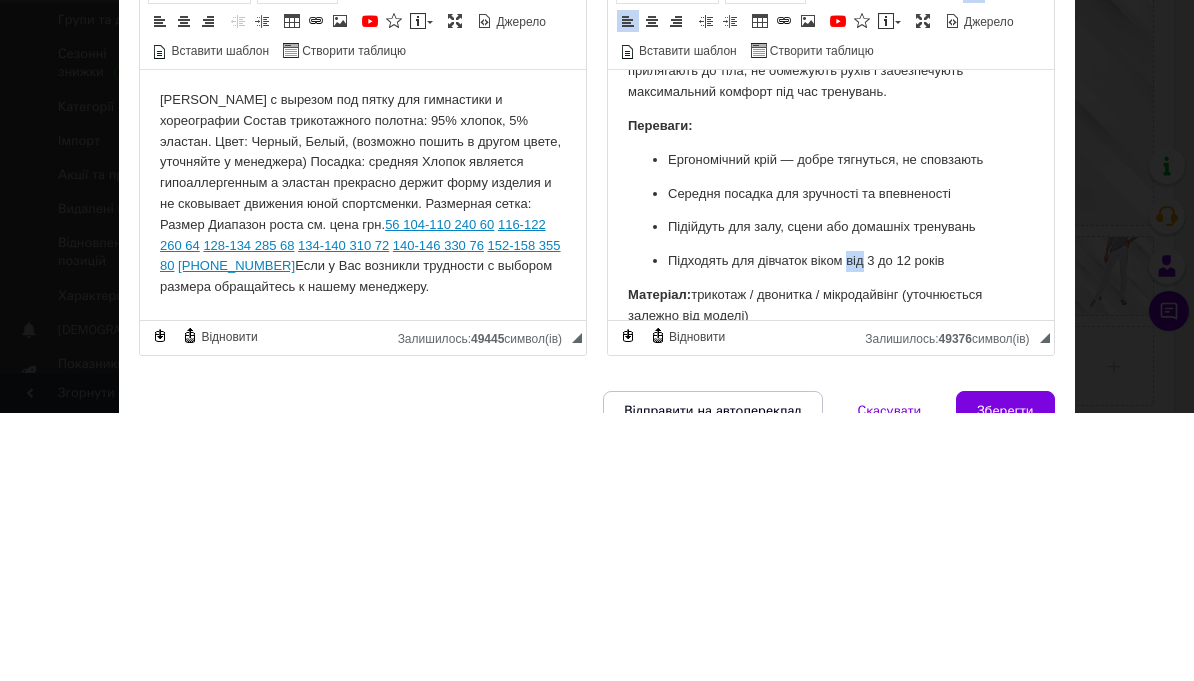 click on "Підходять для дівчаток віком від 3 до 12 років" at bounding box center [831, 261] 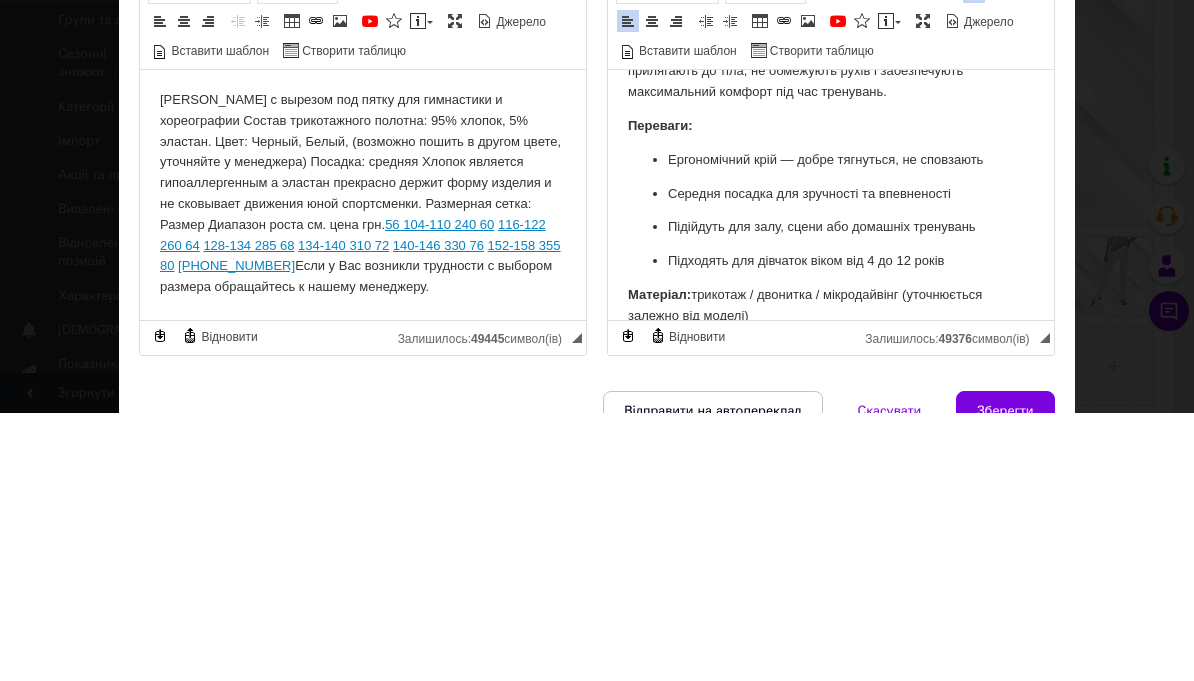 click on "Підходять для дівчаток віком від 4 до 12 років" at bounding box center (831, 261) 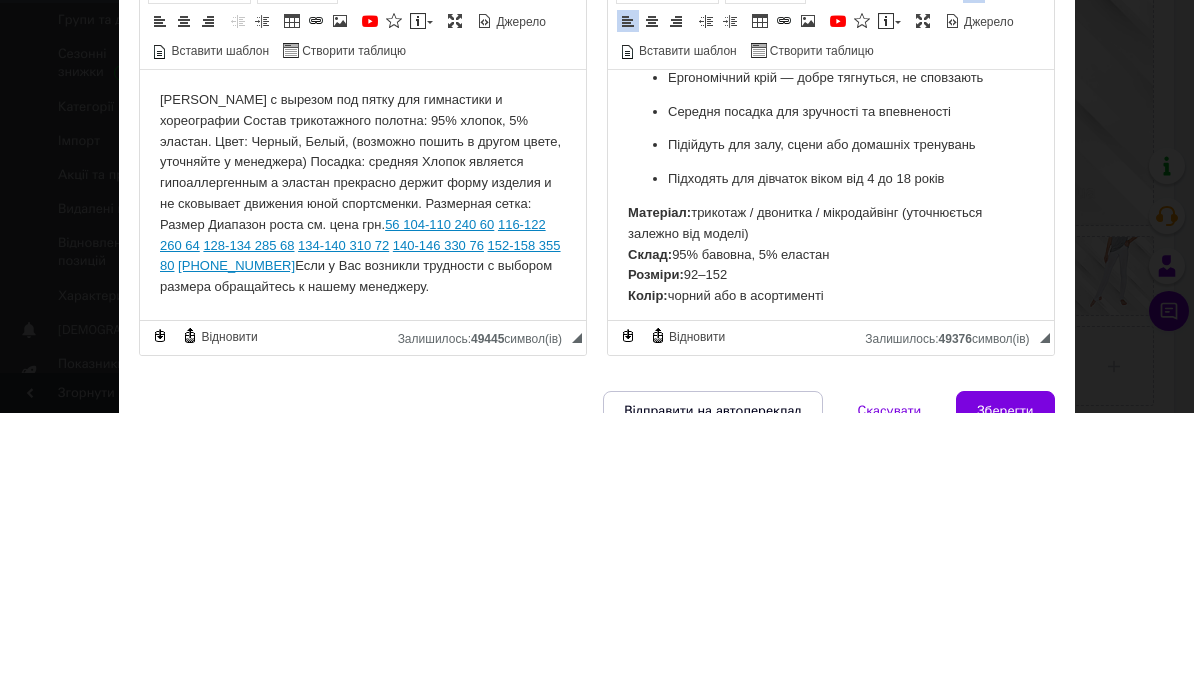 scroll, scrollTop: 184, scrollLeft: 0, axis: vertical 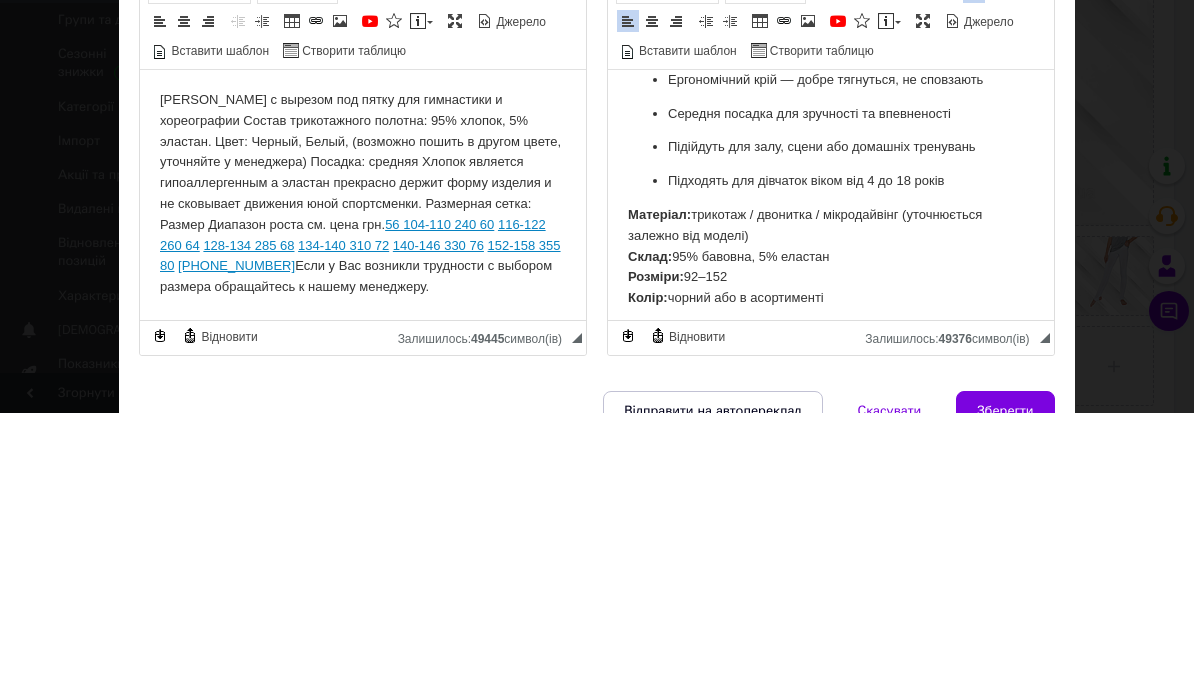 click on "Матеріал:  трикотаж / двонитка / мікродайвінг (уточнюється залежно від моделі) Склад:  95% бавовна, 5% еластан Розміри:  92–152 Колір:  чорний або в асортименті" at bounding box center (831, 257) 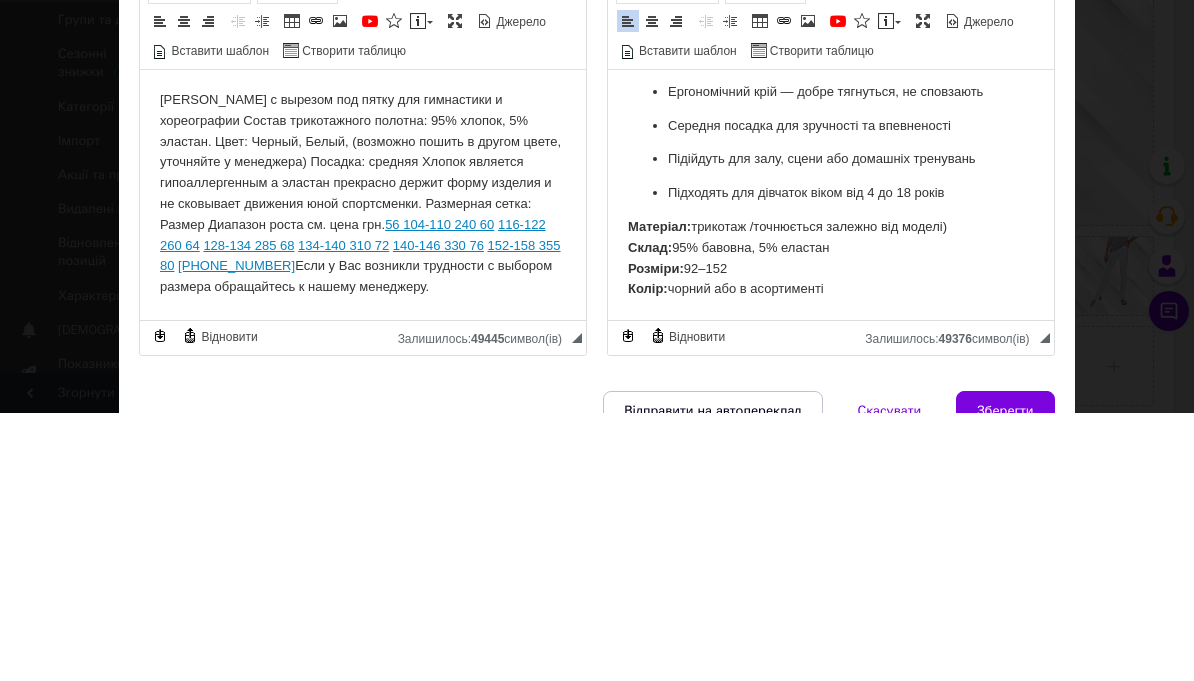 scroll, scrollTop: 164, scrollLeft: 0, axis: vertical 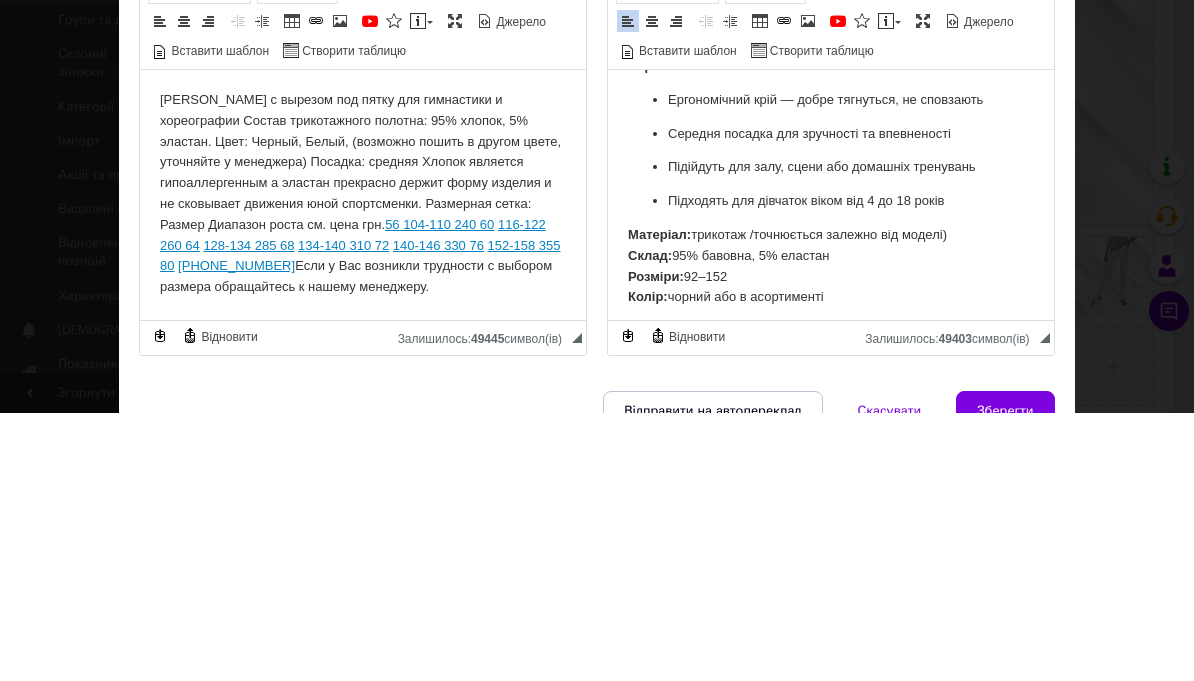 click on "Матеріал:  трикотаж /точнюється залежно від моделі) Склад:  95% бавовна, 5% еластан Розміри:  92–152 Колір:  чорний або в асортименті" at bounding box center [831, 266] 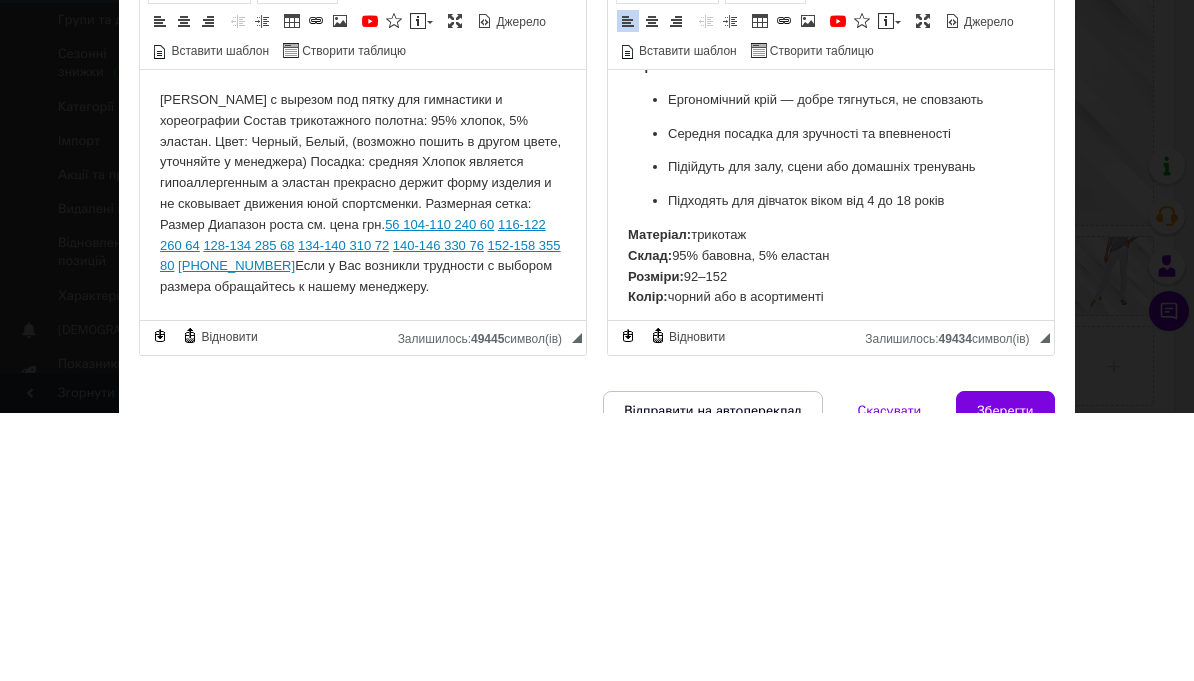 click on "Матеріал:" at bounding box center [659, 234] 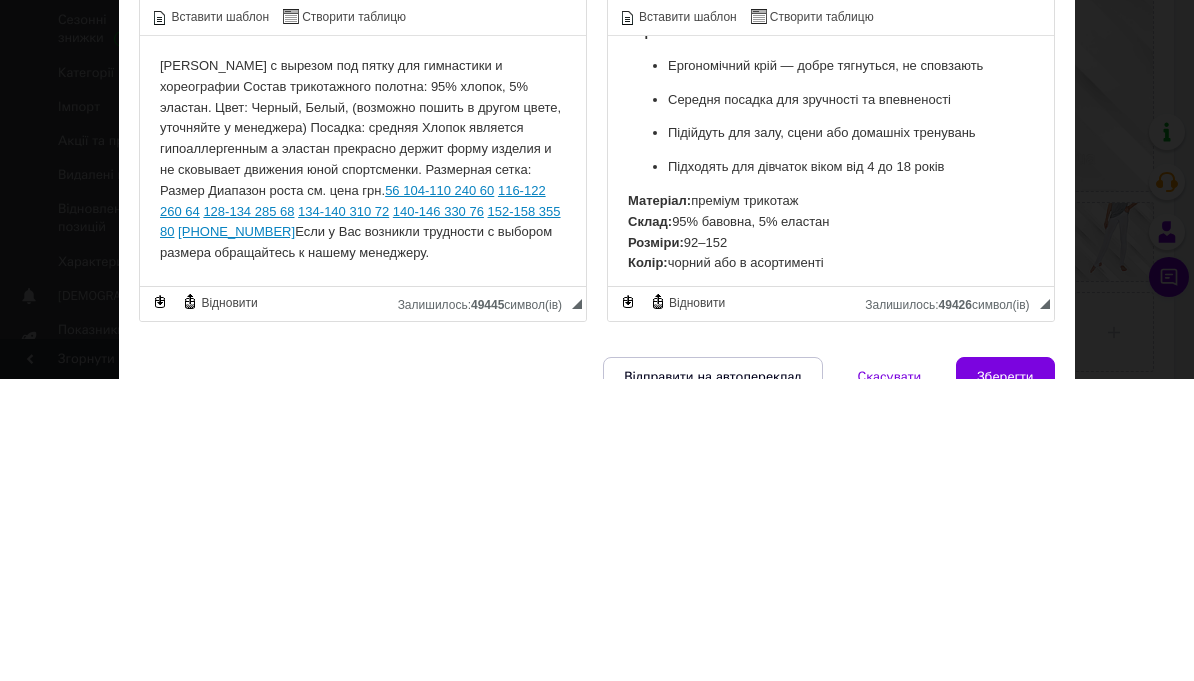 click on "Матеріал:  преміум трикотаж  Склад:  95% бавовна, 5% еластан Розміри:  92–152 Колір:  чорний або в асортименті" at bounding box center [831, 232] 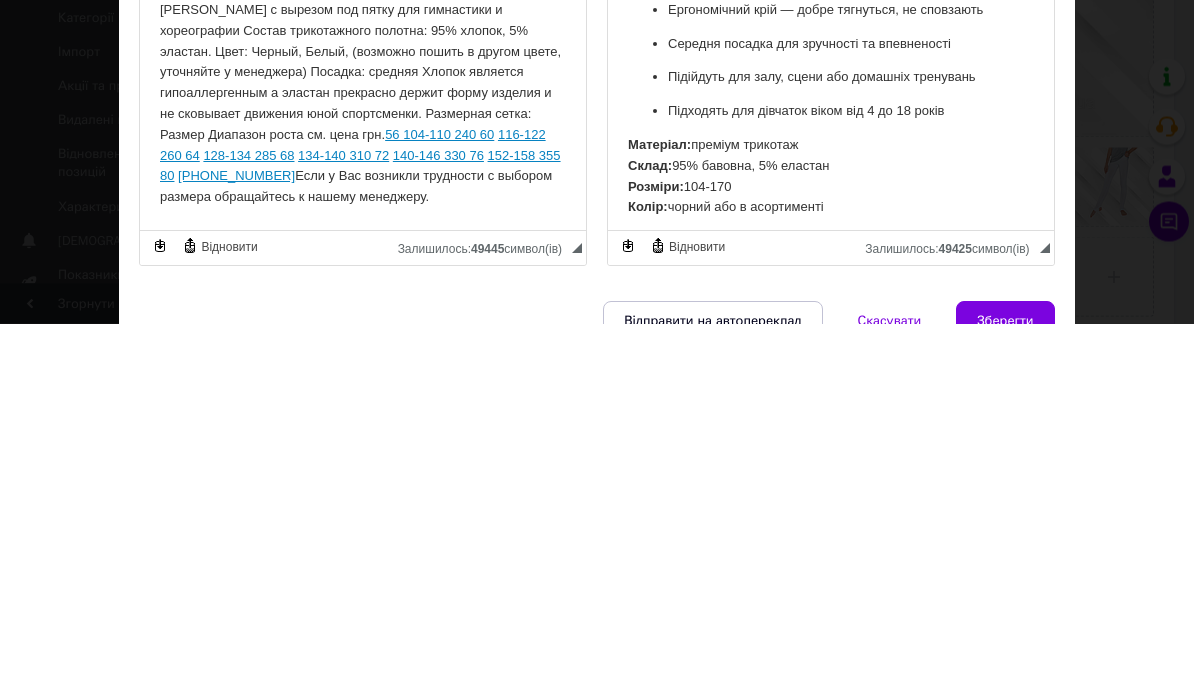 click on "Матеріал:  преміум трикотаж  Склад:  95% бавовна, 5% еластан Розміри:  104-170 Колір:  чорний або в асортименті" at bounding box center [831, 177] 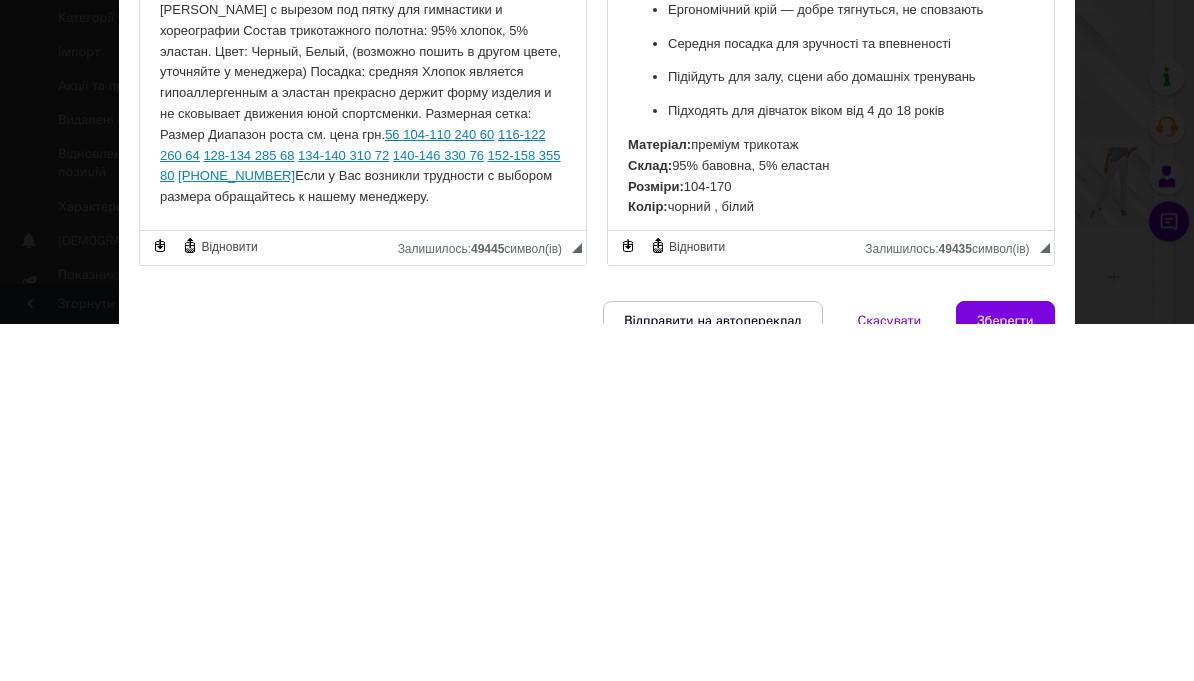 click on "Матеріал:  преміум трикотаж  Склад:  95% бавовна, 5% еластан Розміри:  104-170 Колір:  чорний , білий" at bounding box center [831, 177] 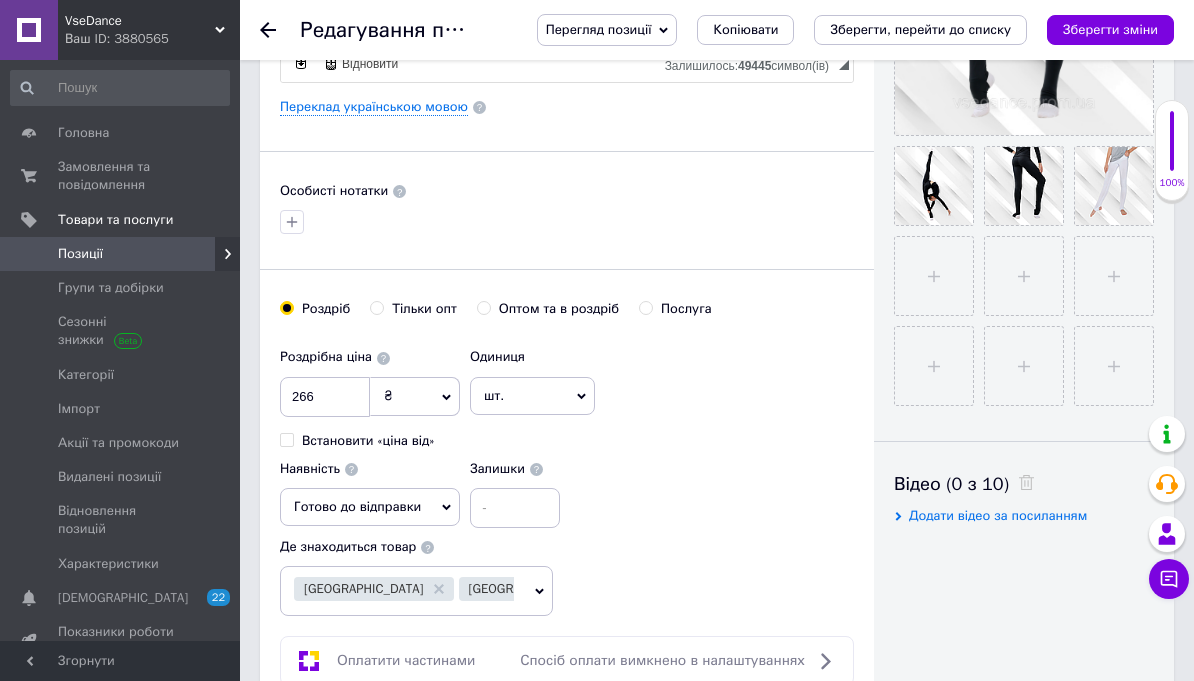 click on "Зберегти зміни" at bounding box center [1110, 29] 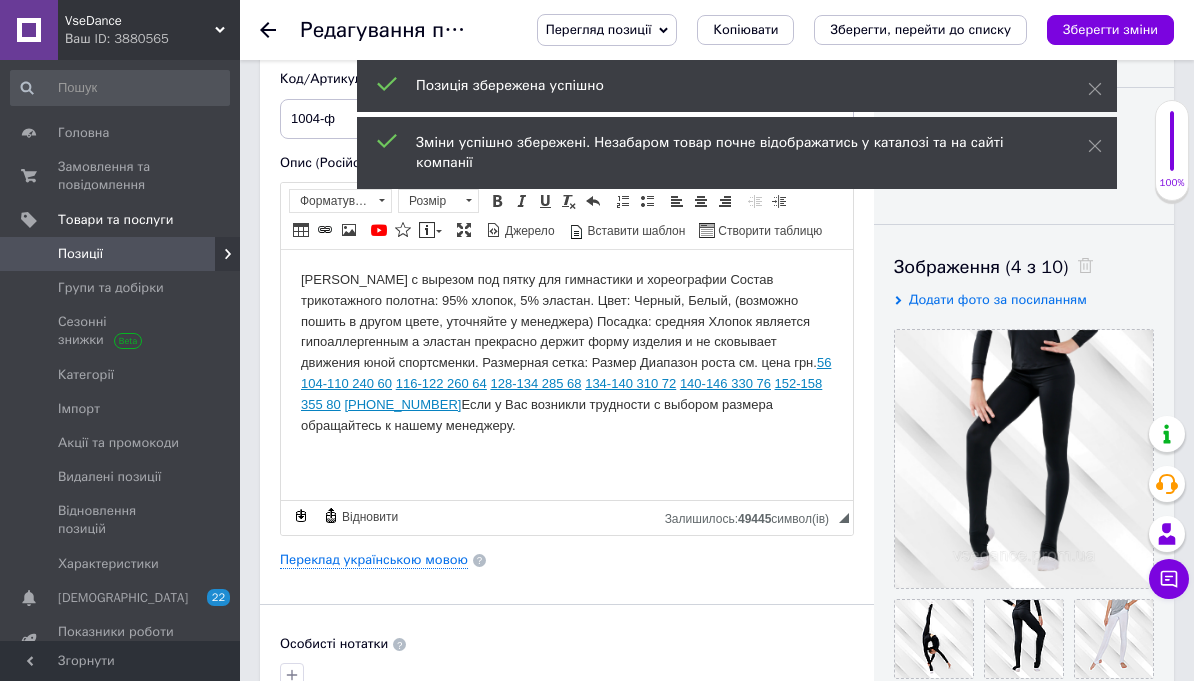 scroll, scrollTop: 0, scrollLeft: 0, axis: both 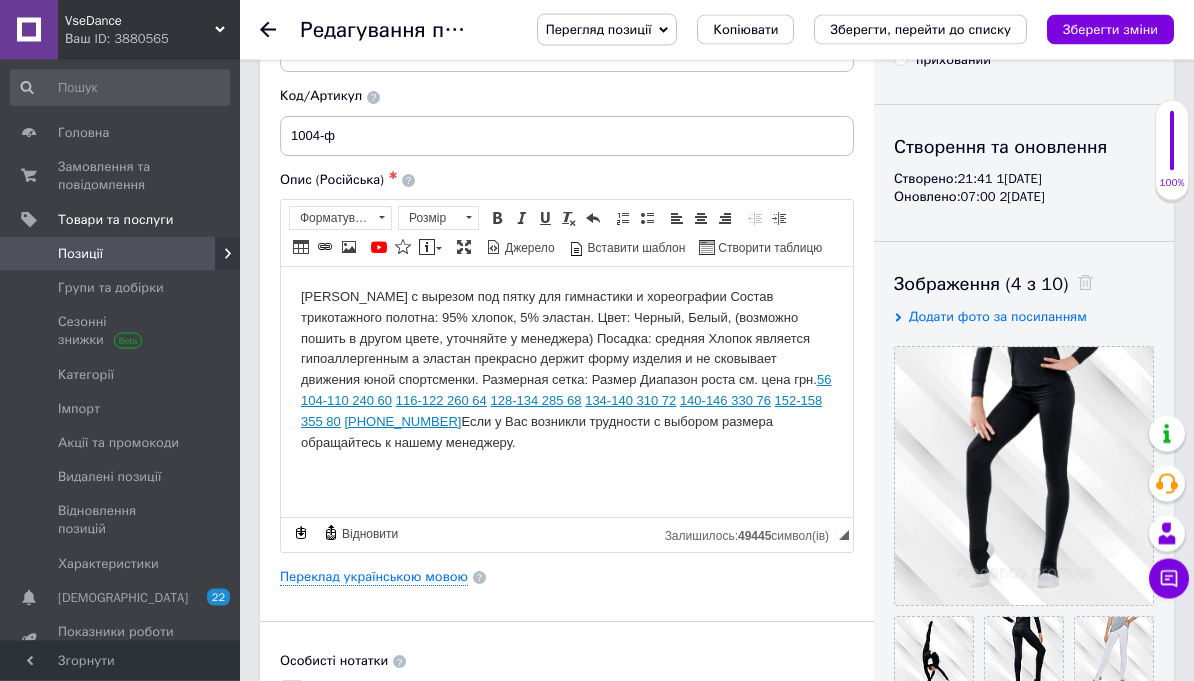 click on "Переклад українською мовою" at bounding box center (374, 578) 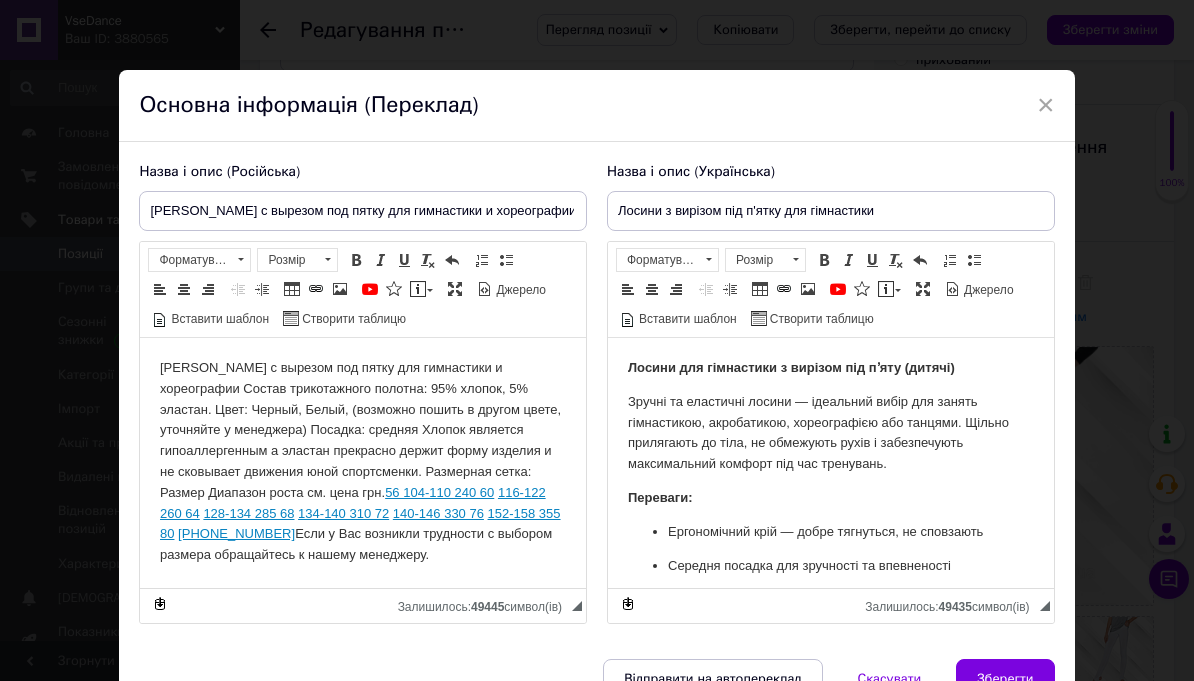 scroll, scrollTop: 0, scrollLeft: 0, axis: both 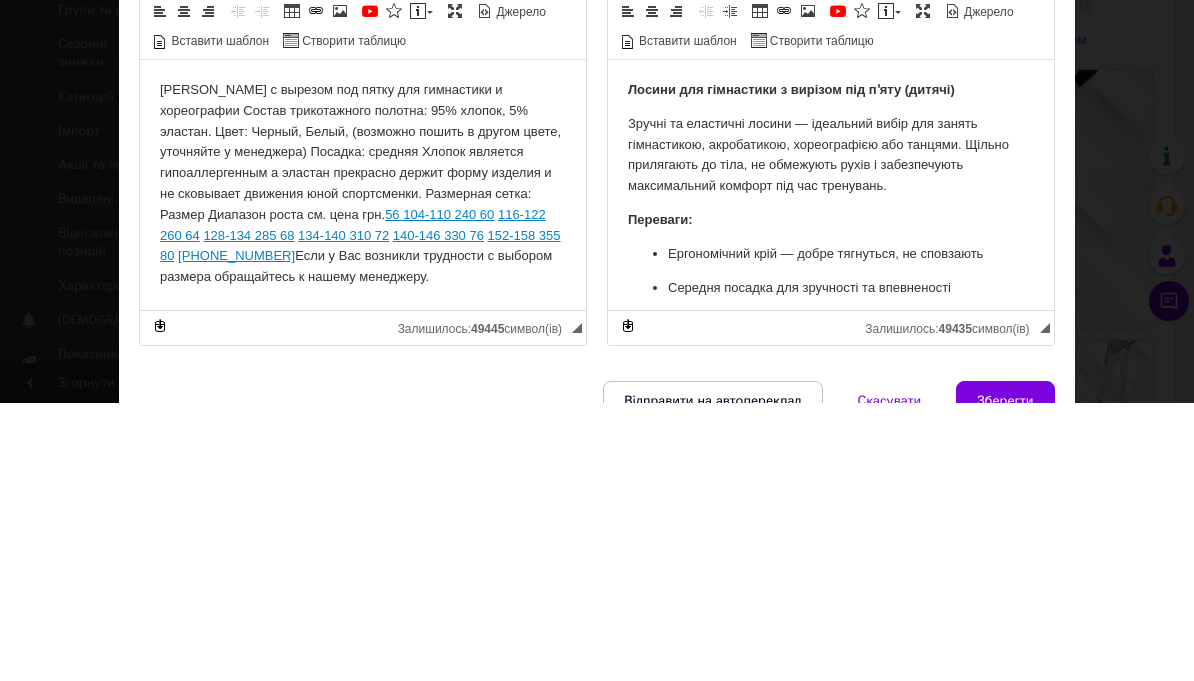click on "[PERSON_NAME] с вырезом под пятку для гимнастики и хореографии Состав трикотажного полотна: 95% хлопок, 5% эластан. Цвет: Черный, Белый, (возможно пошить в другом цвете, уточняйте у менеджера) Посадка: средняя Хлопок является гипоаллергенным а эластан прекрасно держит форму изделия и не сковывает движения юной спортсменки. Размерная сетка: Размер Диапазон роста см. цена грн.  56 104-110 240 60   116-122 260 64   128-134 285 68   134-140 310 72   140-146 330 76   152-158 355 80   158-164 385  Если у Вас возникли трудности с выбором размера обращайтесь к нашему менеджеру." at bounding box center [363, 184] 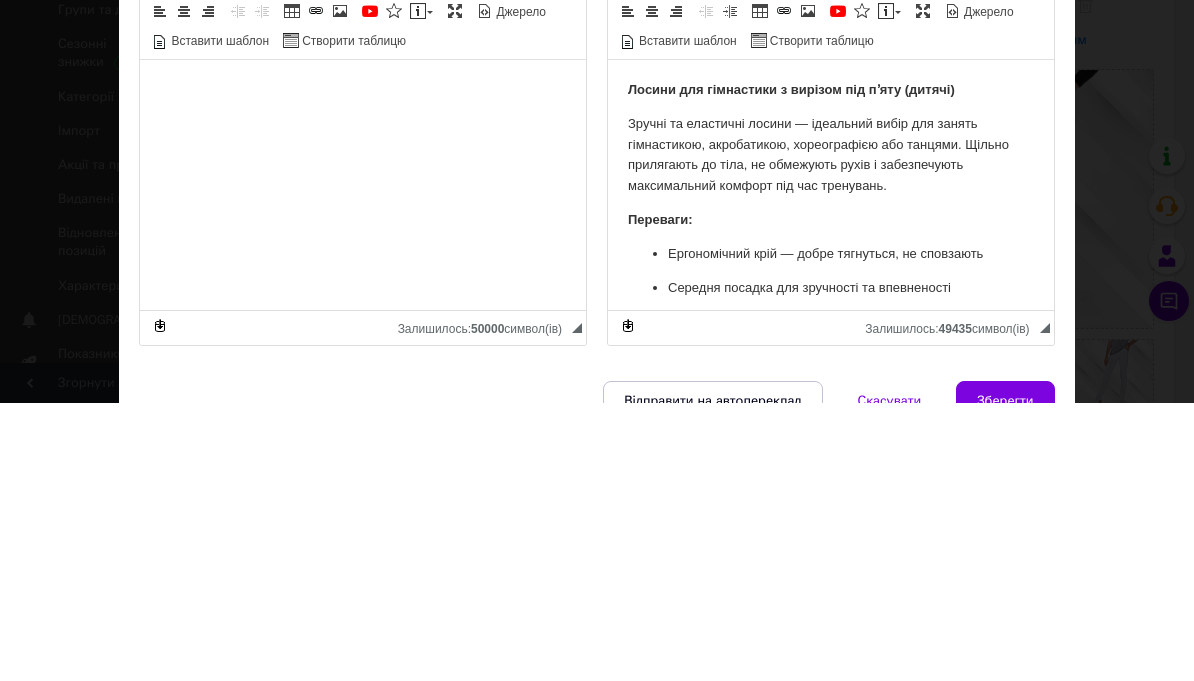scroll, scrollTop: 204, scrollLeft: 0, axis: vertical 